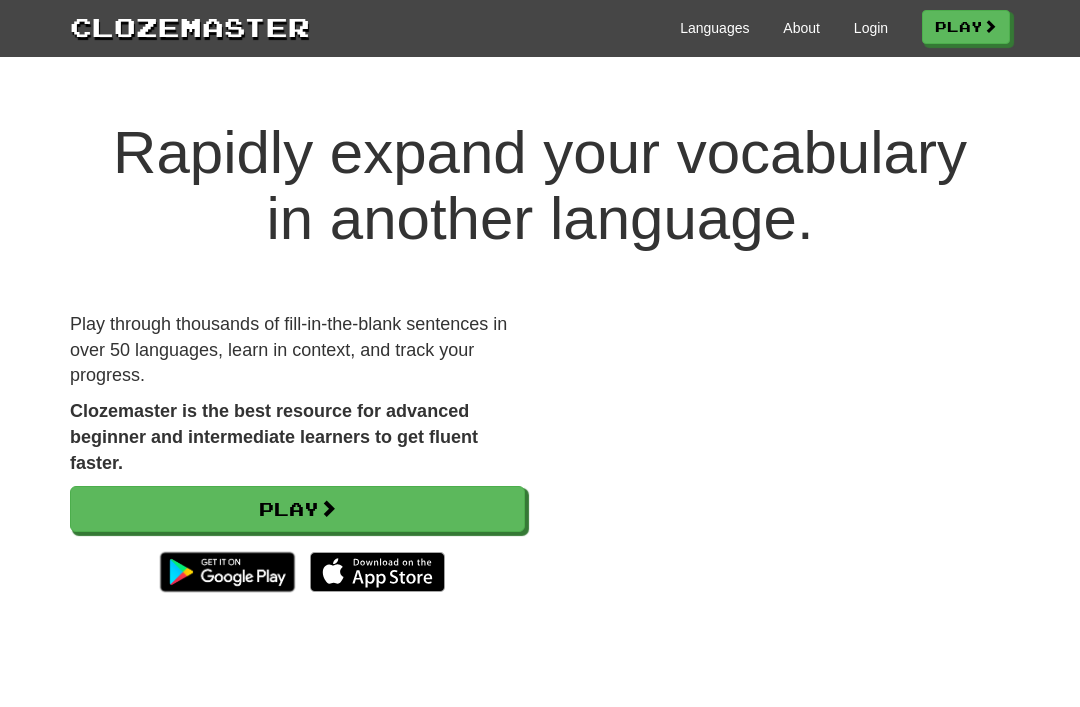 scroll, scrollTop: 0, scrollLeft: 0, axis: both 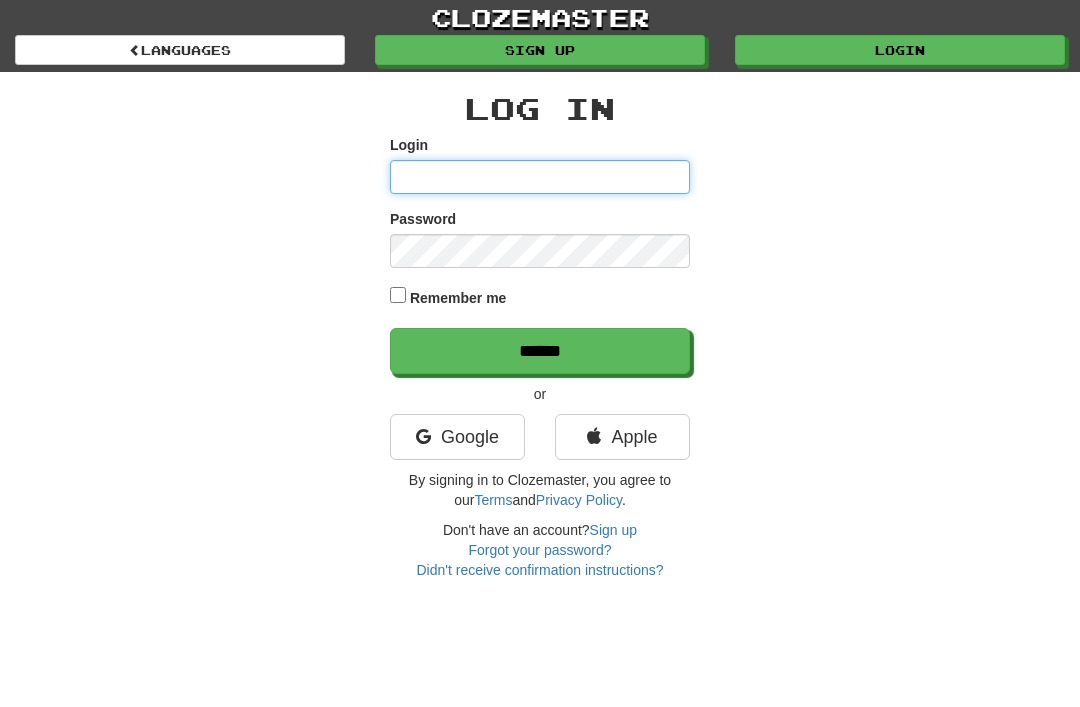type on "********" 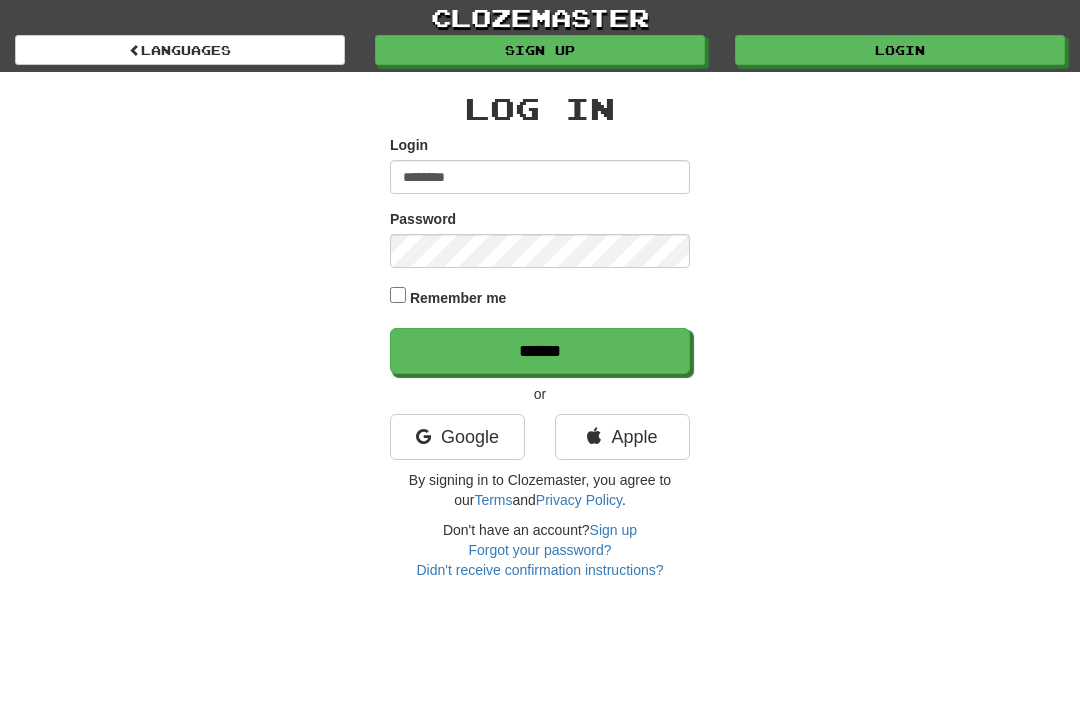 click on "******" at bounding box center [540, 351] 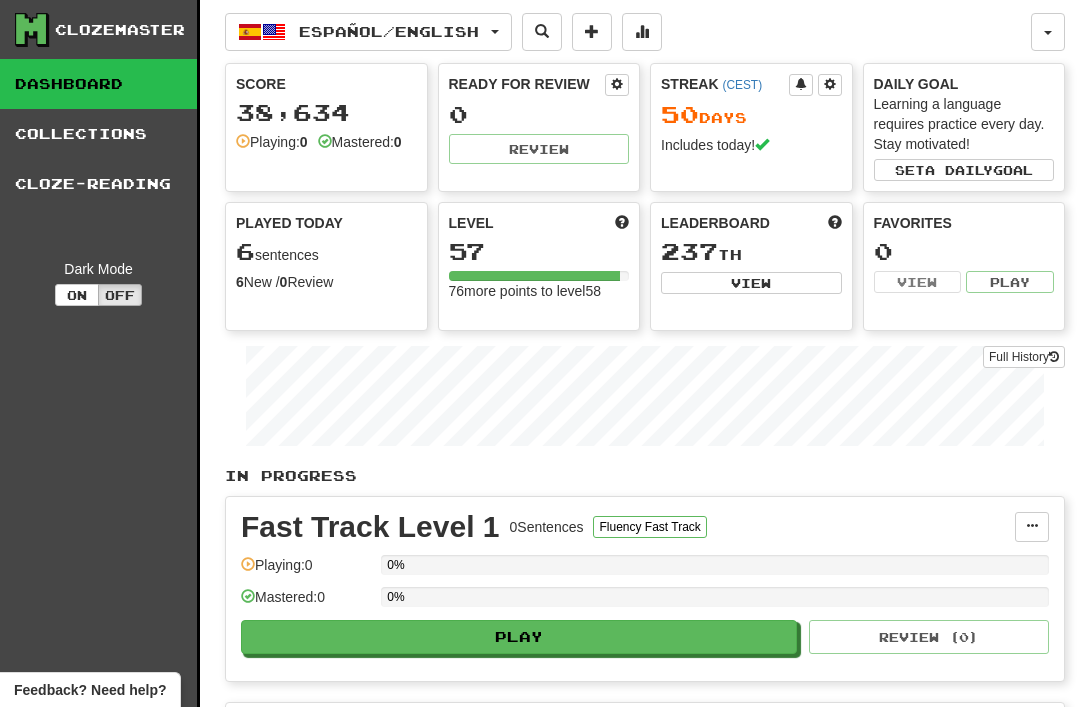 scroll, scrollTop: 0, scrollLeft: 0, axis: both 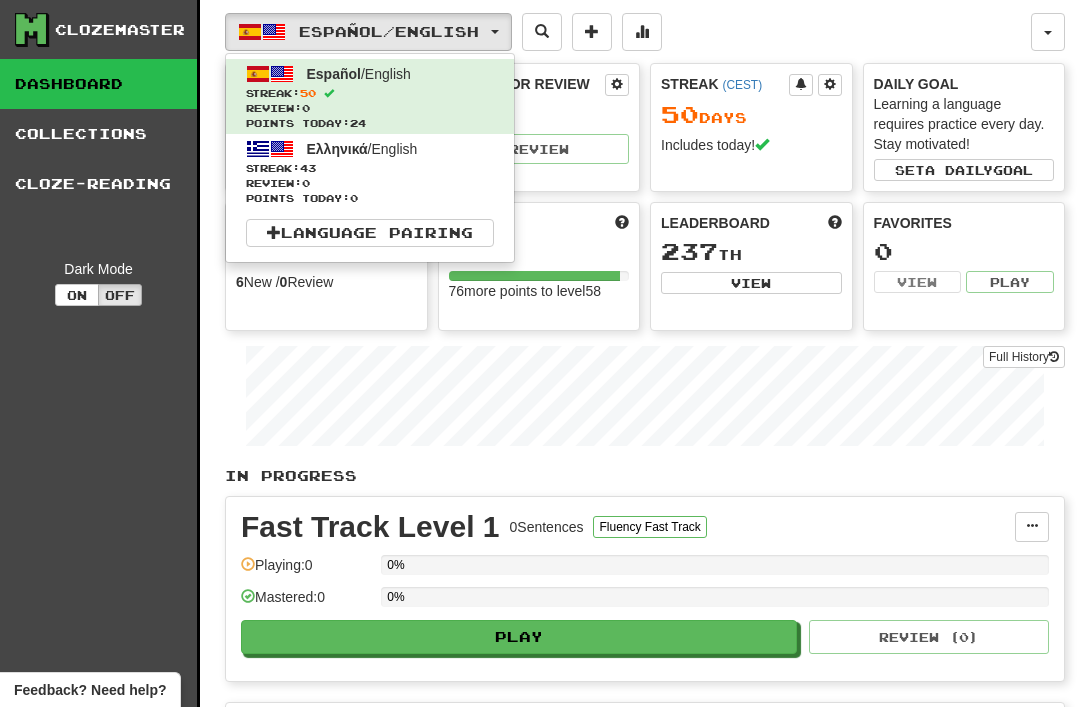 click on "Streak:  43" at bounding box center [370, 168] 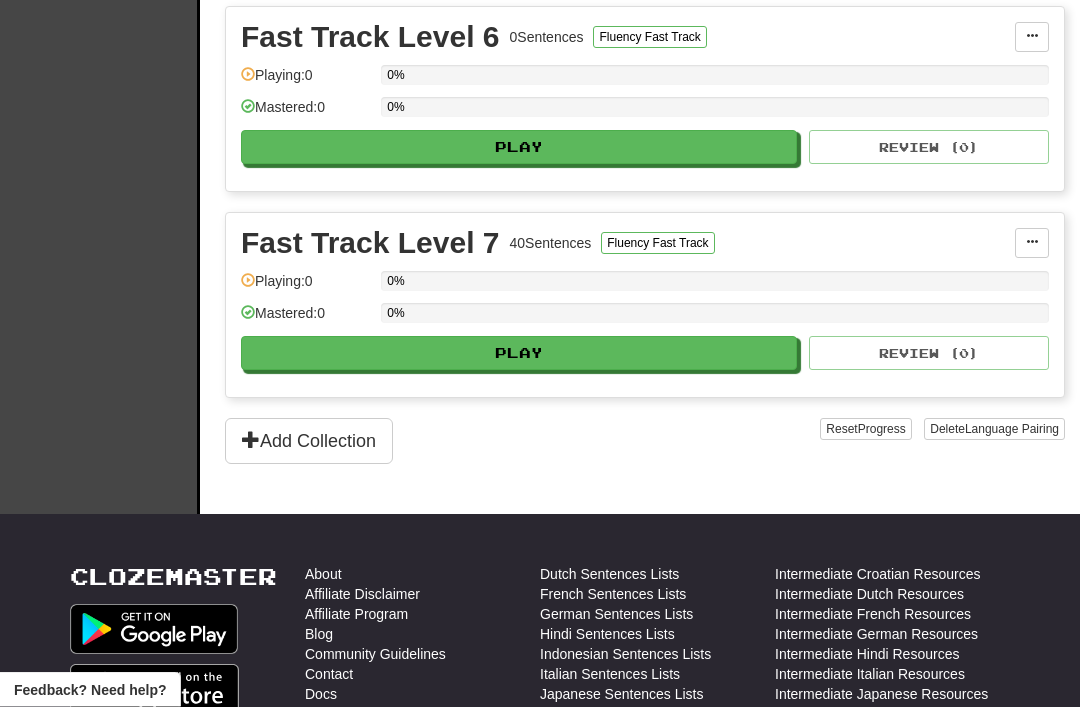 scroll, scrollTop: 1520, scrollLeft: 0, axis: vertical 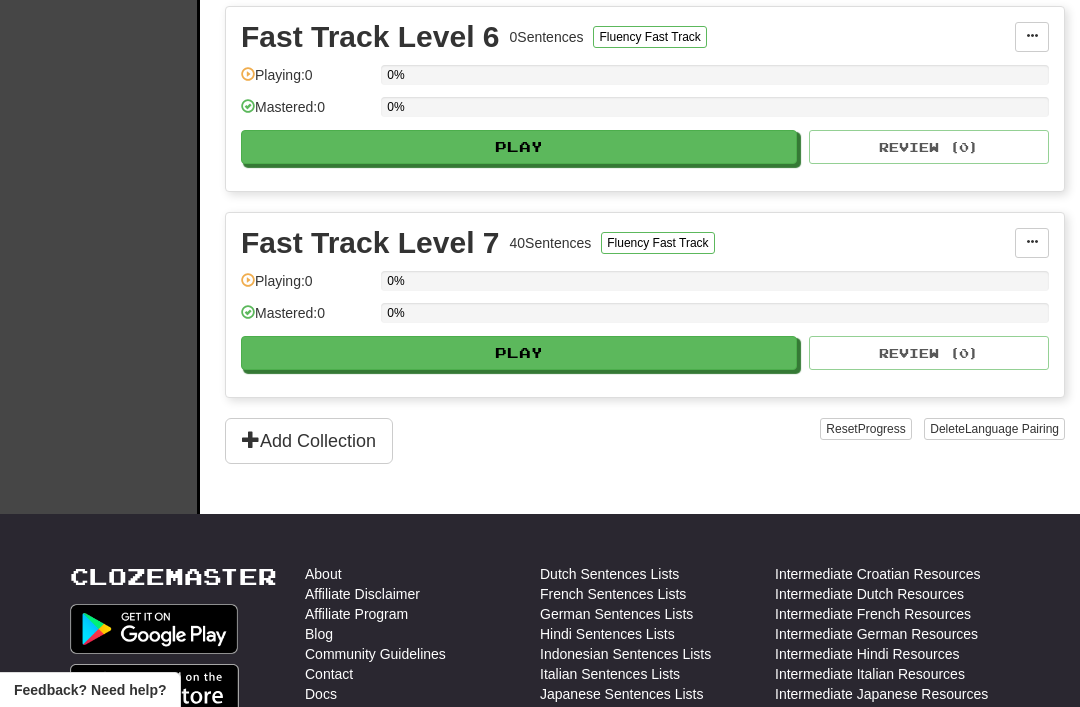 click on "Play" at bounding box center [519, 353] 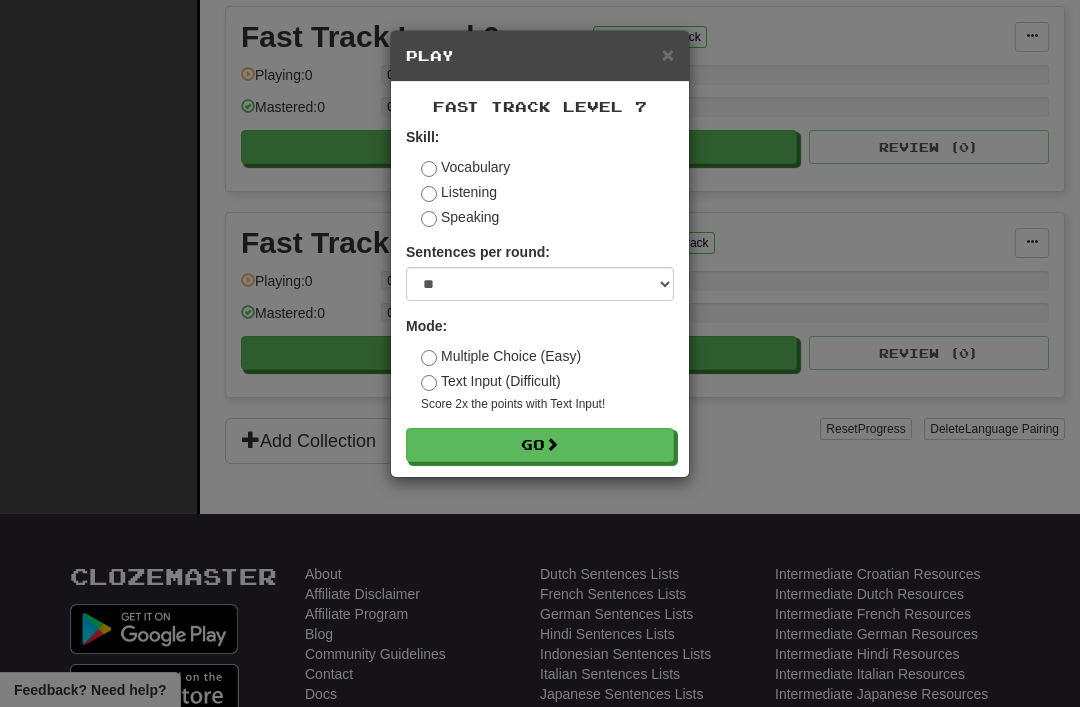 click on "Go" at bounding box center [540, 445] 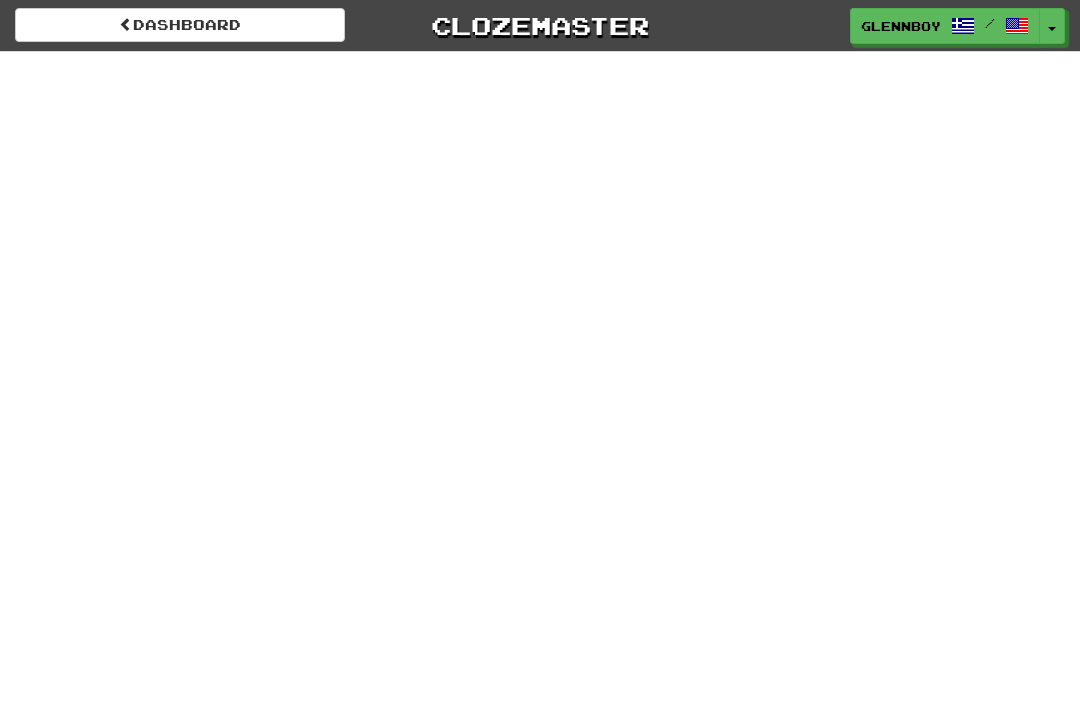 scroll, scrollTop: 0, scrollLeft: 0, axis: both 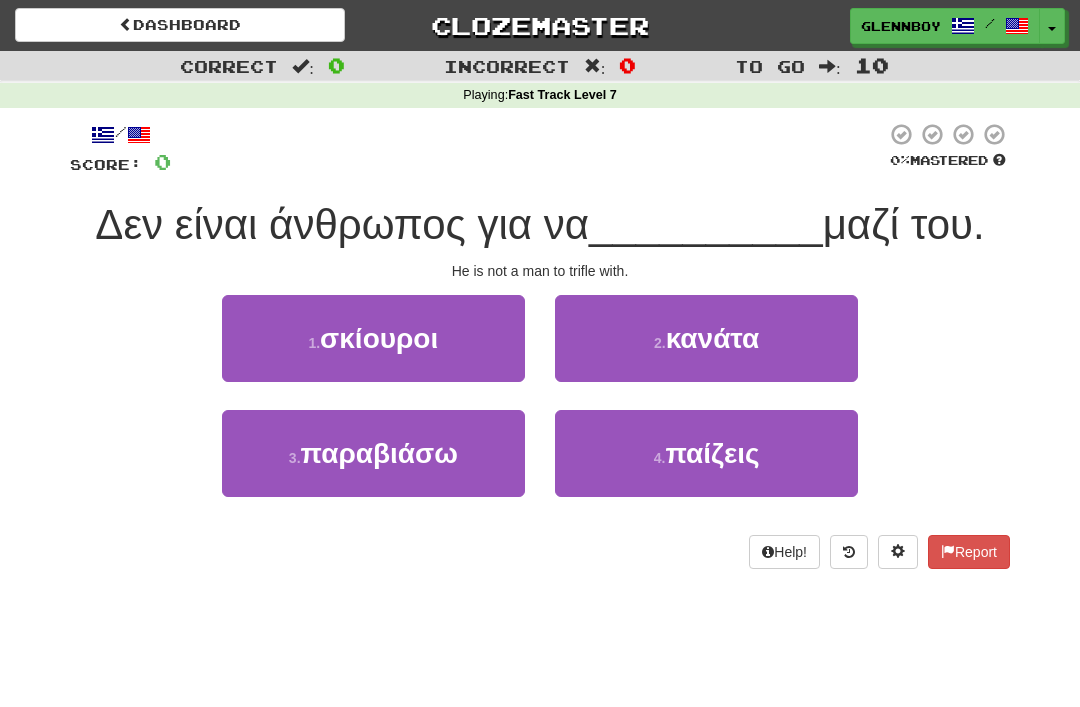 click on "4 .  παίζεις" at bounding box center (706, 453) 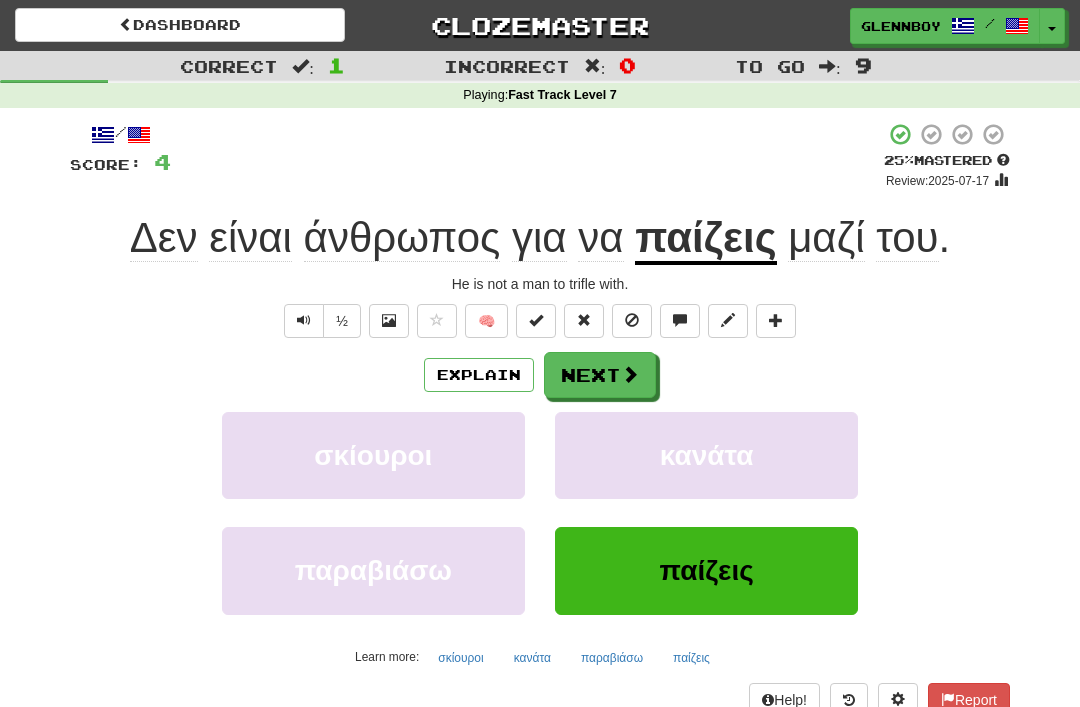 click at bounding box center (632, 321) 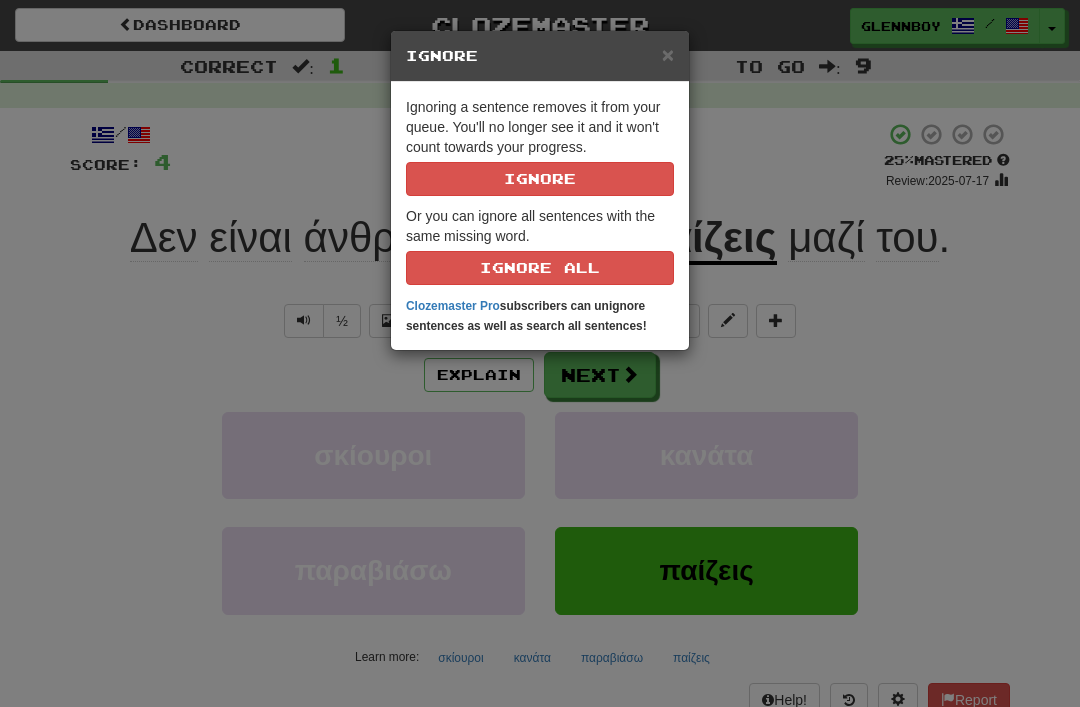 click on "Ignore" at bounding box center [540, 179] 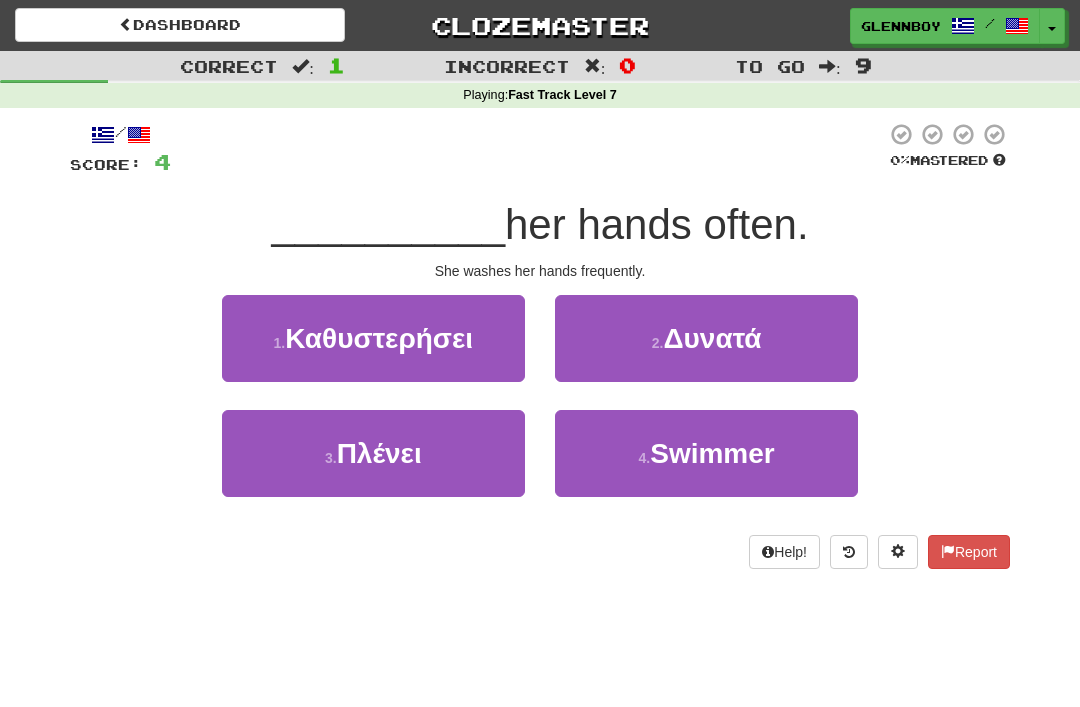 click on "3 . Πλένει" at bounding box center [373, 453] 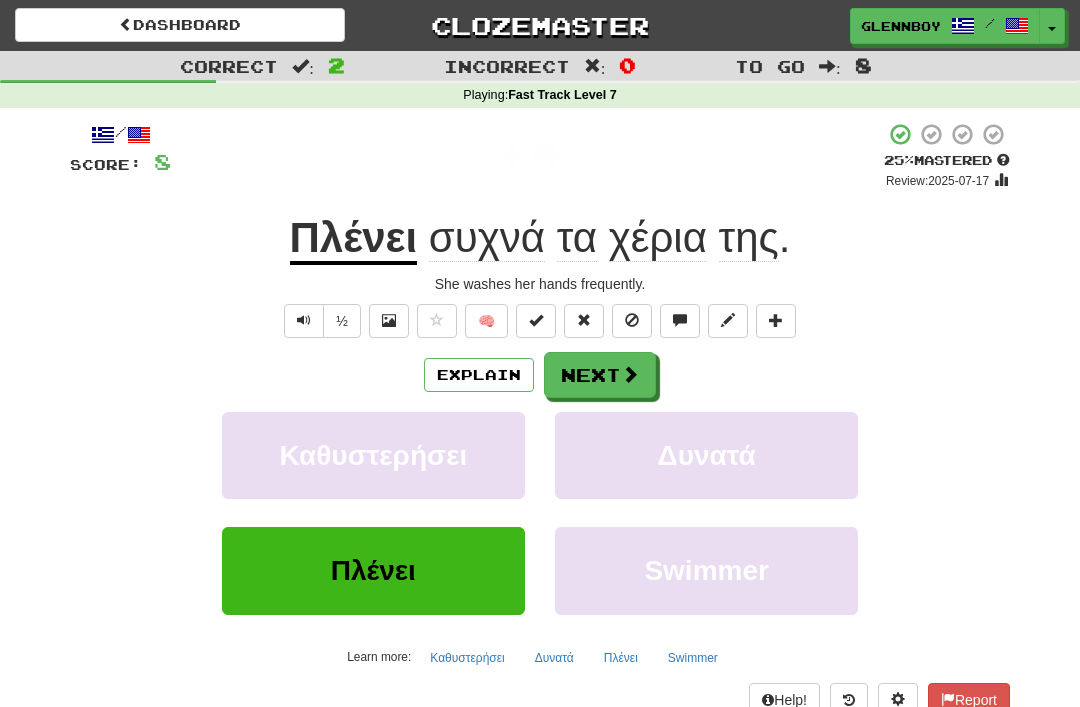 click at bounding box center [632, 320] 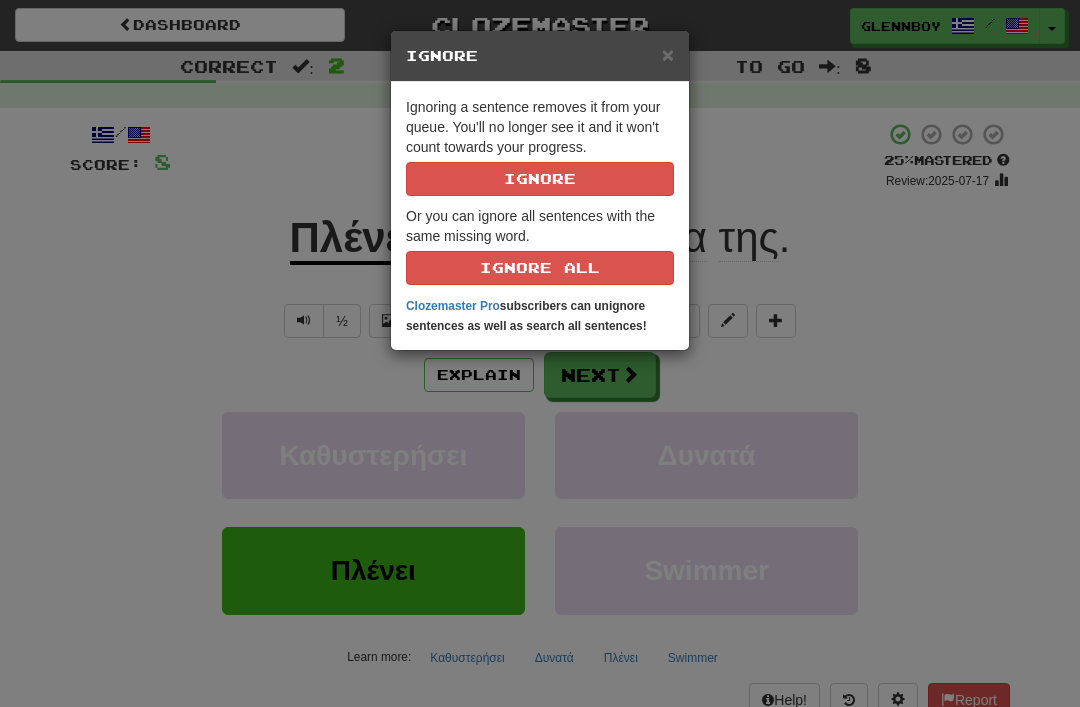 click on "Ignore" at bounding box center [540, 179] 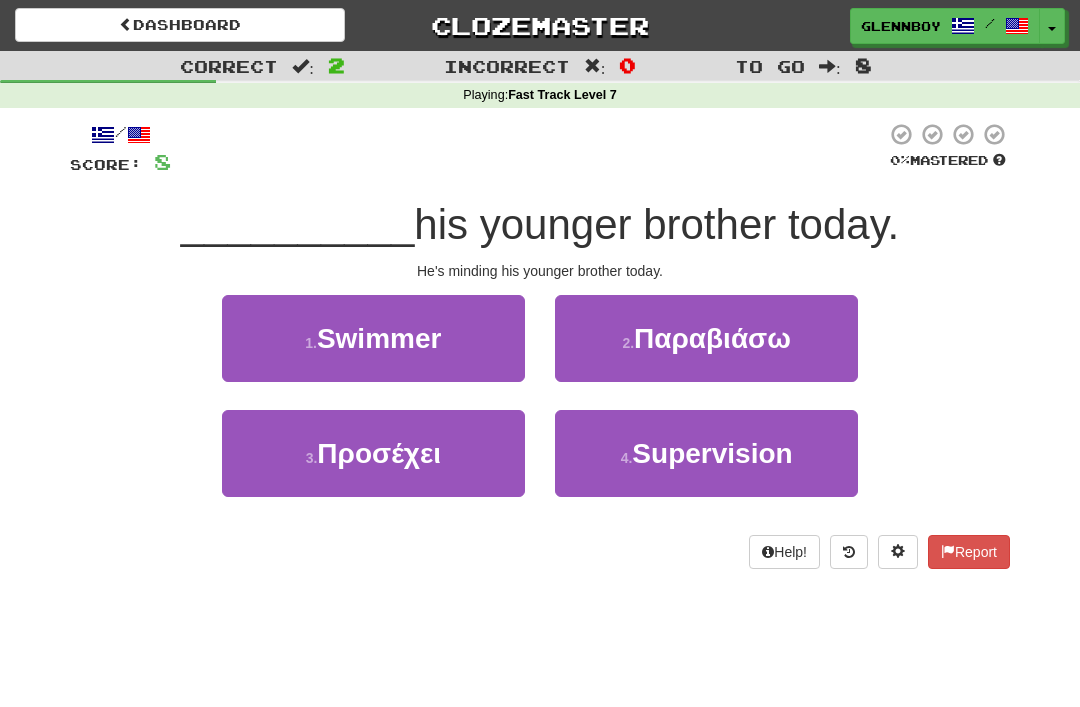 click on "Προσέχει" at bounding box center (379, 453) 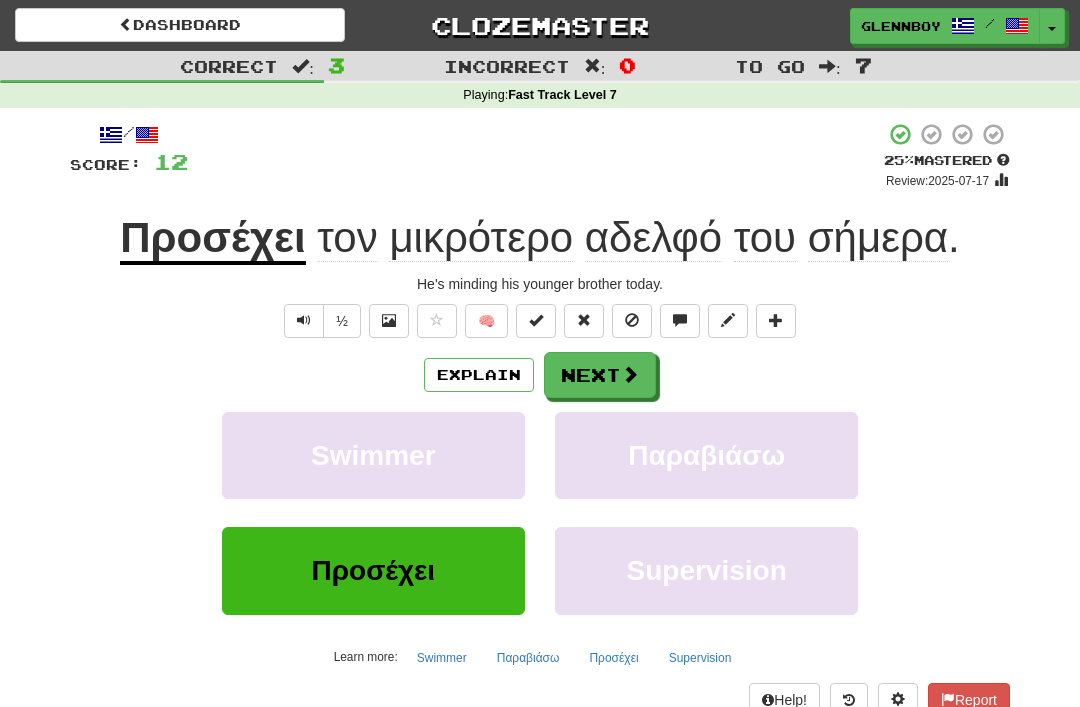 click at bounding box center (632, 321) 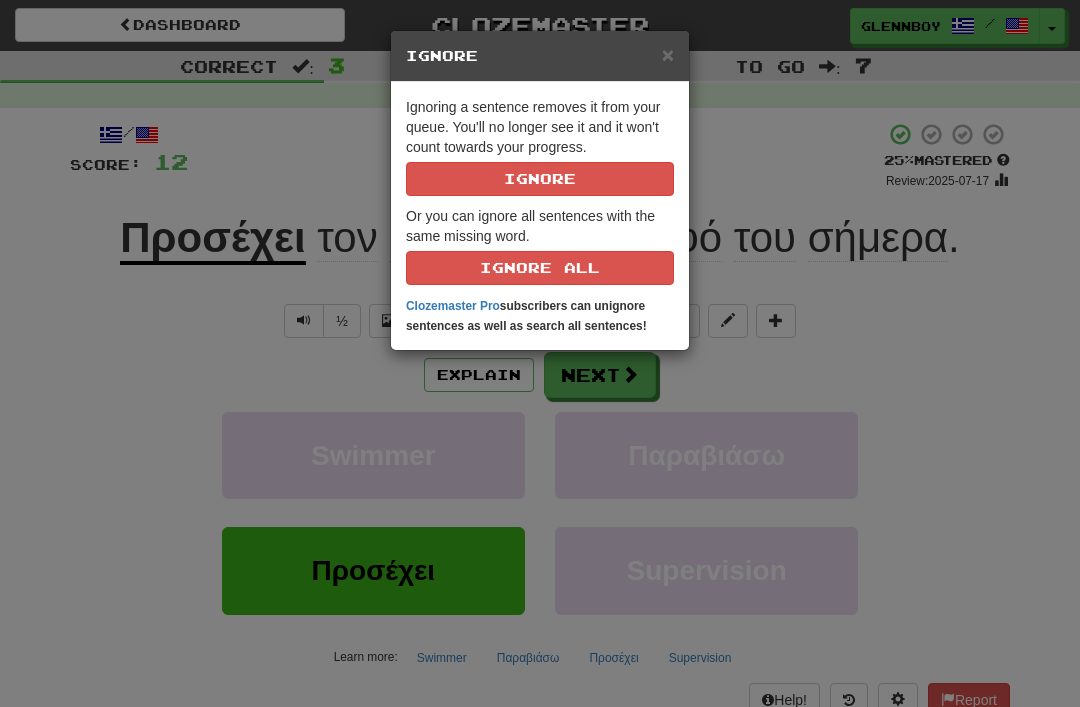 click on "Ignore" at bounding box center [540, 179] 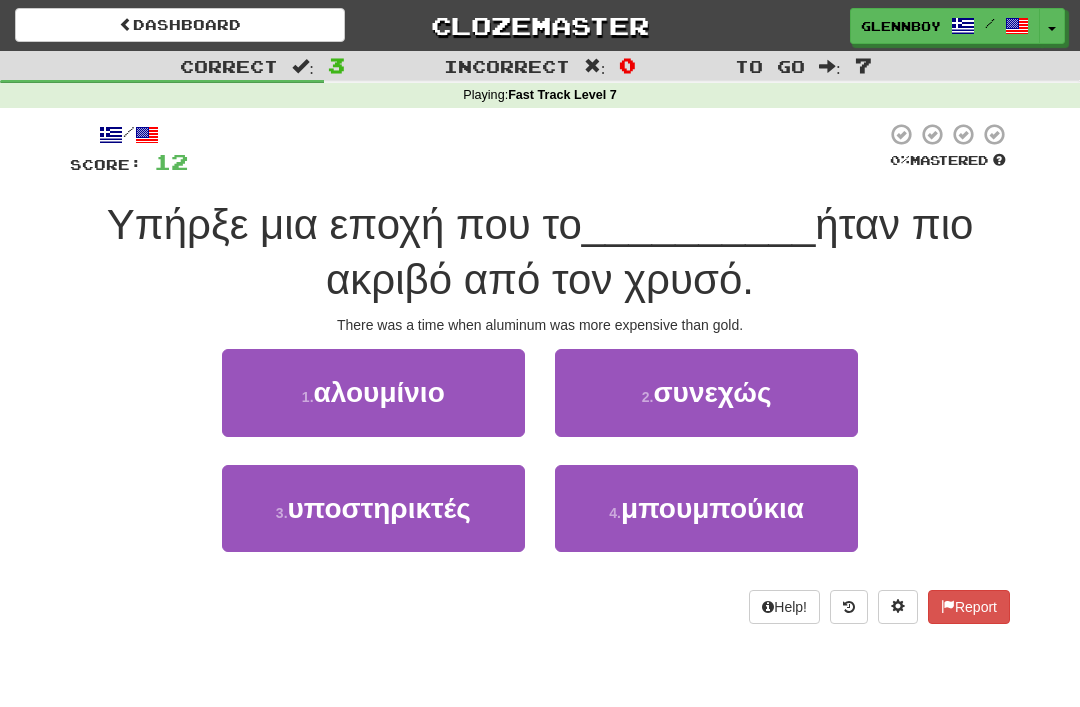 click on "αλουμίνιο" at bounding box center (379, 392) 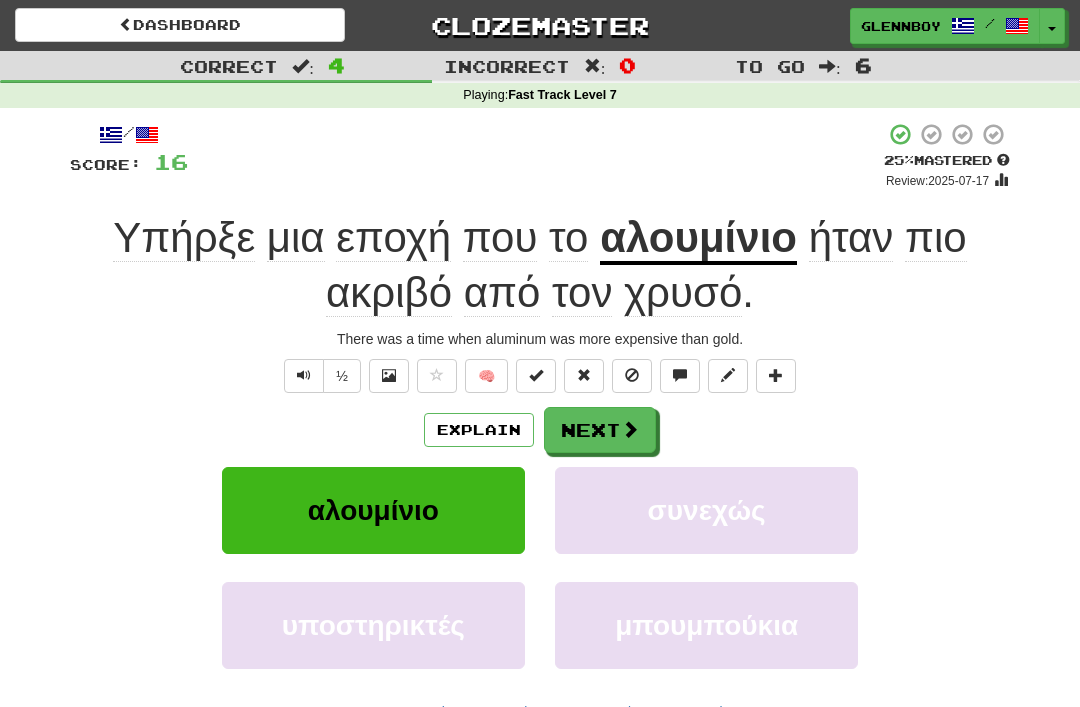 click at bounding box center [632, 376] 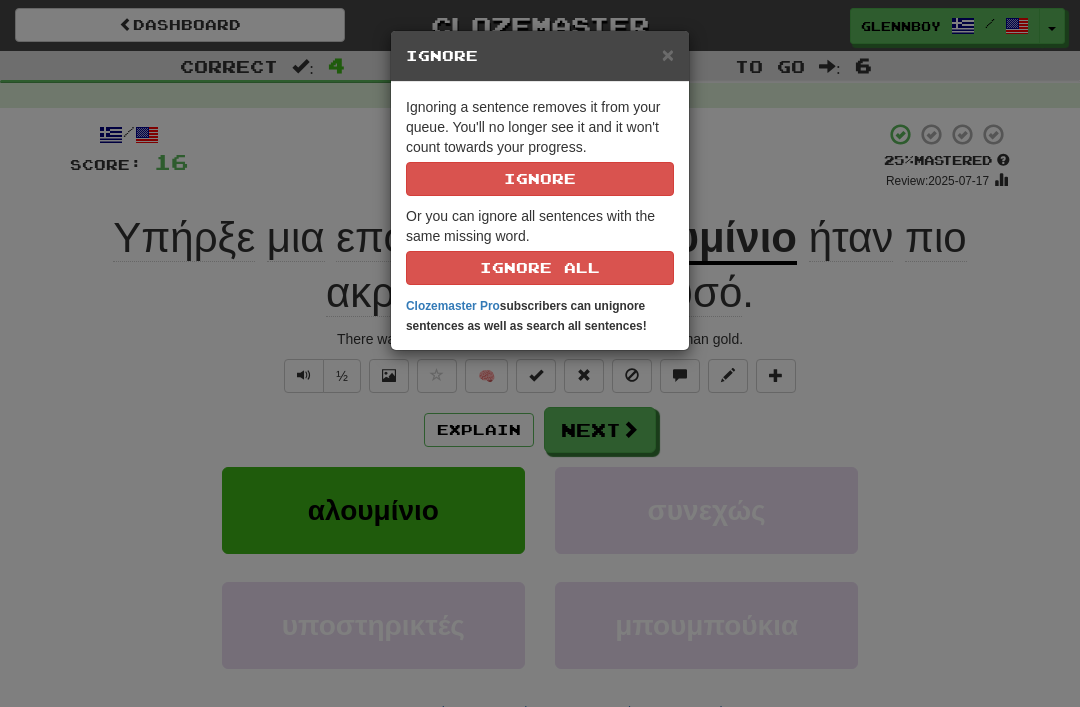 click on "Ignore" at bounding box center [540, 179] 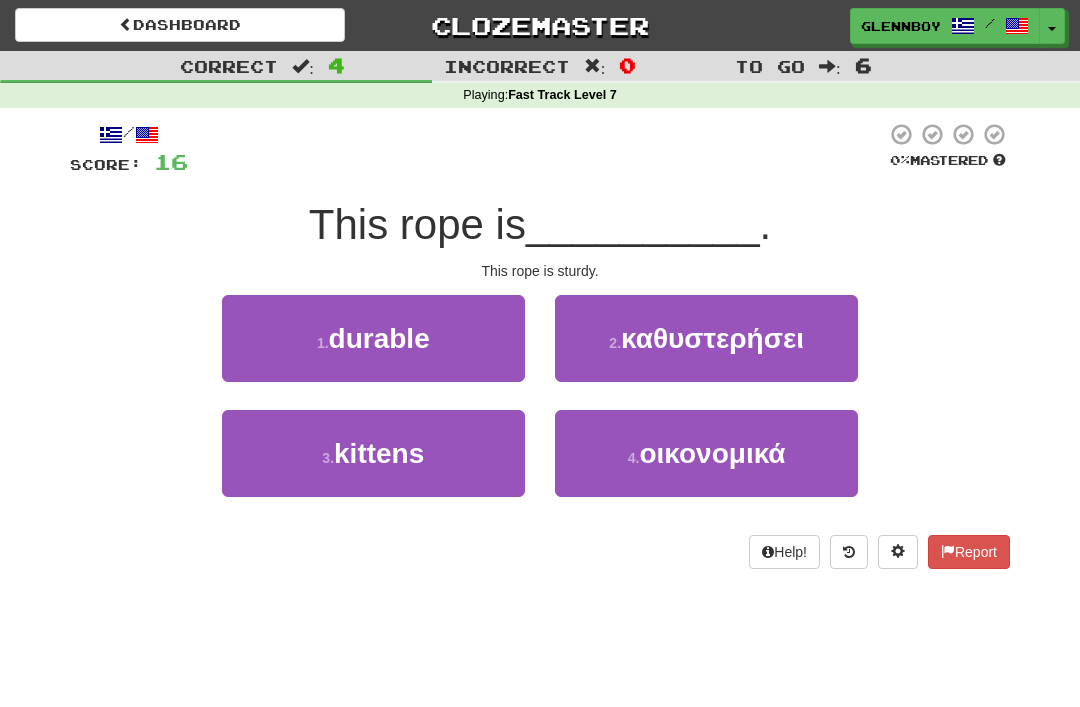 click on "ανθεκτικό" at bounding box center [379, 338] 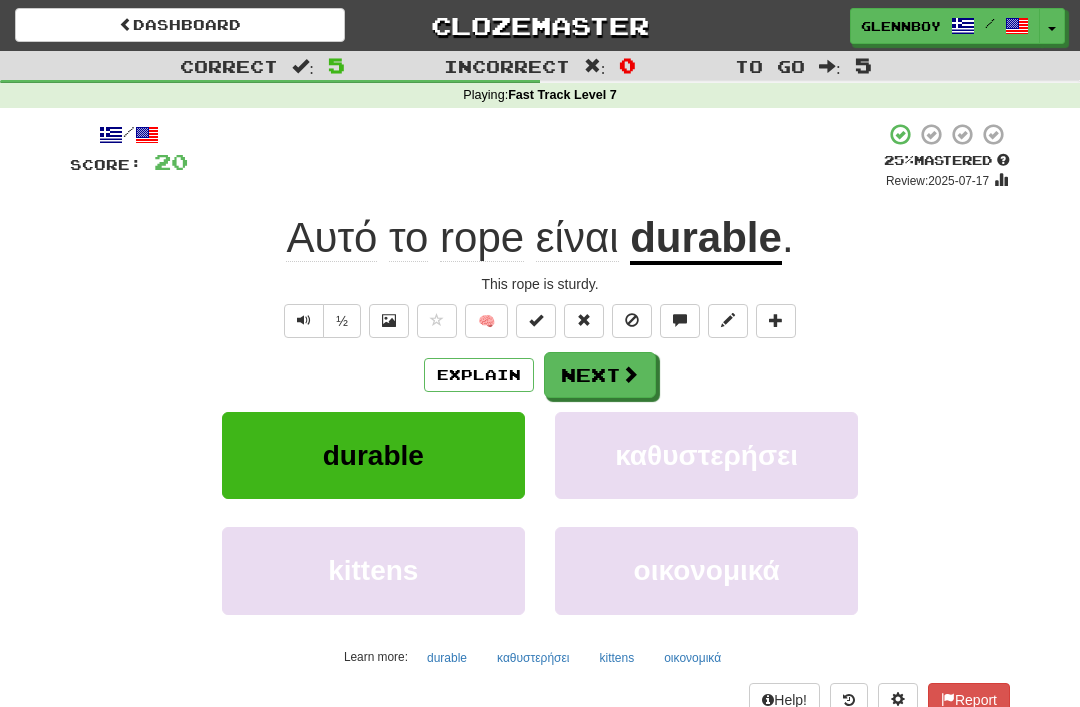 click at bounding box center [632, 320] 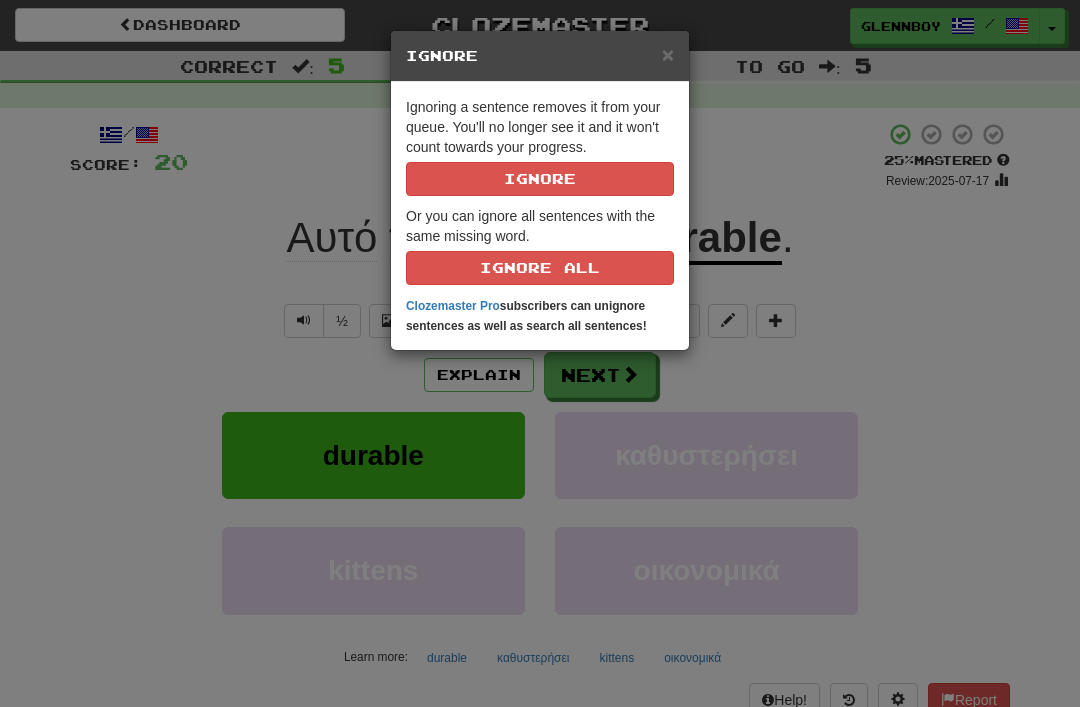 click on "Ignore" at bounding box center [540, 179] 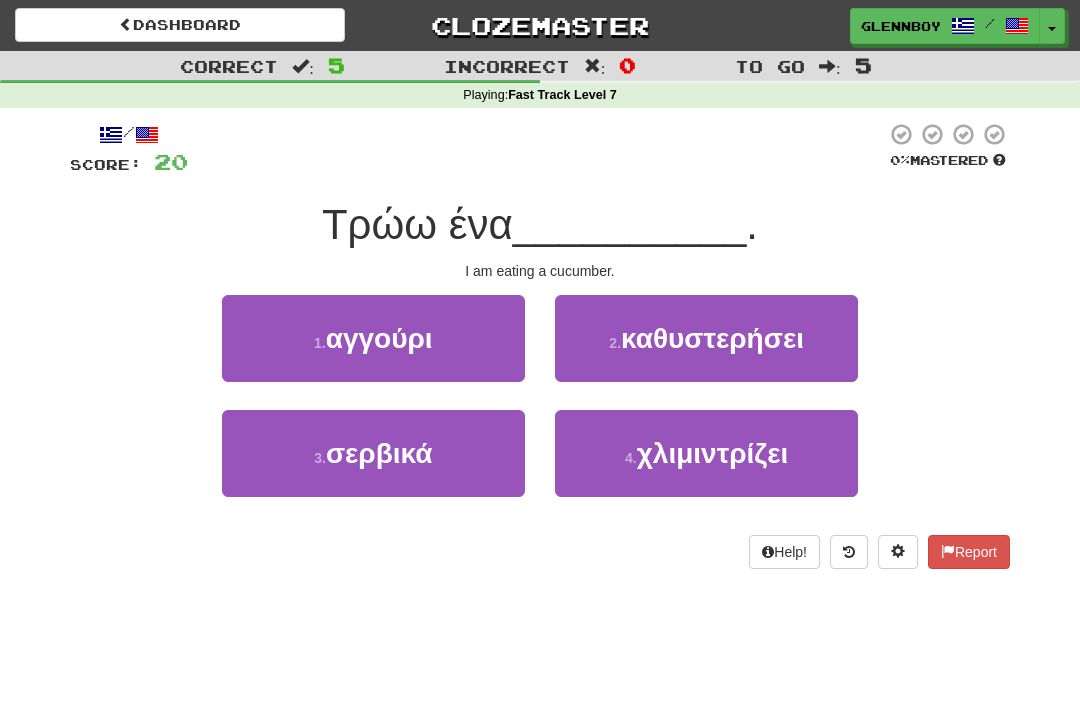 click on "1 .  αγγούρι" at bounding box center (373, 338) 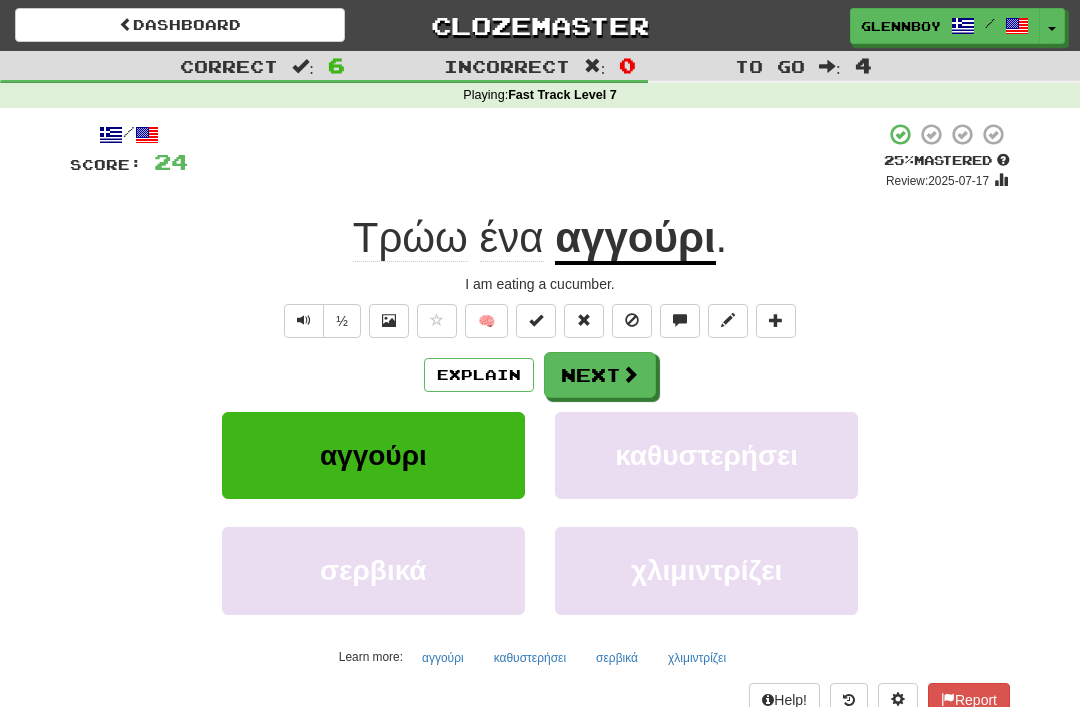 click at bounding box center [632, 320] 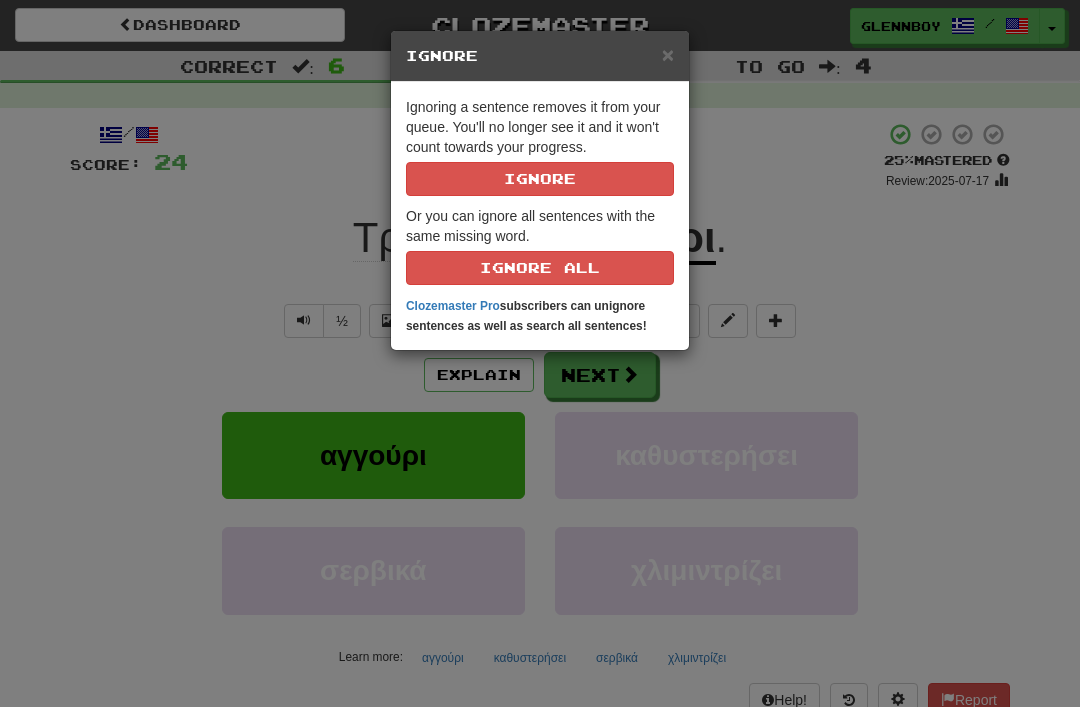 click on "Ignore" at bounding box center [540, 179] 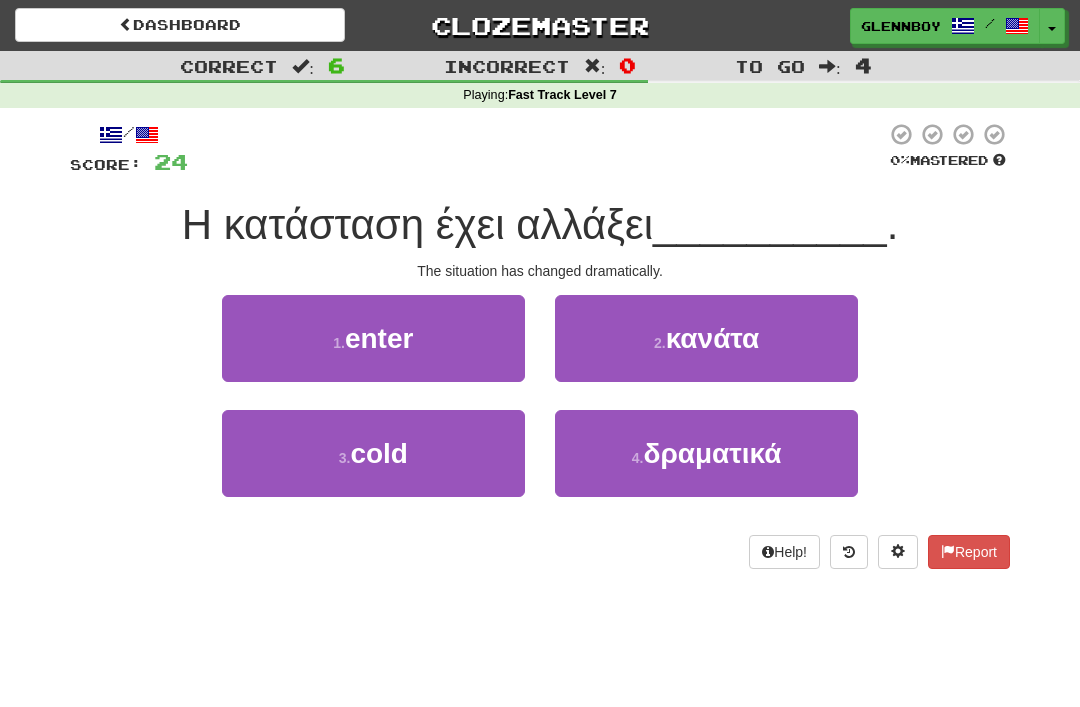 click on "δραματικά" at bounding box center (712, 453) 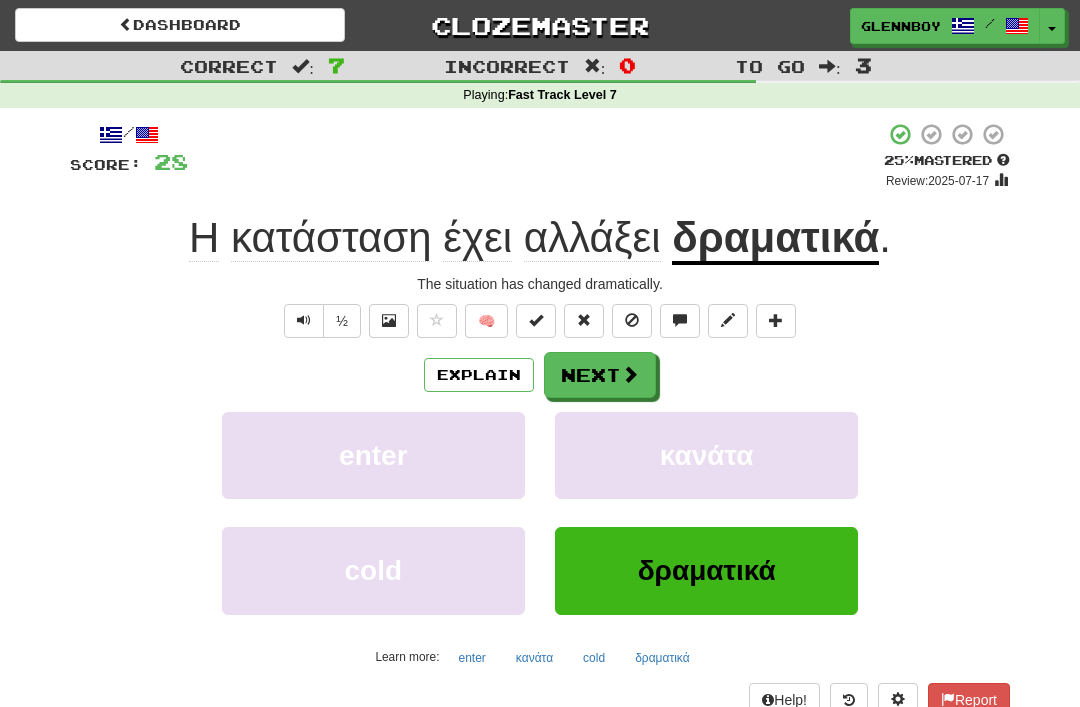click at bounding box center (632, 320) 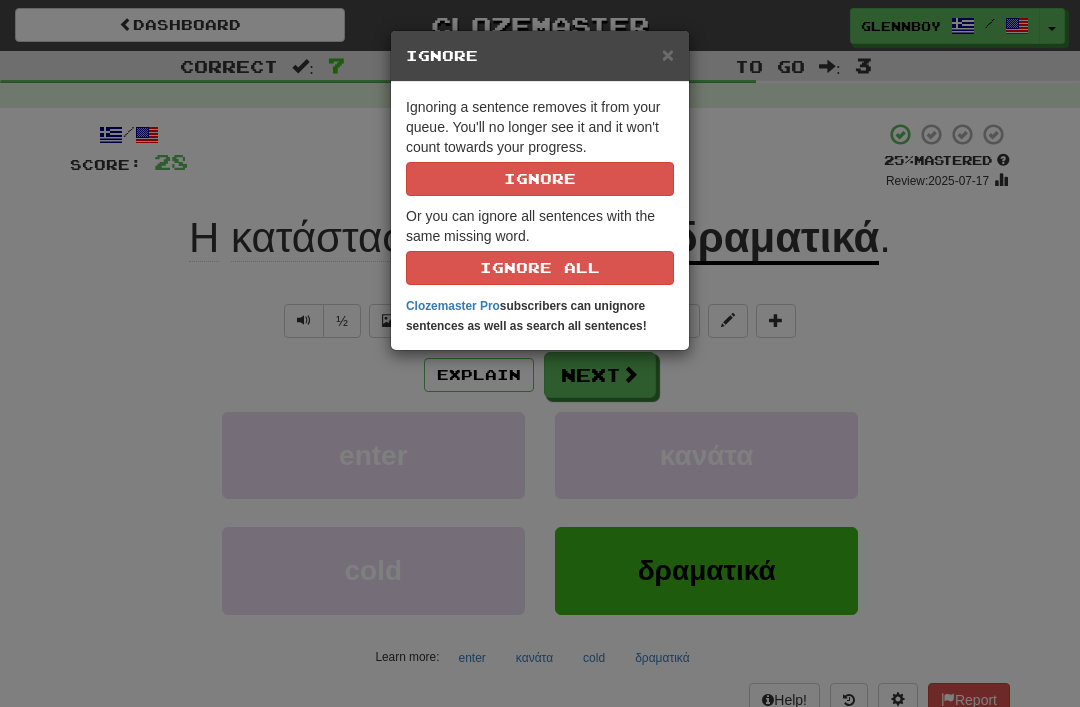 click on "Ignore" at bounding box center (540, 179) 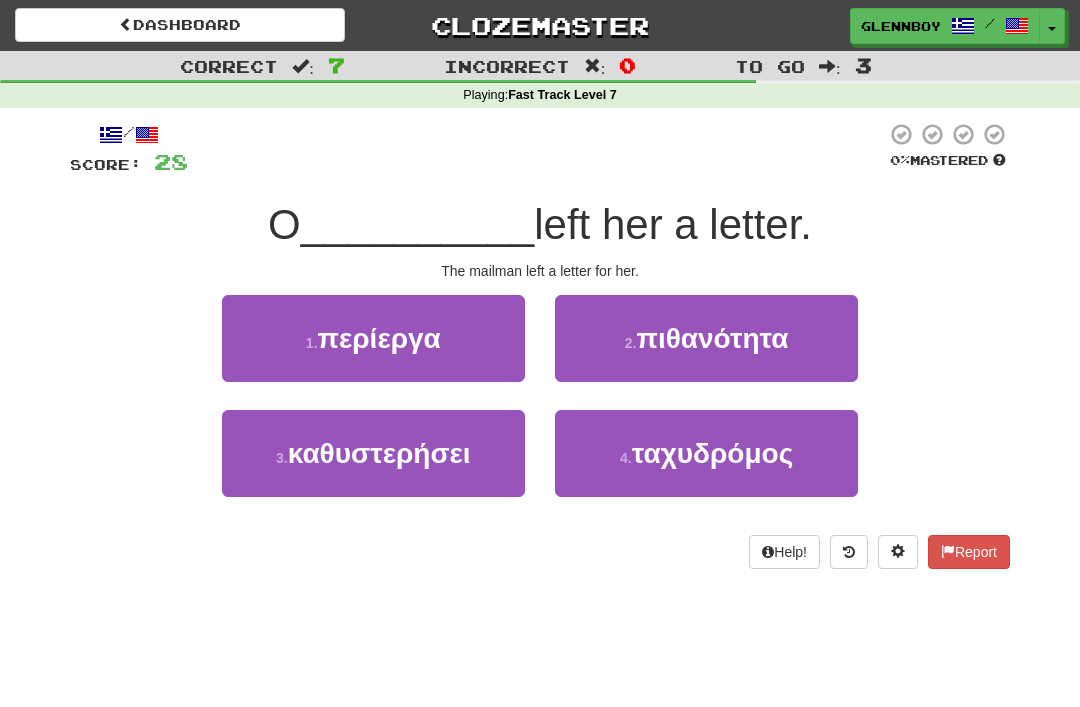 click on "4 .  ταχυδρόμος" at bounding box center [706, 453] 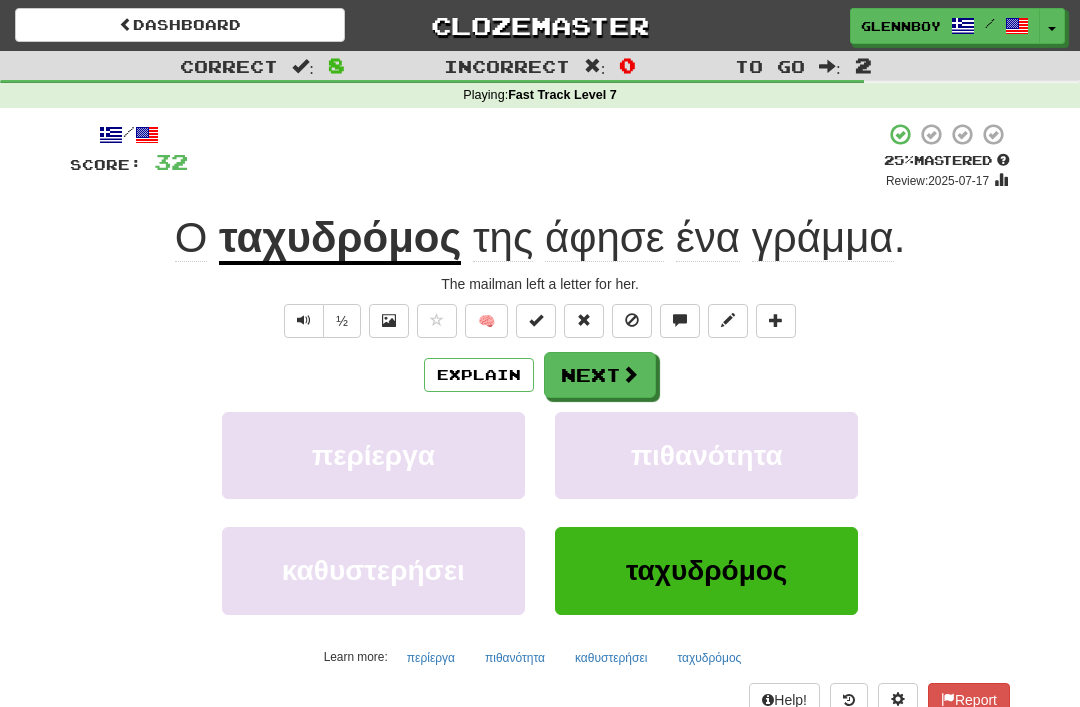 click at bounding box center (632, 320) 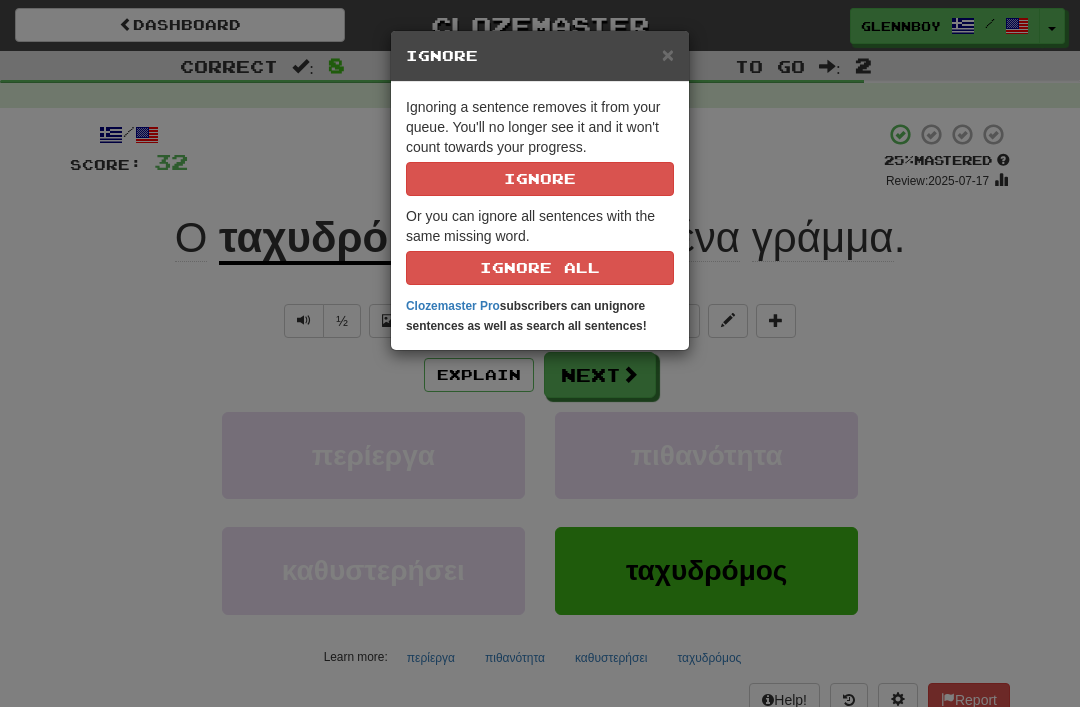 click on "Ignore" at bounding box center (540, 179) 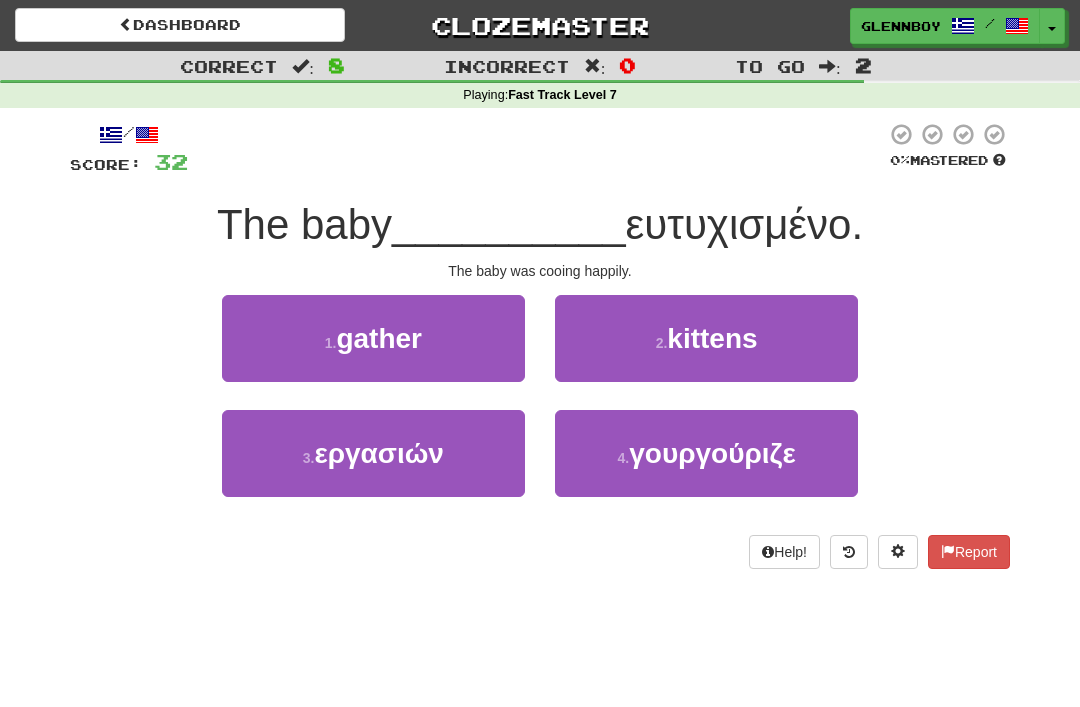 click on "γουργούριζε" at bounding box center [712, 453] 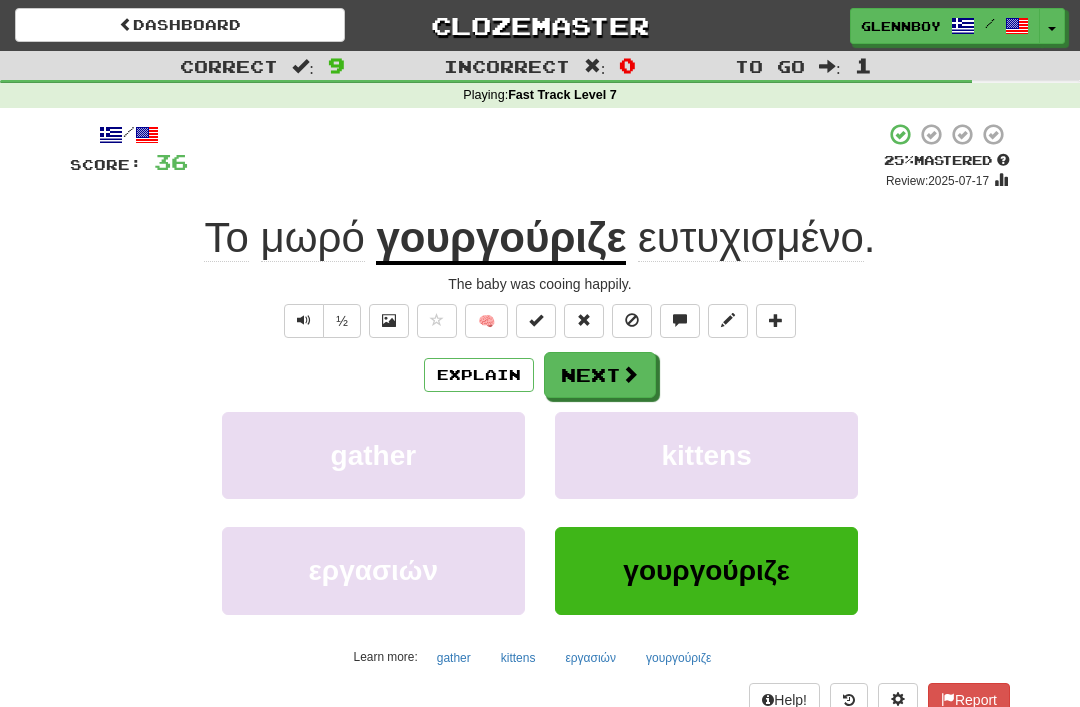 click at bounding box center (632, 320) 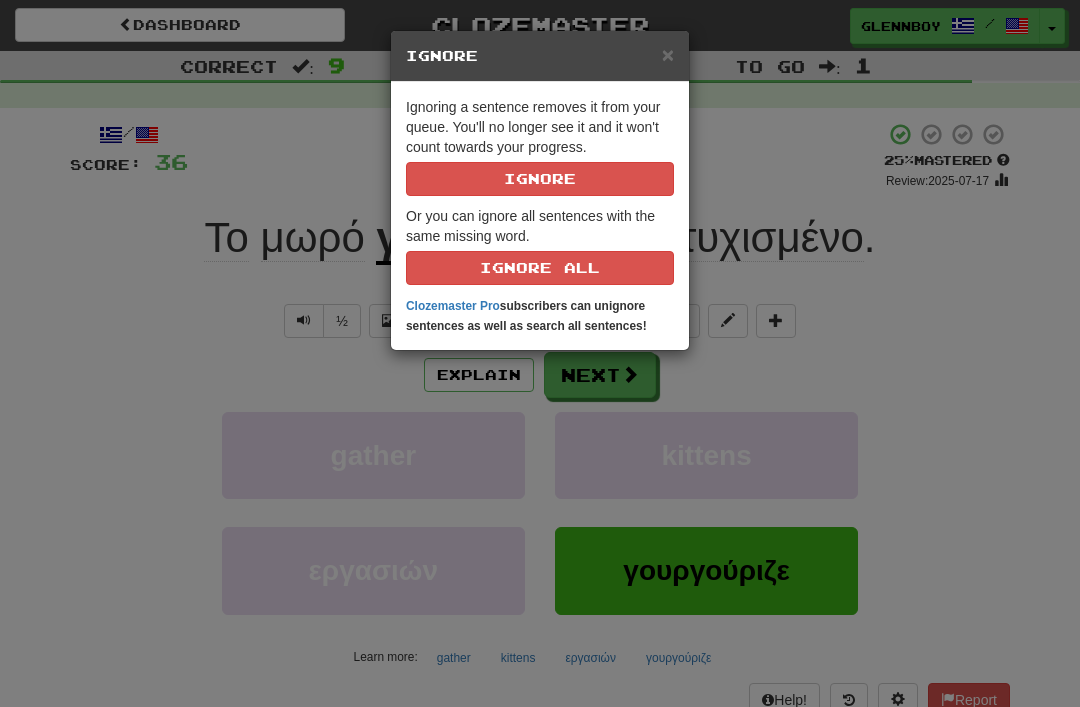 click on "Ignore" at bounding box center (540, 179) 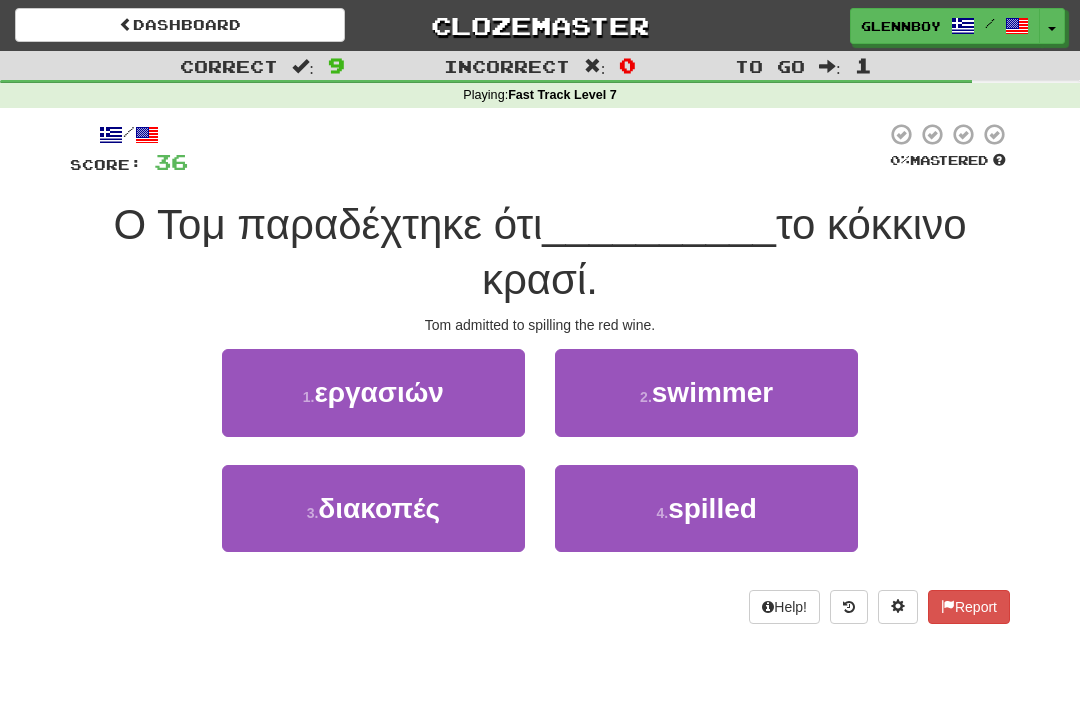click on "4 .  έχυσε" at bounding box center [706, 508] 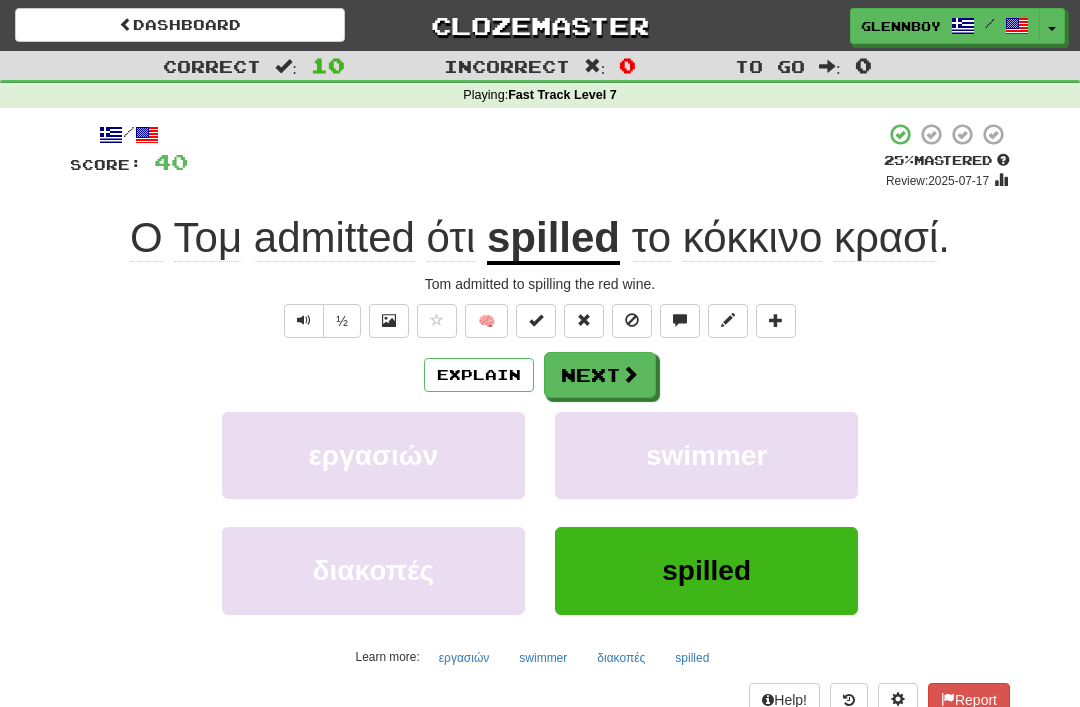 click on "Explain" at bounding box center (479, 375) 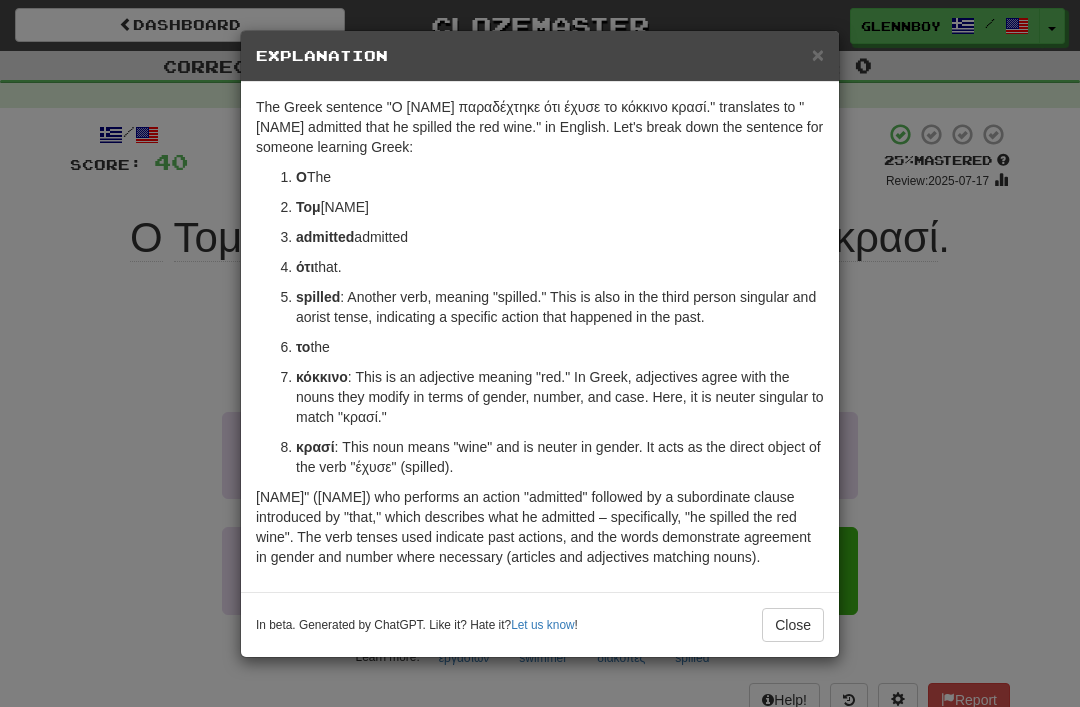 click on "×" at bounding box center (818, 54) 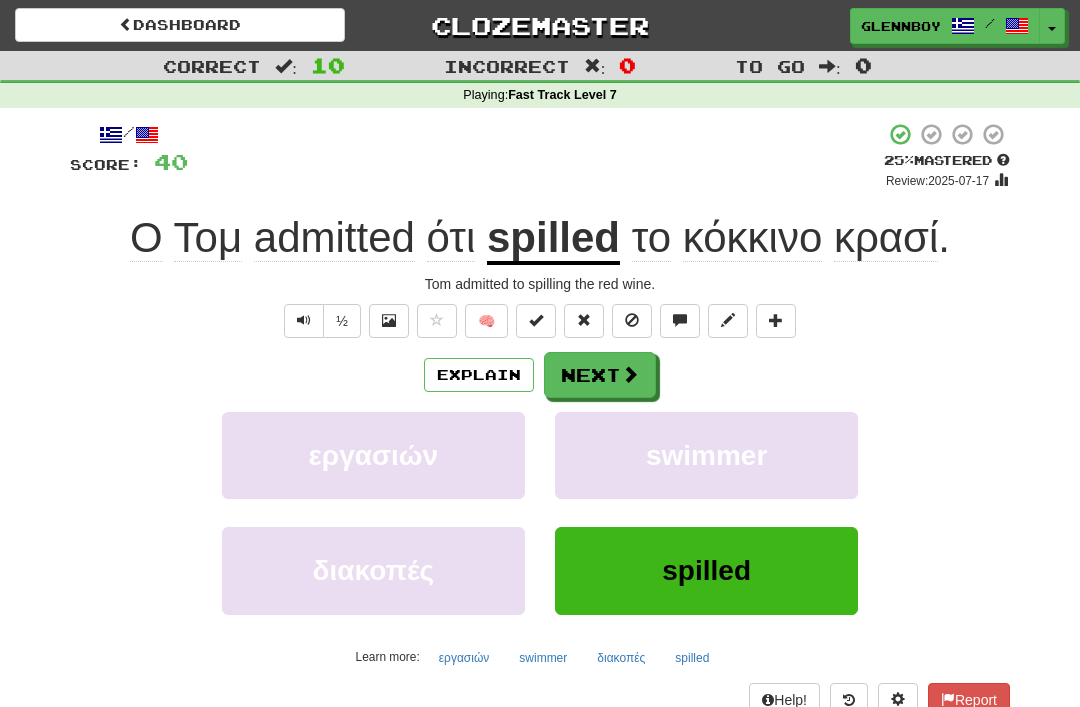 click at bounding box center [632, 320] 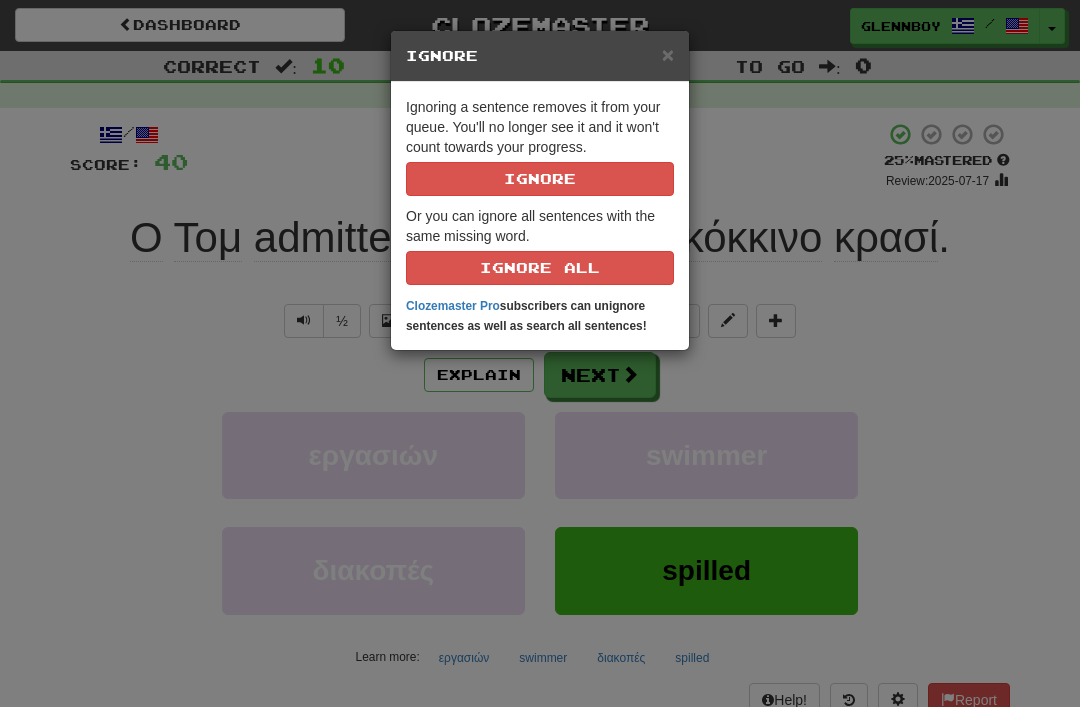 click on "Ignore" at bounding box center (540, 179) 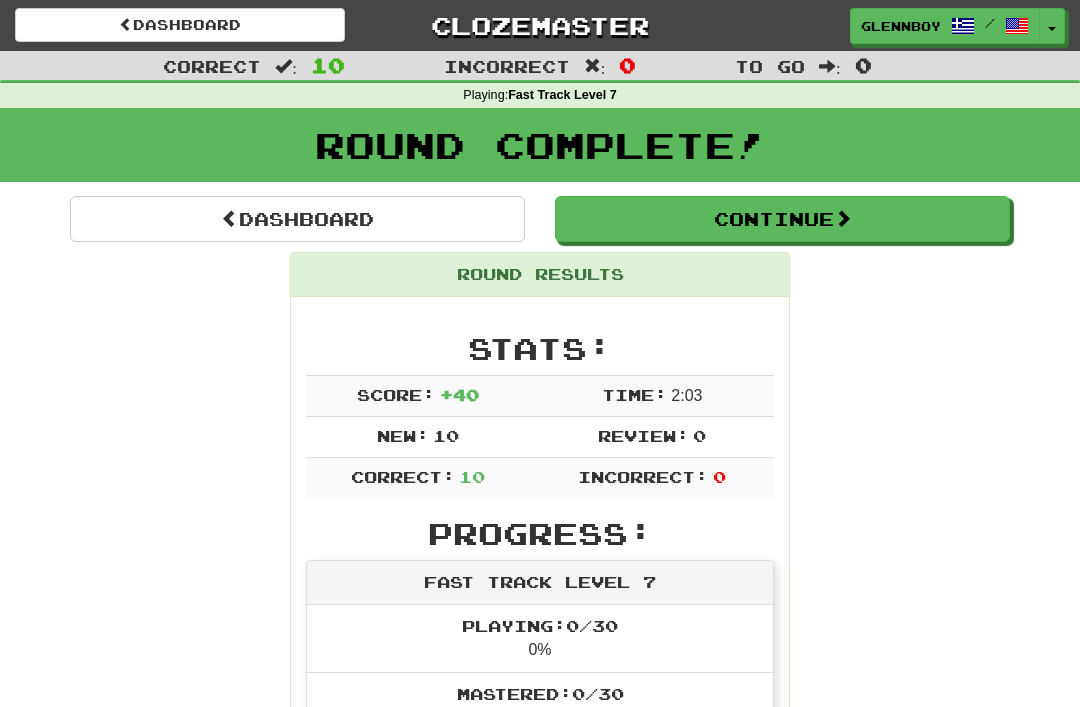click on "Continue" at bounding box center [782, 219] 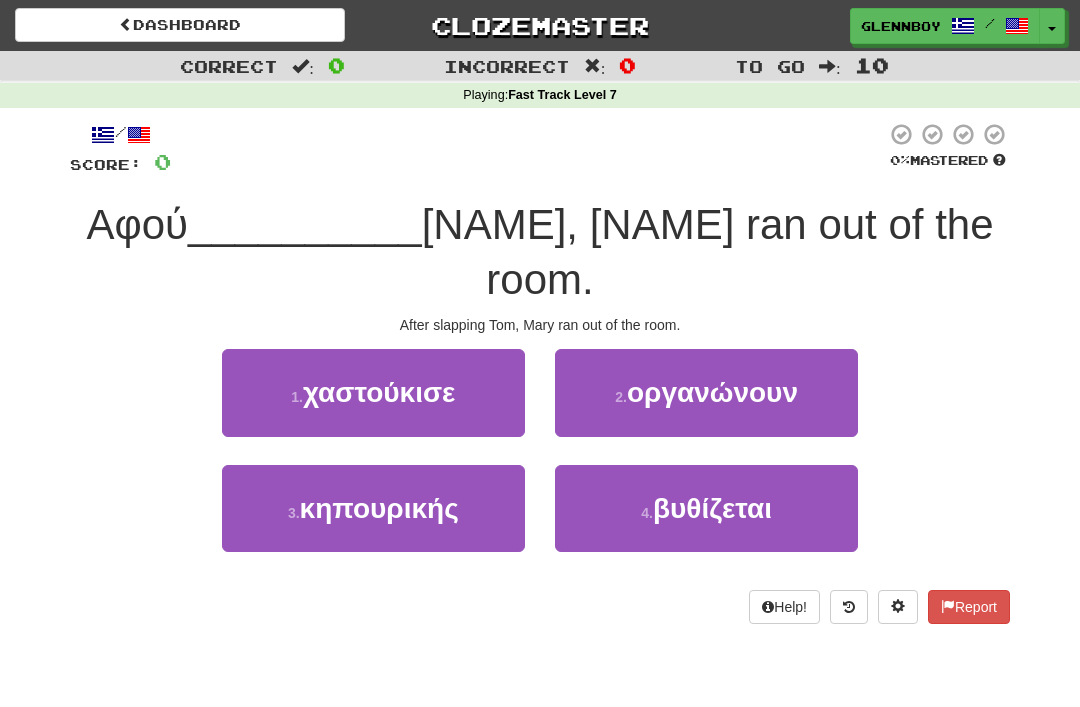 click on "χαστούκισε" at bounding box center (379, 392) 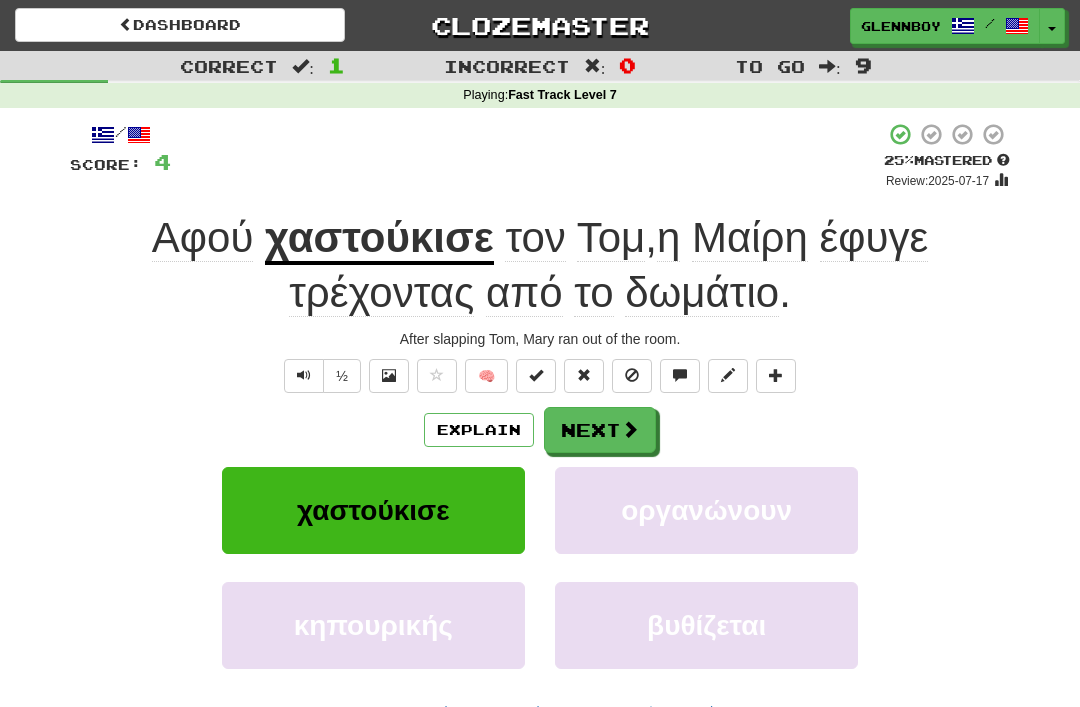 click on "Explain" at bounding box center (479, 430) 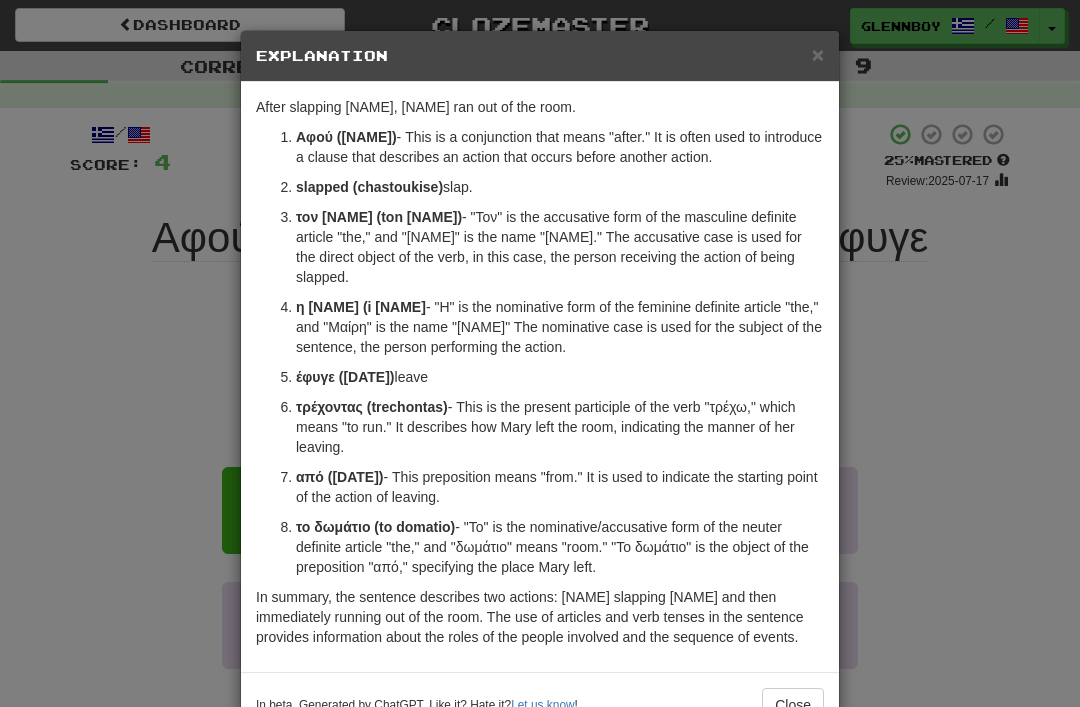 click on "×" at bounding box center (818, 54) 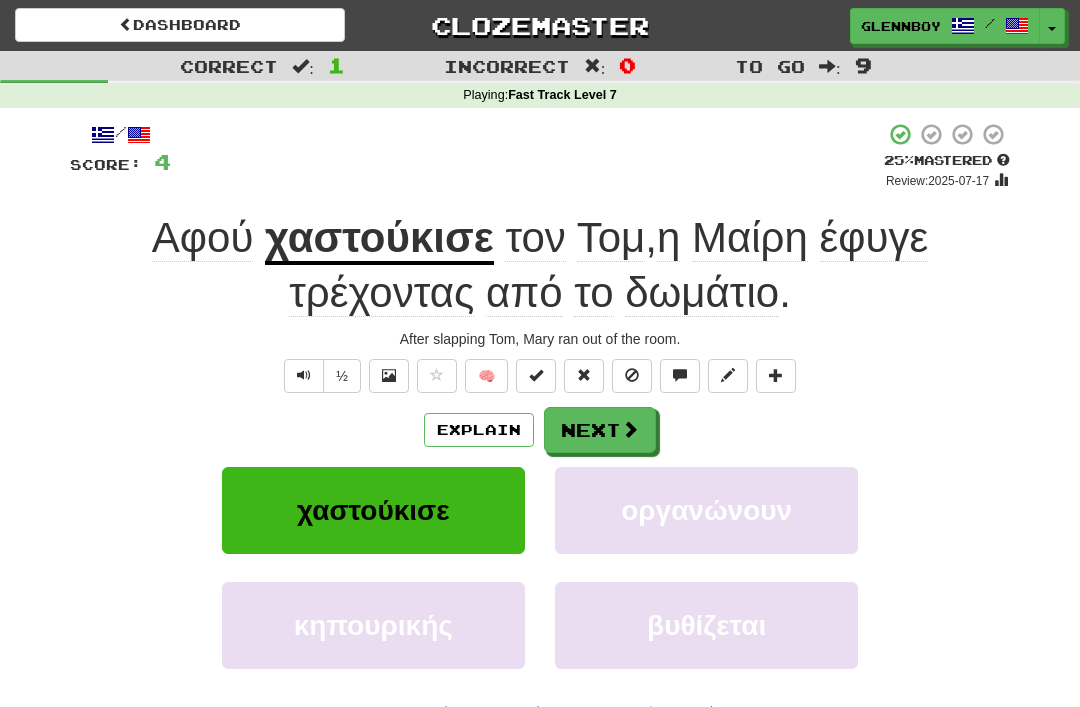 click at bounding box center [632, 376] 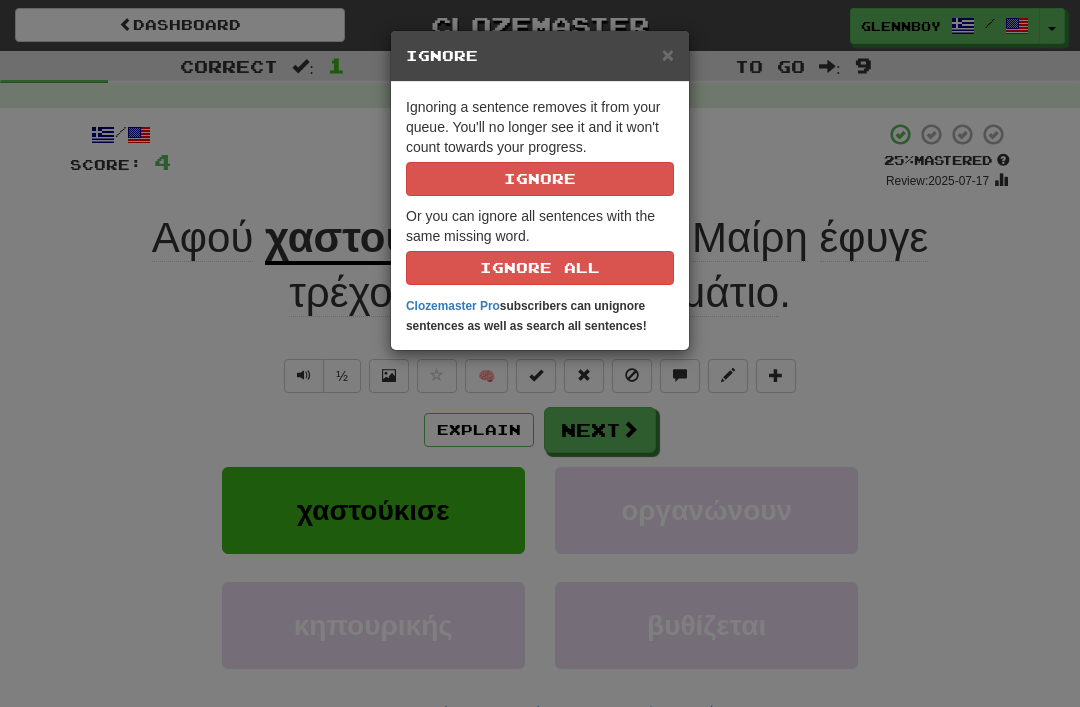 click on "Ignore" at bounding box center [540, 179] 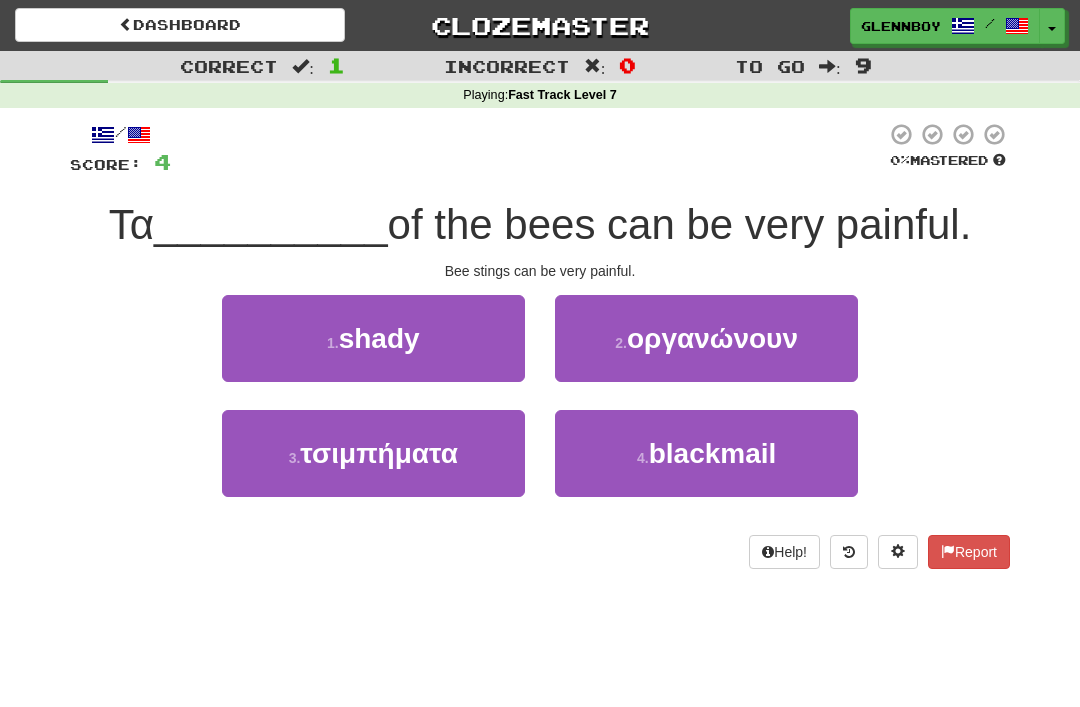 click on "τσιμπήματα" at bounding box center [379, 453] 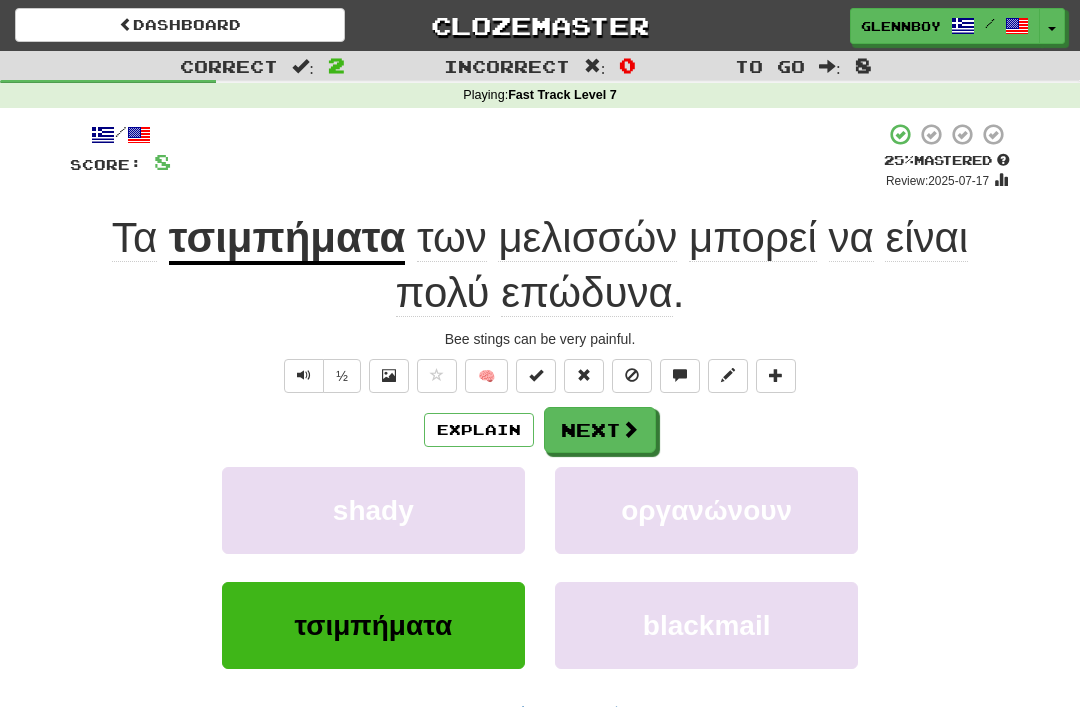 click at bounding box center (632, 375) 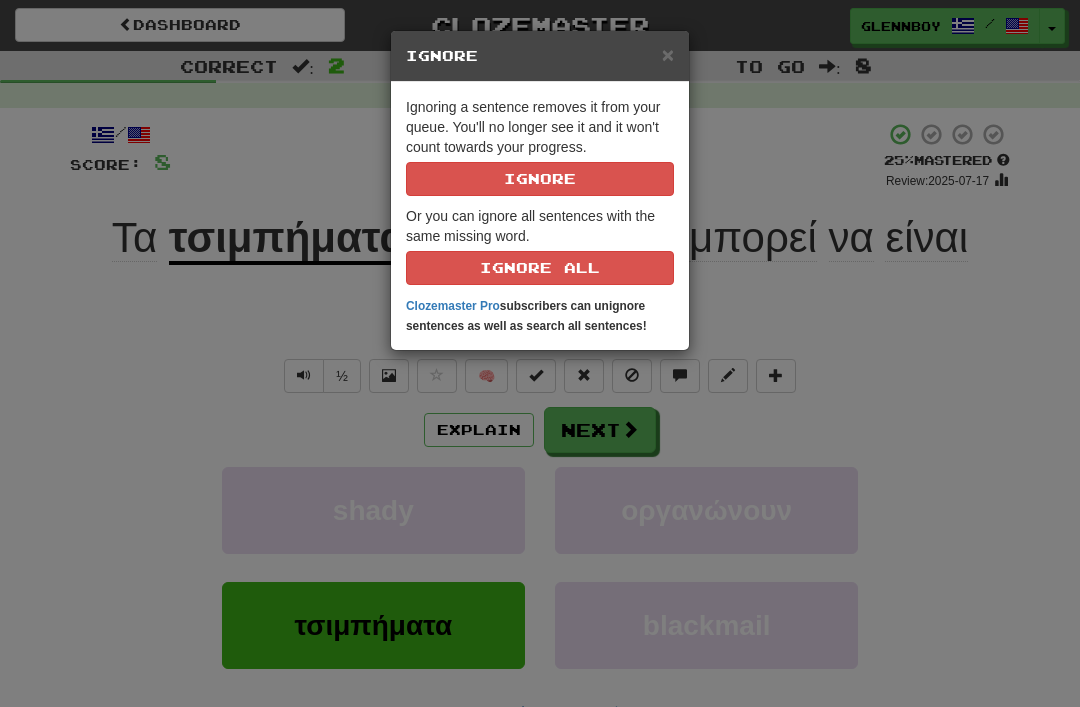click on "Ignore" at bounding box center [540, 179] 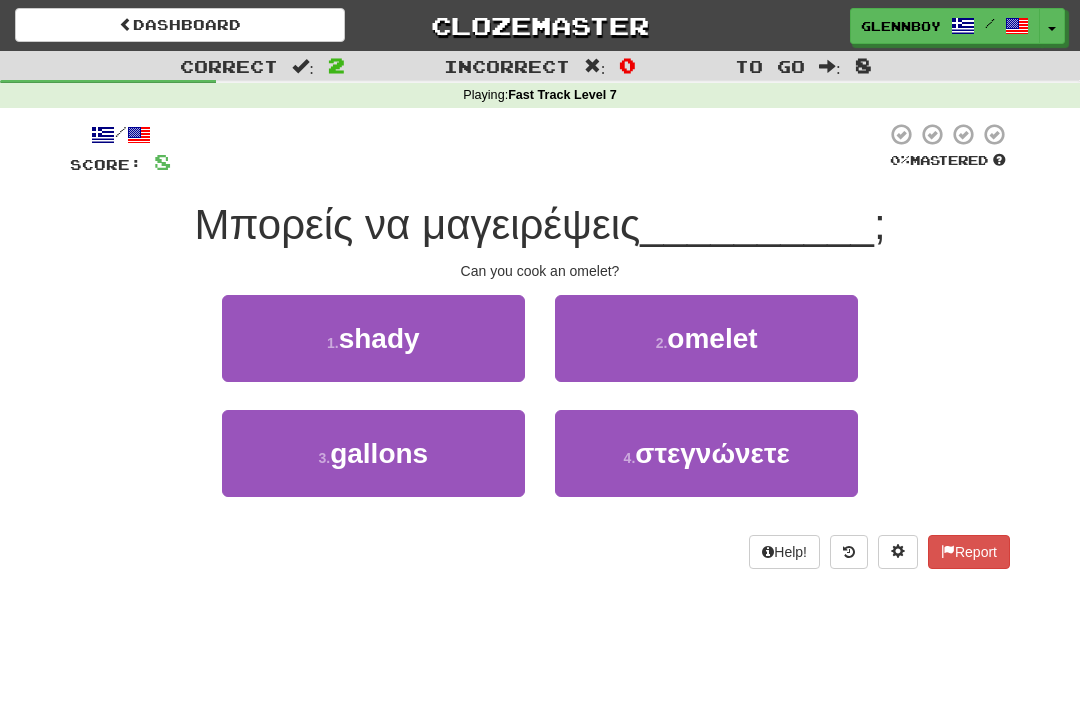 click on "2 .  ομελέτα" at bounding box center (706, 338) 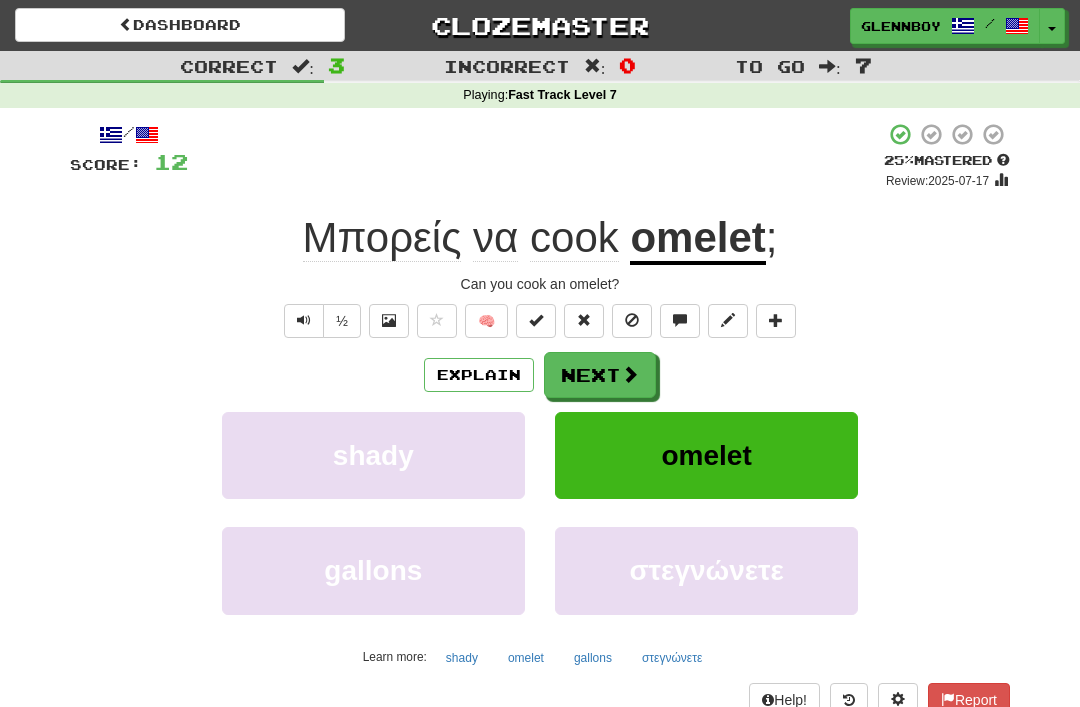 click at bounding box center [632, 320] 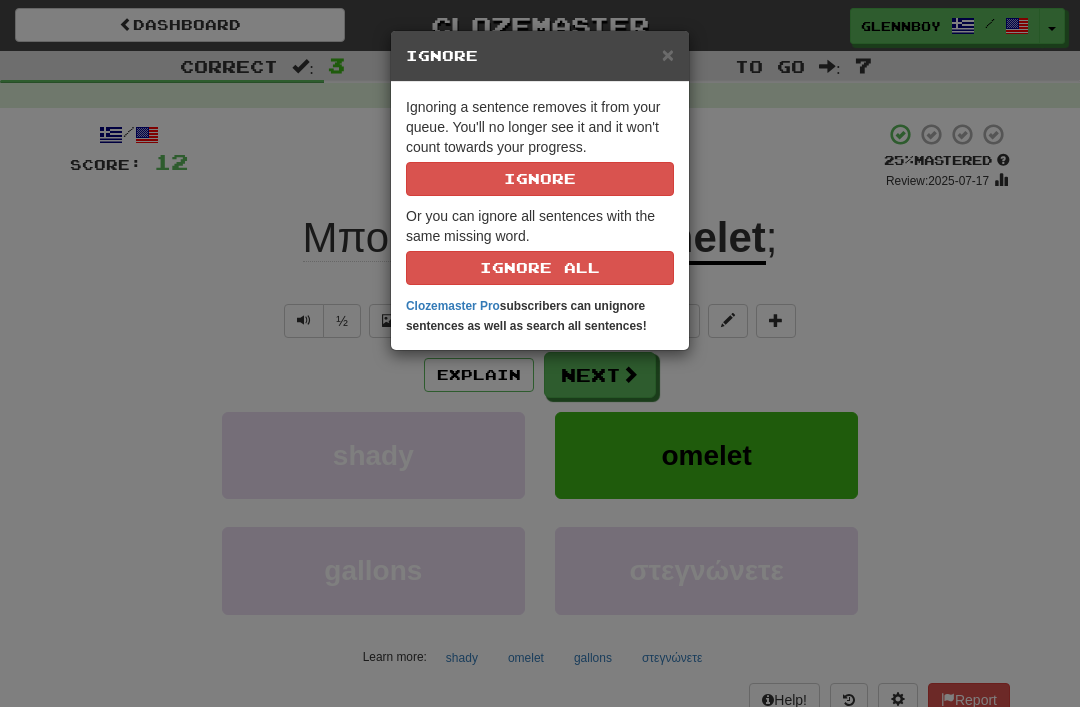 click on "Ignore" at bounding box center (540, 179) 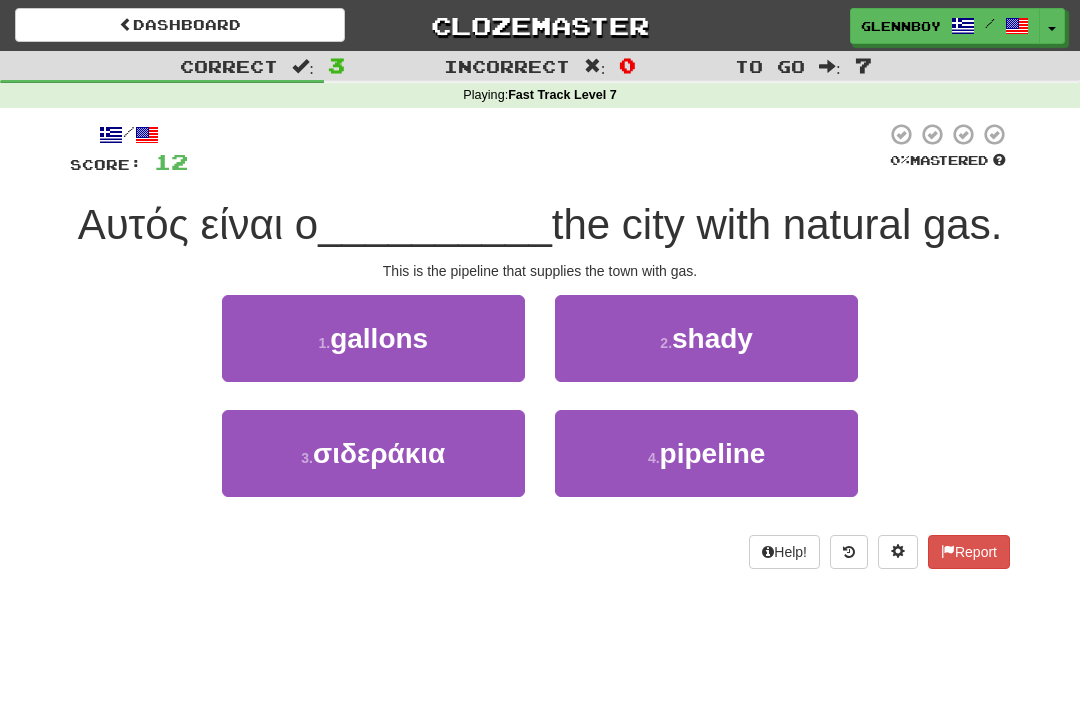 click on "σιδεράκια" at bounding box center (379, 453) 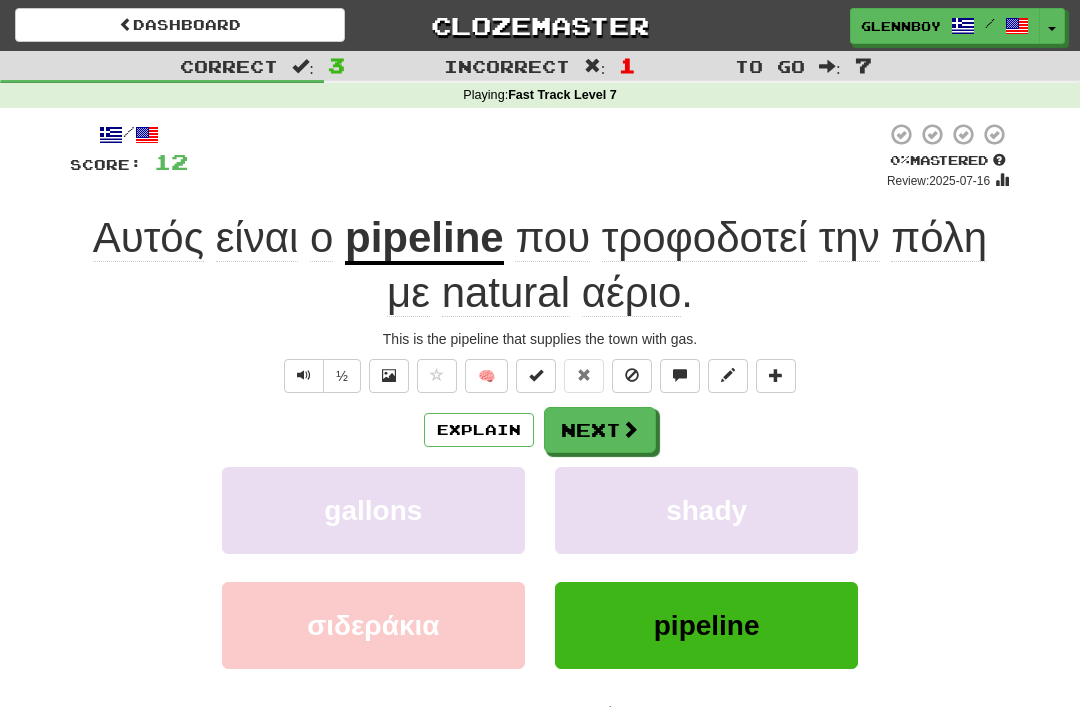 click on "Explain" at bounding box center (479, 430) 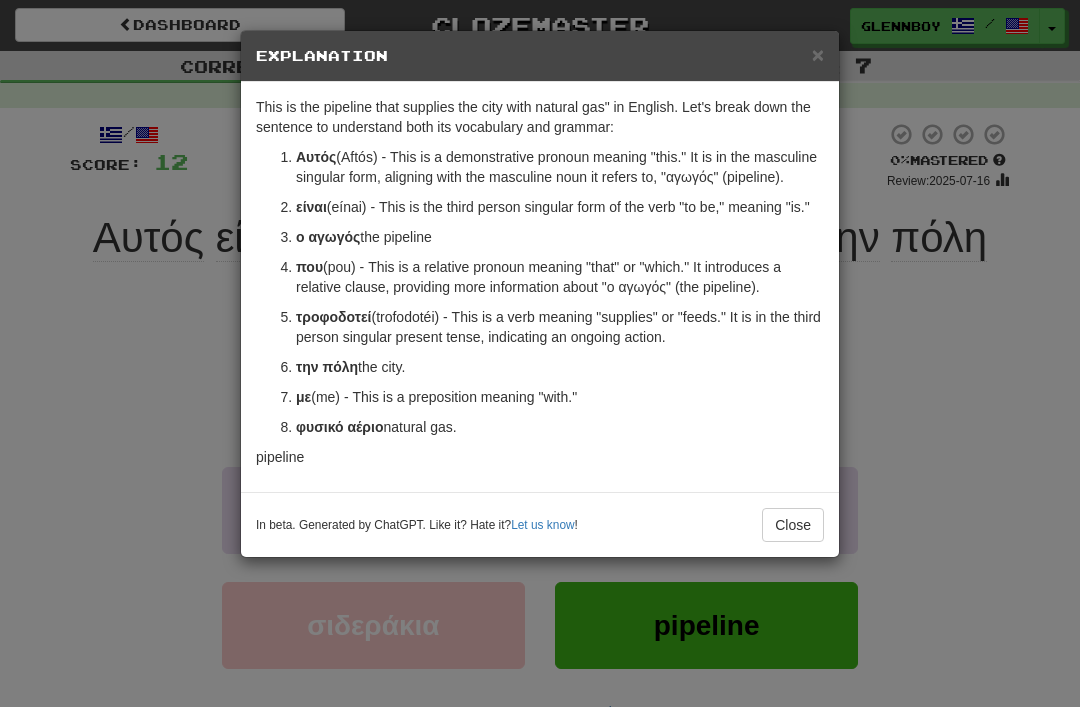 click on "×" at bounding box center (818, 54) 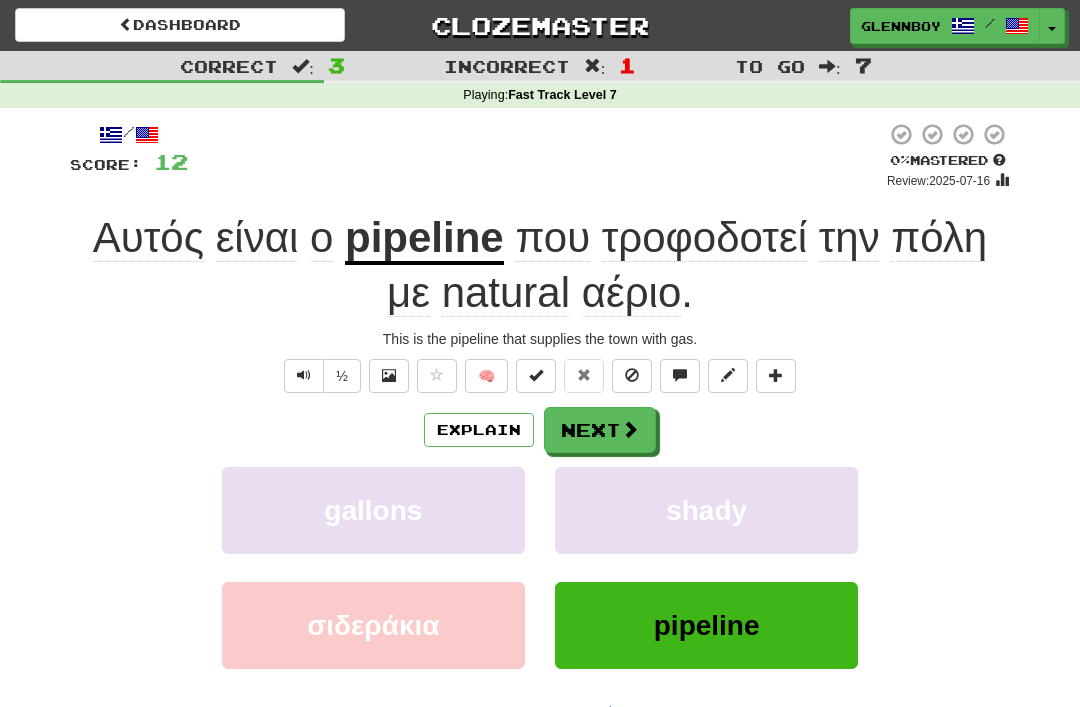 click on "This is the pipeline that supplies the town with gas." at bounding box center [540, 339] 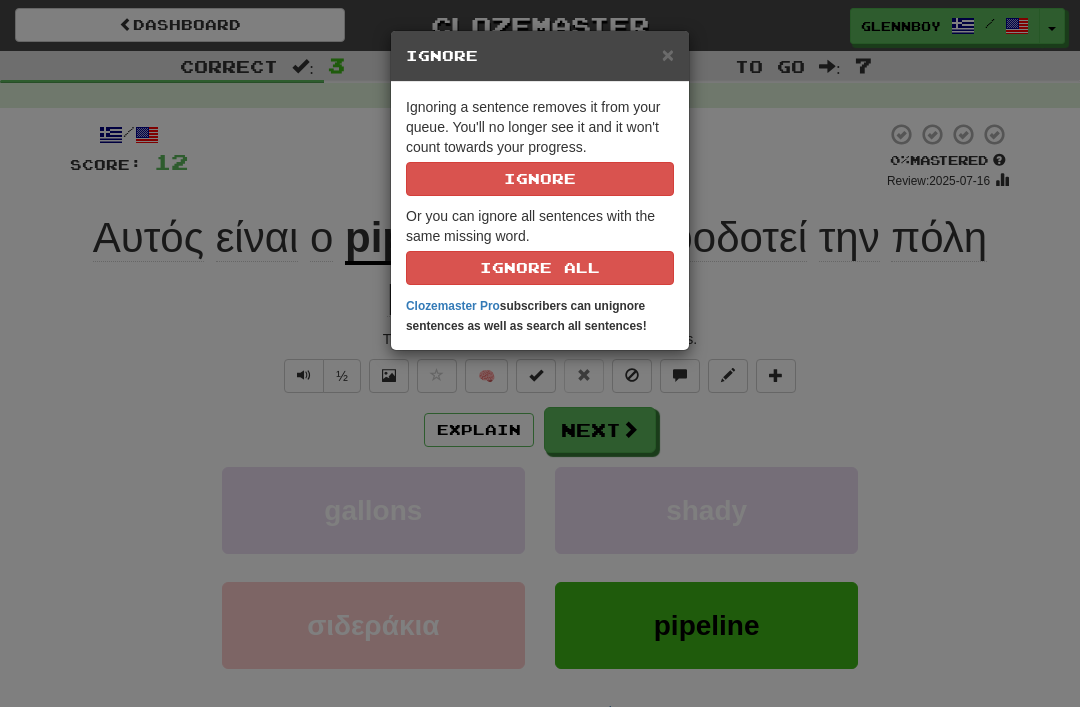 click on "Ignore" at bounding box center [540, 179] 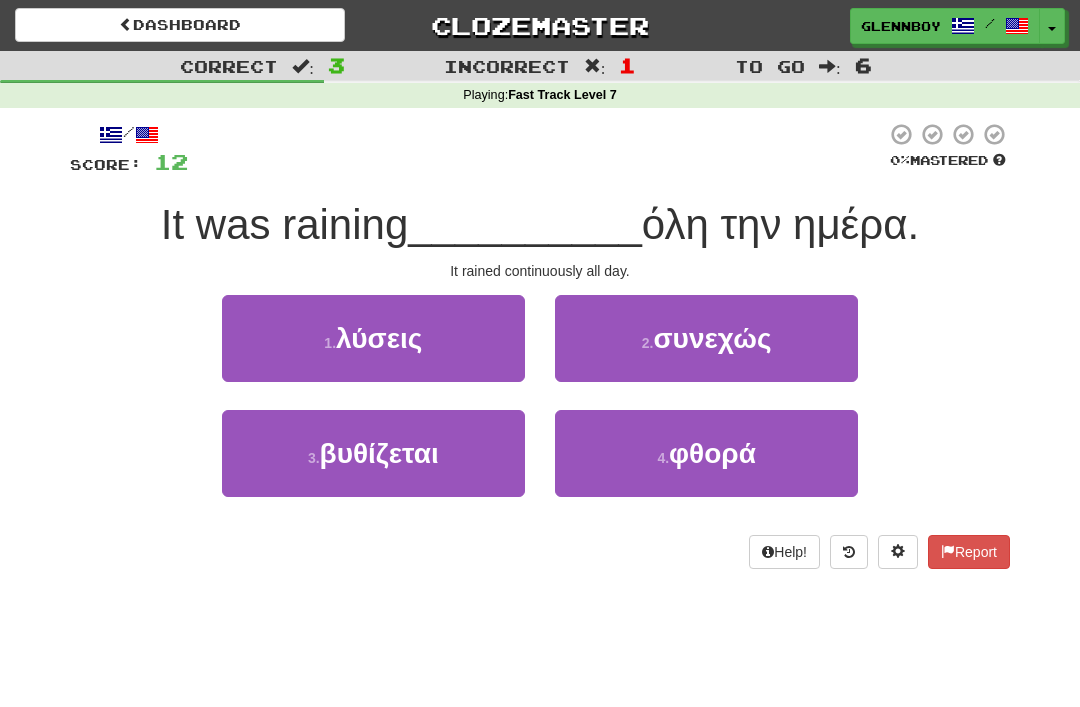 click on "2 .  συνεχώς" at bounding box center (706, 338) 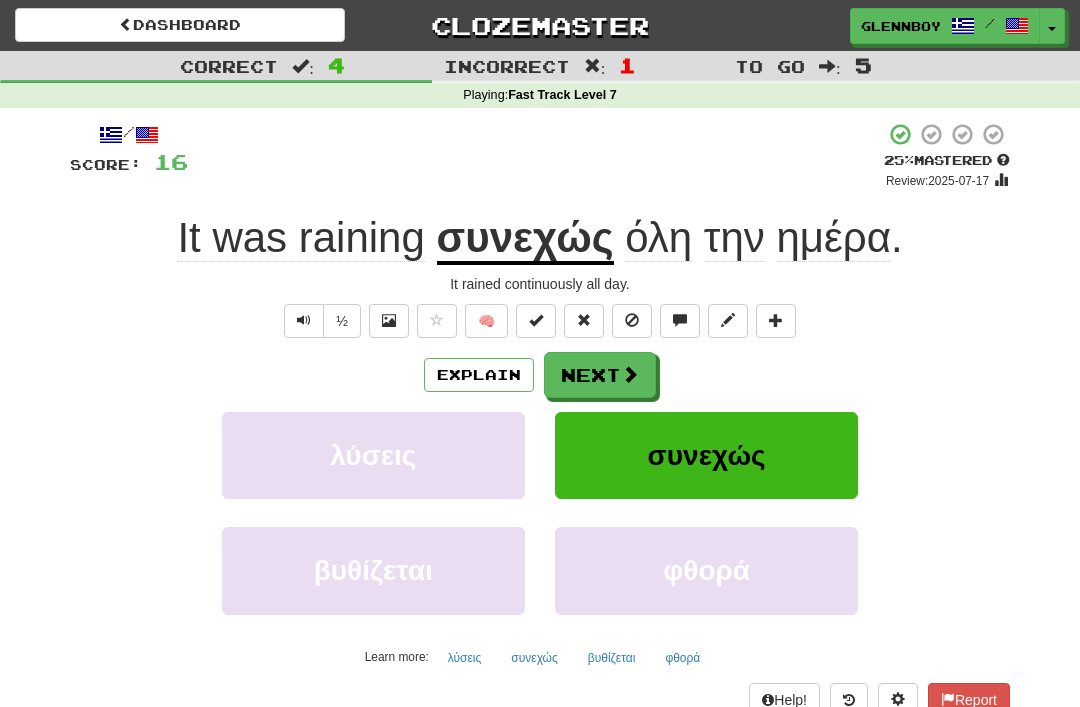 click at bounding box center [632, 320] 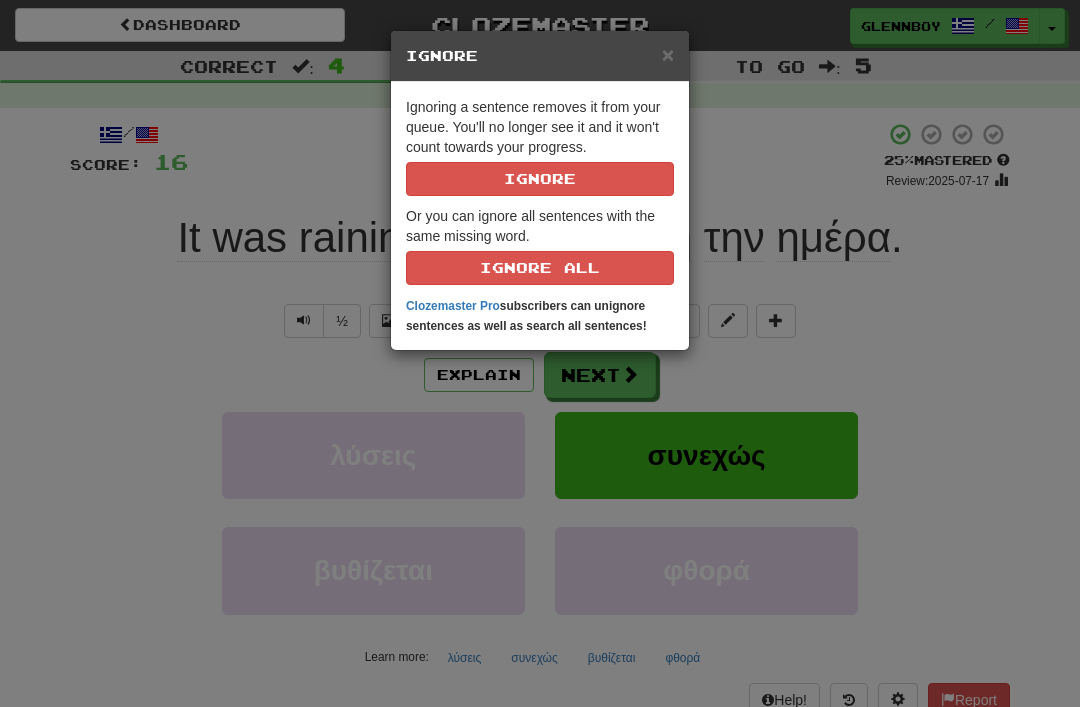 click on "Ignore" at bounding box center (540, 179) 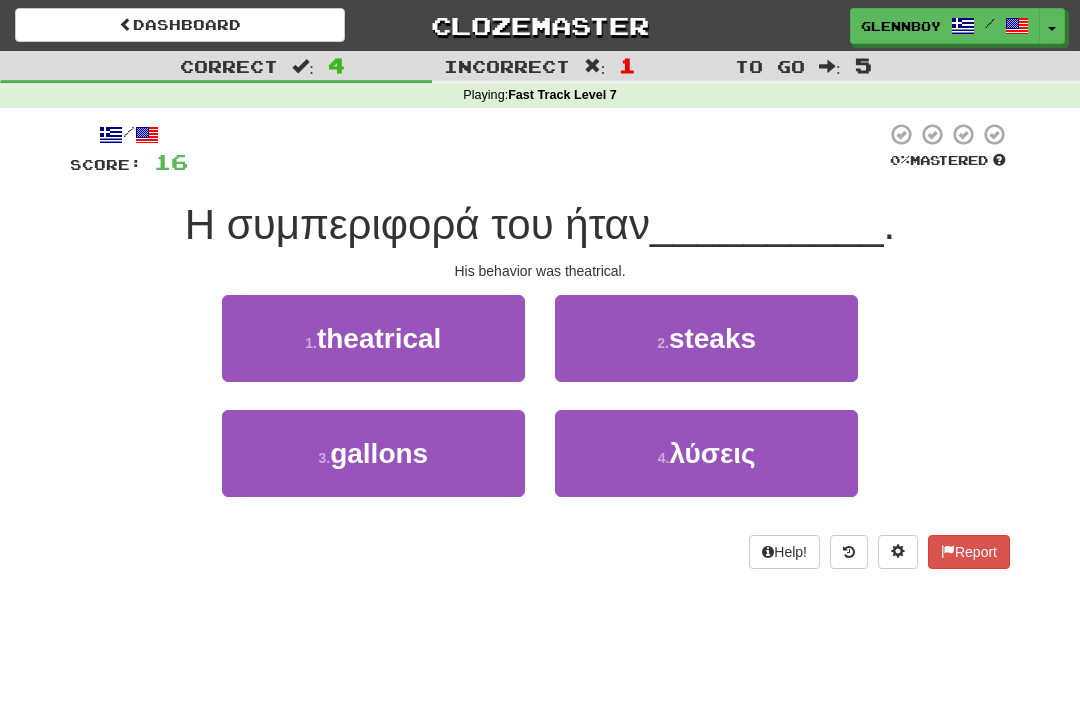 click on "1 .  θεατρική" at bounding box center (373, 338) 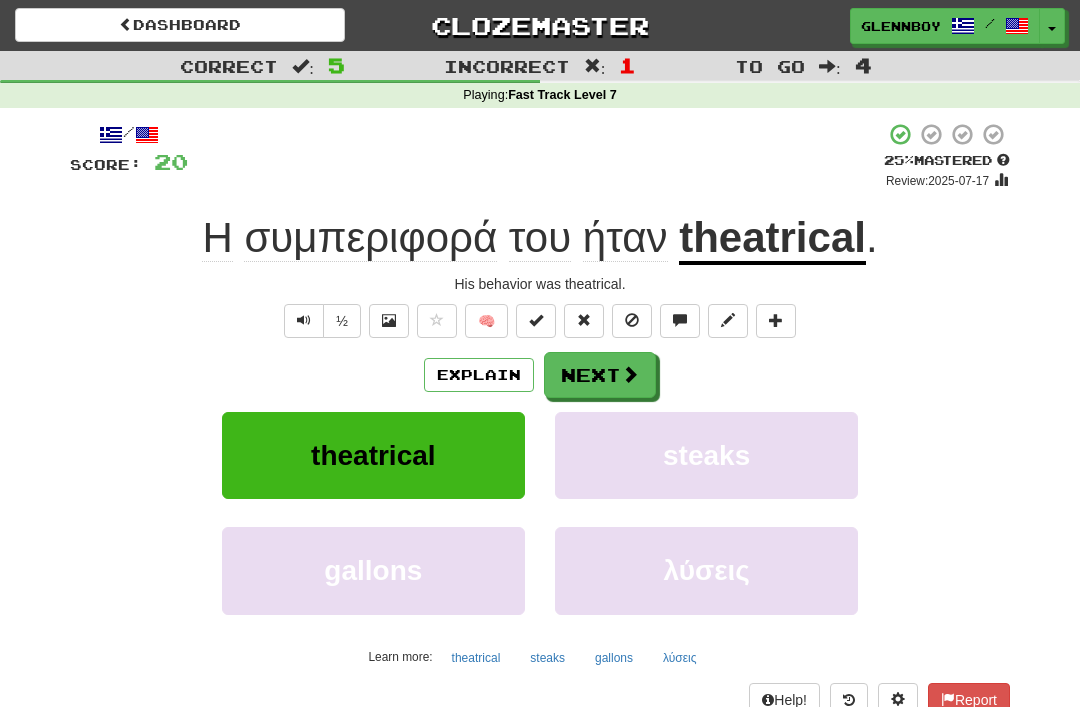 click at bounding box center (632, 321) 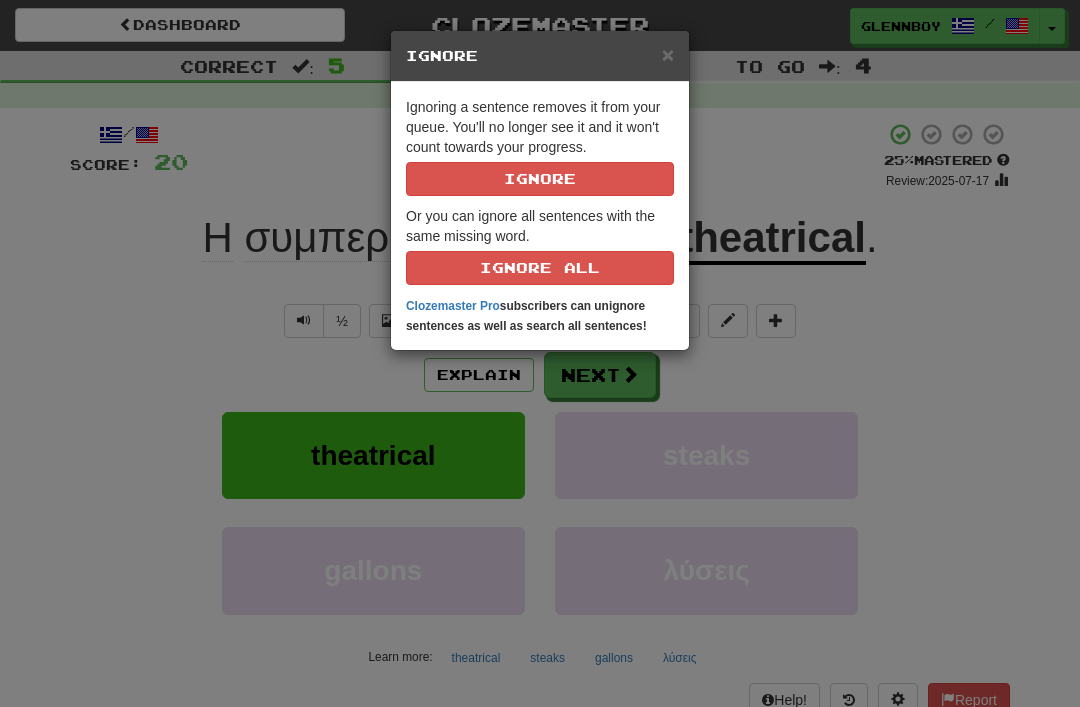click on "Ignore" at bounding box center (540, 179) 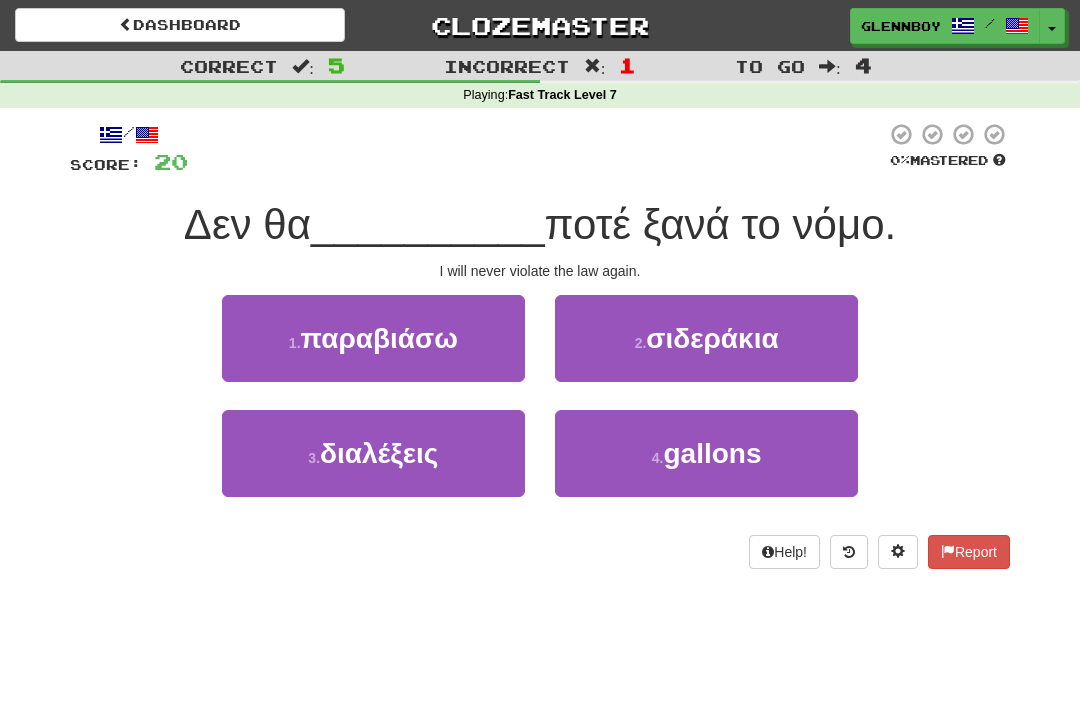 click on "παραβιάσω" at bounding box center (379, 338) 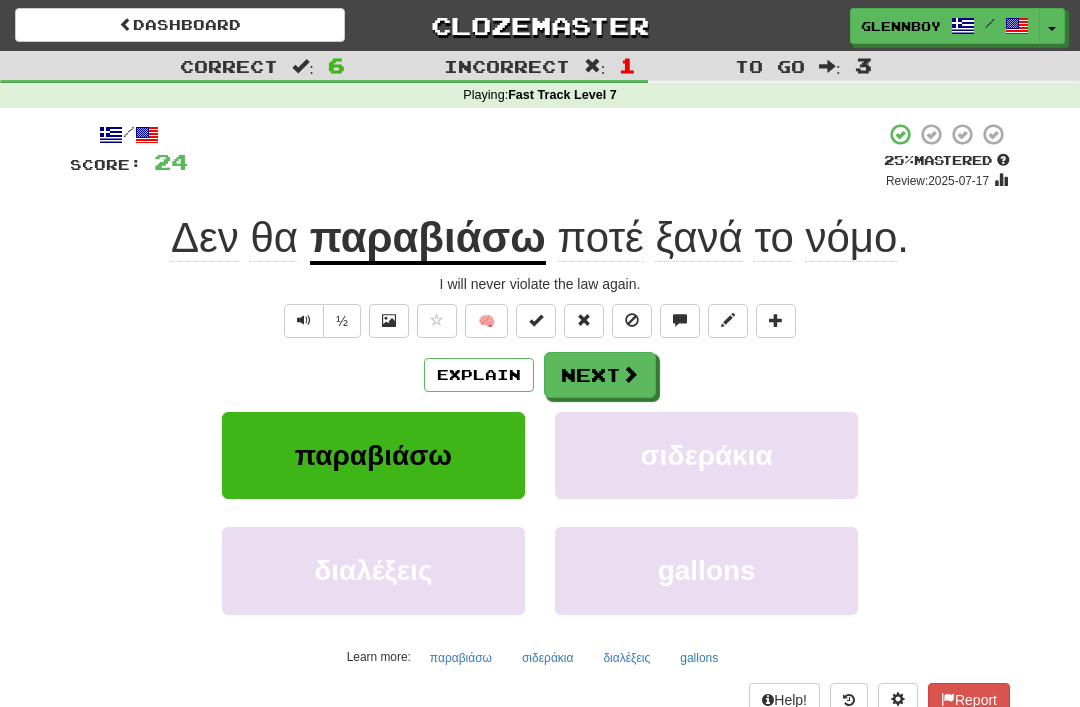 click on "Explain" at bounding box center (479, 375) 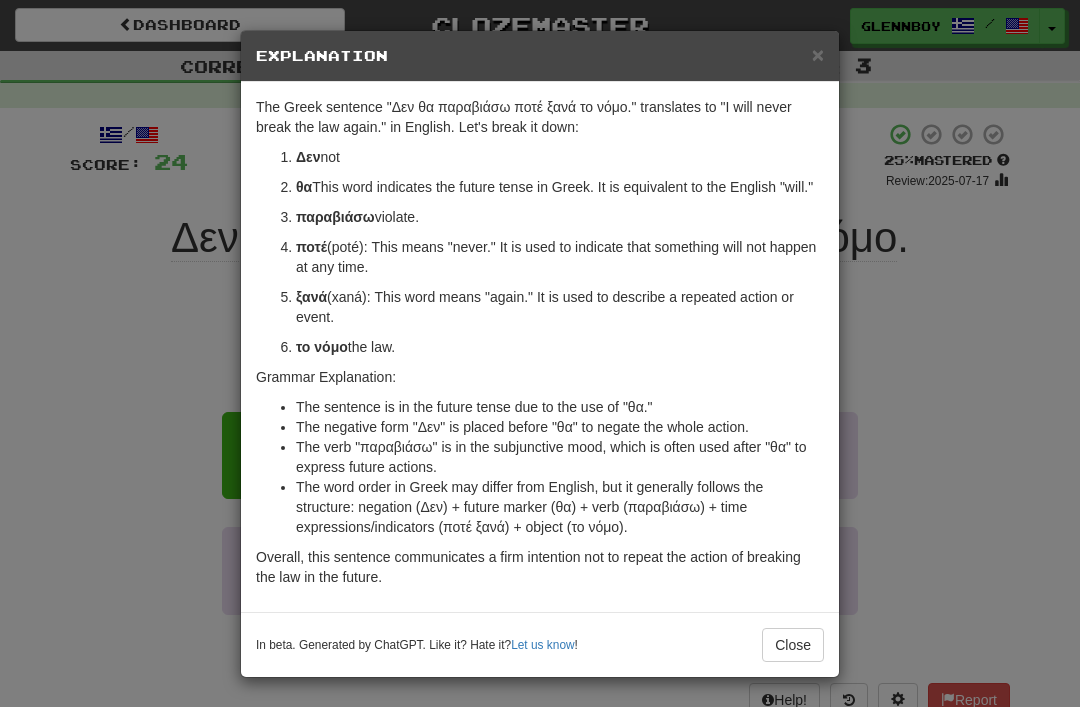 click on "×" at bounding box center (818, 54) 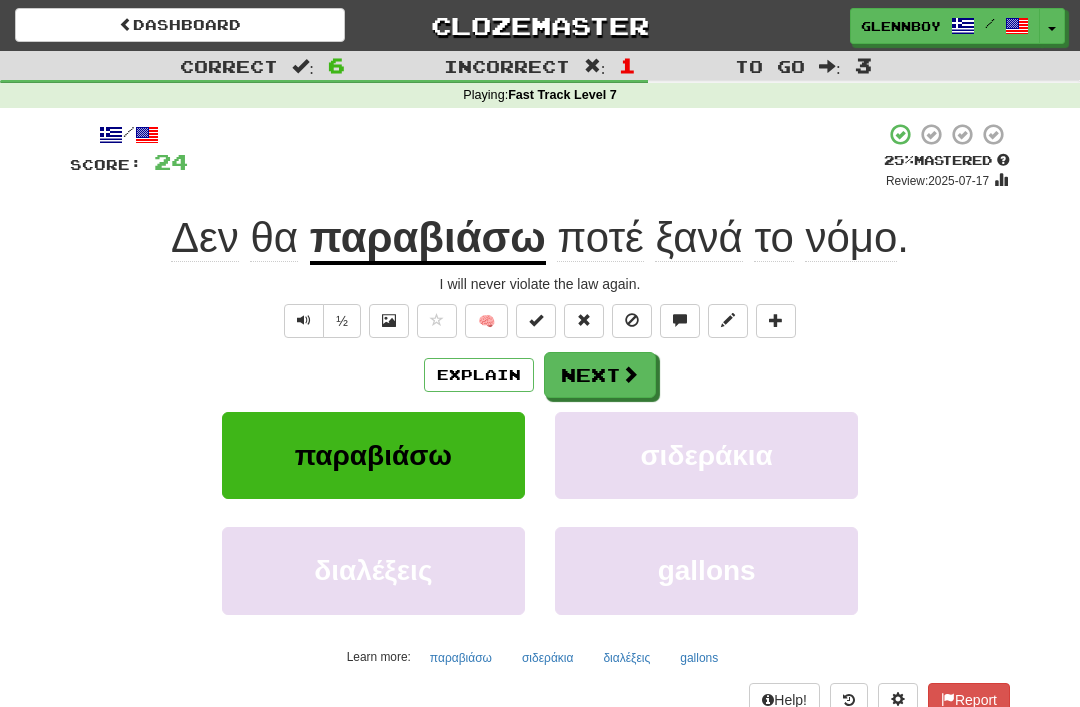 click at bounding box center [632, 320] 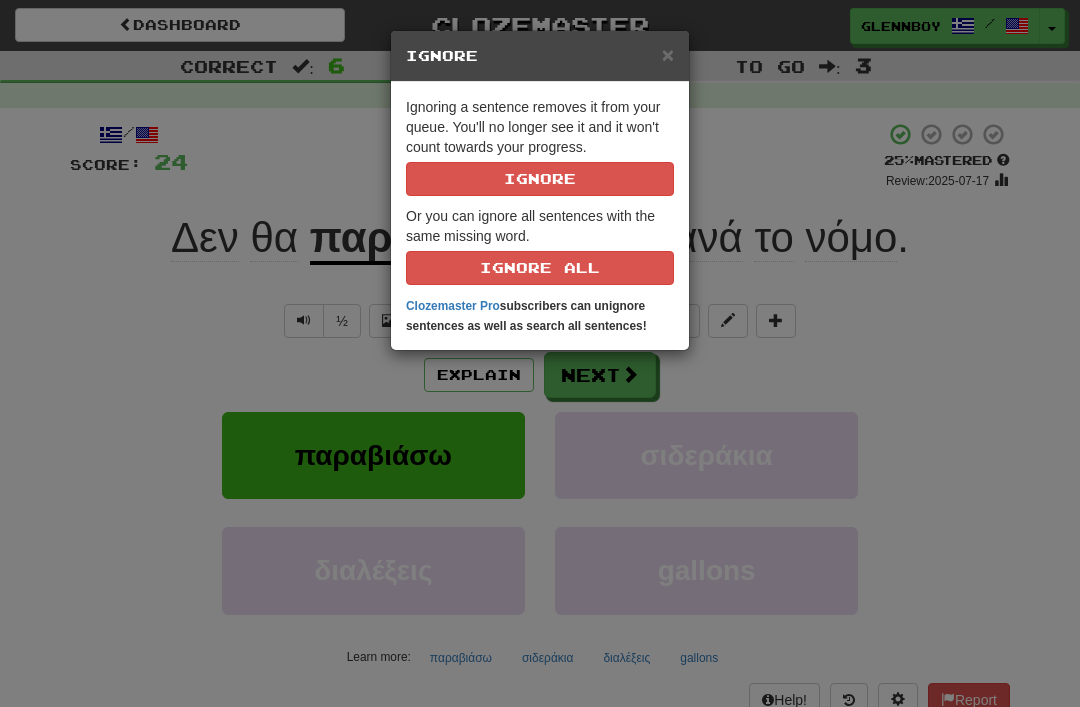 click on "Ignoring a sentence removes it from your queue. You'll no longer see it and it won't count towards your progress. Ignore" at bounding box center [540, 146] 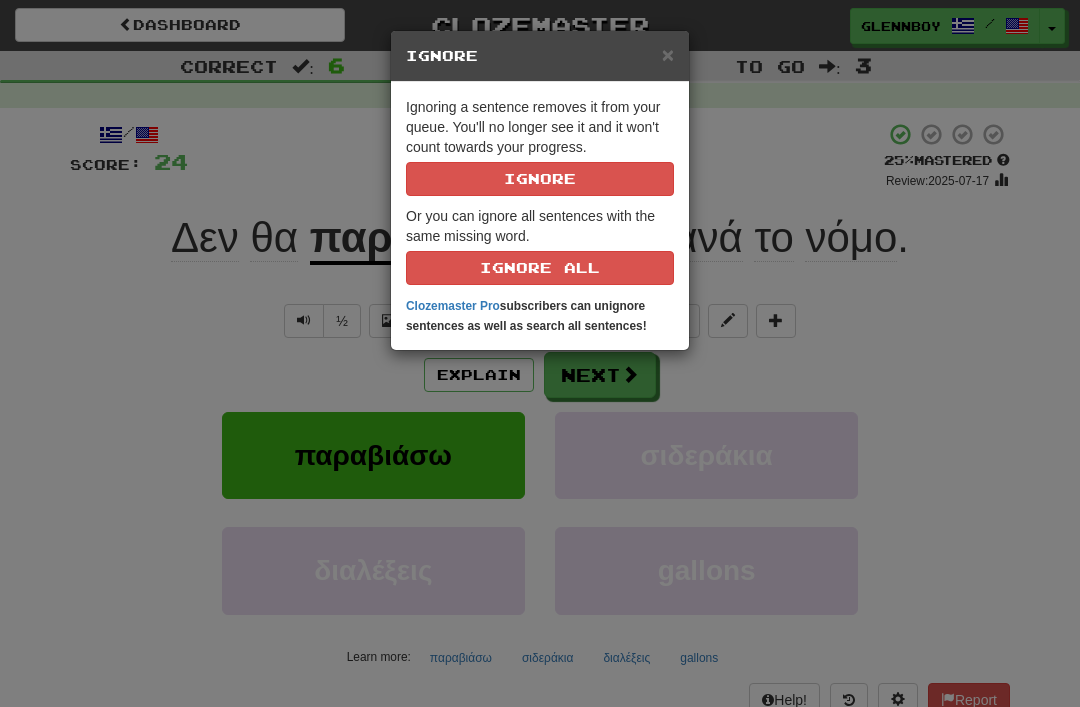 click on "Ignore" at bounding box center [540, 179] 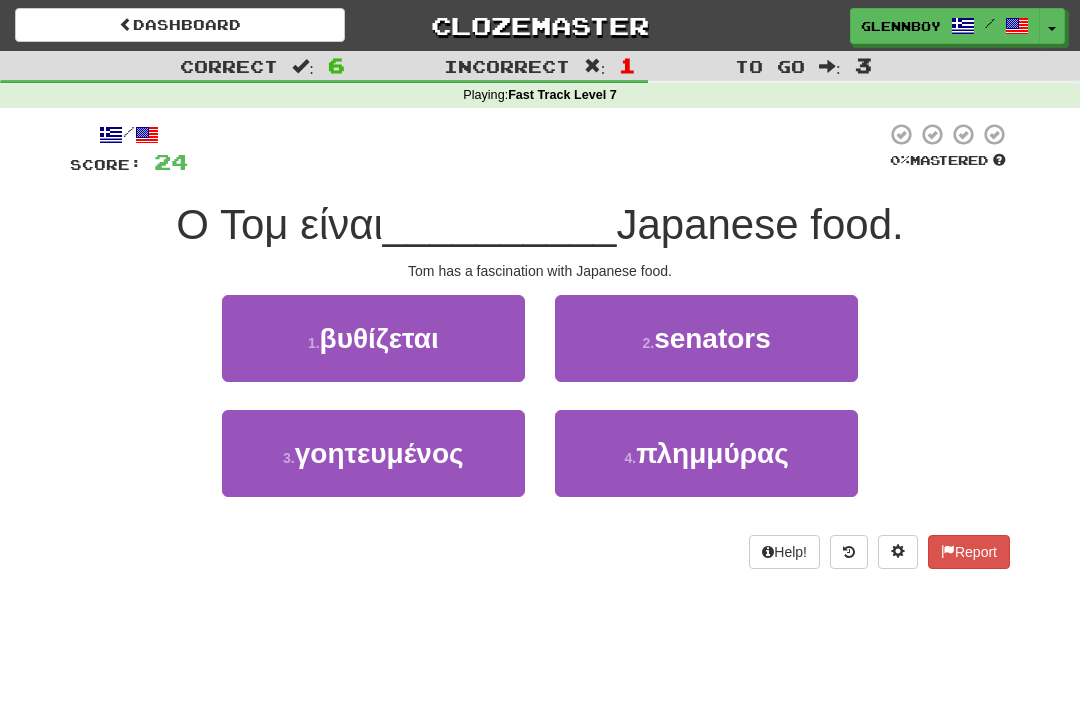 click on "γοητευμένος" at bounding box center (379, 453) 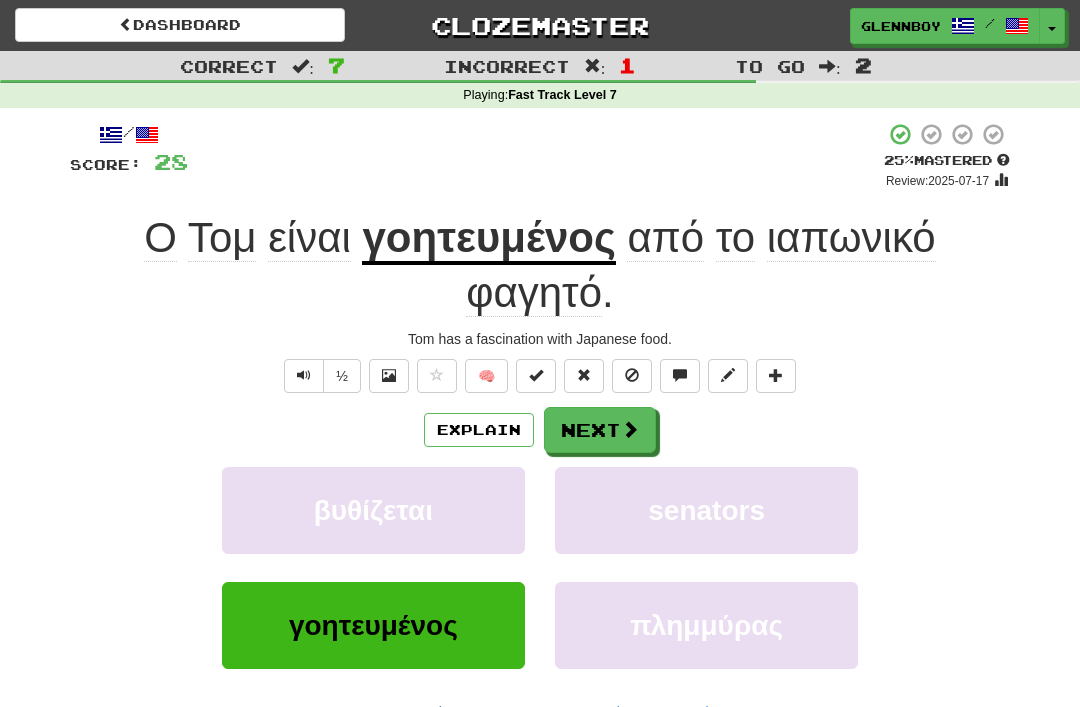 click on "Explain" at bounding box center (479, 430) 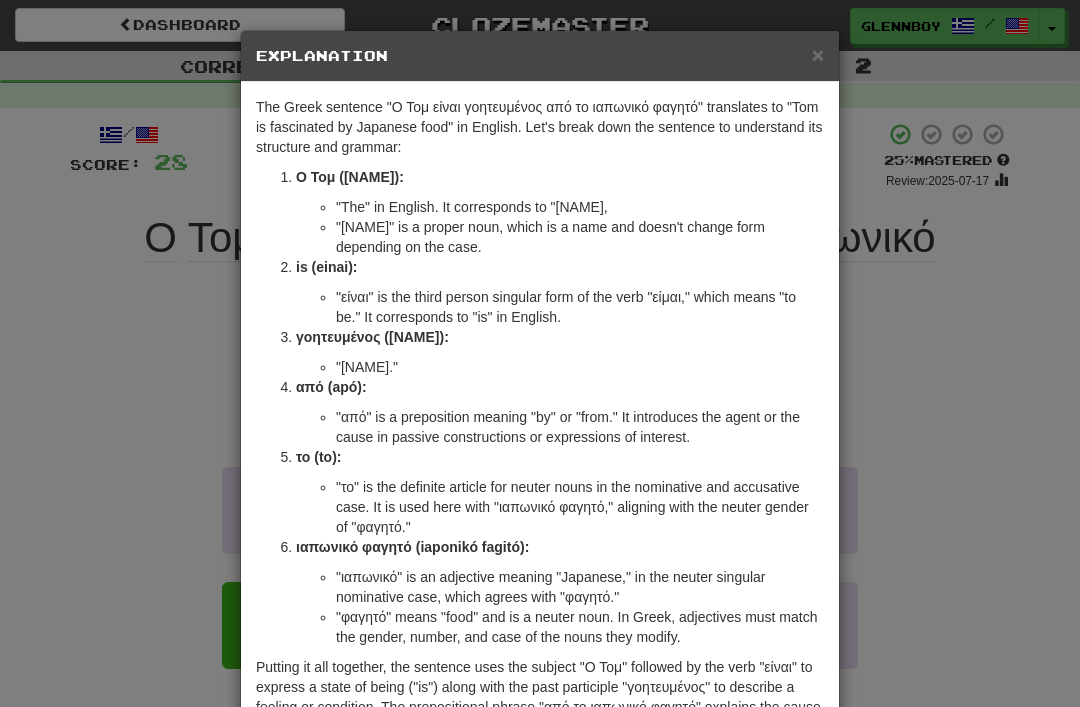 scroll, scrollTop: 0, scrollLeft: 0, axis: both 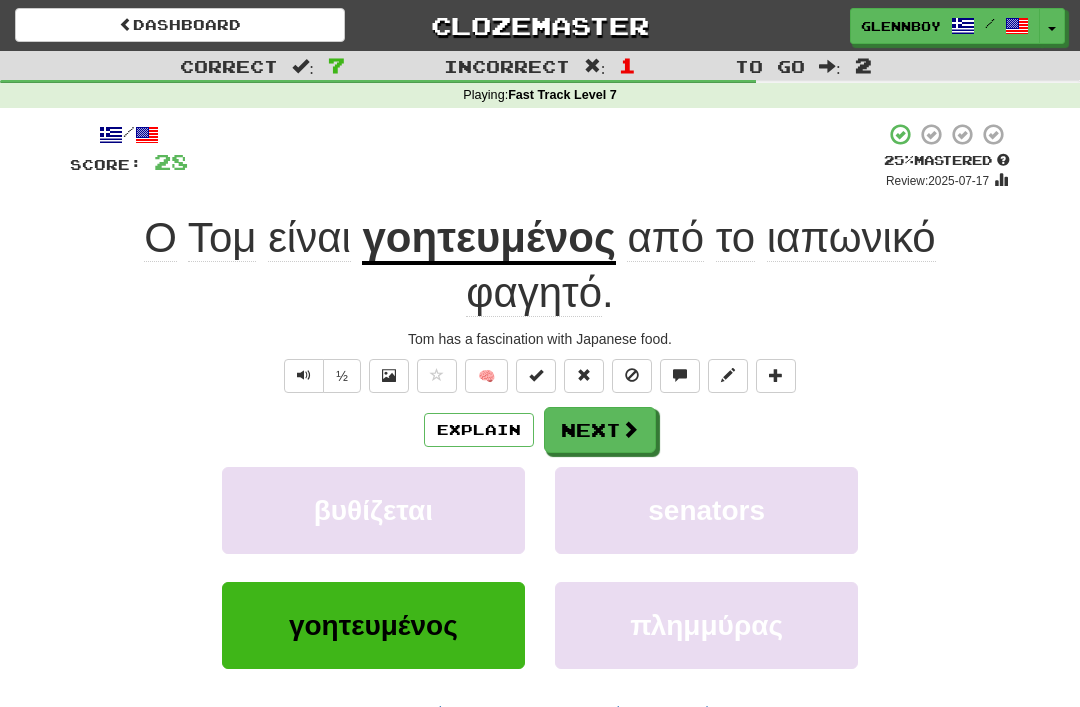 click at bounding box center [632, 375] 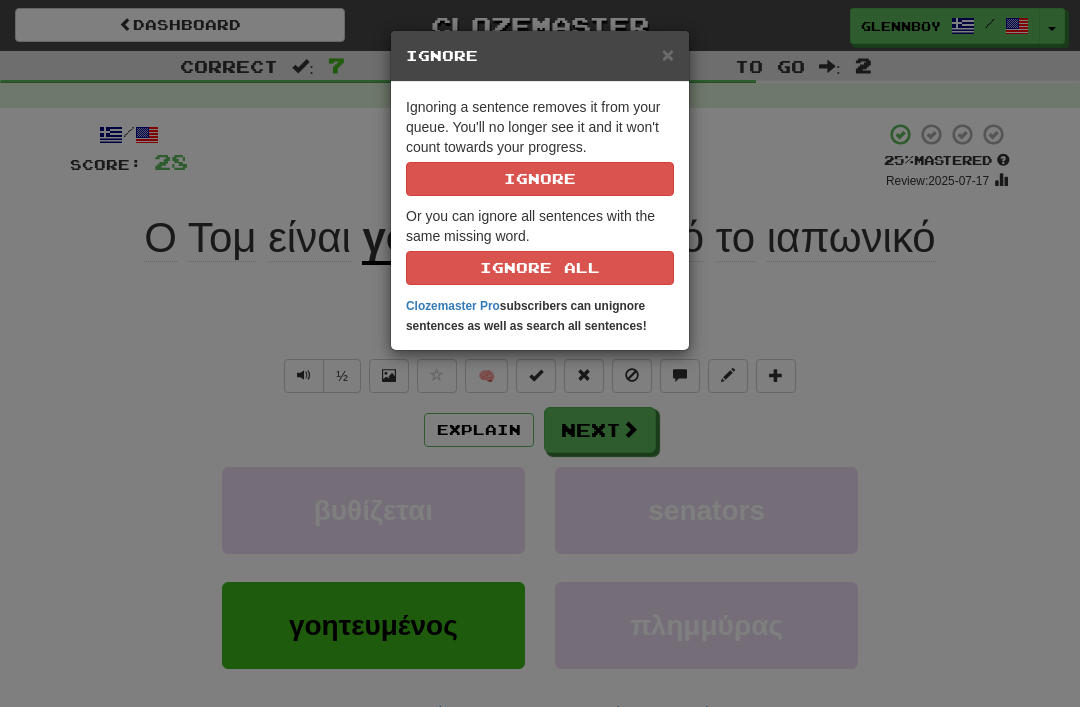 click on "Ignore" at bounding box center (540, 179) 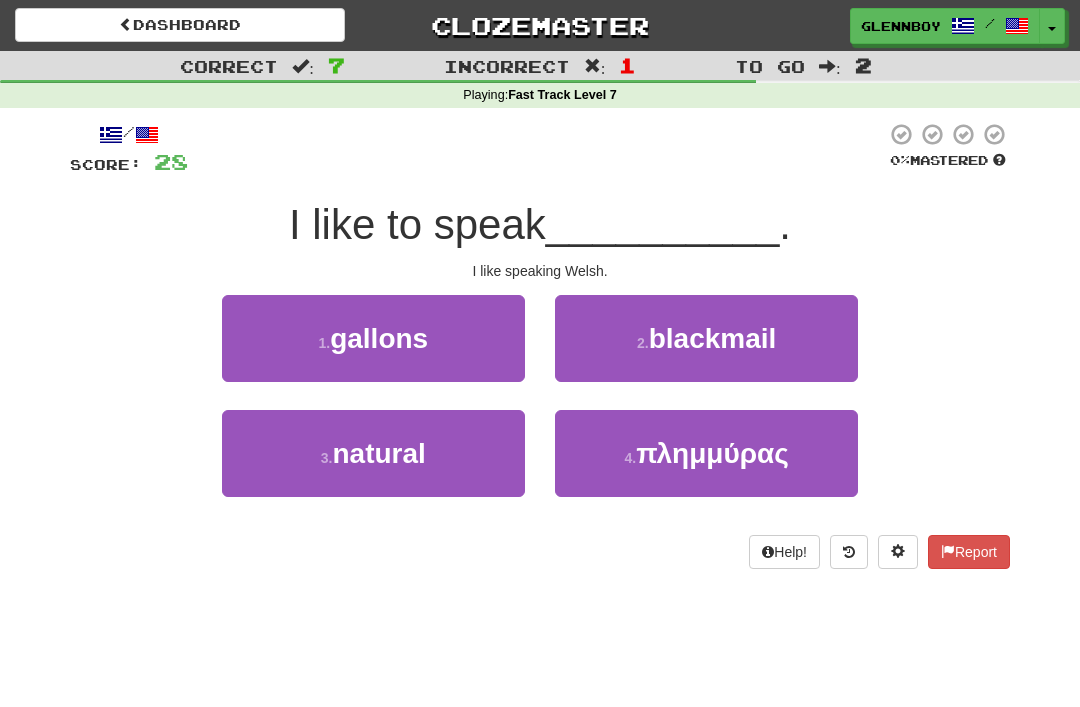 click on "ουαλικά" at bounding box center [378, 453] 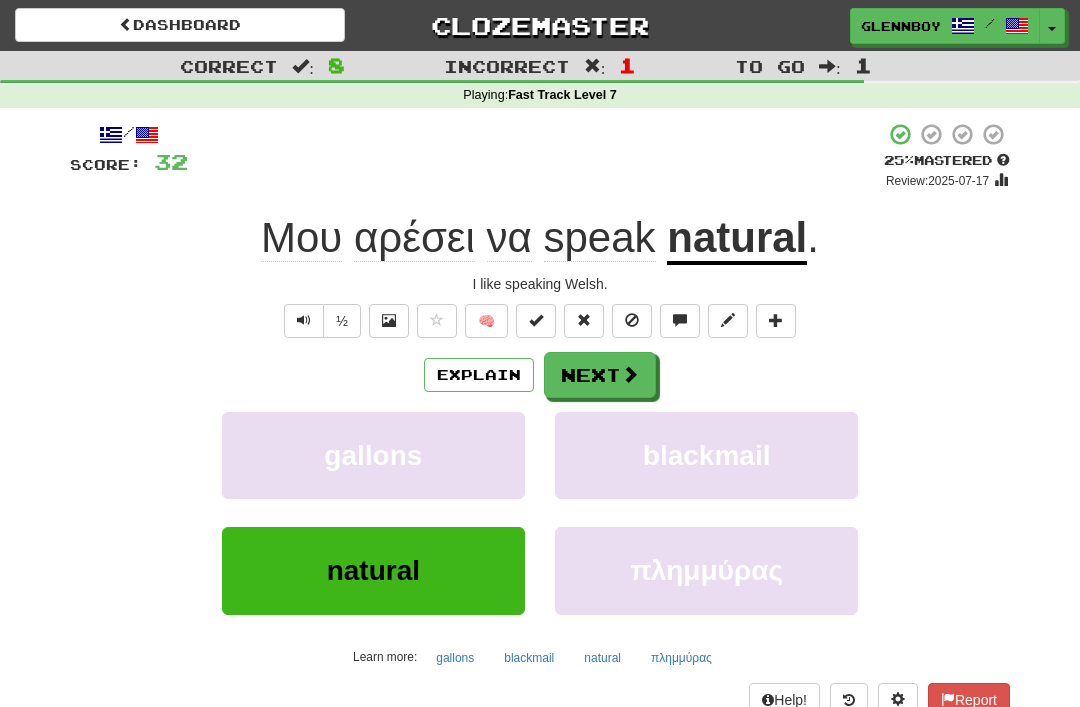 click at bounding box center [632, 320] 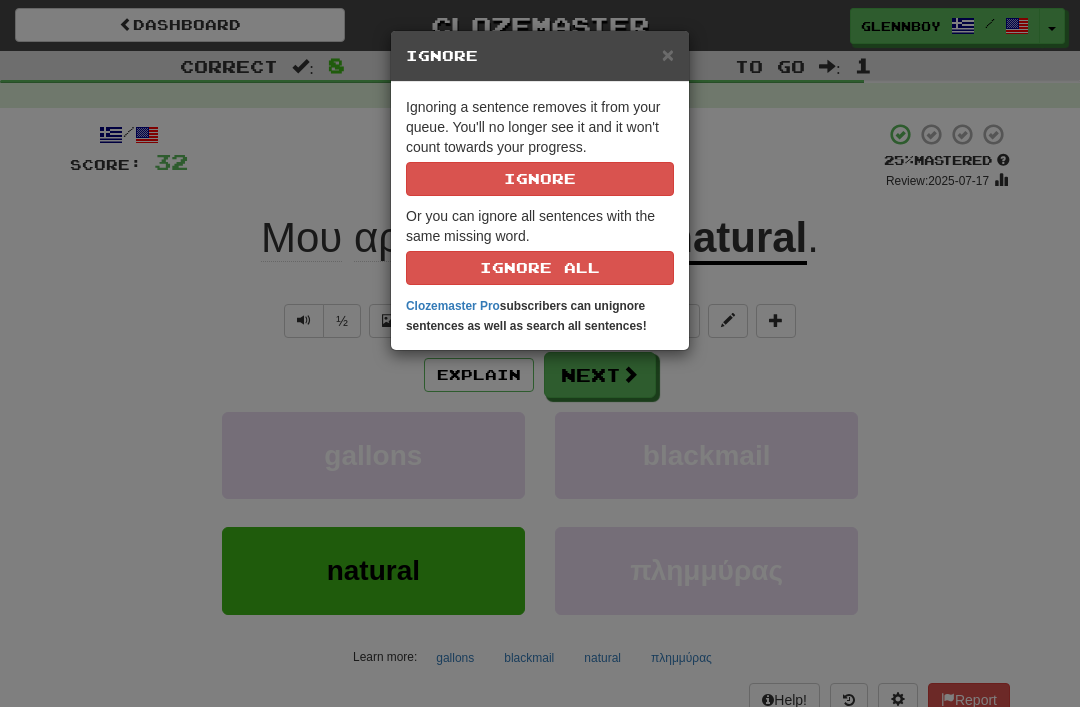 click on "Ignore" at bounding box center (540, 179) 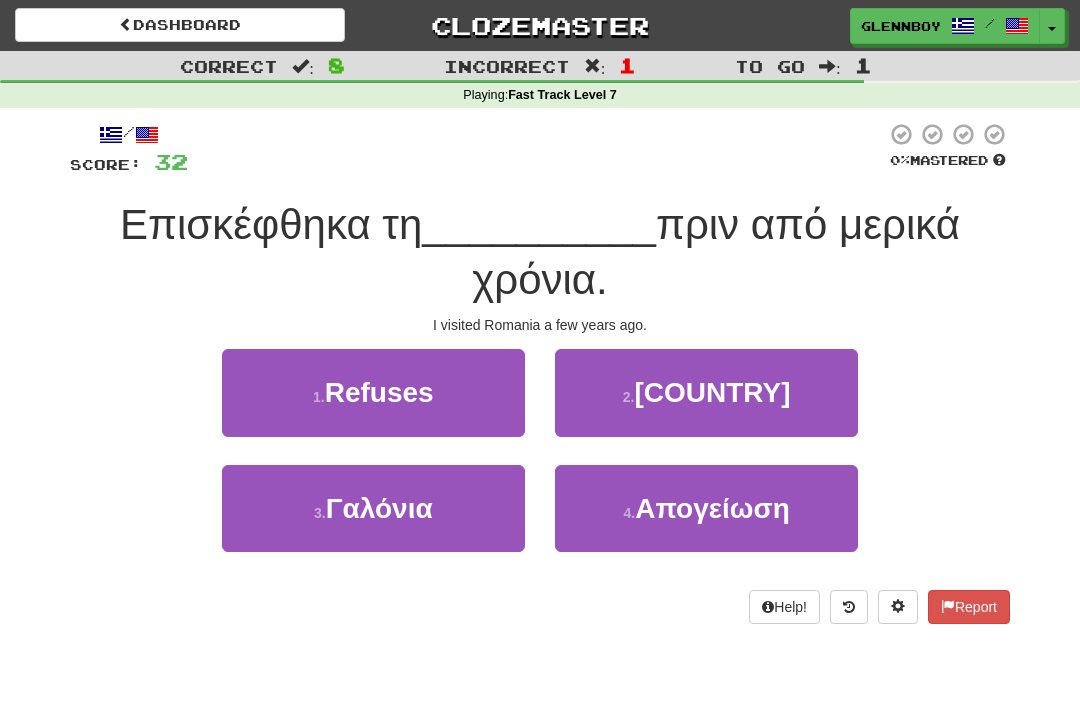 click on "2 .  Ρουμανία" at bounding box center [706, 392] 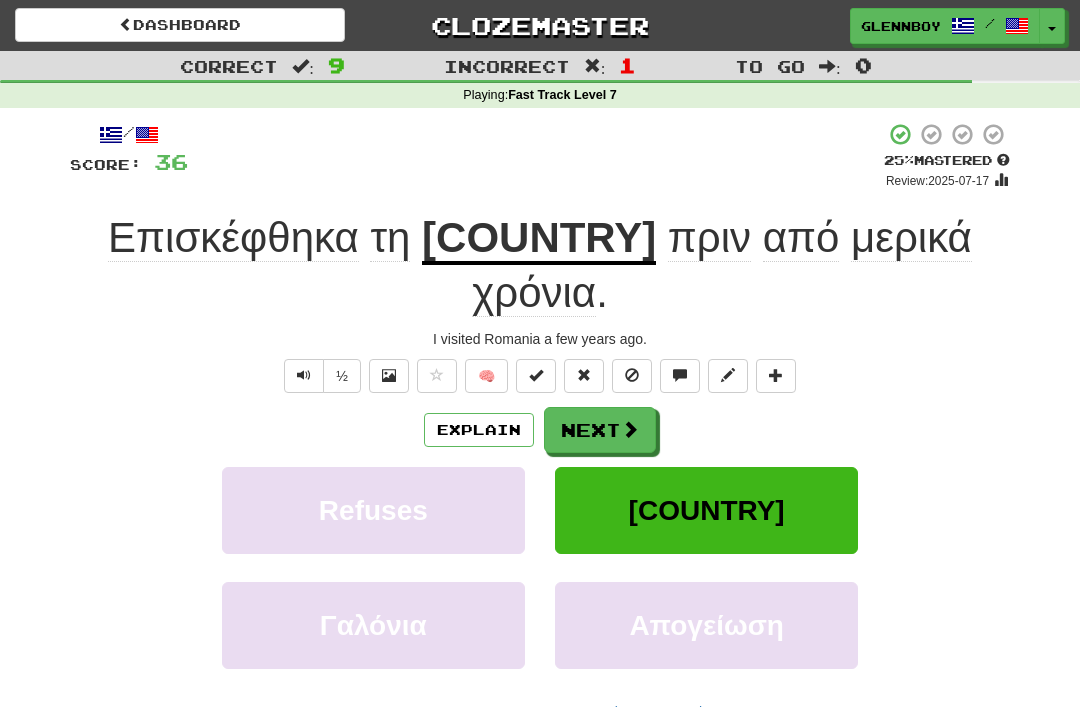 click at bounding box center [632, 375] 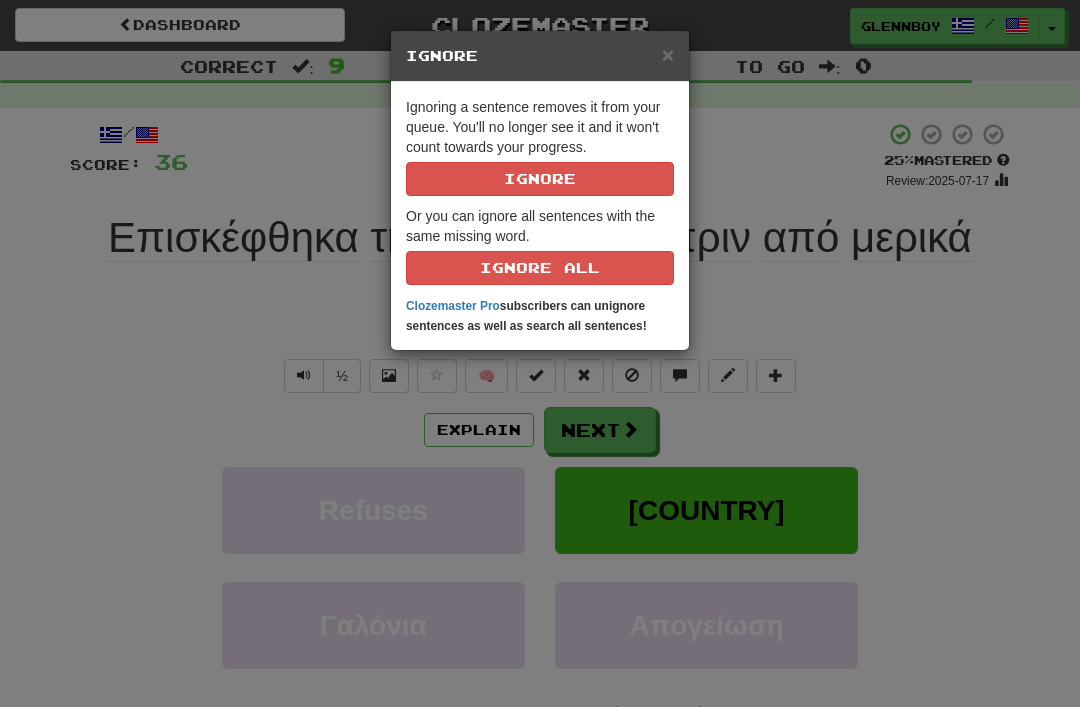 click on "Ignore" at bounding box center (540, 179) 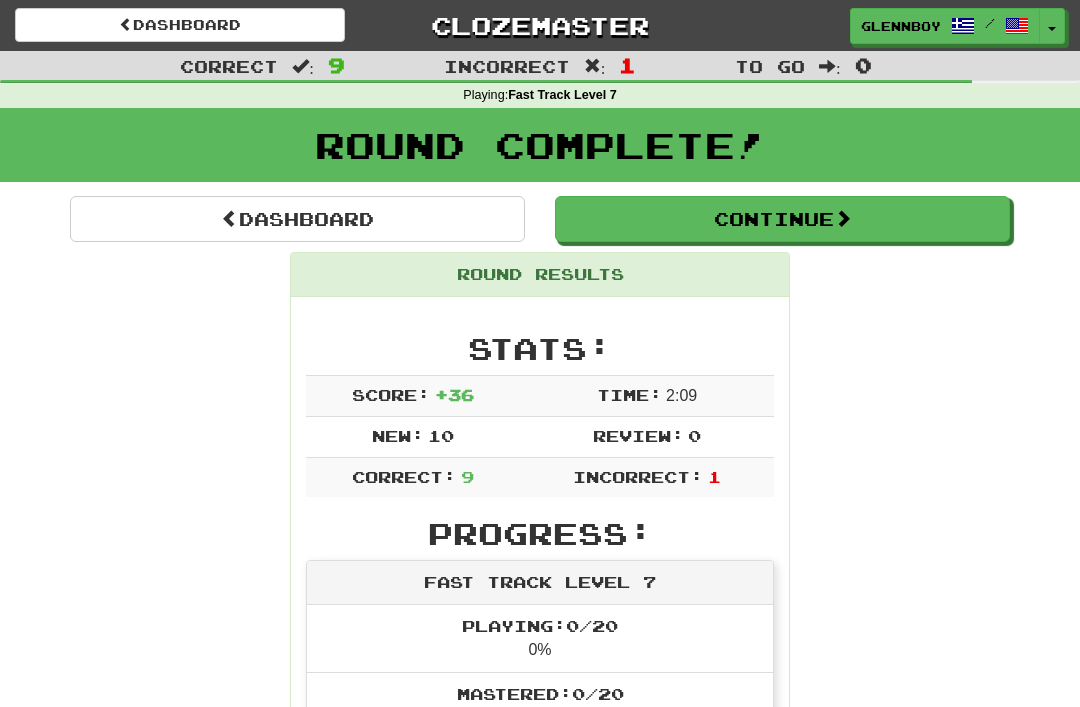 click on "Continue" at bounding box center (782, 219) 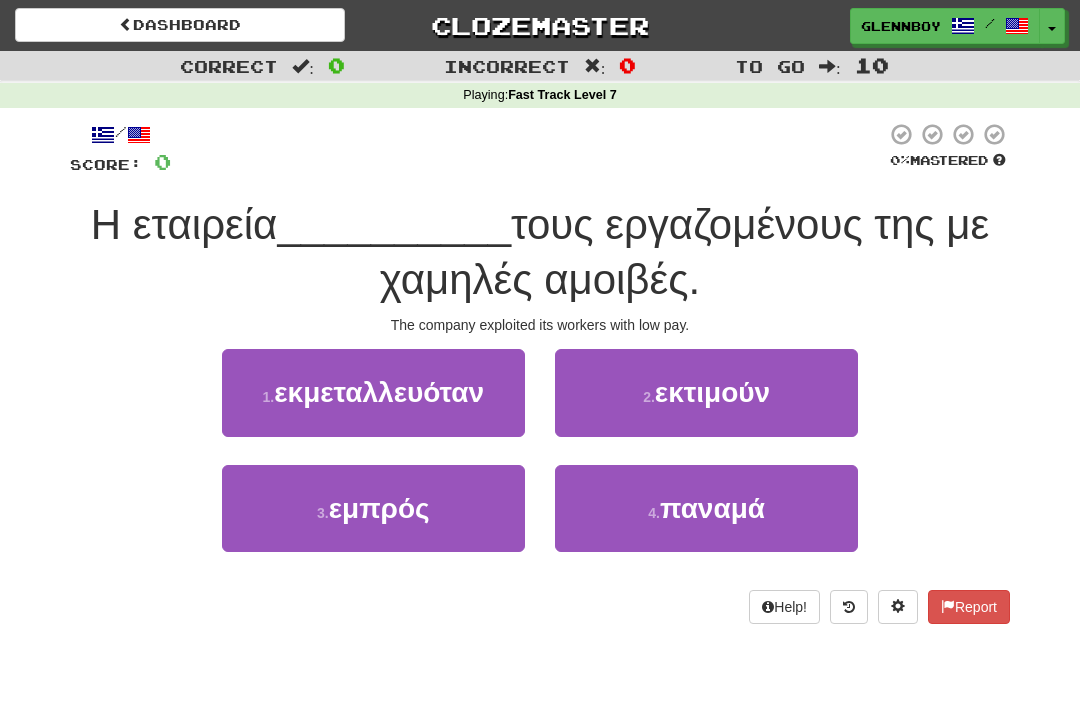 click on "εκμεταλλευόταν" at bounding box center [379, 392] 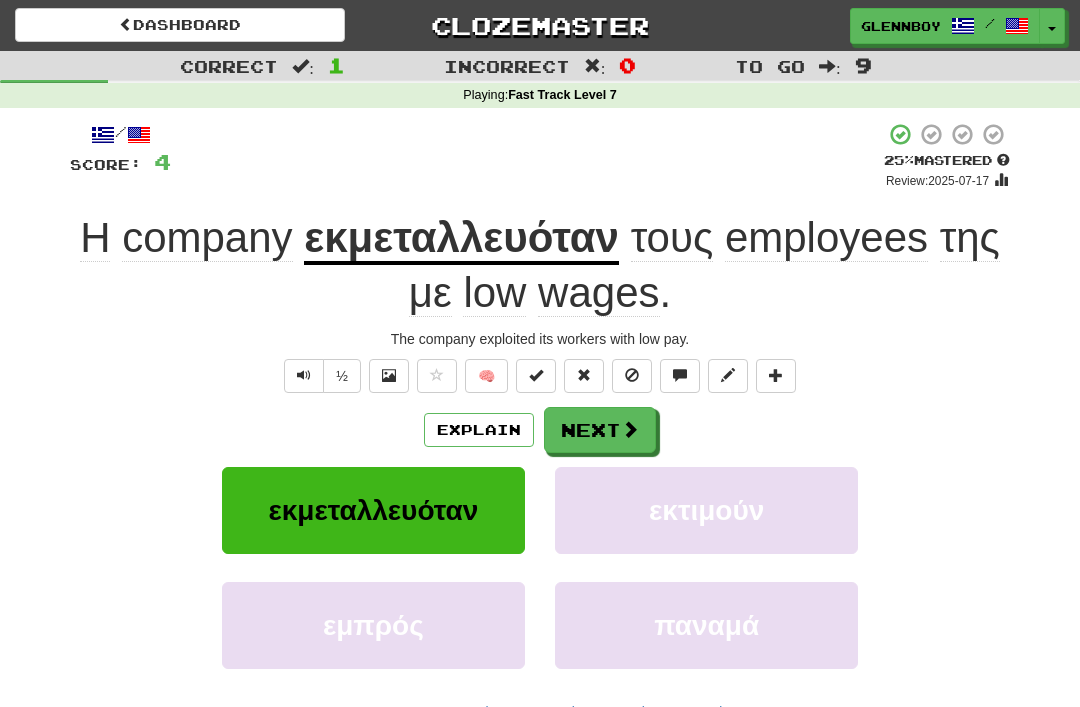 click on "Explain" at bounding box center [479, 430] 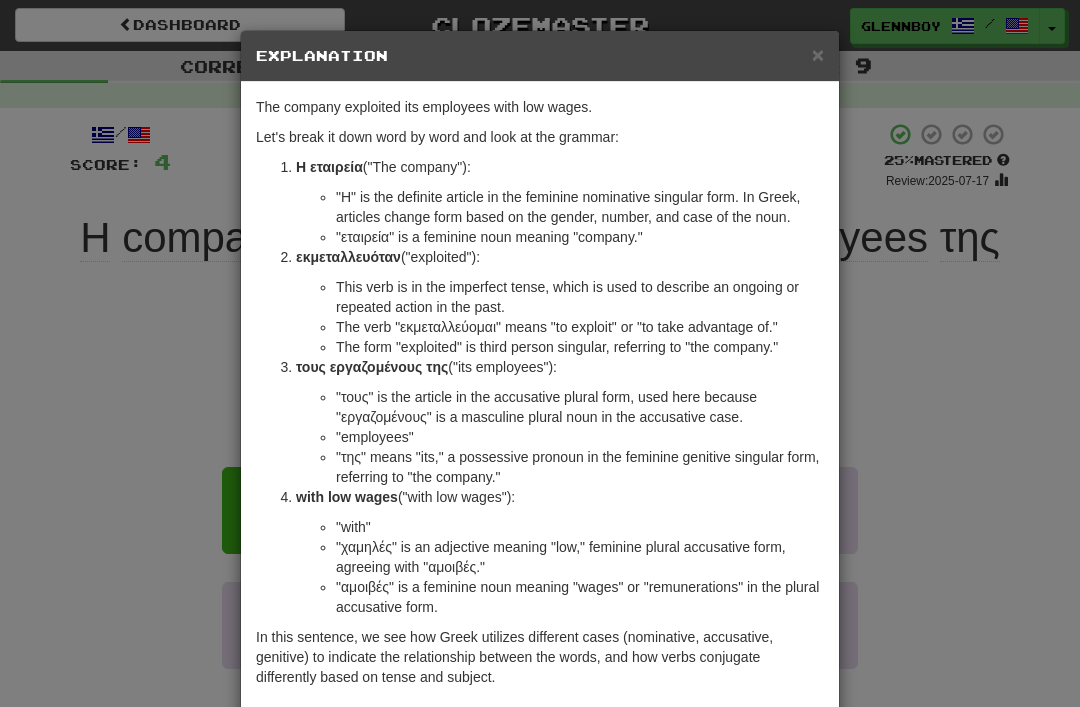 click on "×" at bounding box center [818, 54] 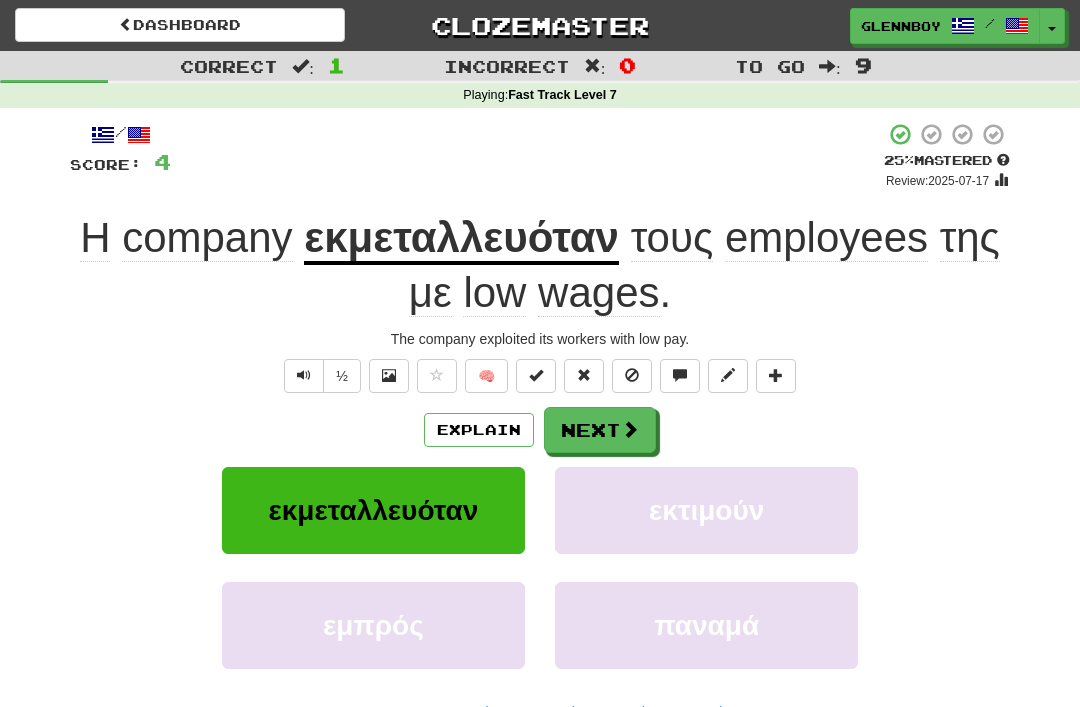 click at bounding box center (632, 375) 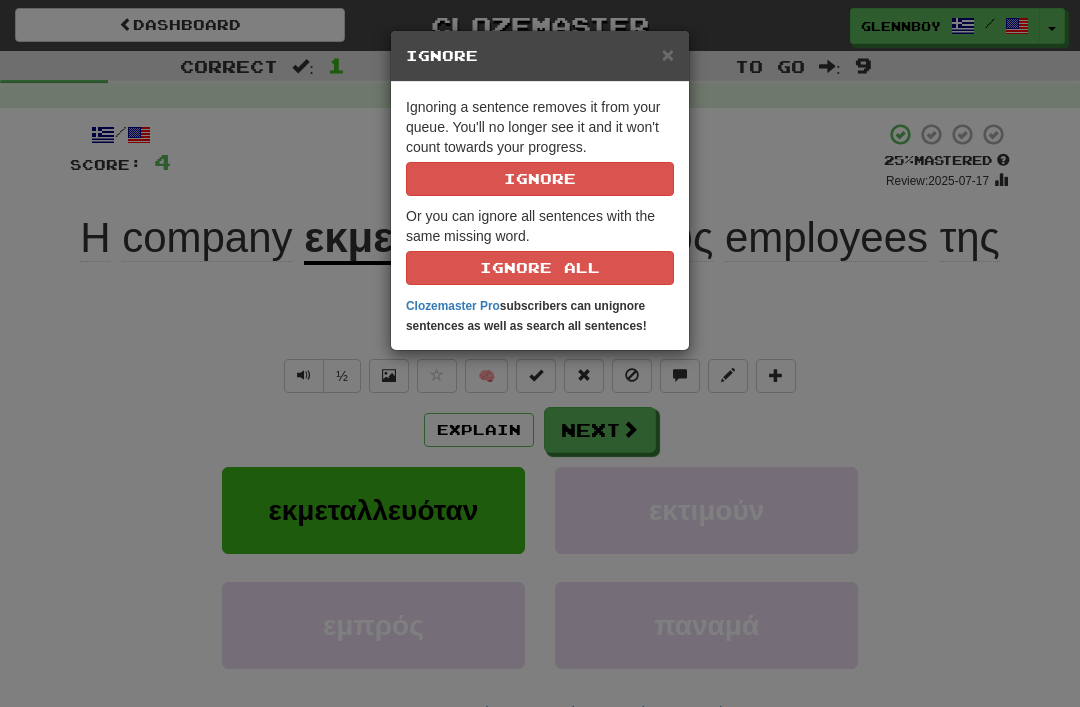 click on "Ignore" at bounding box center (540, 179) 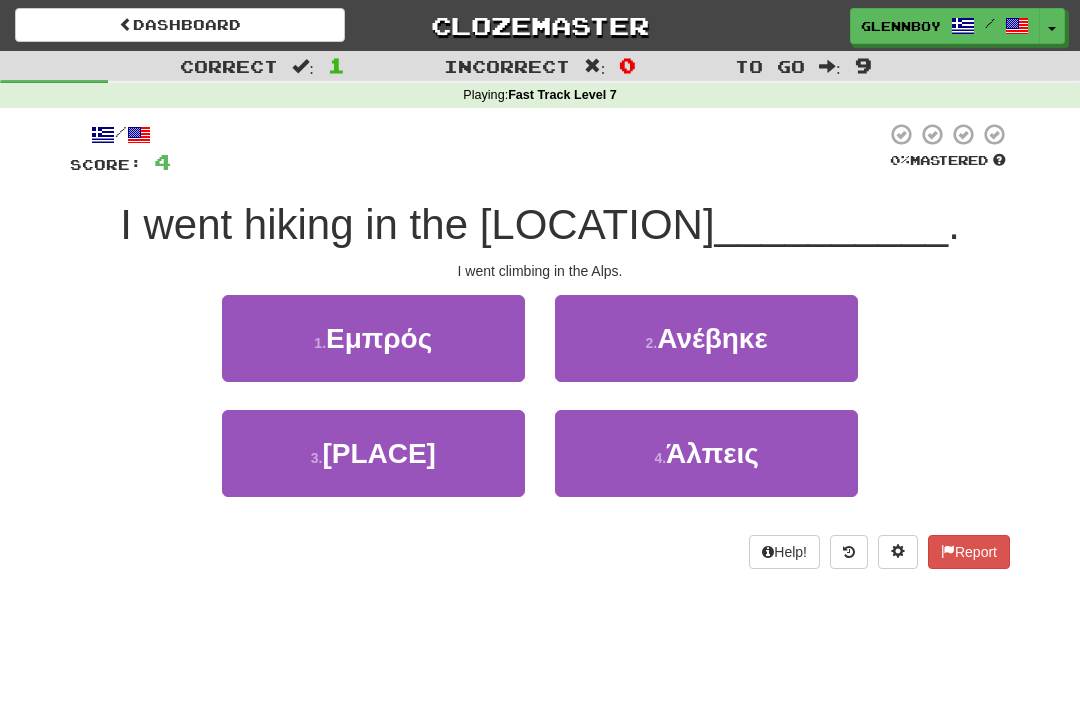 click on "Άλπεις" at bounding box center [712, 453] 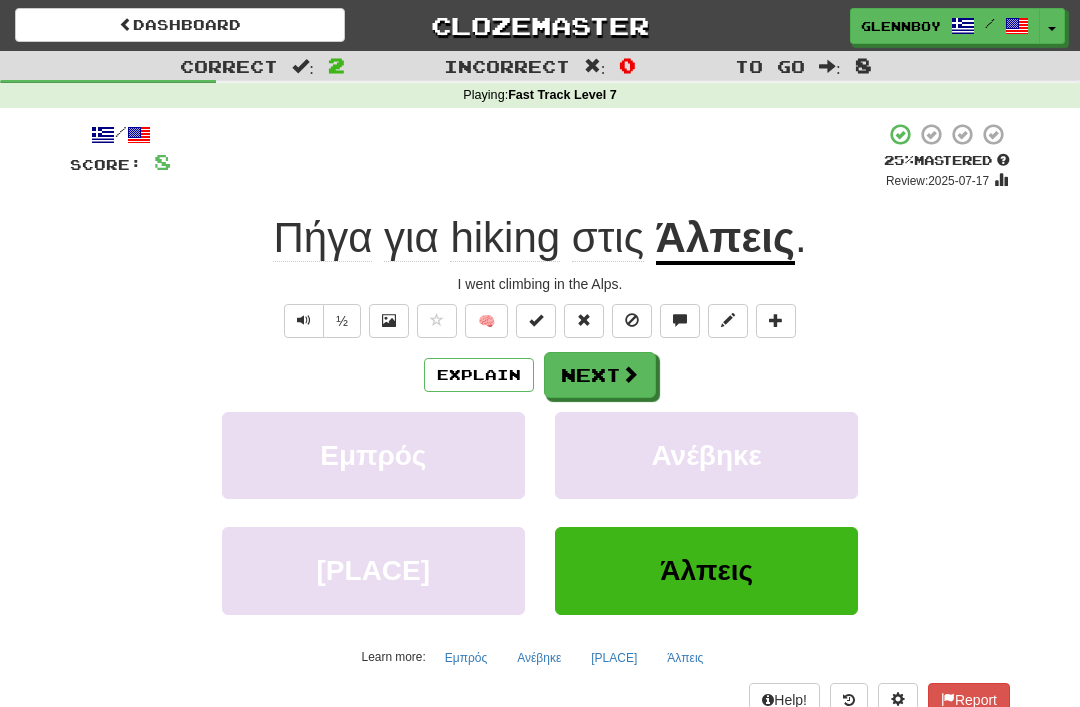 click on "Explain" at bounding box center [479, 375] 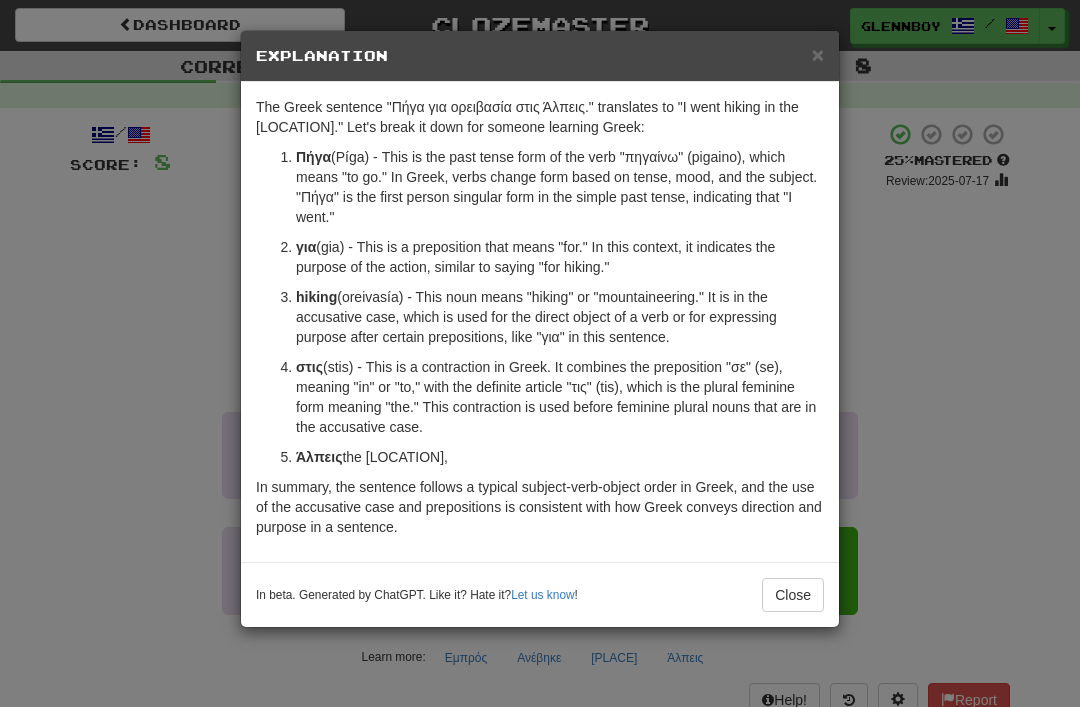 click on "In beta. Generated by ChatGPT. Like it? Hate it?  Let us know ! Close" at bounding box center (540, 594) 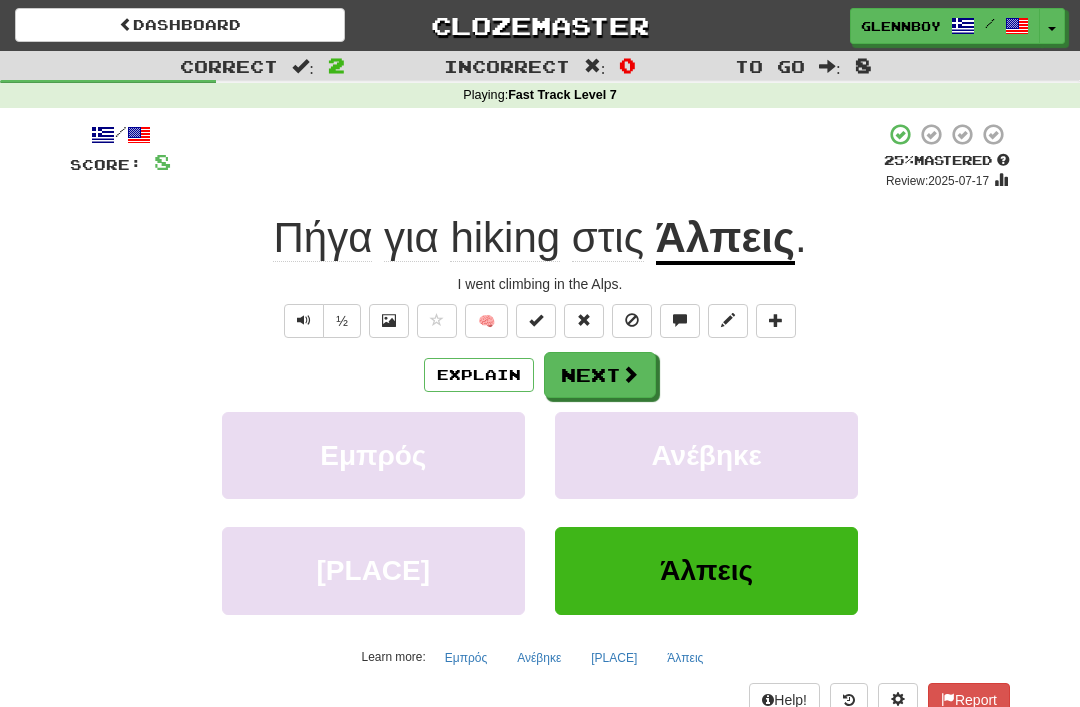 click at bounding box center (632, 320) 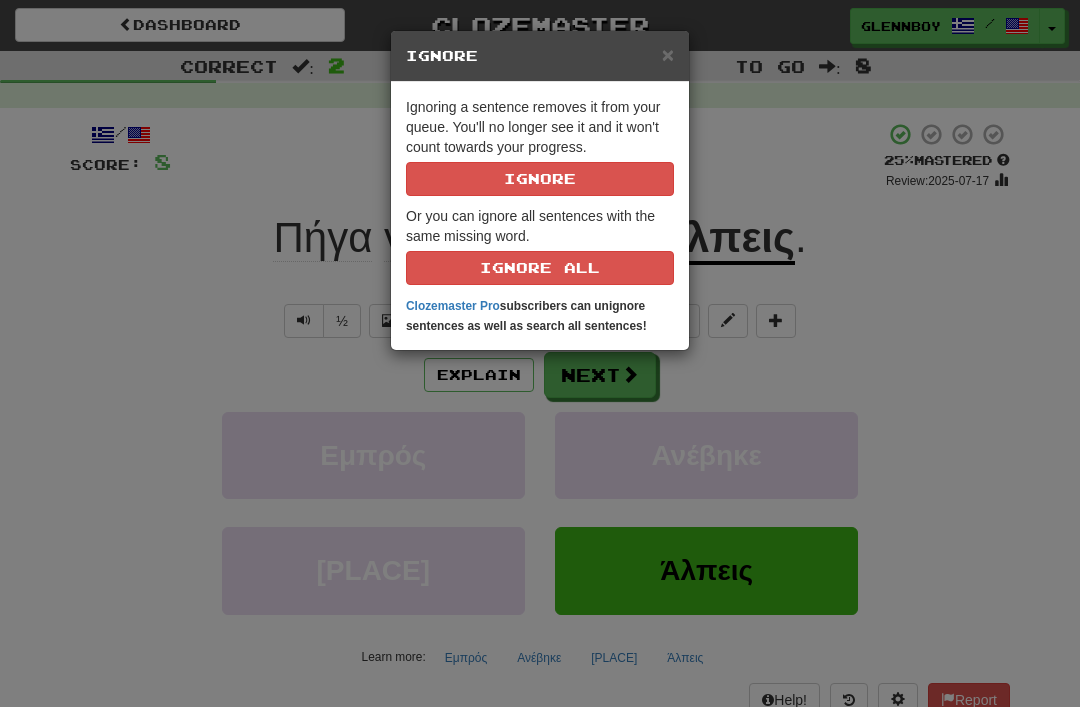 click on "Ignore" at bounding box center (540, 179) 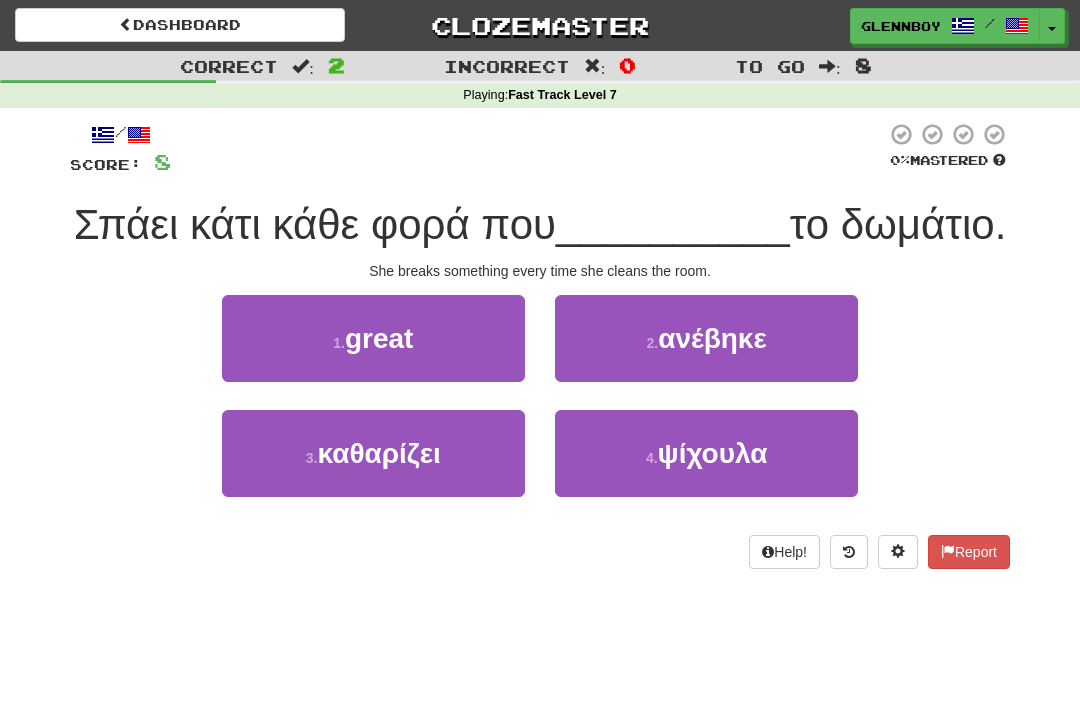 click on "καθαρίζει" at bounding box center [379, 453] 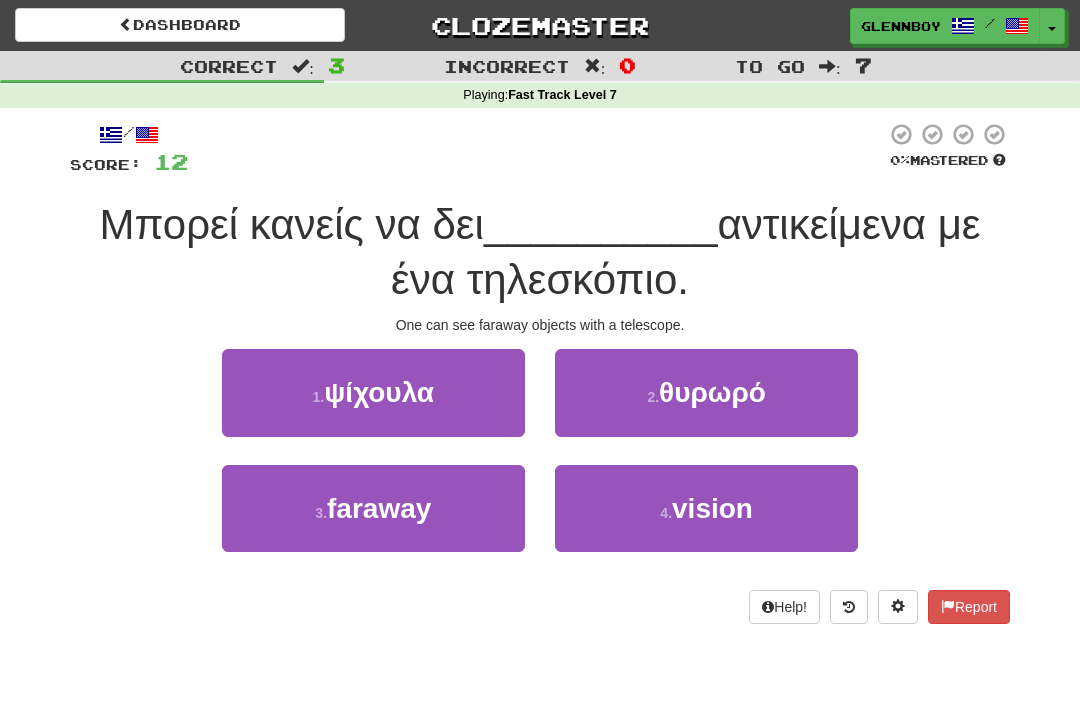 click at bounding box center (849, 607) 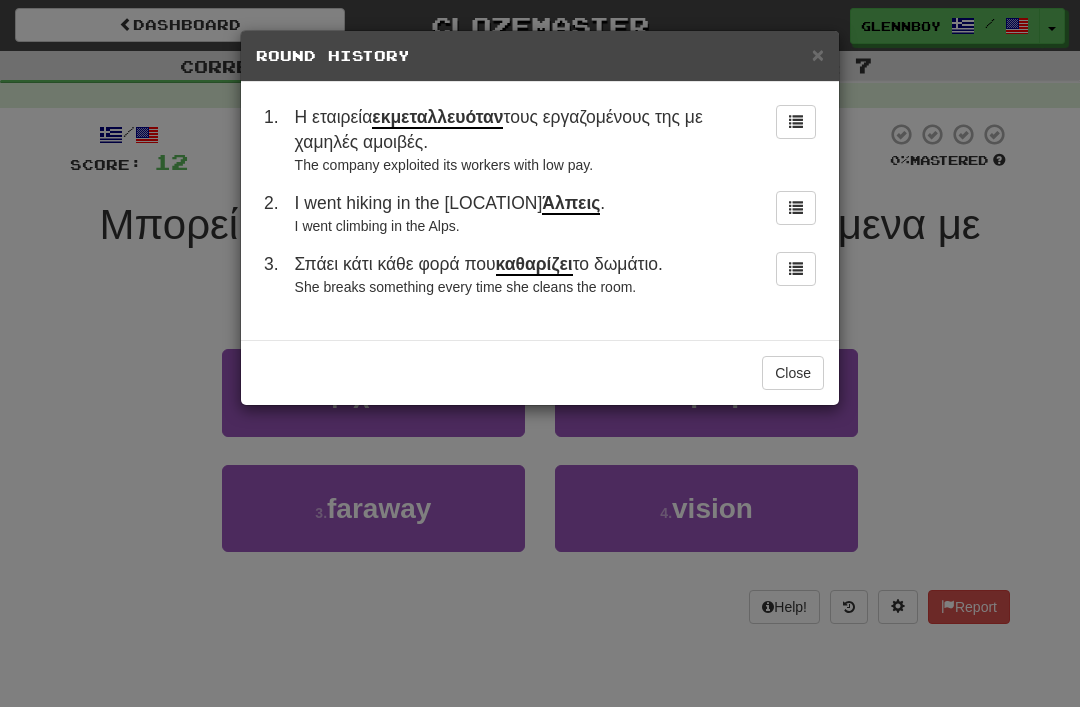 click on "Close" at bounding box center [793, 373] 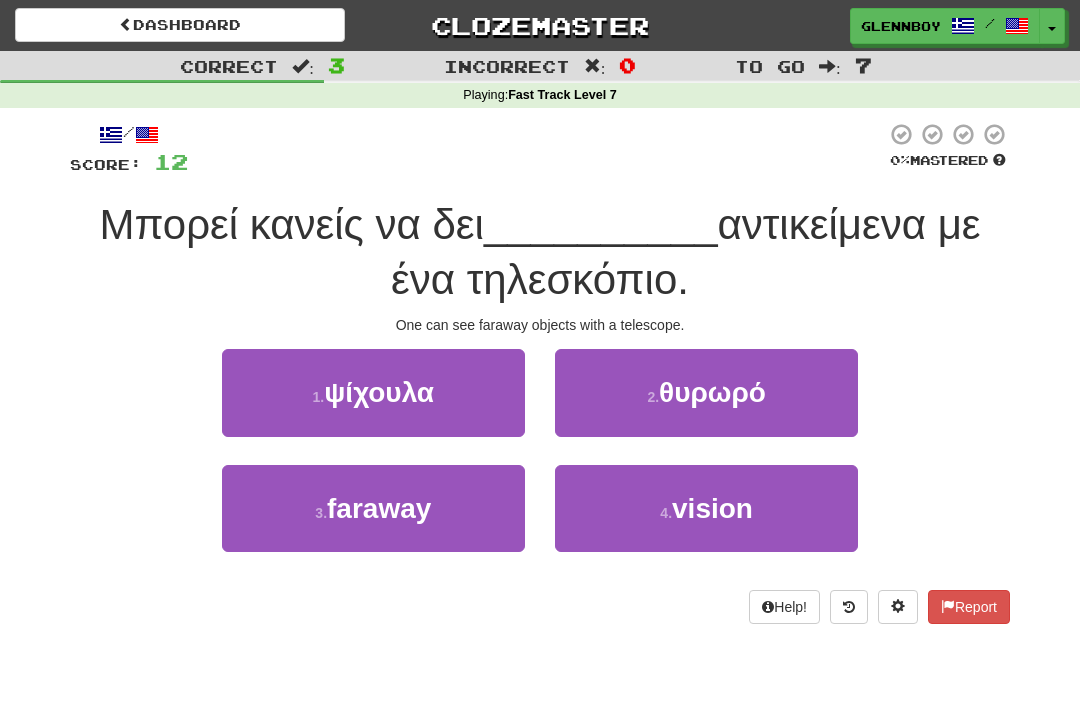click on "μακρινά" at bounding box center [379, 508] 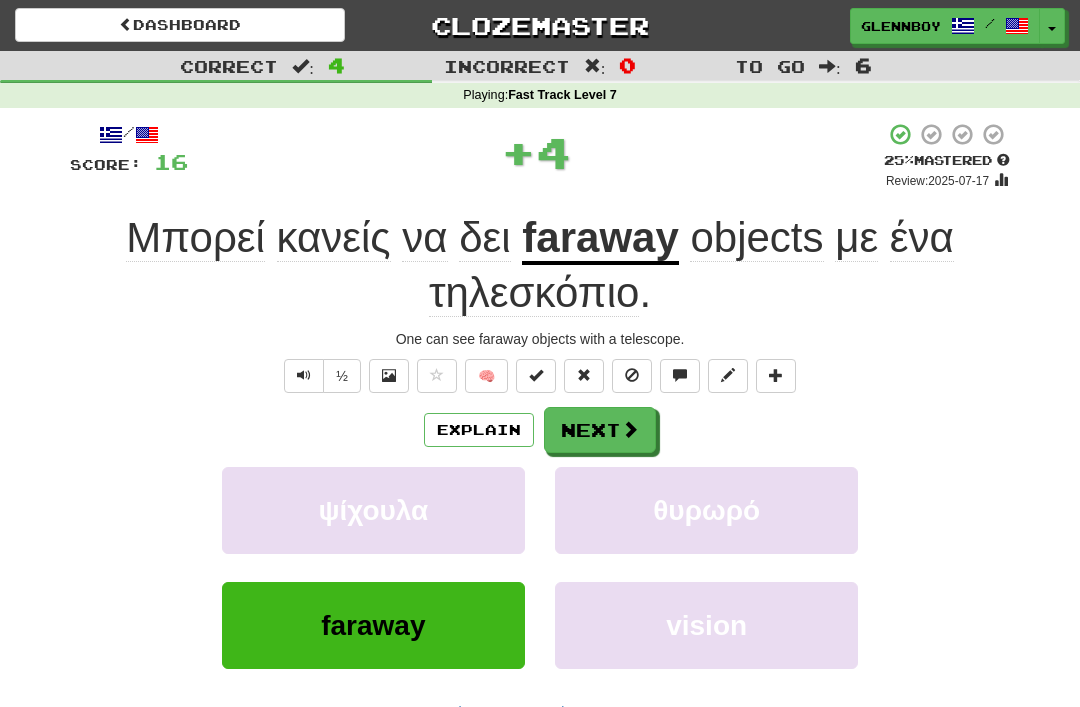 click on "ψίχουλα" at bounding box center [373, 510] 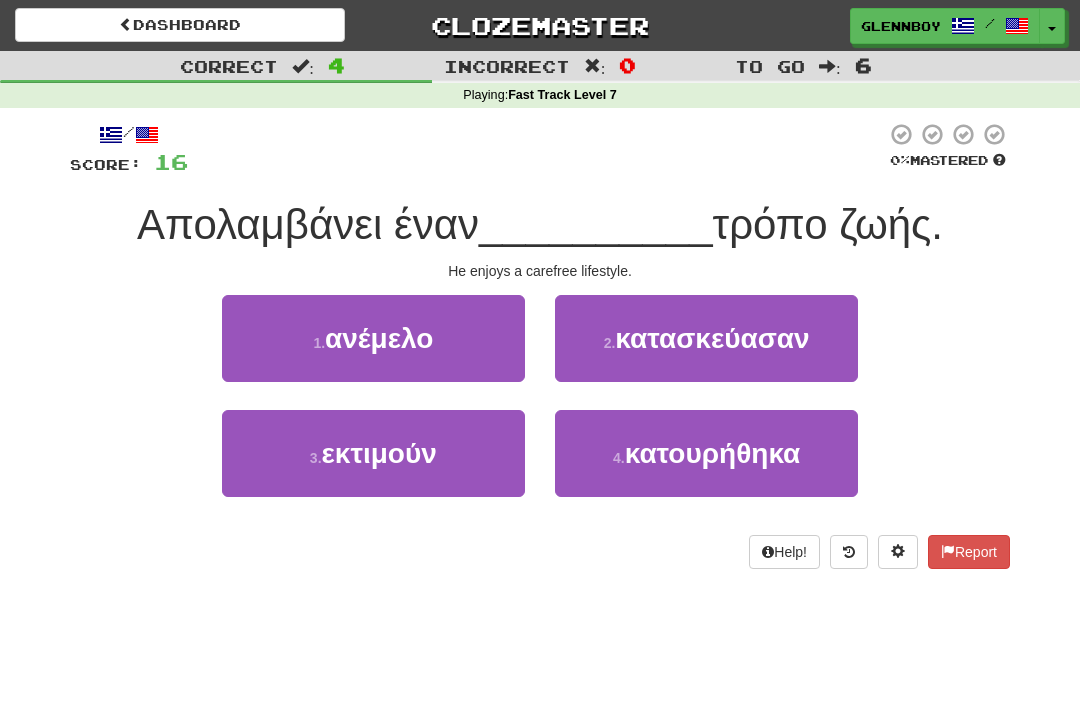 click at bounding box center [849, 552] 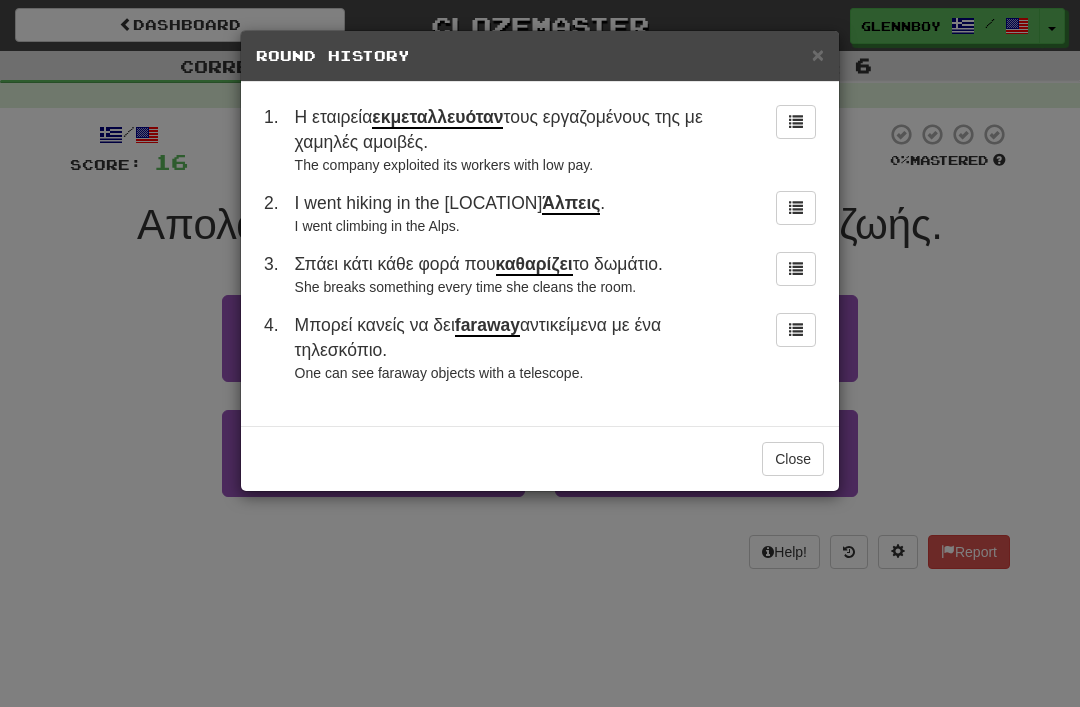 click on "Close" at bounding box center [793, 459] 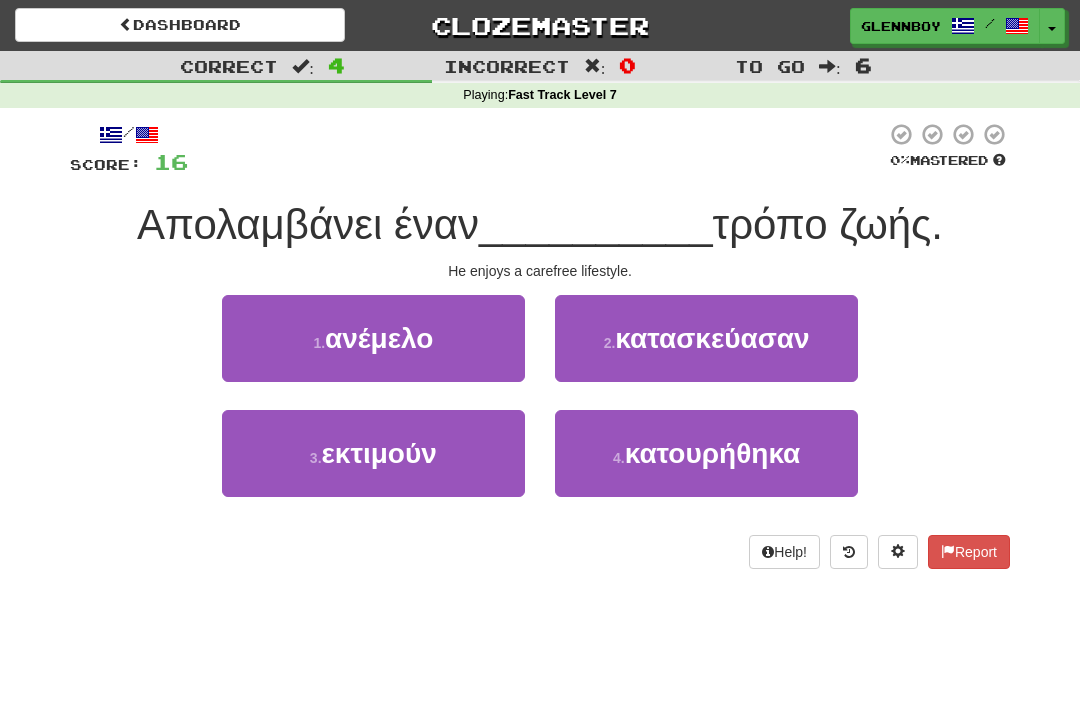 click on "1 .  ανέμελο" at bounding box center (373, 338) 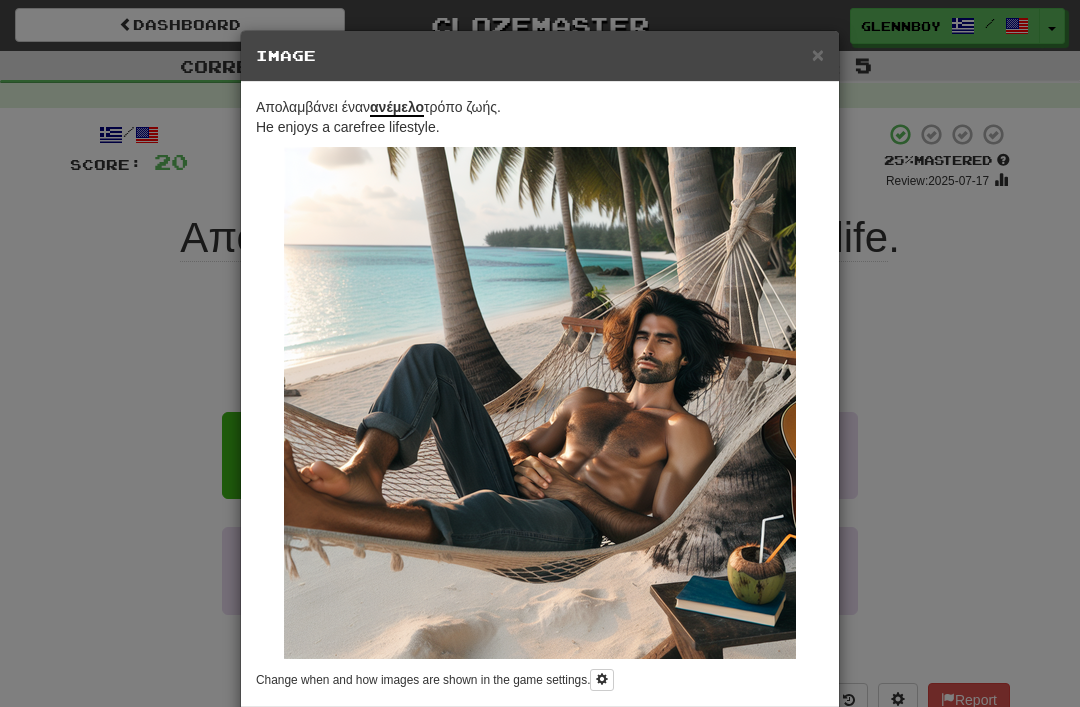 click on "× Image Απολαμβάνει έναν  ανέμελο  τρόπο ζωής. He enjoys a carefree lifestyle. Change when and how images are shown in the game settings.  Images are in beta. Like them? Hate them?  Let us know ! Close" at bounding box center [540, 353] 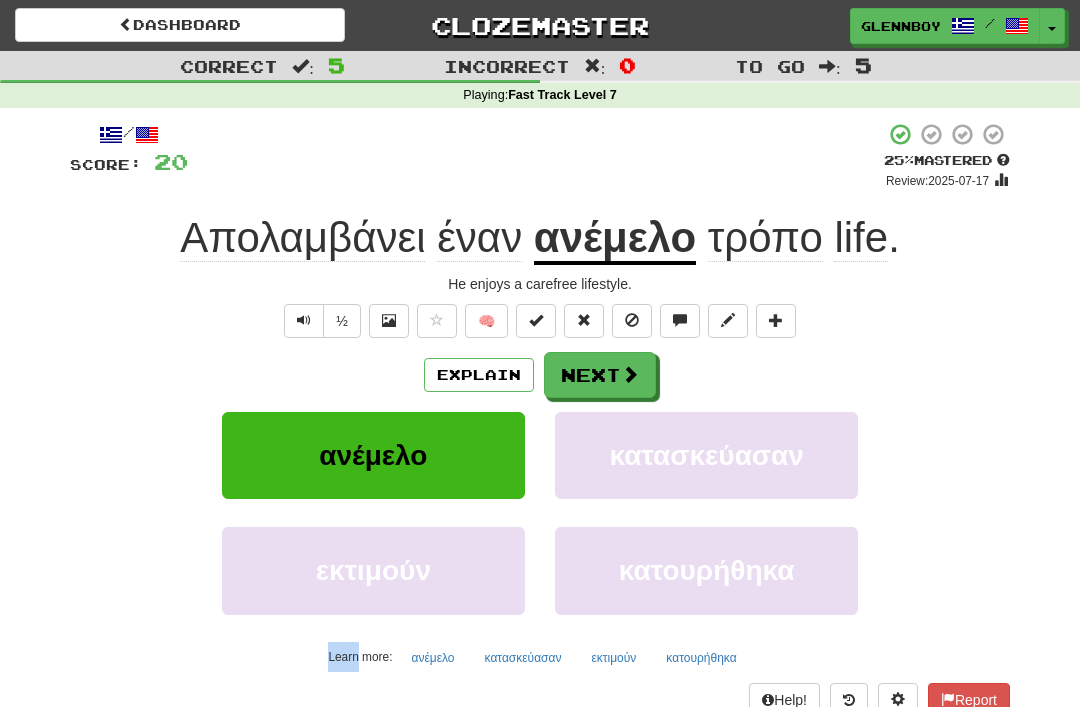 click at bounding box center [632, 320] 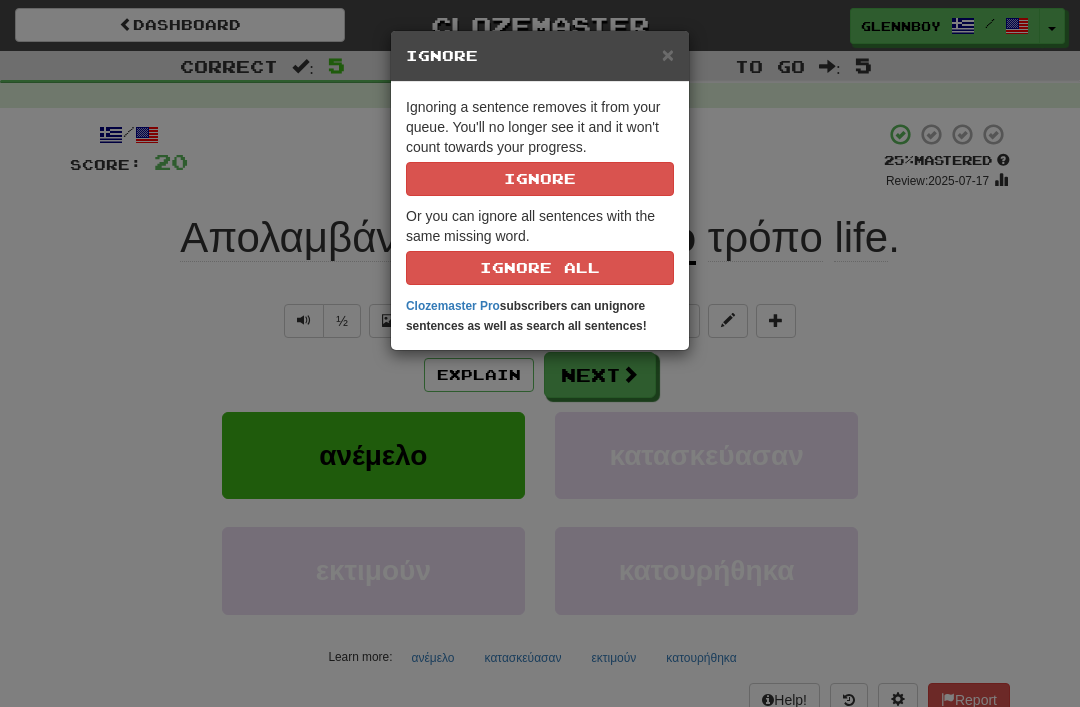 click on "Ignore" at bounding box center [540, 179] 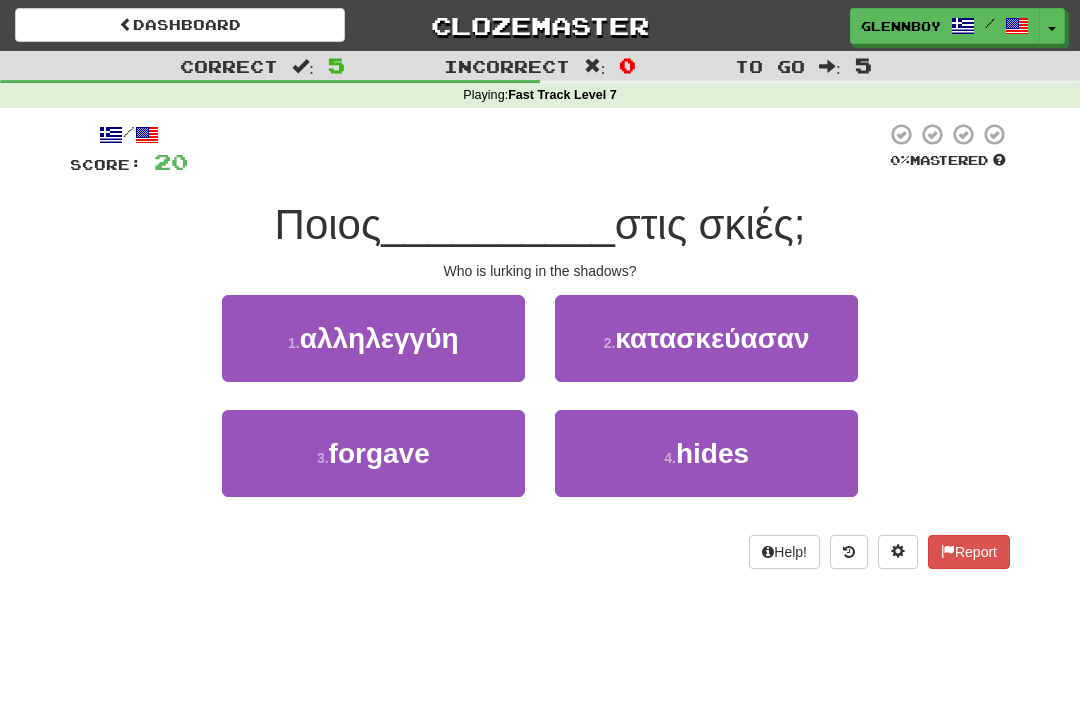 click on "κρύβεται" at bounding box center [712, 453] 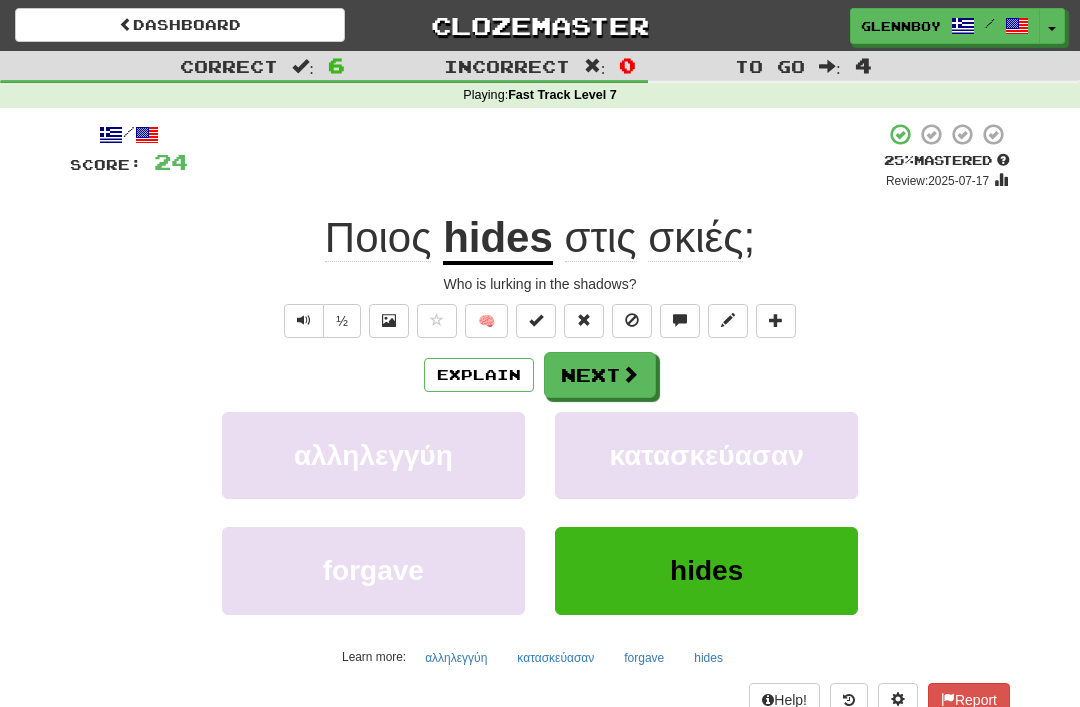 click at bounding box center [632, 320] 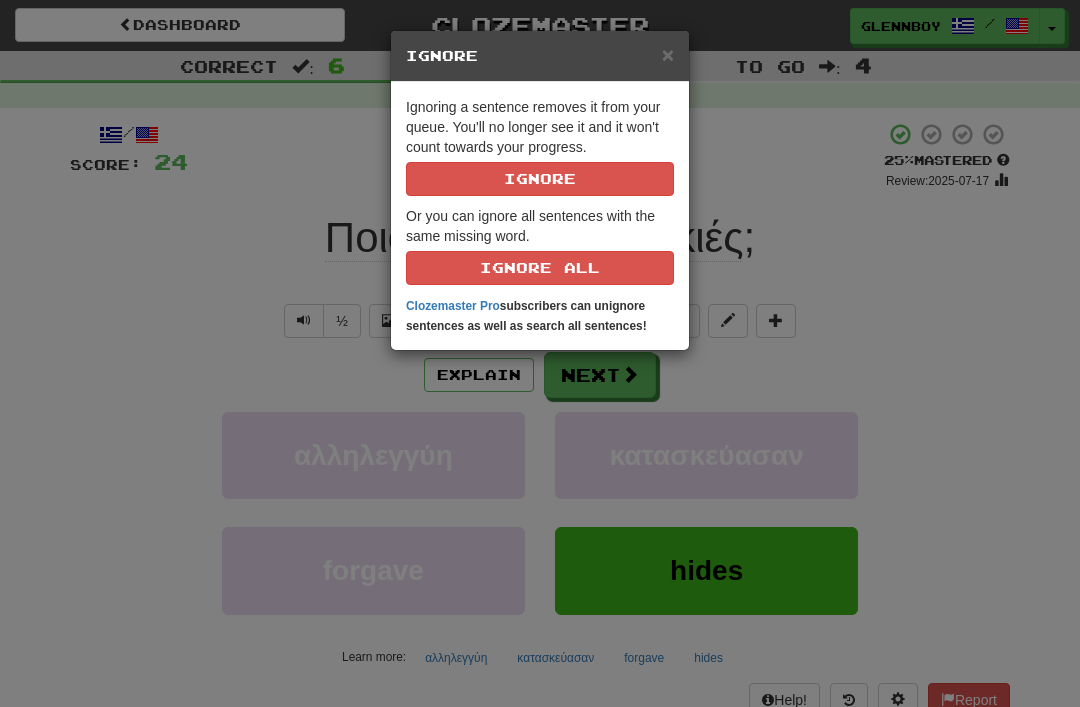 click on "Ignore" at bounding box center (540, 179) 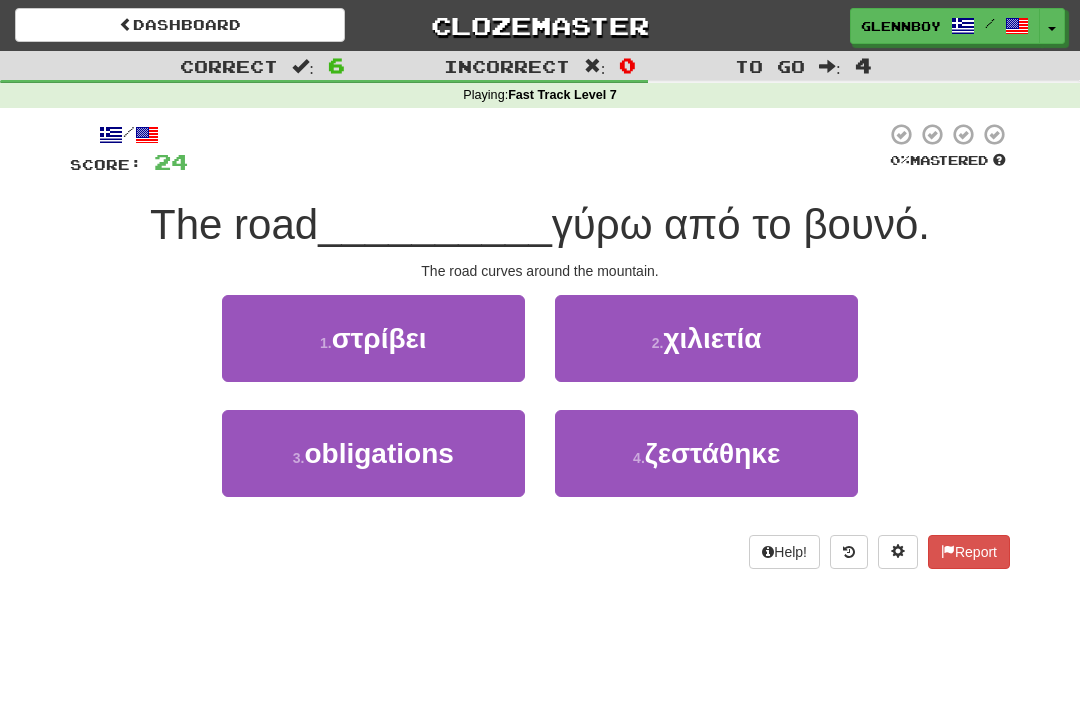 click on "στρίβει" at bounding box center (379, 338) 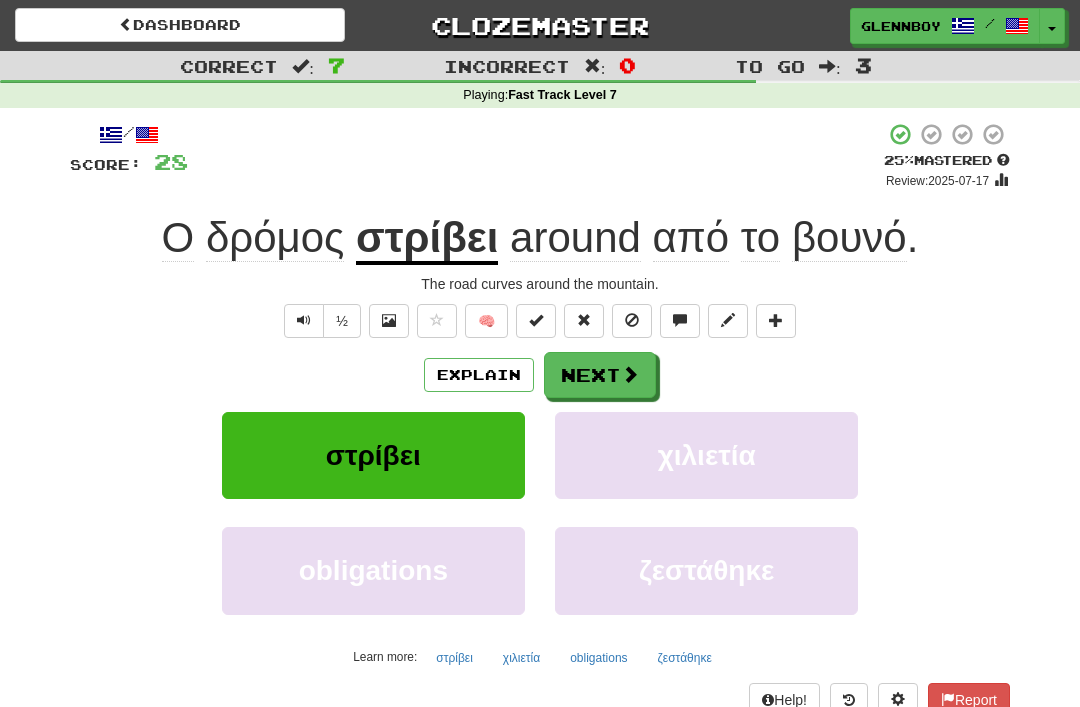 click at bounding box center (632, 320) 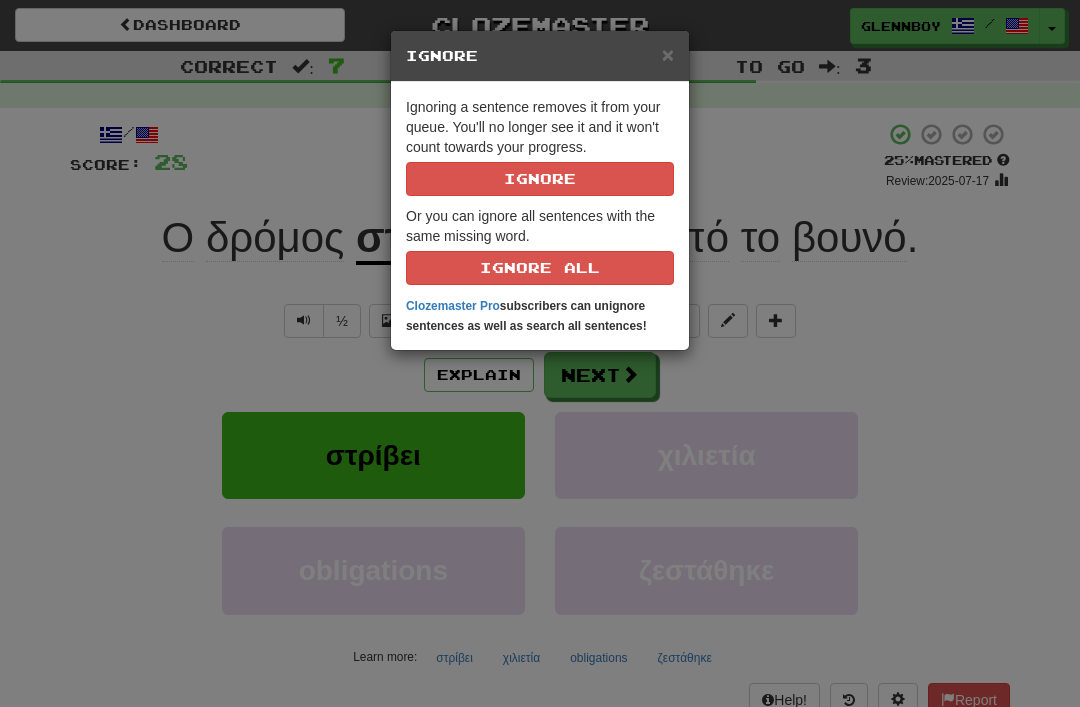 click on "Ignore" at bounding box center [540, 179] 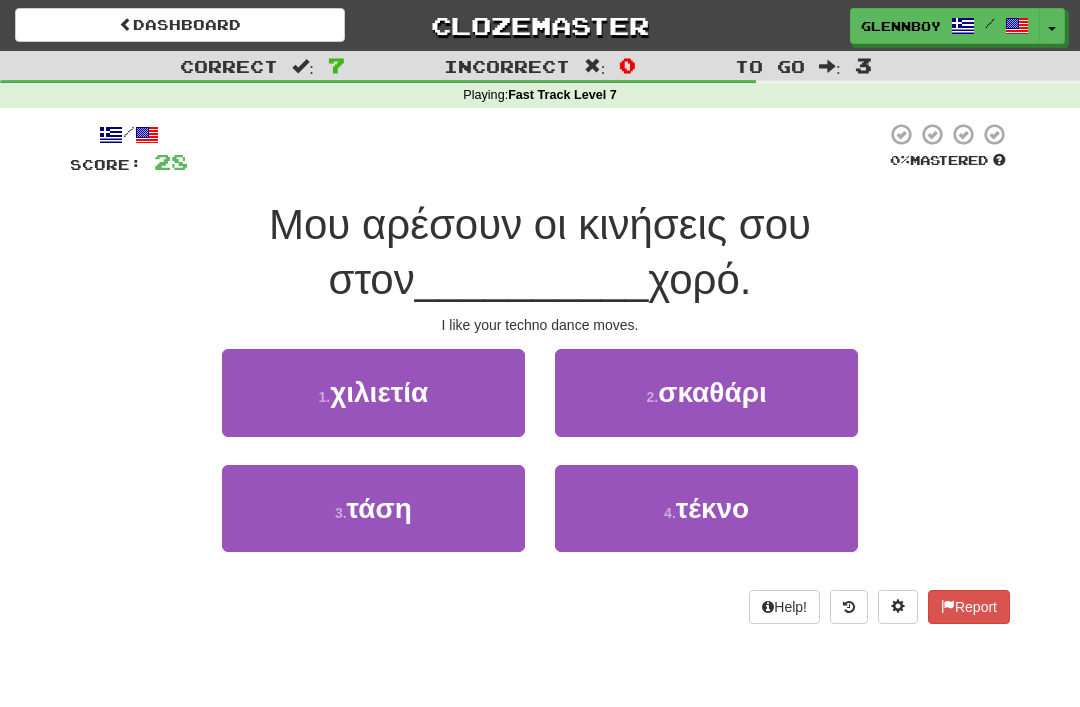 click on "4 .  τέκνο" at bounding box center (706, 508) 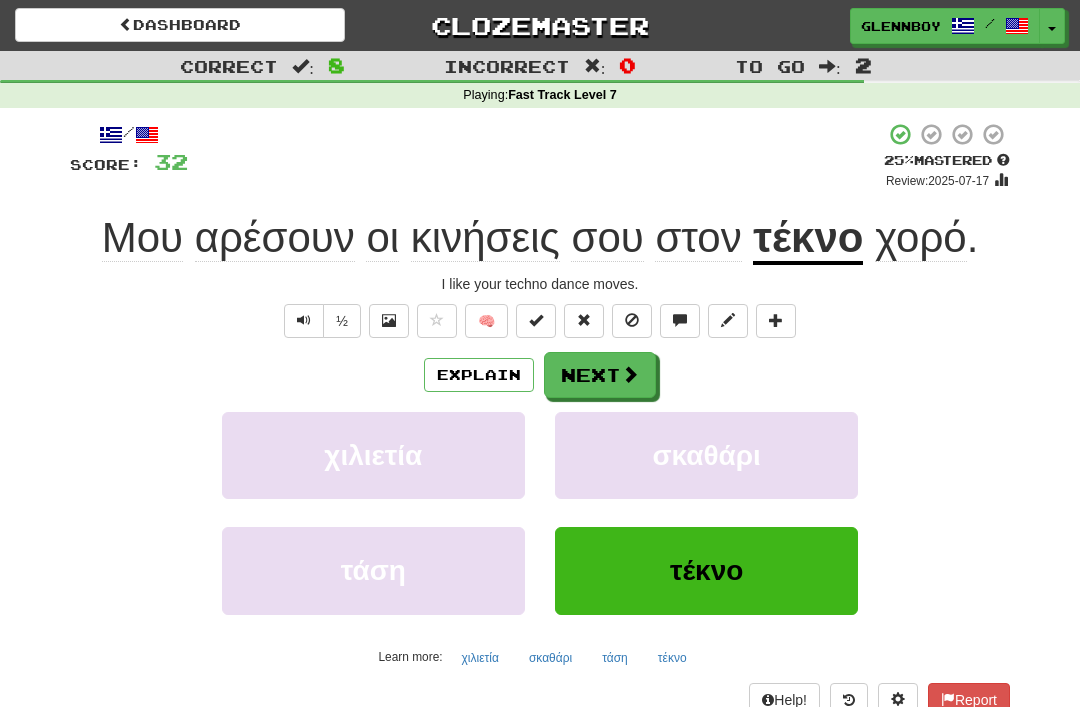 click on "Explain" at bounding box center (479, 375) 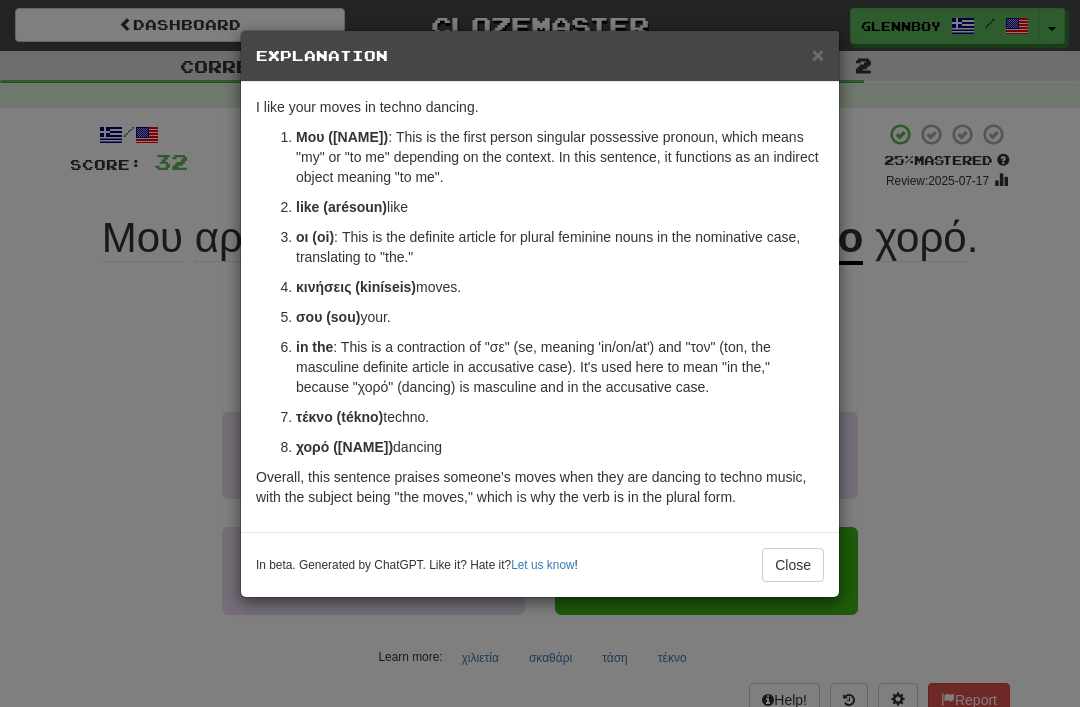 click on "×" at bounding box center [818, 54] 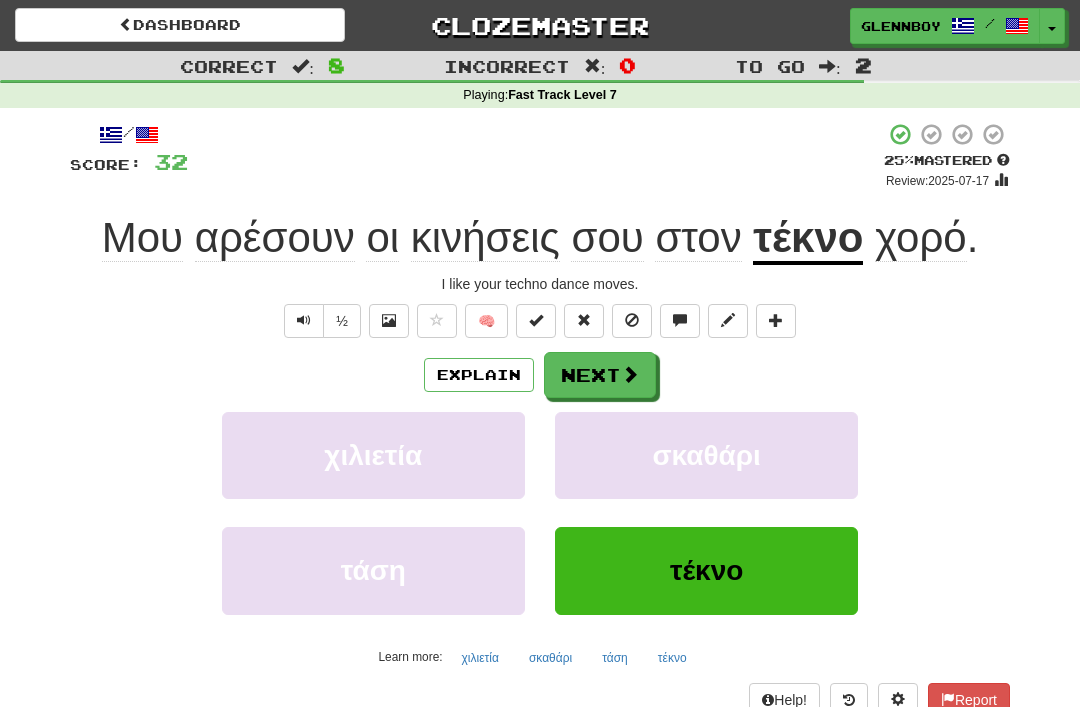 click at bounding box center (632, 321) 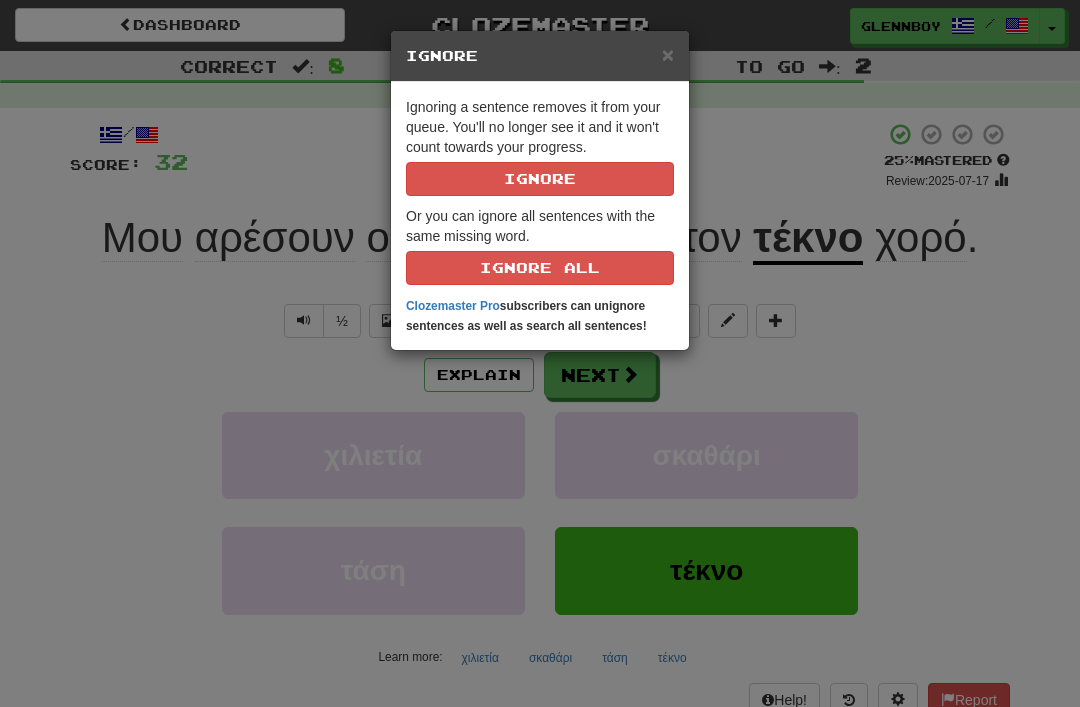 click on "Ignore" at bounding box center (540, 179) 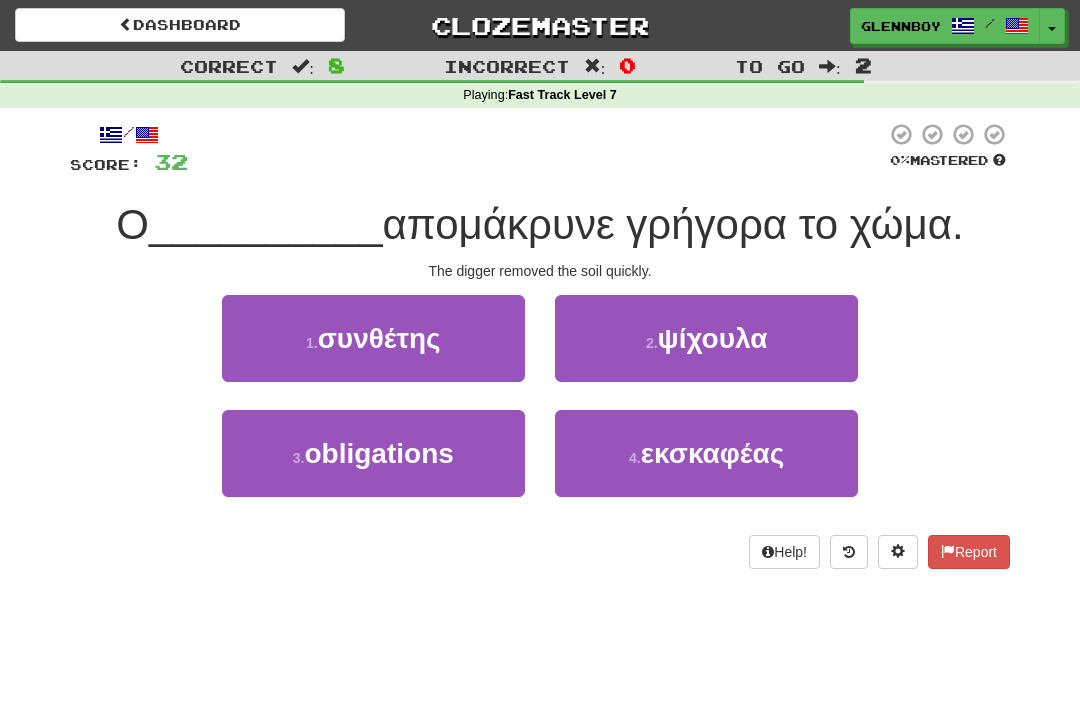 click on "εκσκαφέας" at bounding box center [712, 453] 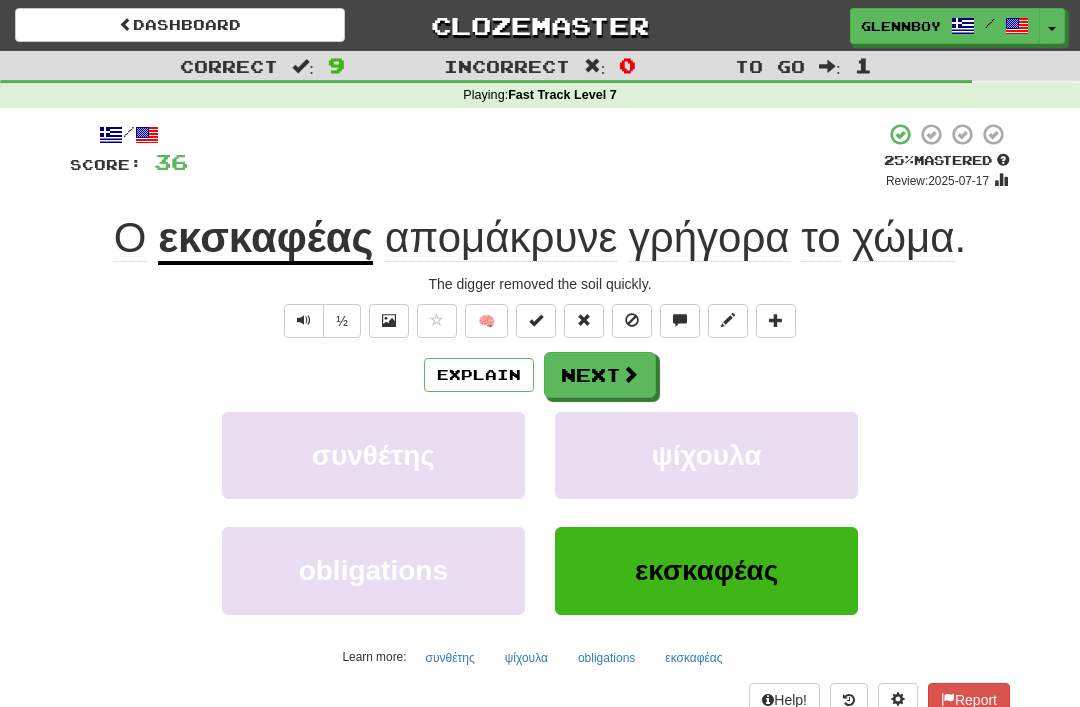 click at bounding box center [632, 321] 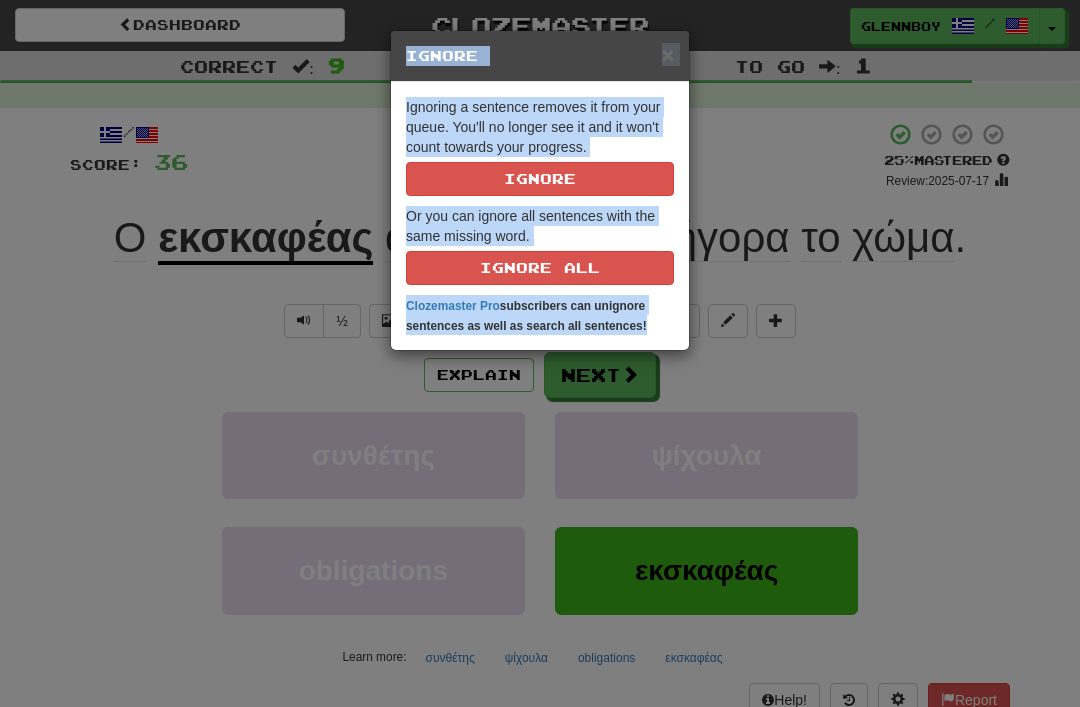 click on "Ignore" at bounding box center [540, 179] 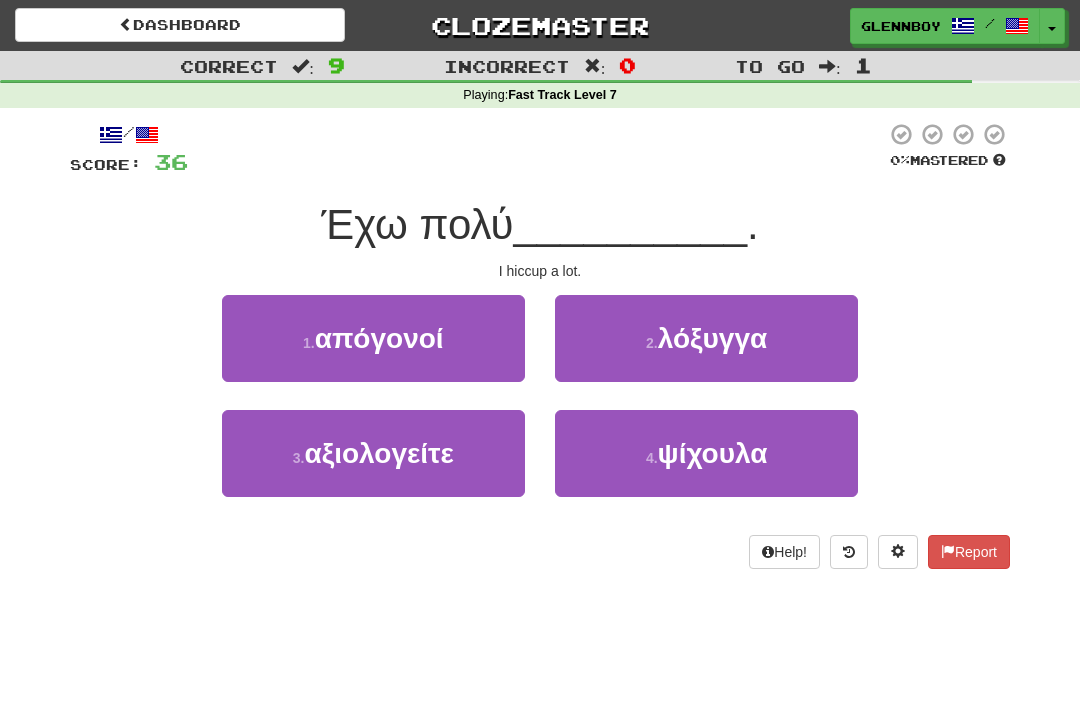click on "ψίχουλα" at bounding box center [713, 453] 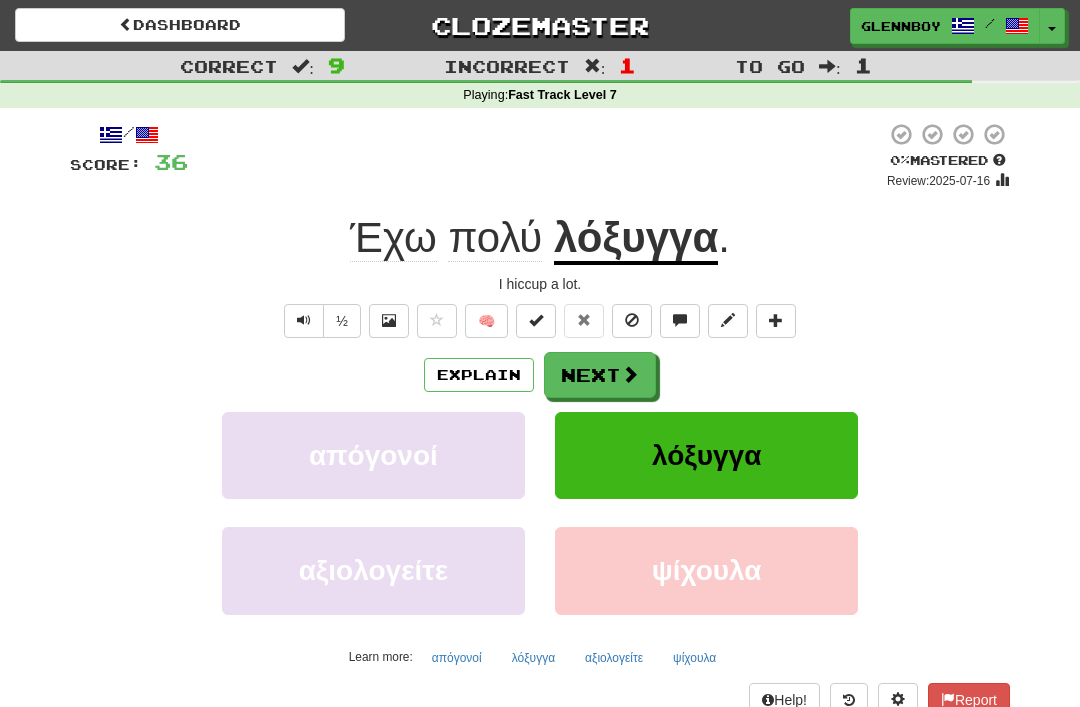 click at bounding box center [632, 320] 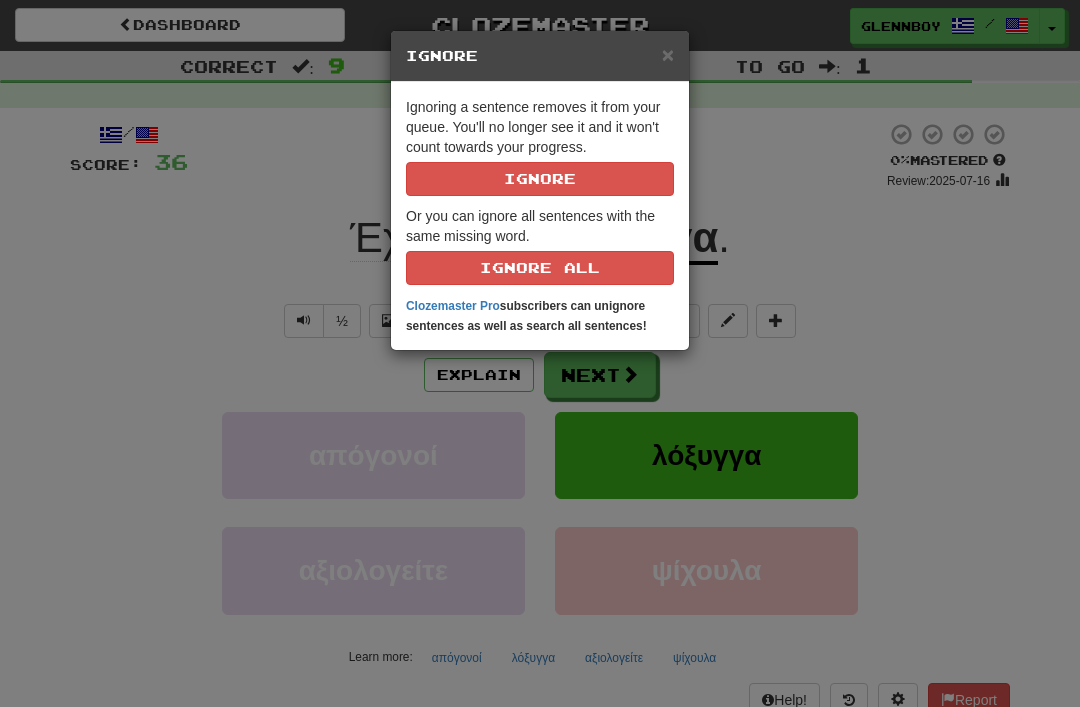 click on "Ignore" at bounding box center [540, 179] 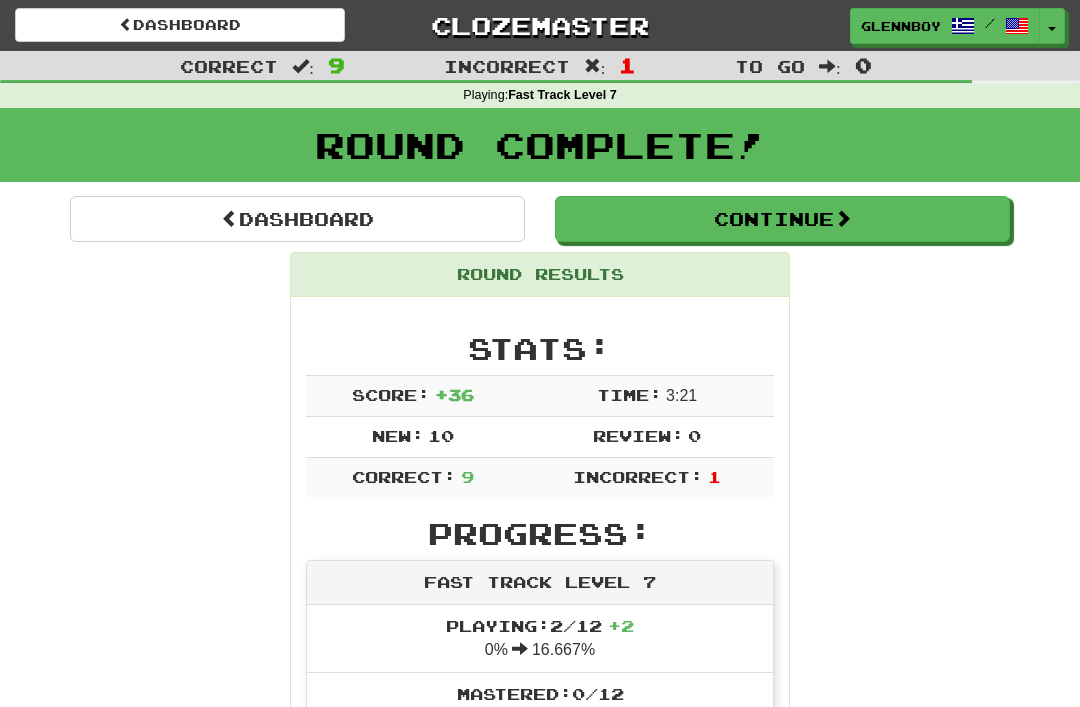 click on "Continue" at bounding box center [782, 219] 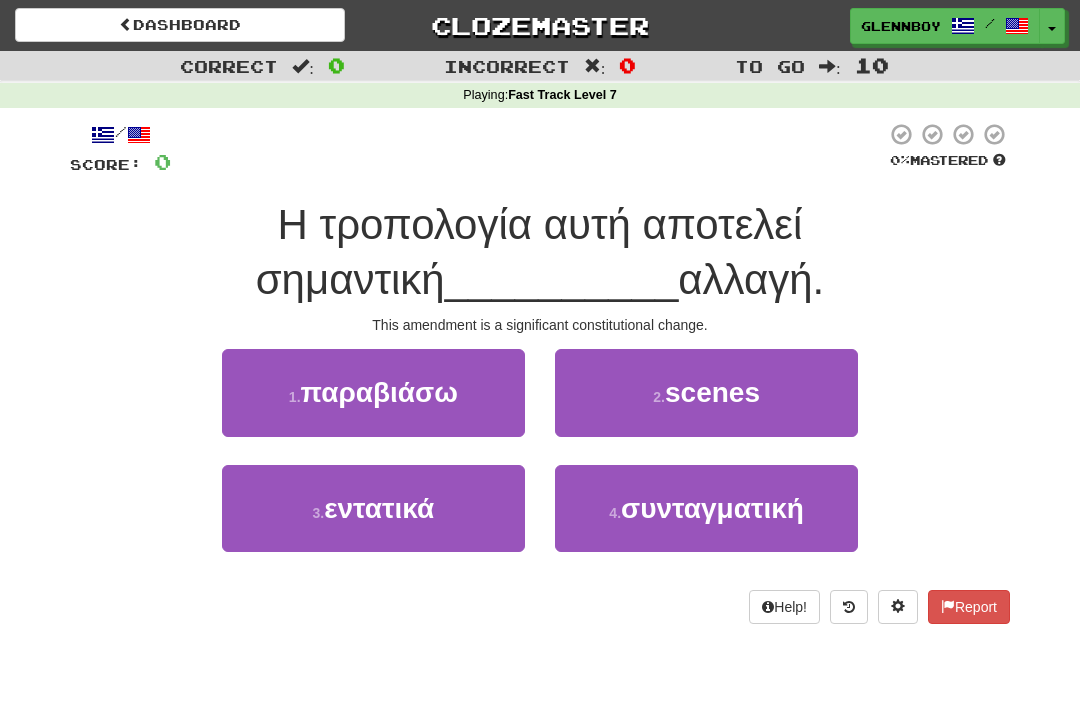 click on "συνταγματική" at bounding box center [712, 508] 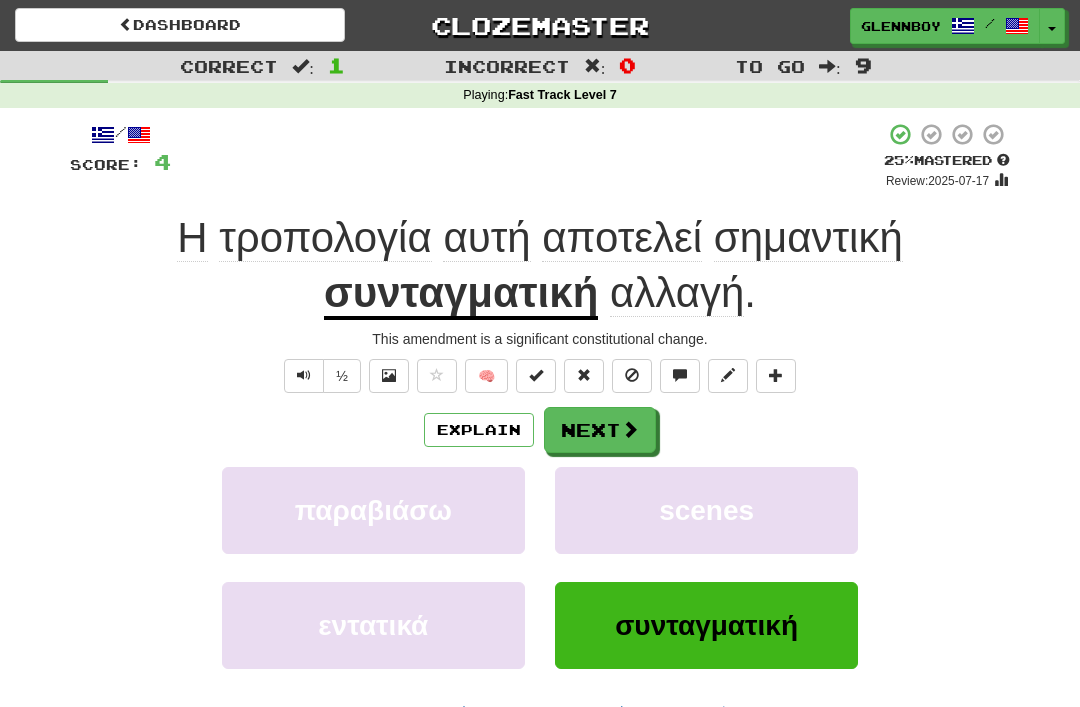 click at bounding box center (632, 376) 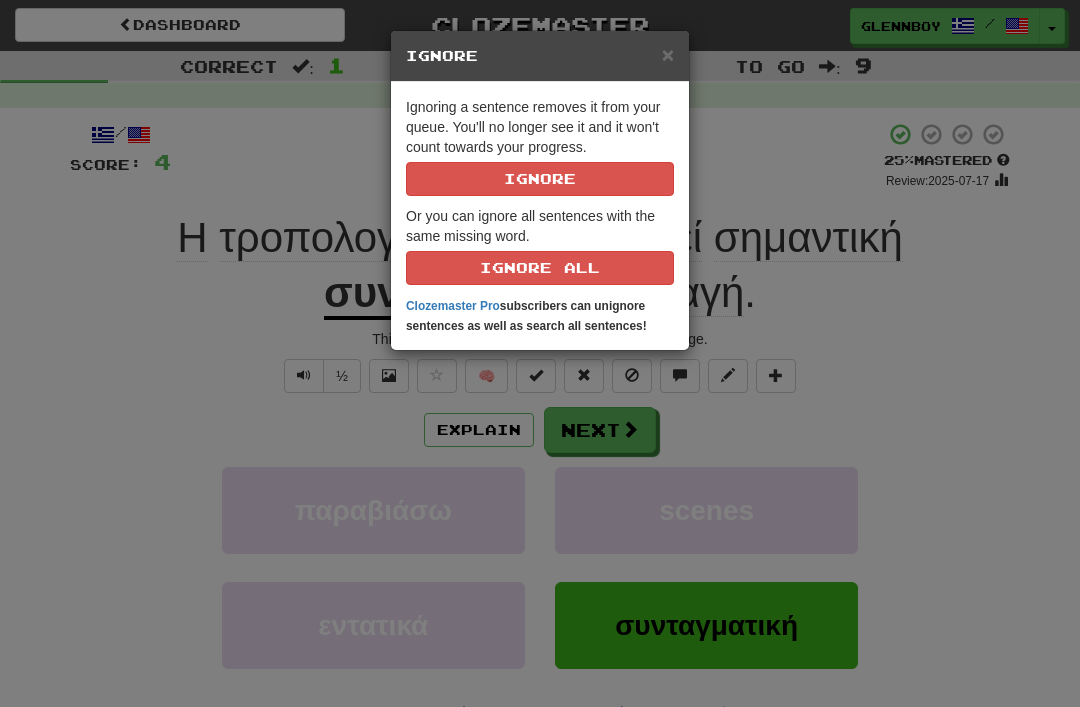 click on "Ignore" at bounding box center (540, 179) 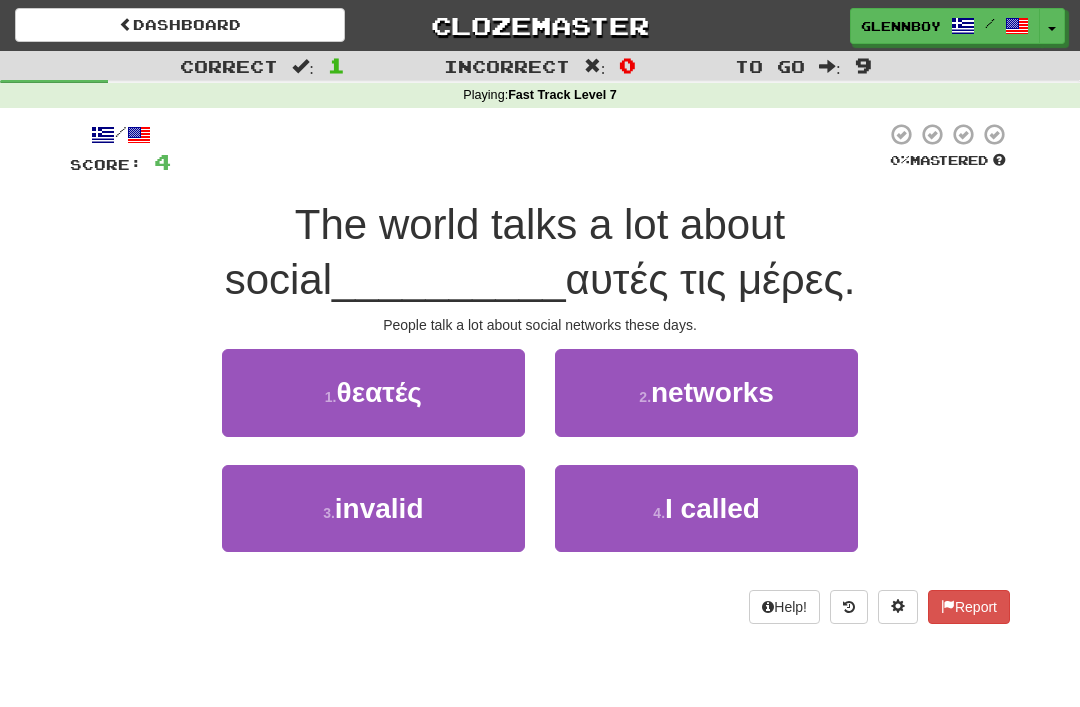 click on "2 .  δίκτυα" at bounding box center (706, 392) 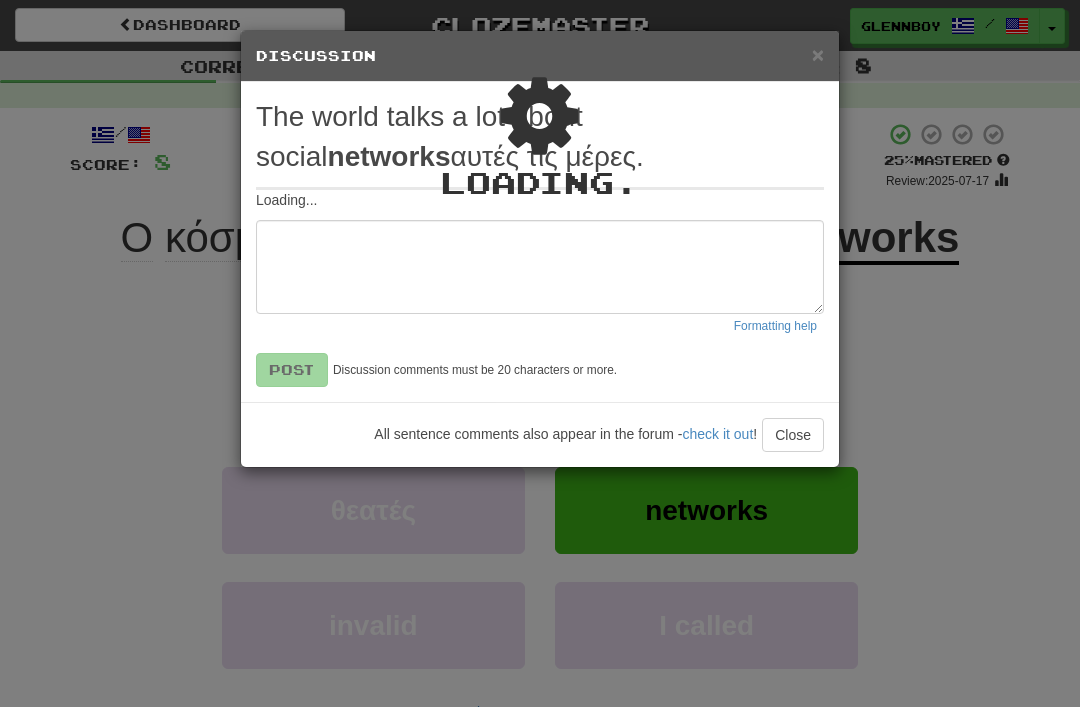 click on "Loading ." at bounding box center [540, 249] 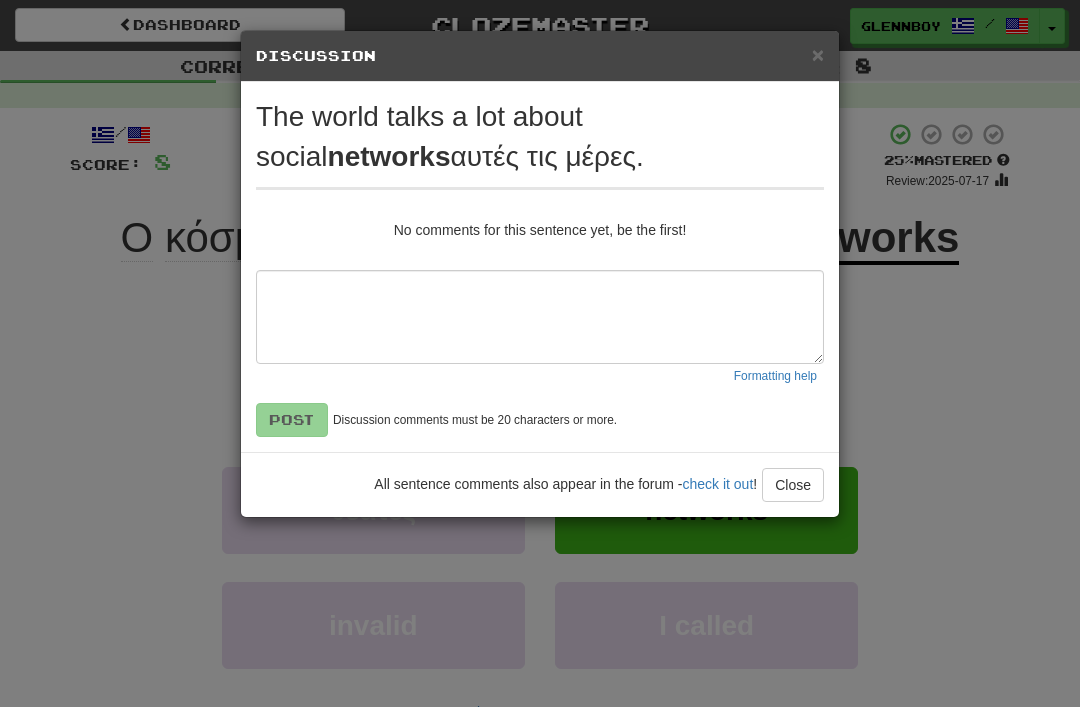 click on "×" at bounding box center [818, 54] 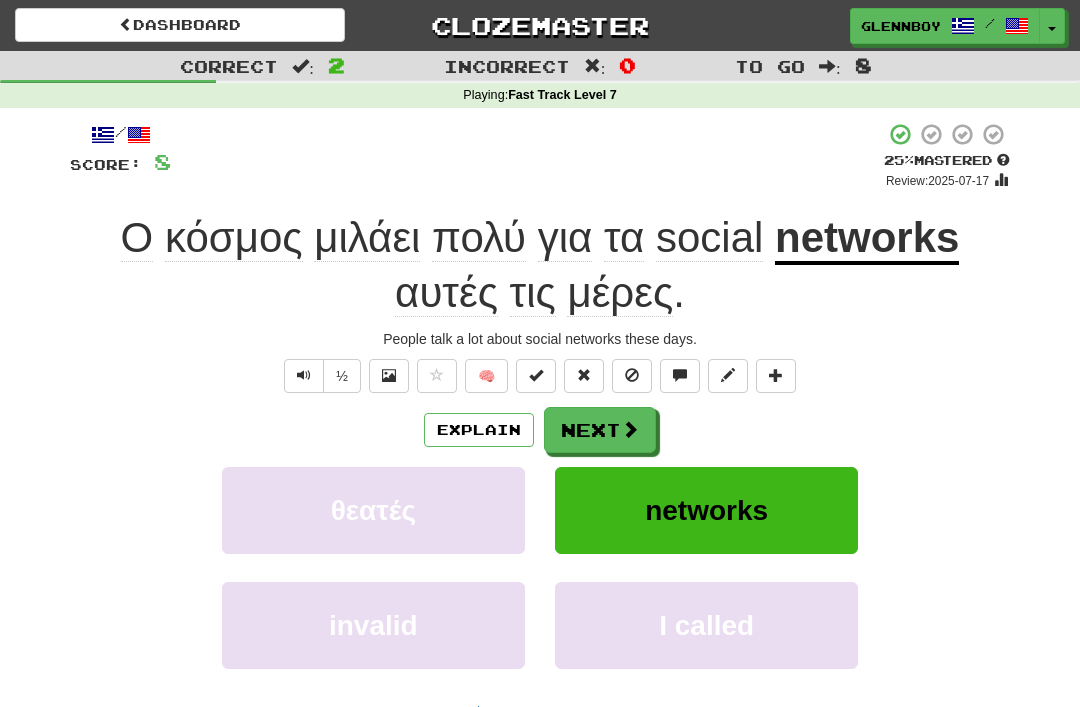 click on "Dashboard" at bounding box center [180, 25] 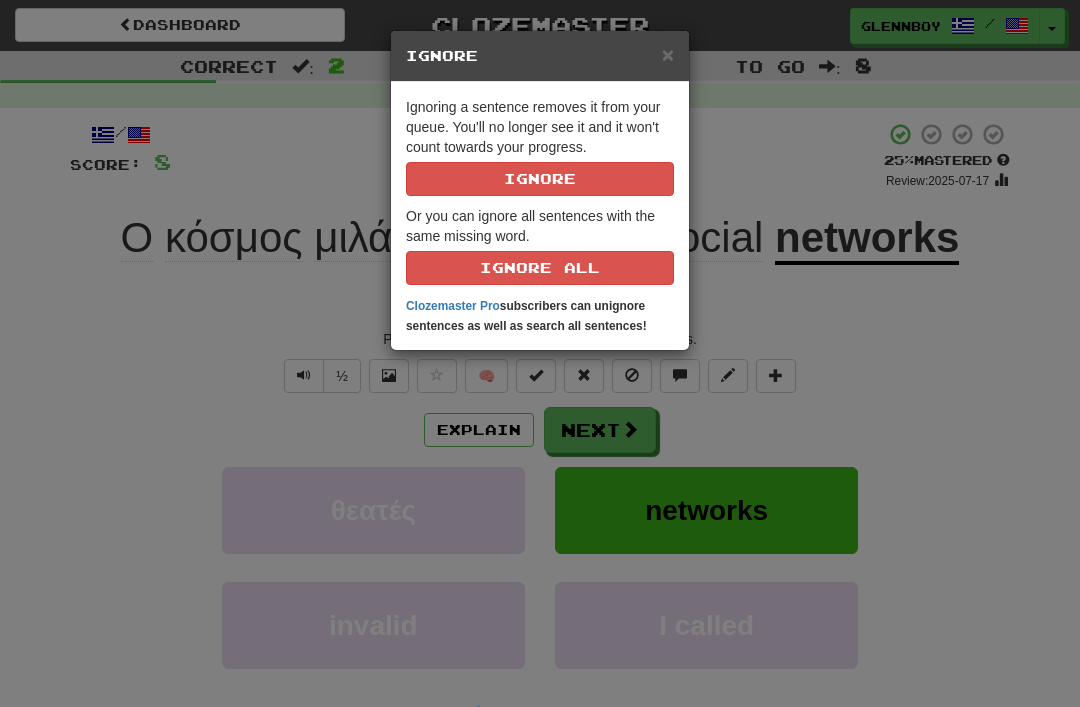 click on "Ignore" at bounding box center [540, 179] 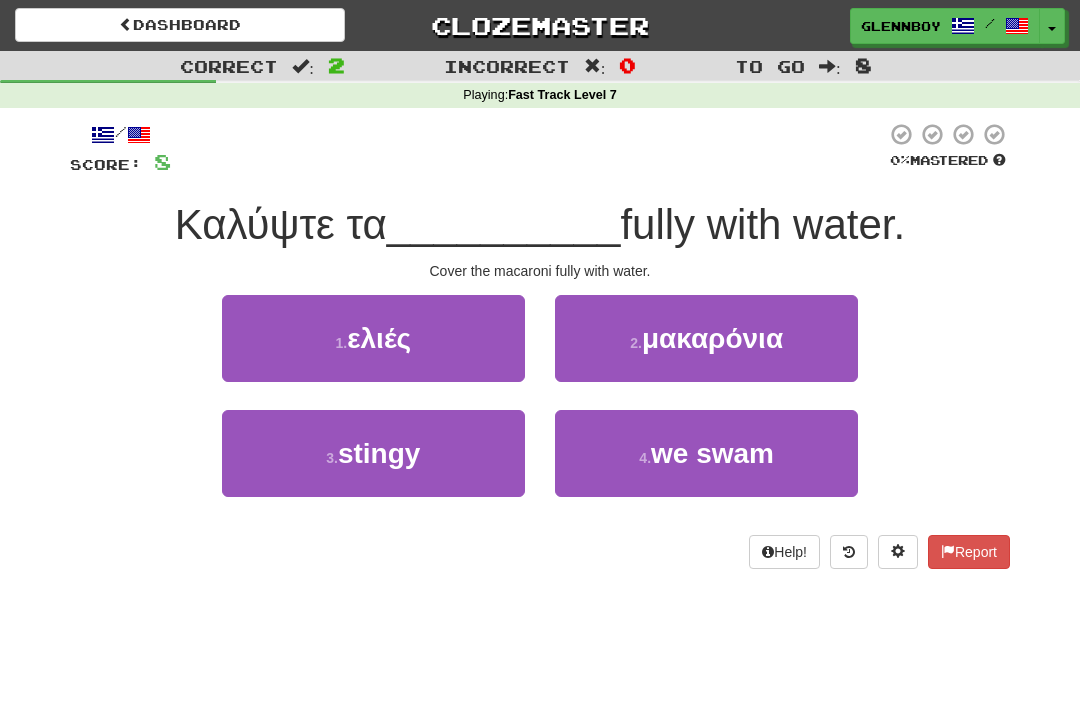 click on "Dashboard" at bounding box center (180, 25) 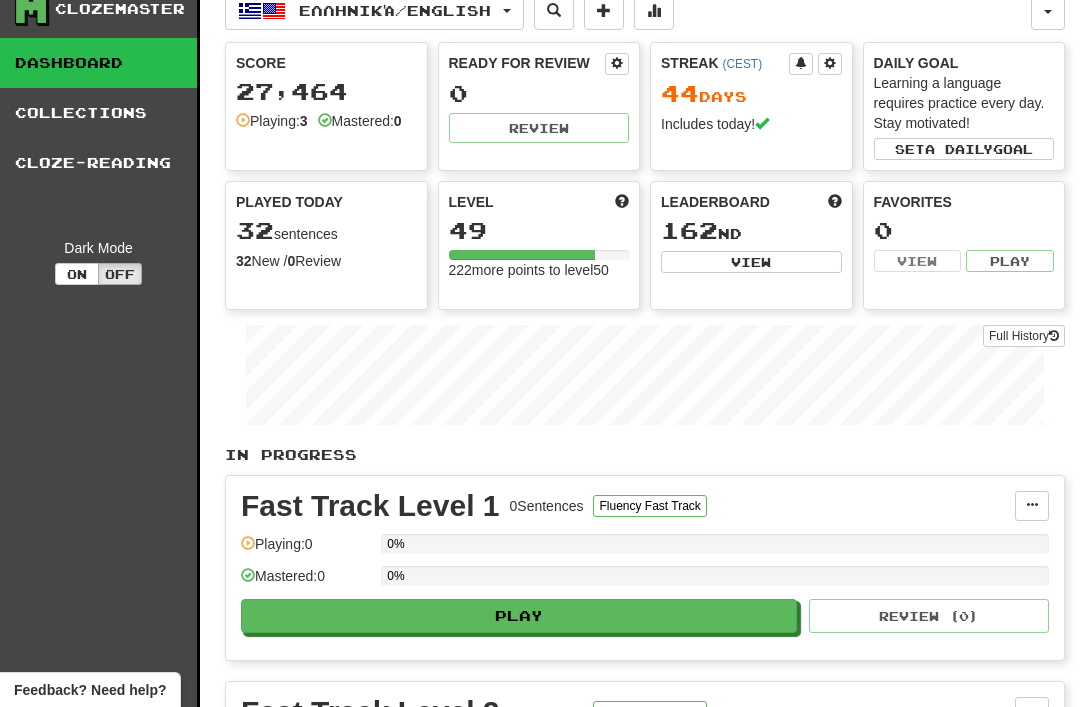 scroll, scrollTop: 0, scrollLeft: 0, axis: both 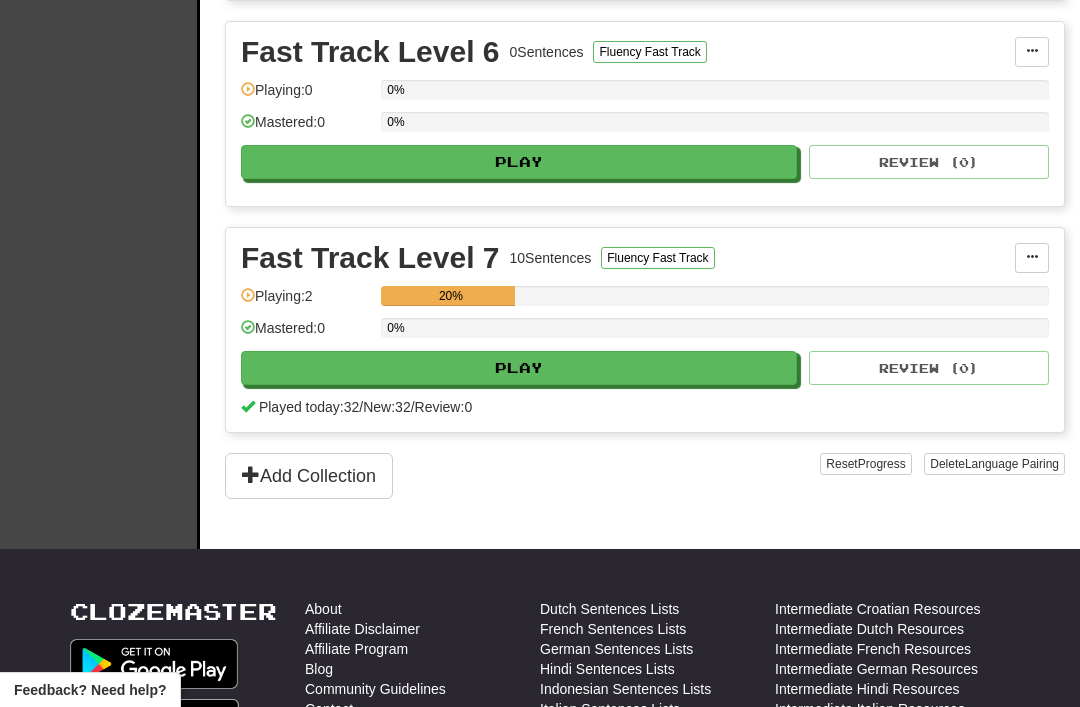 click on "Add Collection" at bounding box center [309, 476] 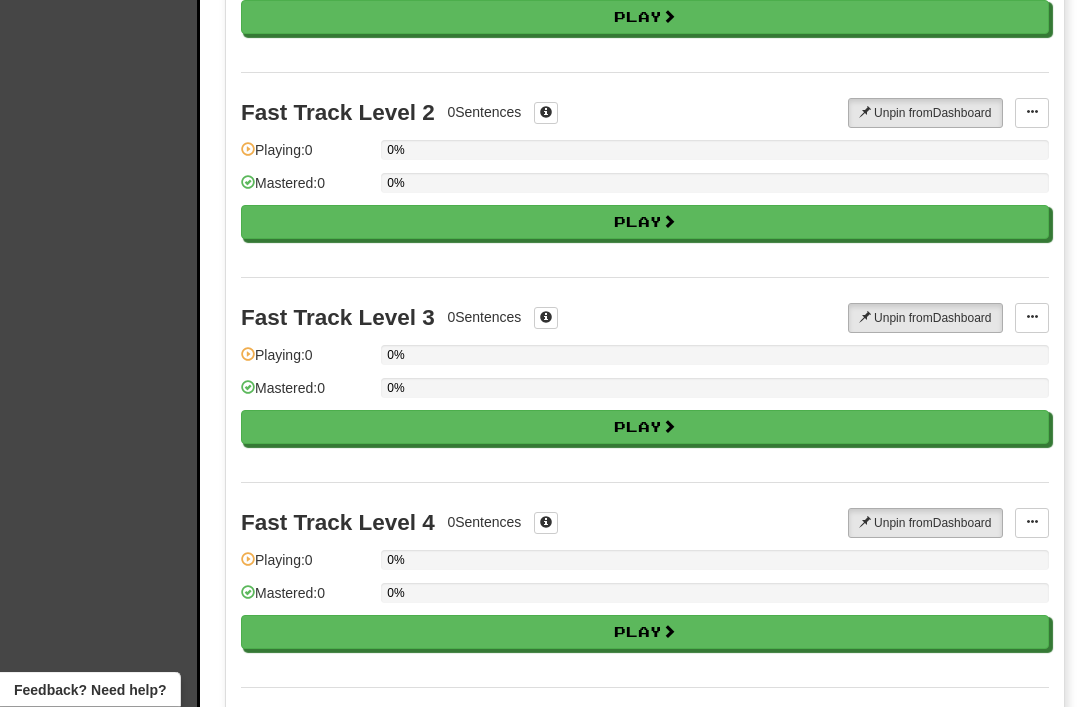 scroll, scrollTop: 0, scrollLeft: 0, axis: both 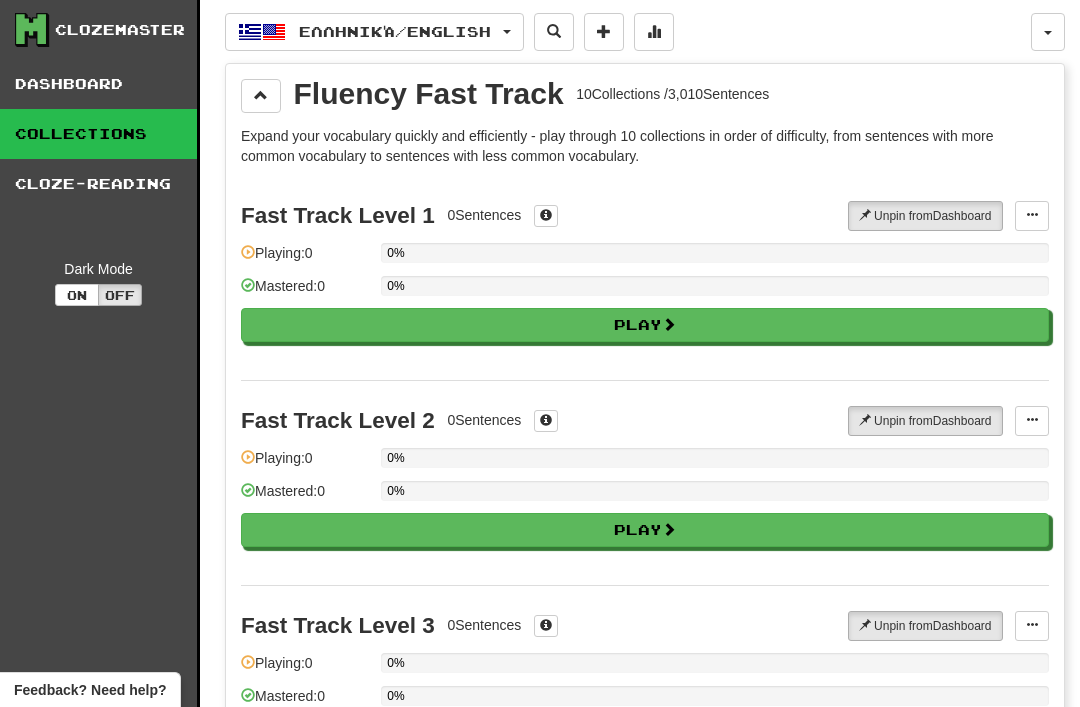 click on "Ελληνικά  /  English" at bounding box center (374, 32) 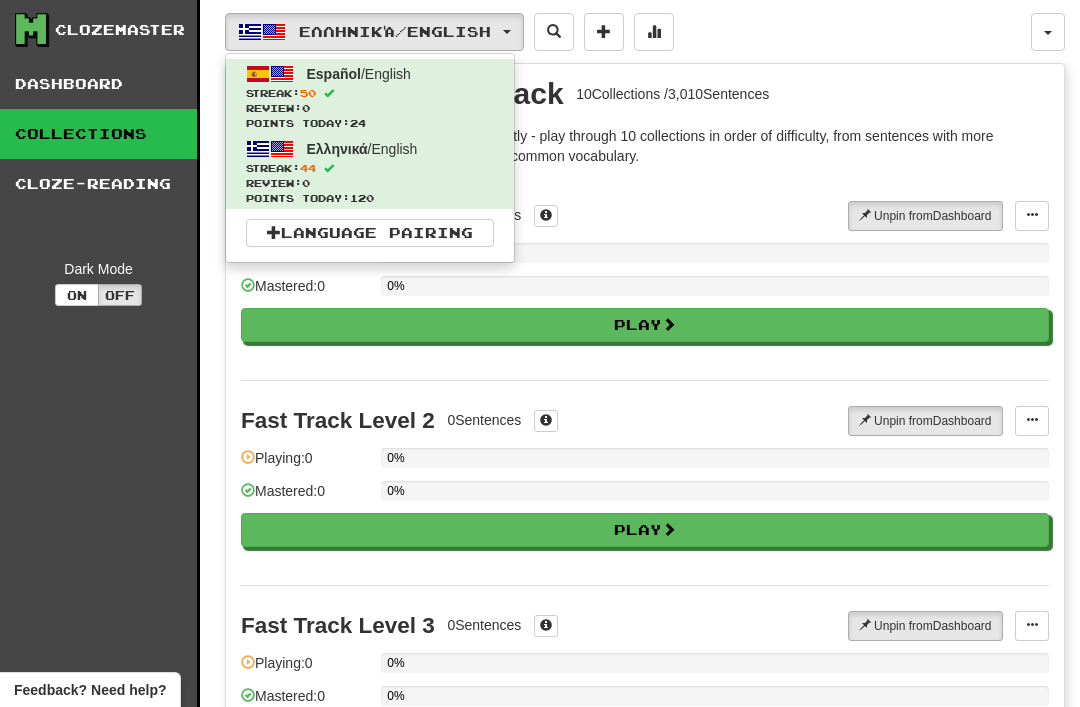 click on "Ελληνικά" at bounding box center [337, 149] 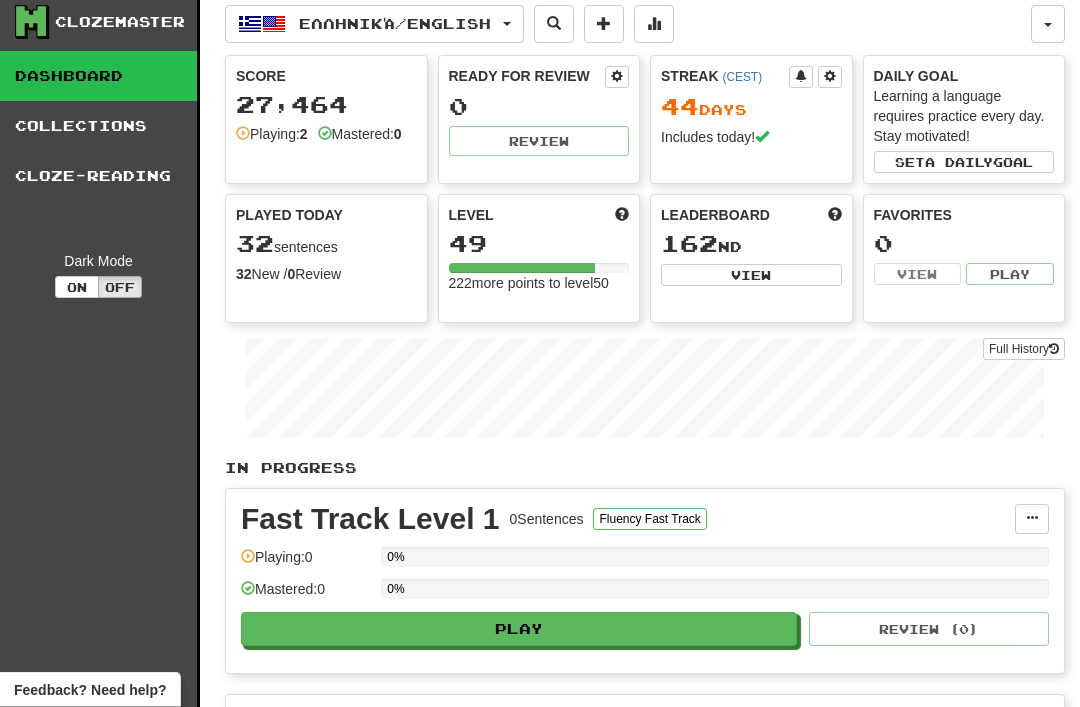 scroll, scrollTop: 0, scrollLeft: 0, axis: both 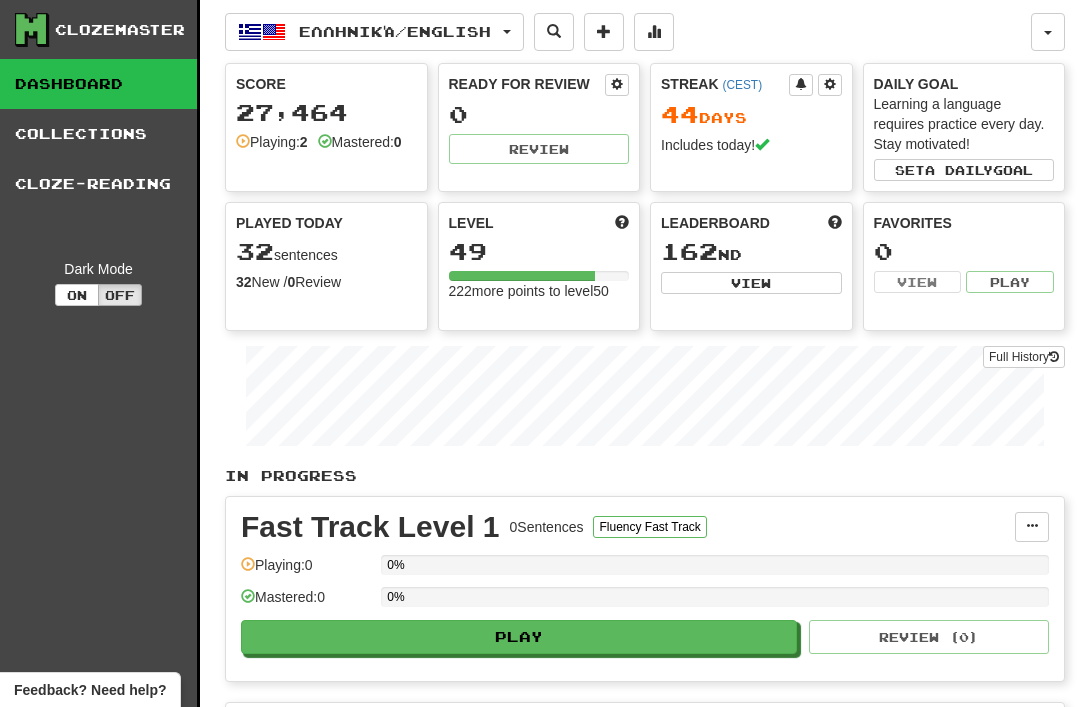 click on "Ελληνικά  /  English" at bounding box center [395, 31] 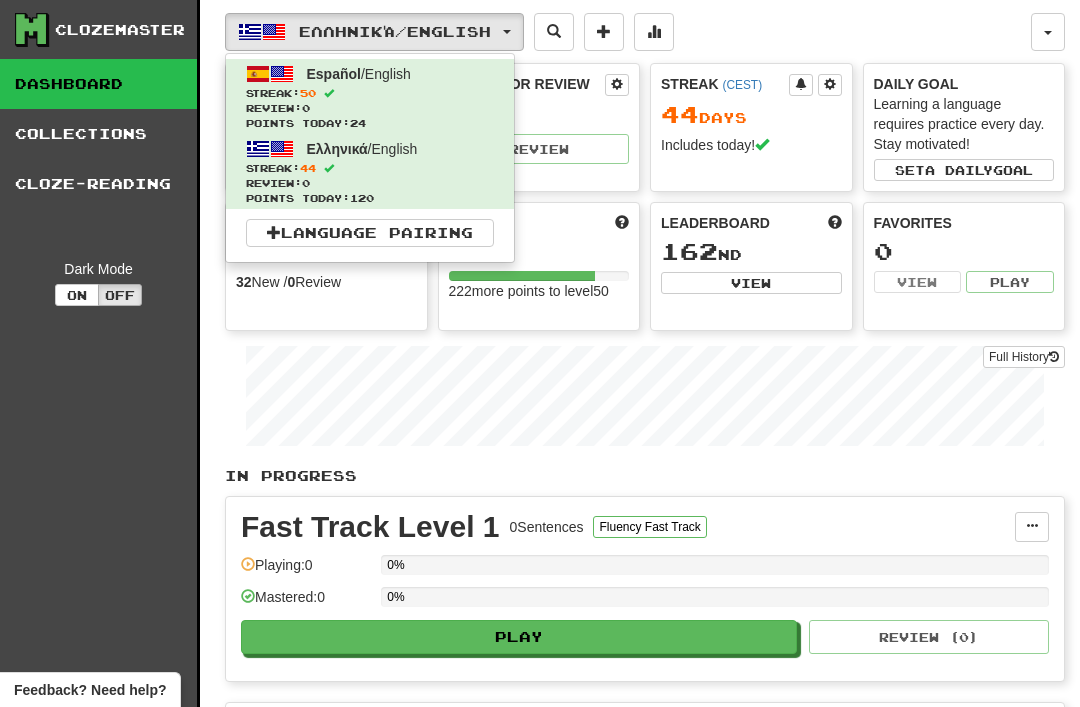 click on "Streak:  50" at bounding box center [370, 93] 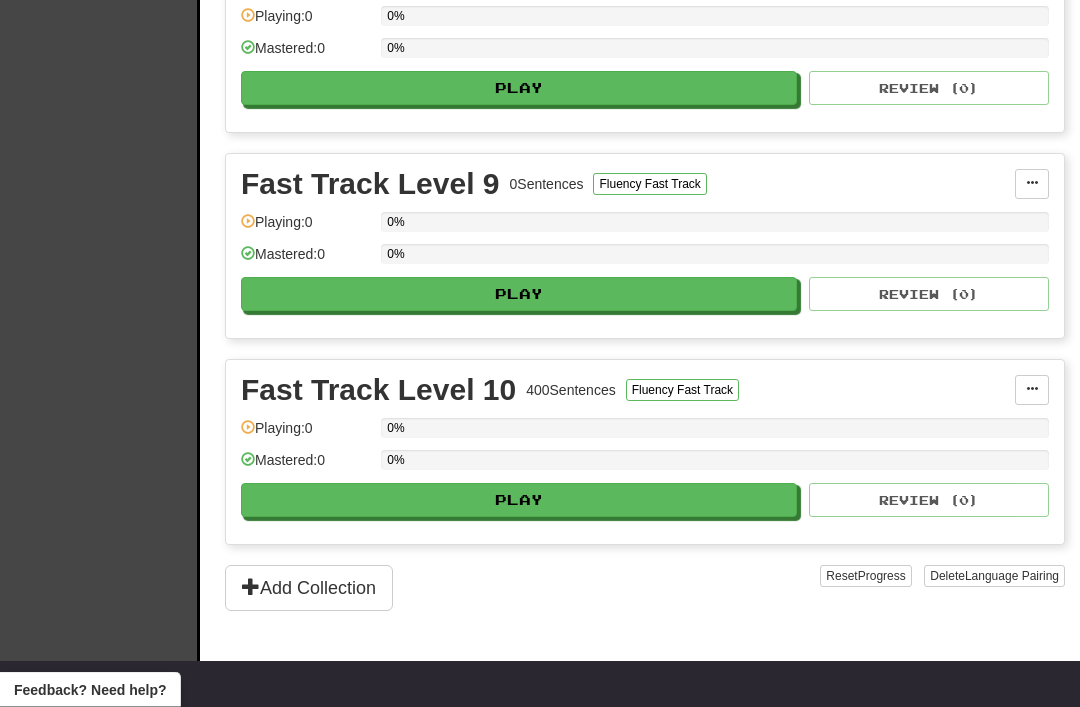 scroll, scrollTop: 1991, scrollLeft: 0, axis: vertical 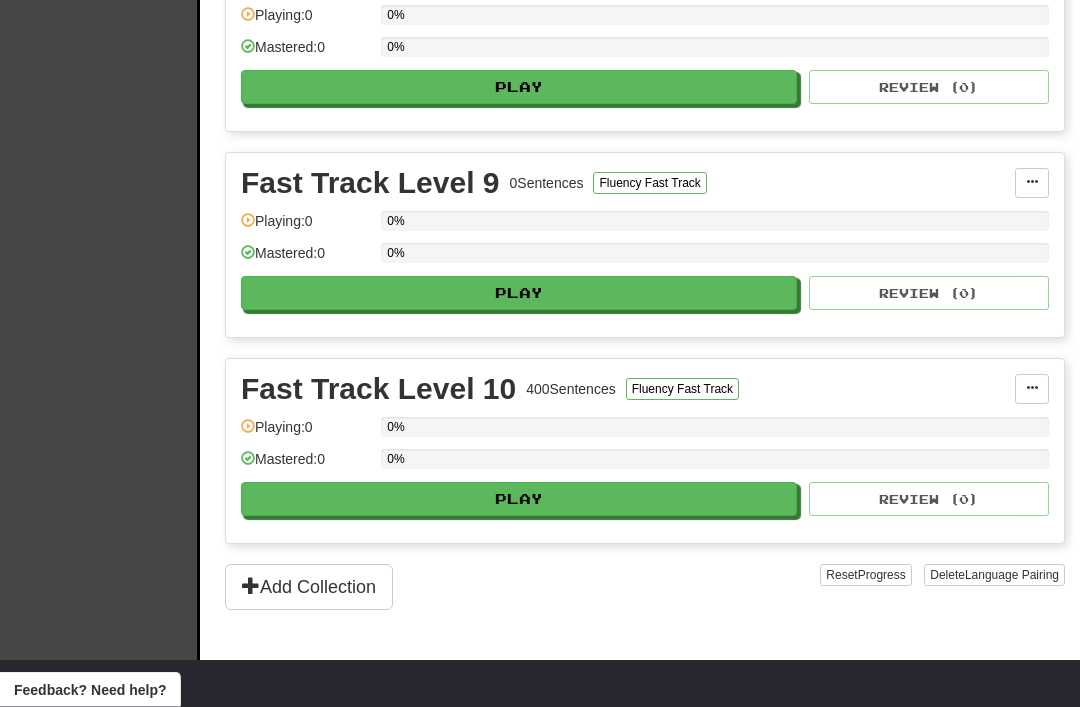 click on "Play" at bounding box center [519, 500] 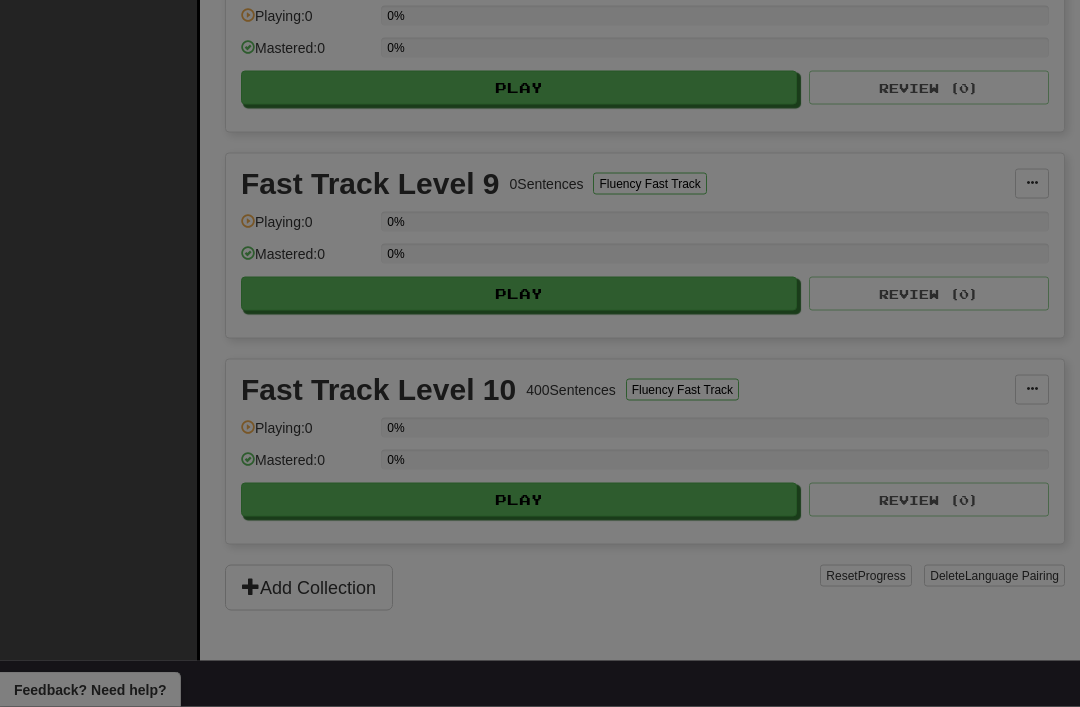 scroll, scrollTop: 1992, scrollLeft: 0, axis: vertical 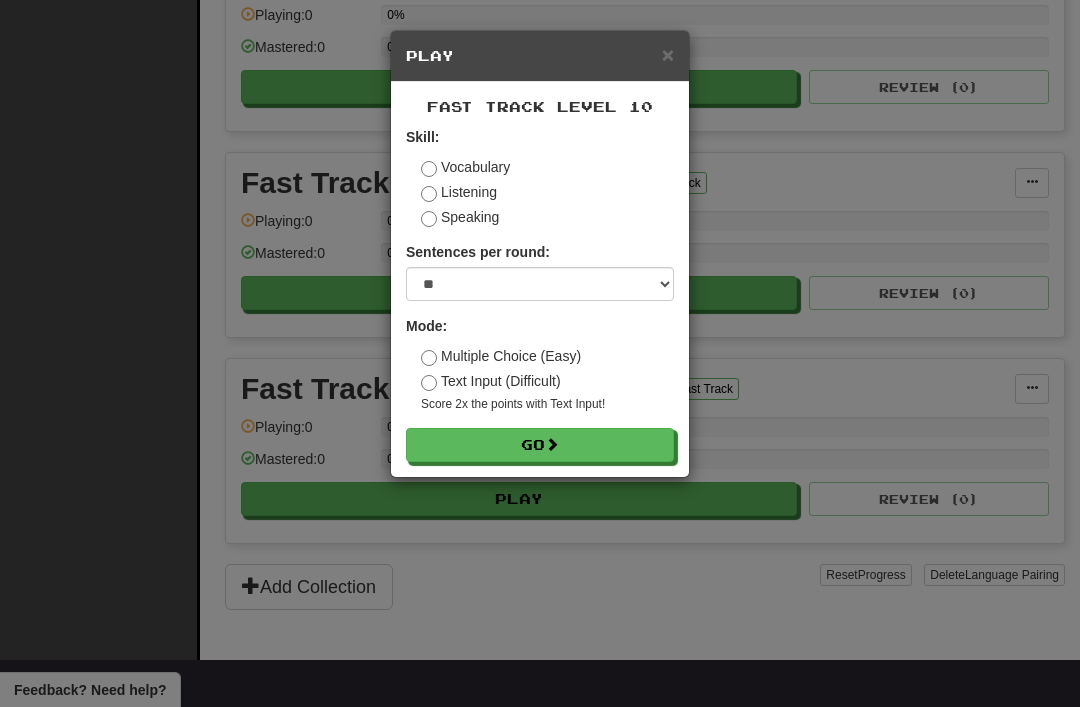 click on "Go" at bounding box center [540, 445] 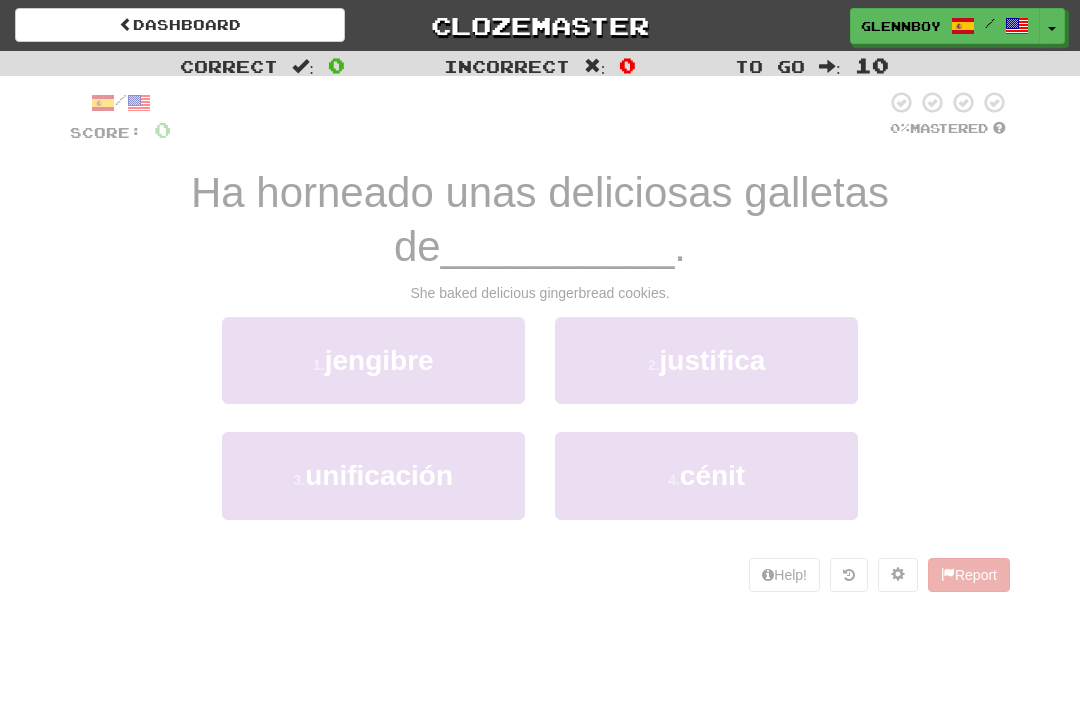 scroll, scrollTop: 0, scrollLeft: 0, axis: both 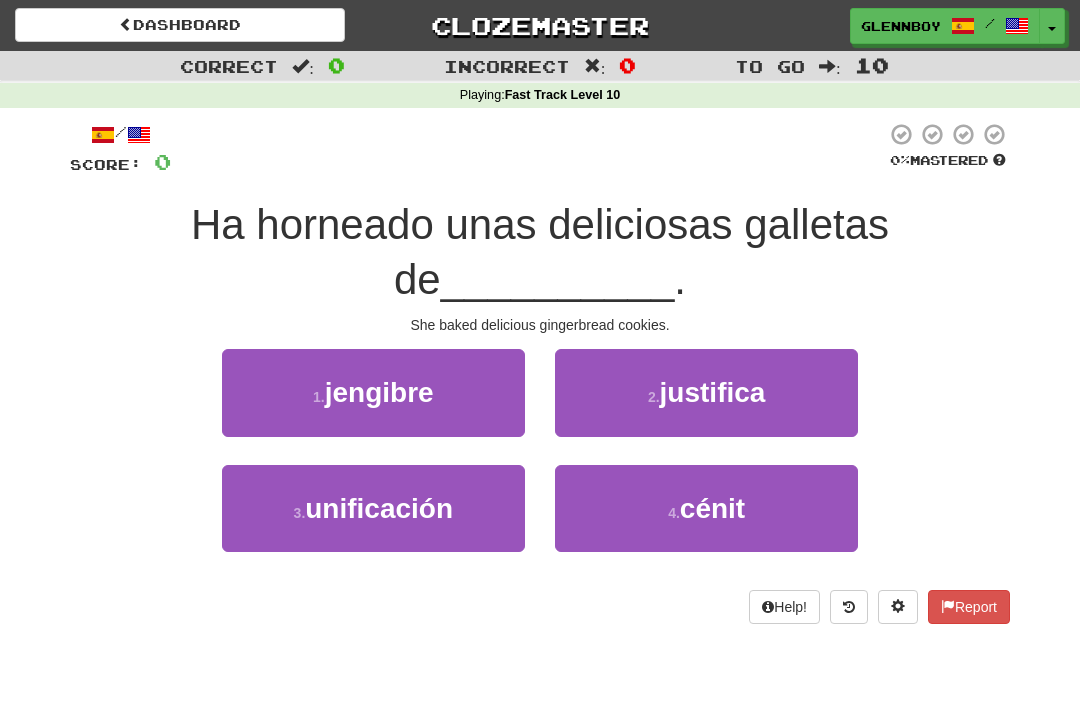 click on "jengibre" at bounding box center (379, 392) 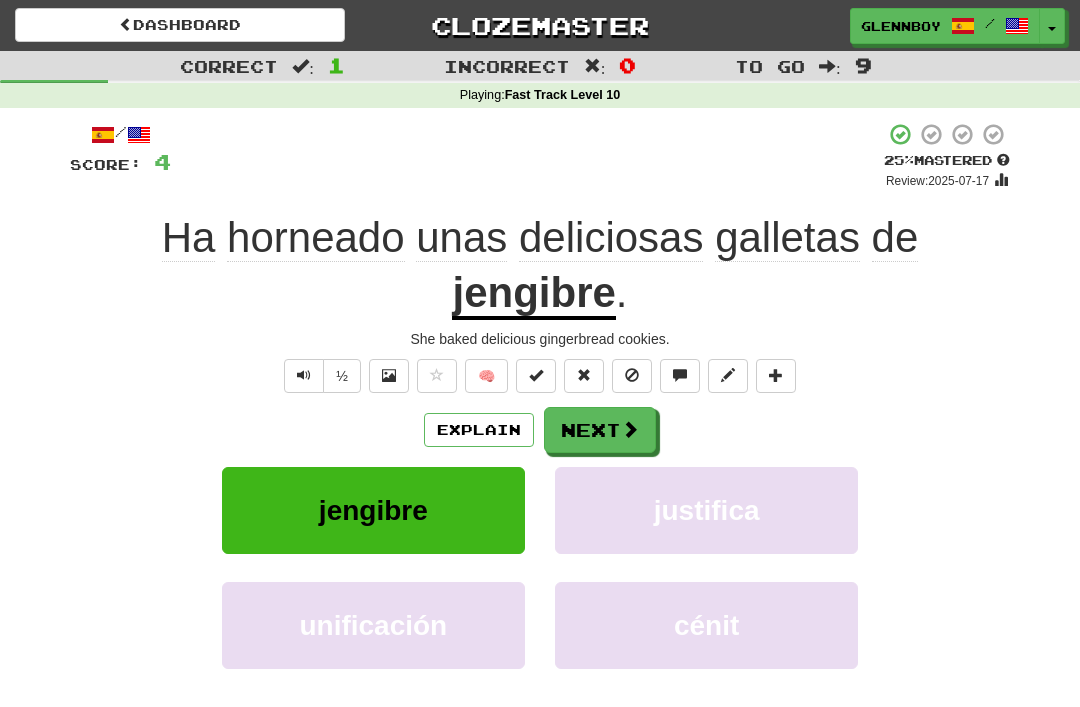 click on "½" at bounding box center [320, 376] 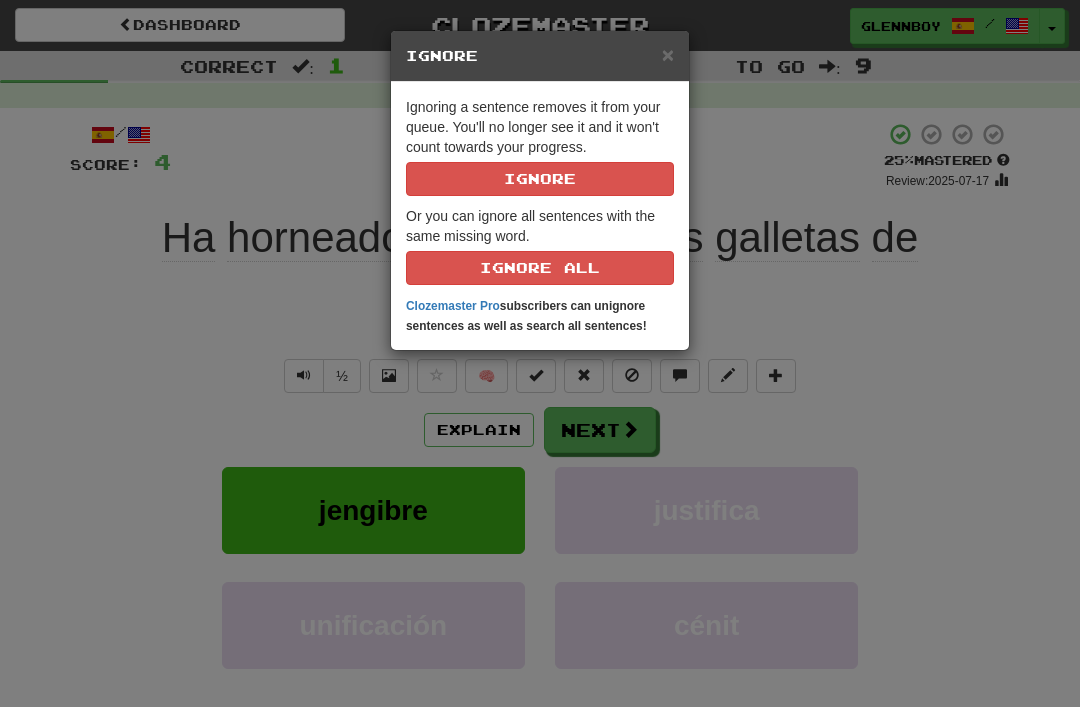 click on "Ignore" at bounding box center [540, 179] 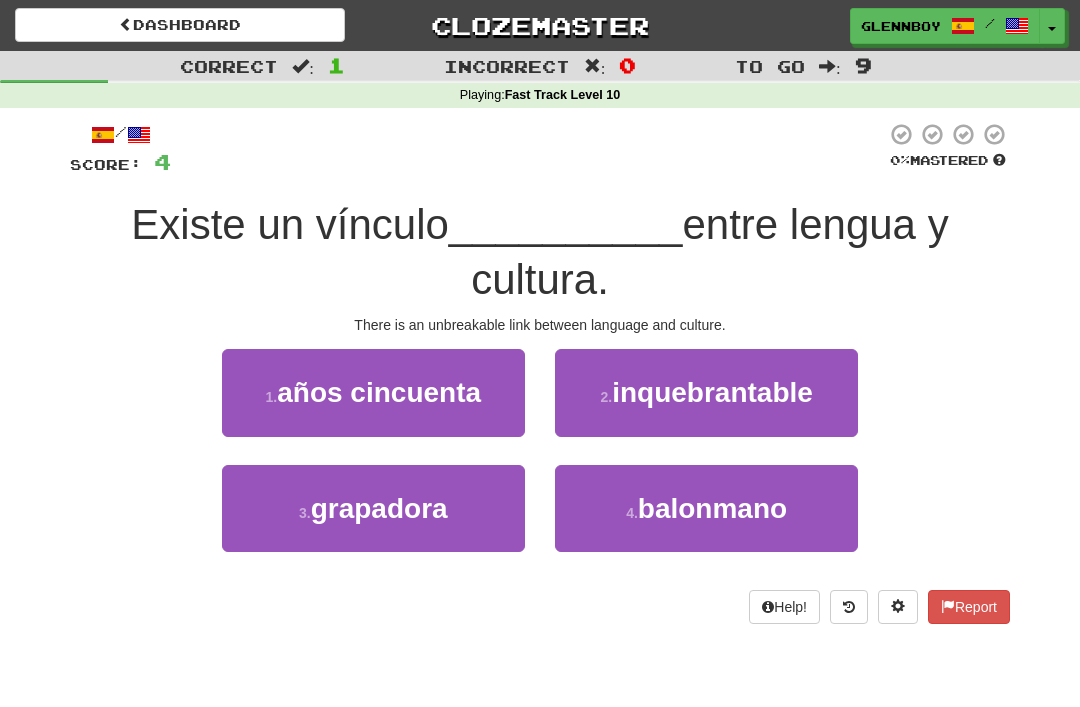 click on "inquebrantable" at bounding box center [712, 392] 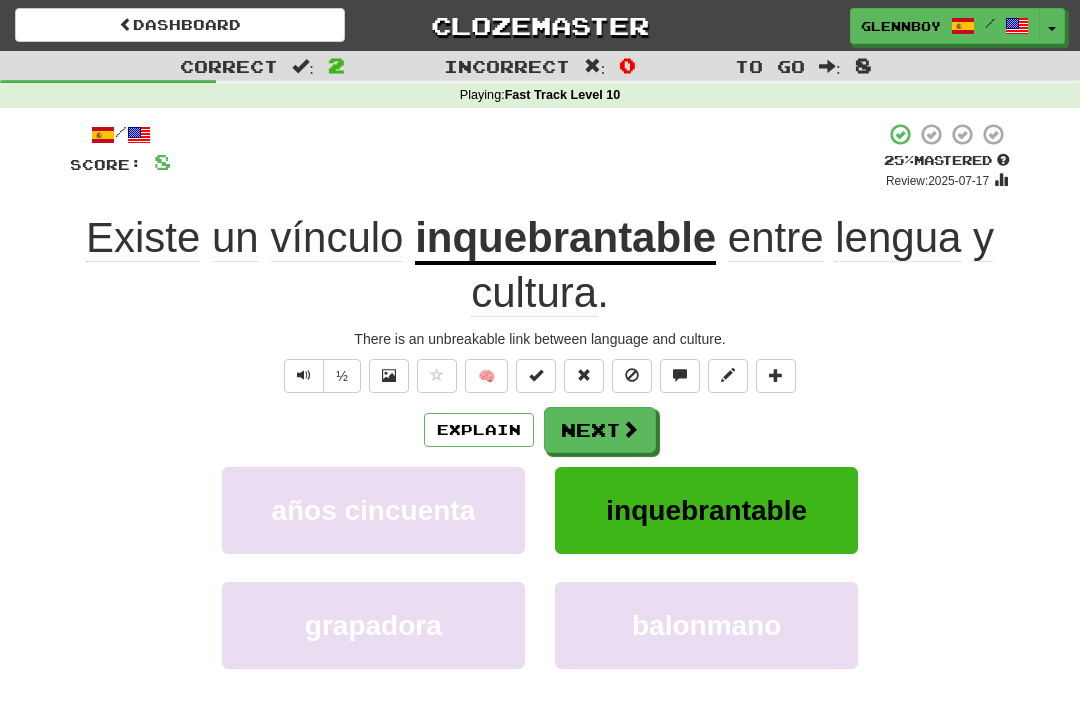 click at bounding box center (632, 375) 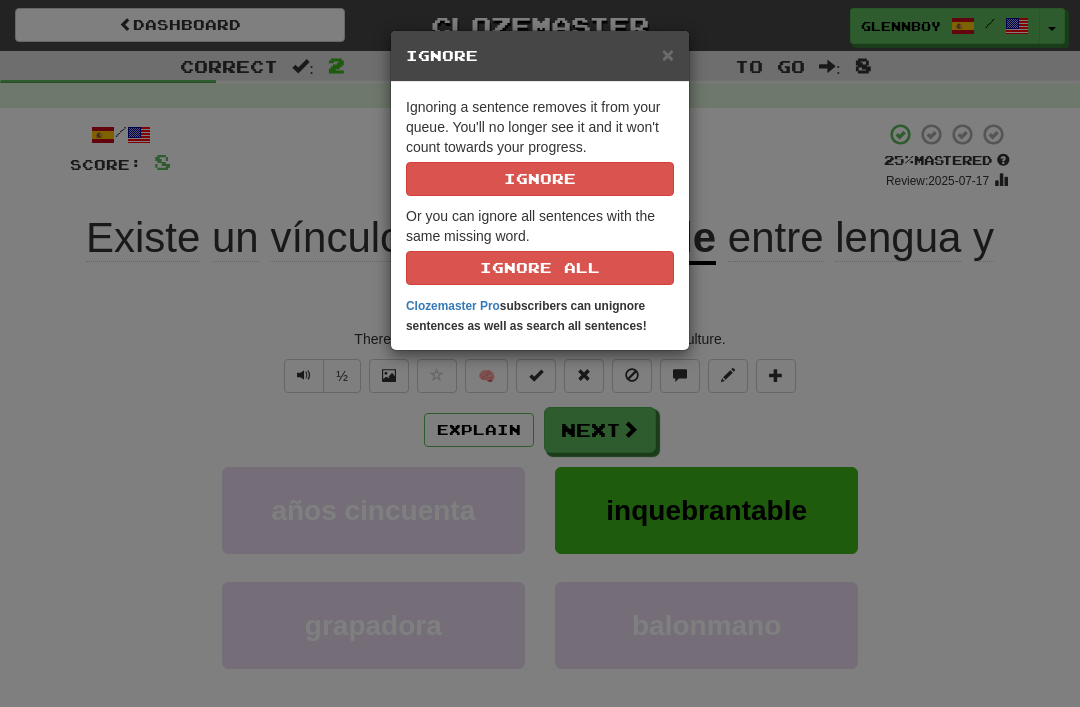 click on "Ignore" at bounding box center [540, 179] 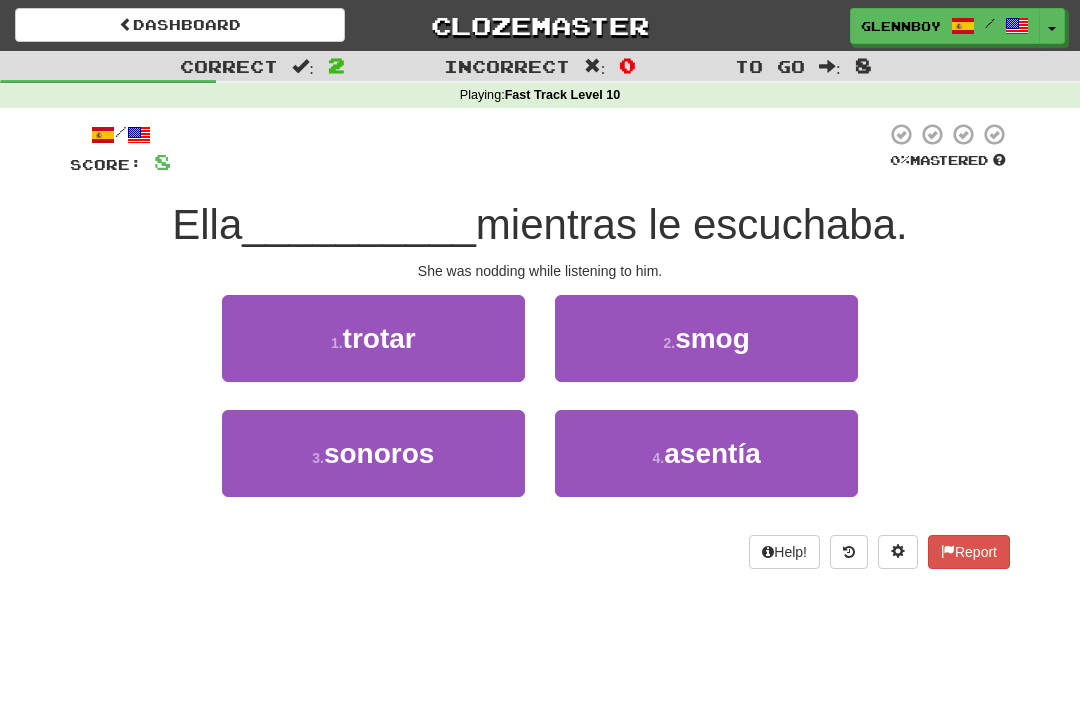 click on "asentía" at bounding box center [712, 453] 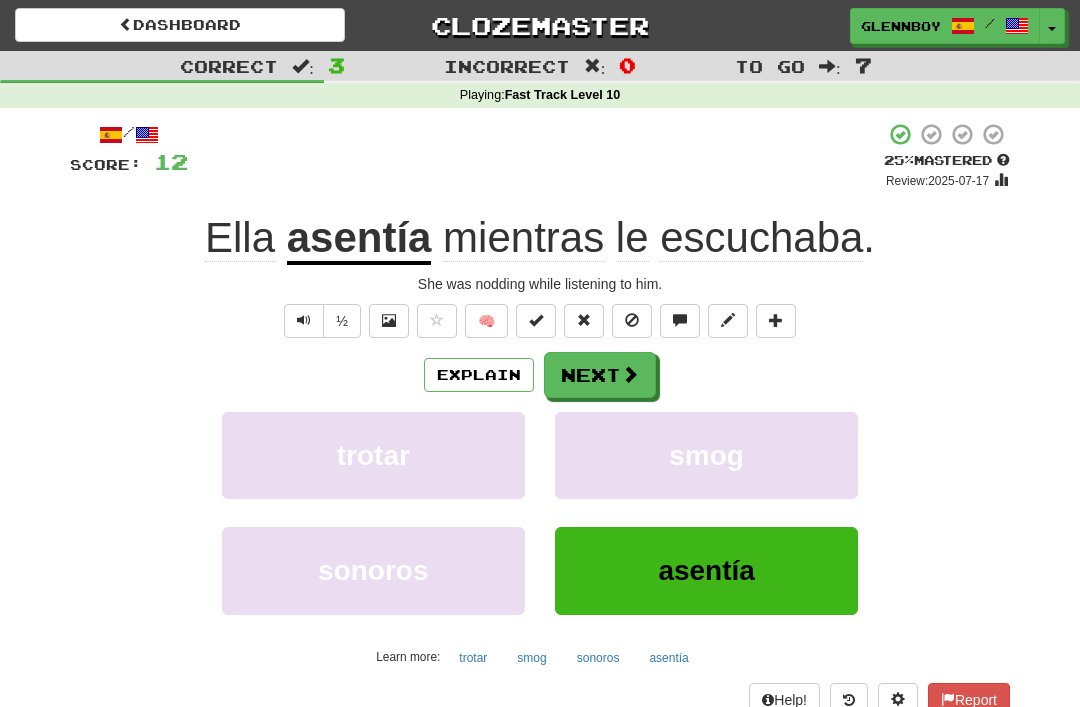 click on "Explain Next trotar smog sonoros asentía Learn more: trotar smog sonoros asentía" at bounding box center [540, 512] 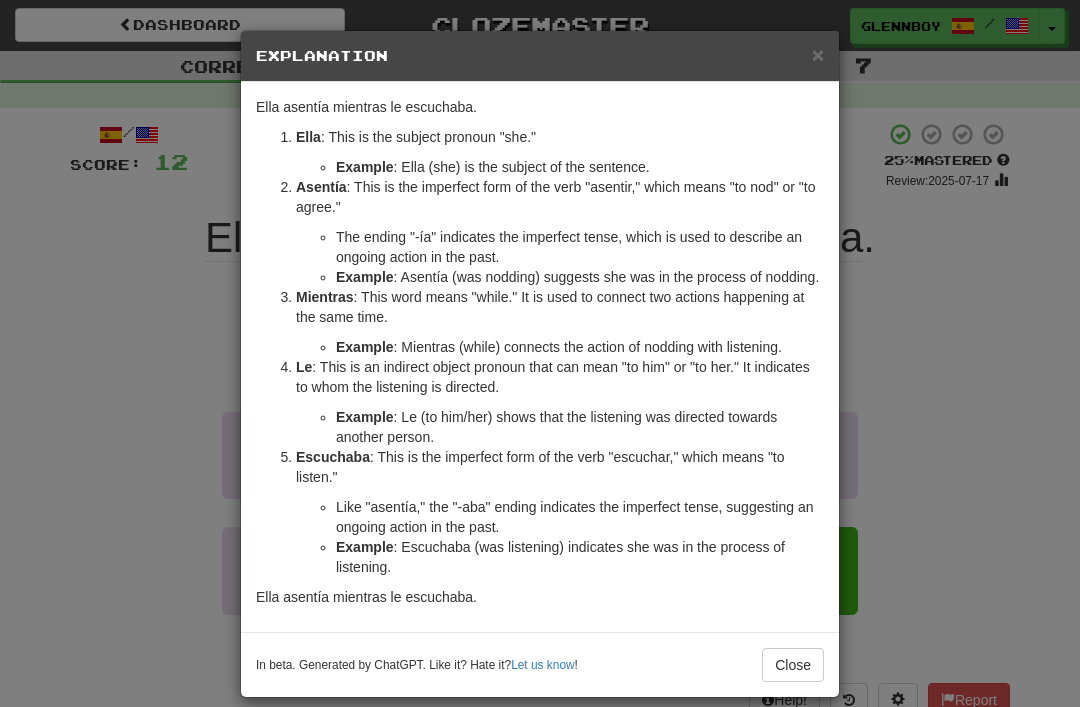 click on "×" at bounding box center [818, 54] 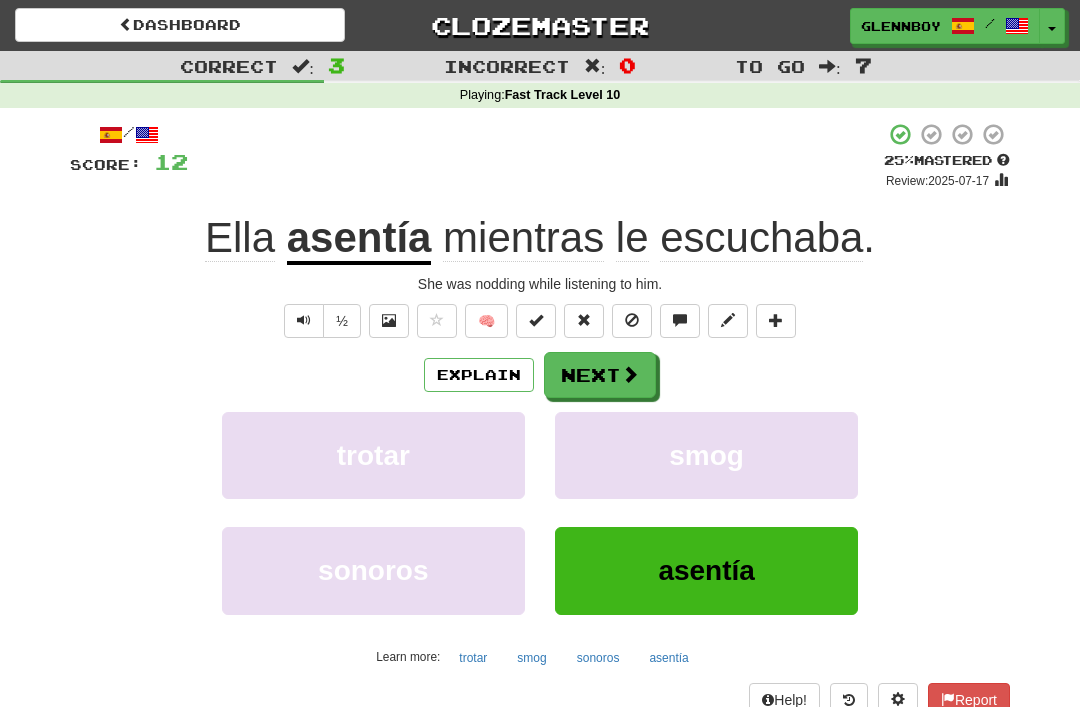 click at bounding box center (632, 321) 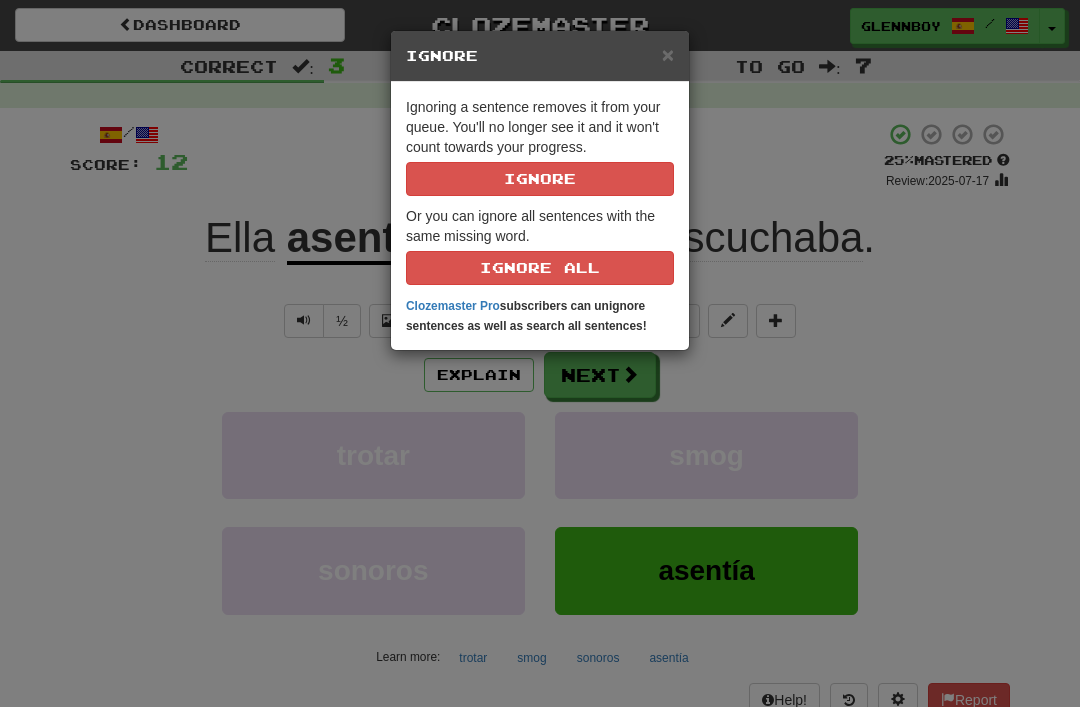 click on "Ignore" at bounding box center [540, 179] 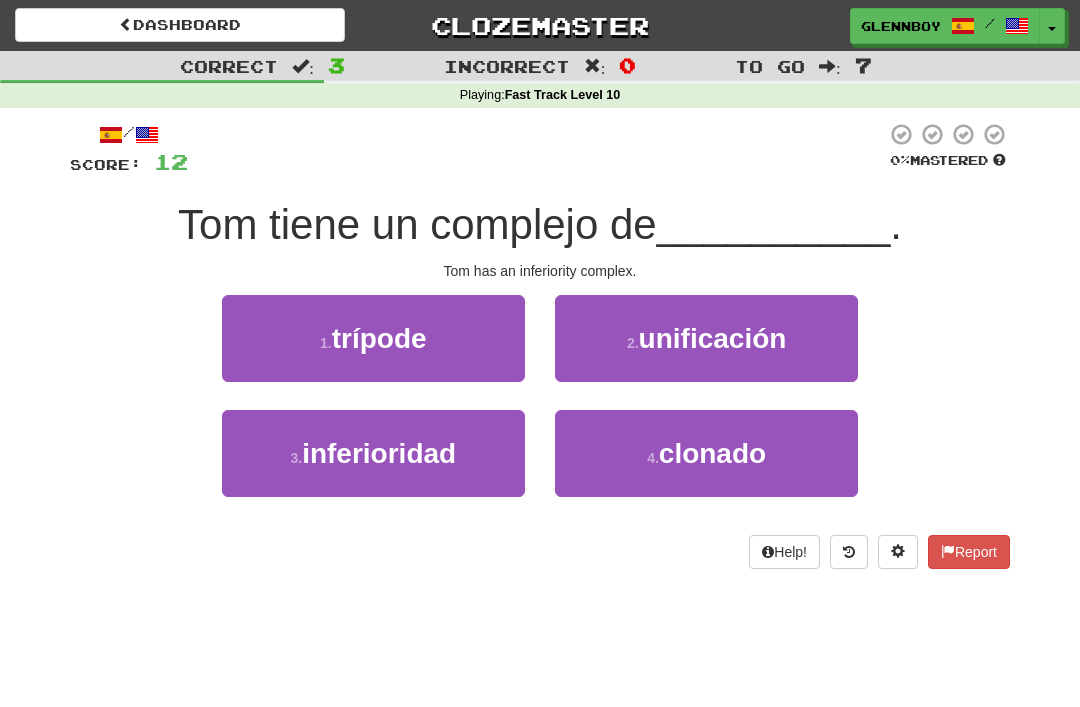 click on "inferioridad" at bounding box center (379, 453) 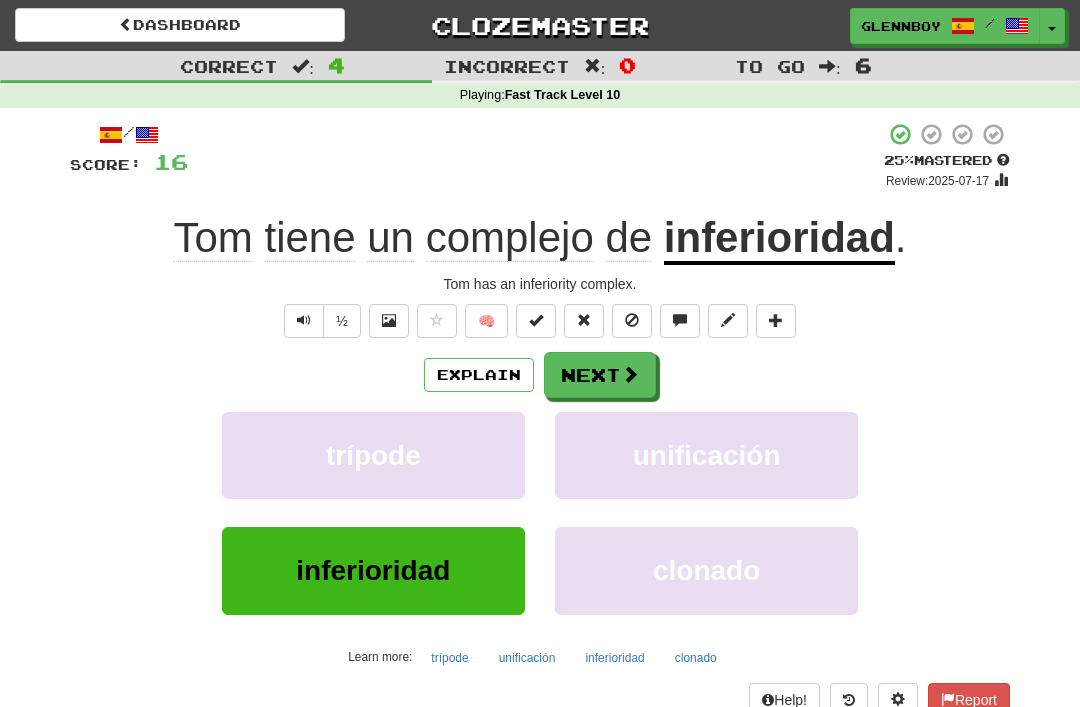 click at bounding box center (632, 320) 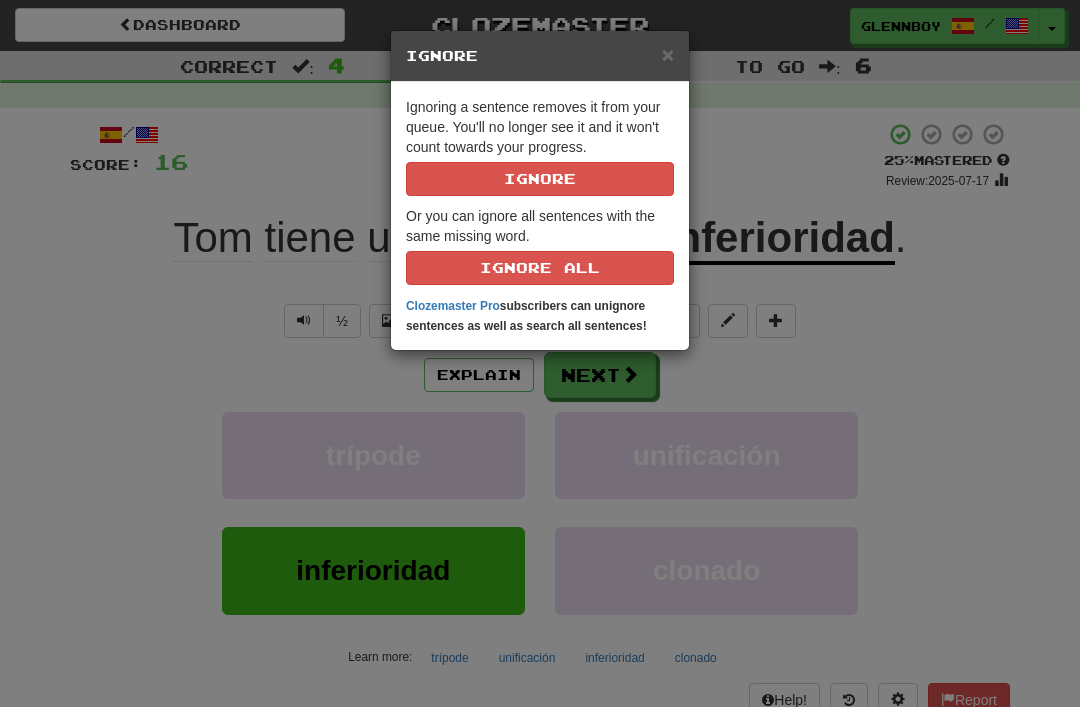 click on "Ignore" at bounding box center (540, 179) 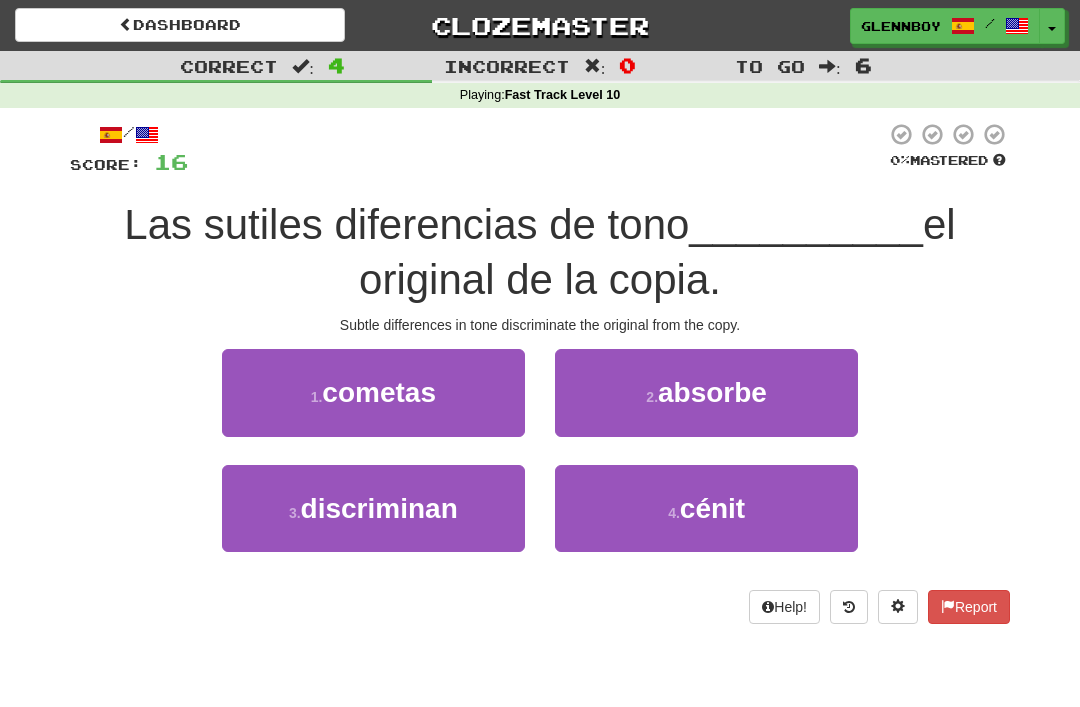 click on "discriminan" at bounding box center [379, 508] 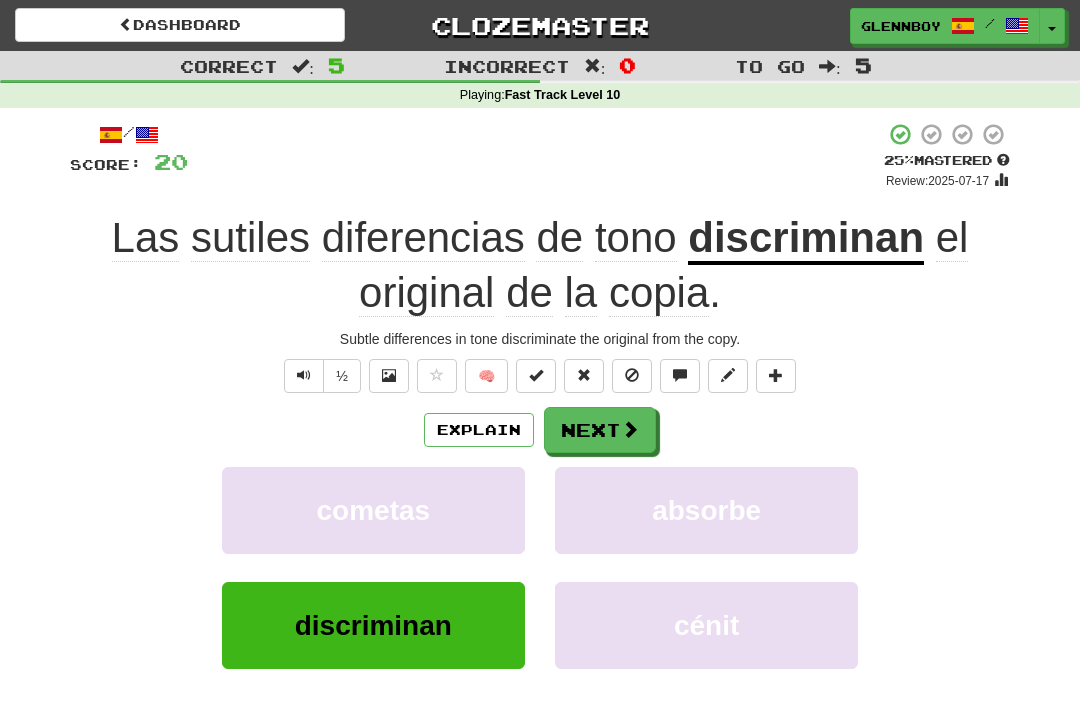 click at bounding box center (632, 375) 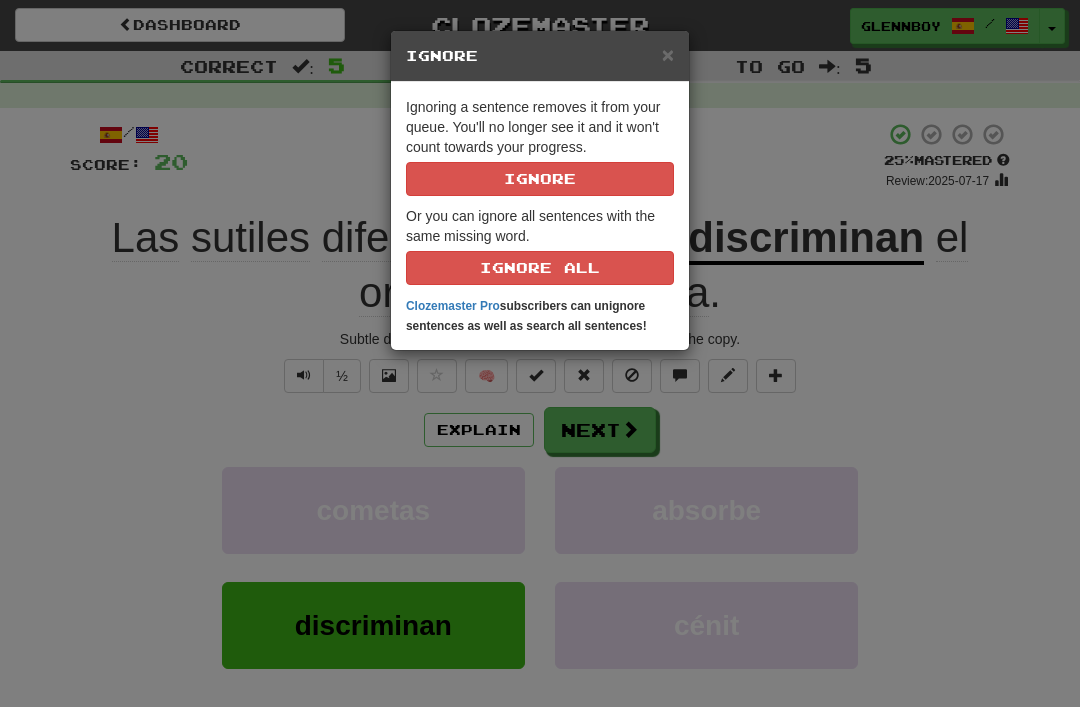 click on "Ignore" at bounding box center (540, 179) 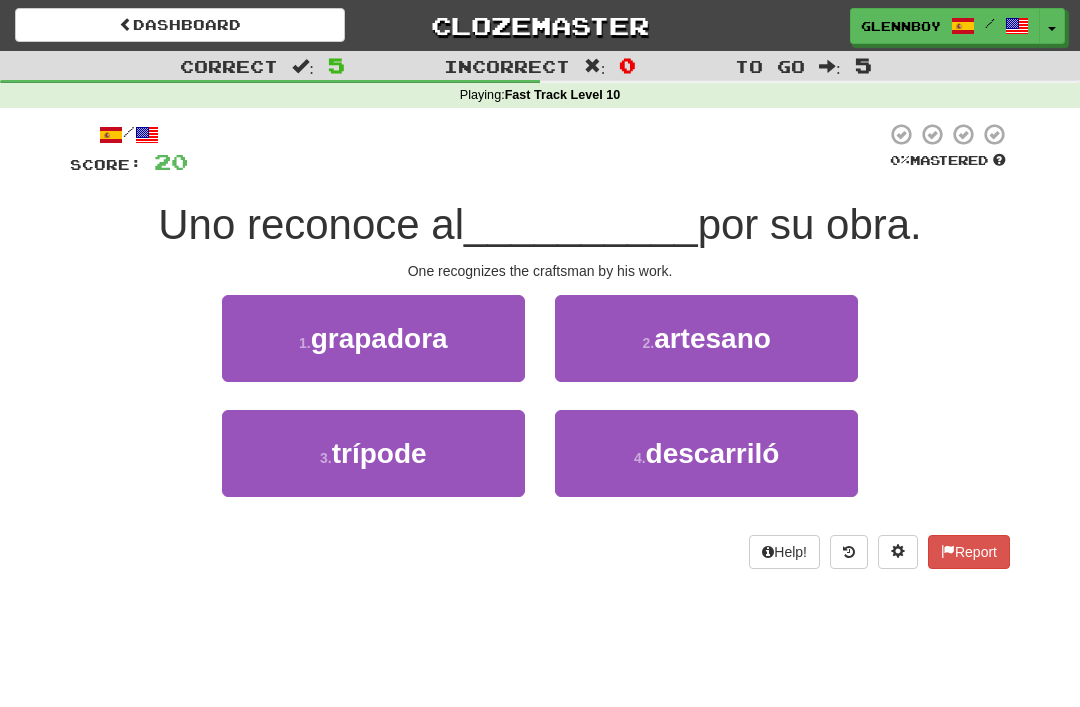 click on "artesano" at bounding box center (712, 338) 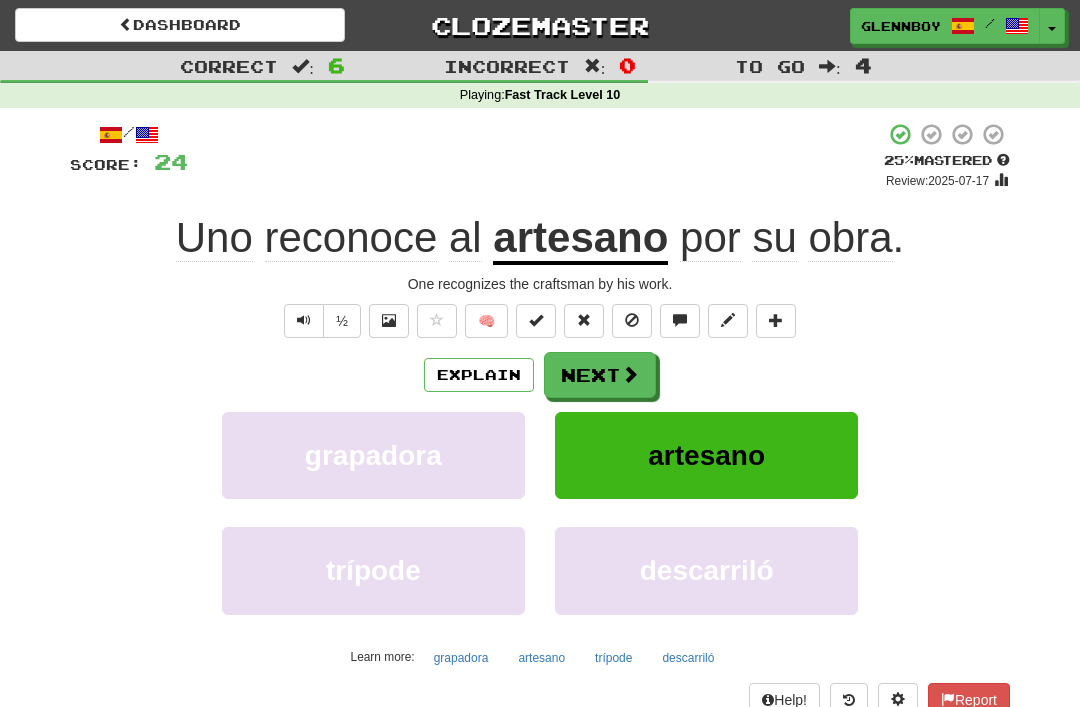 click at bounding box center (632, 321) 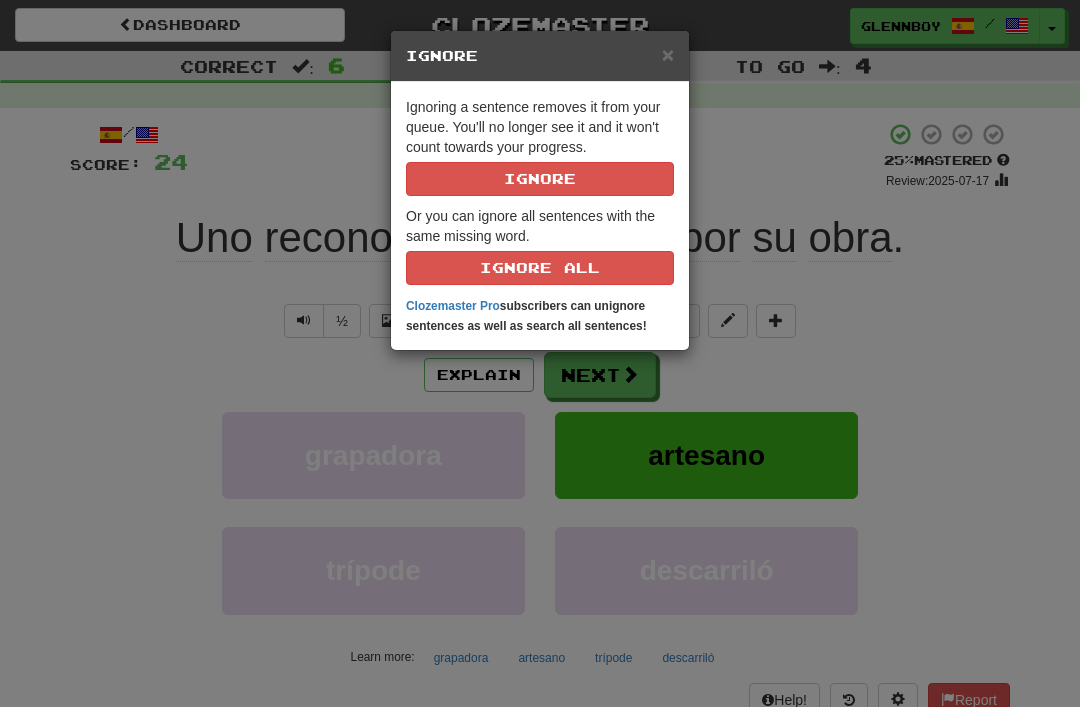 click on "Ignoring a sentence removes it from your queue. You'll no longer see it and it won't count towards your progress. Ignore Or you can ignore all sentences with the same missing word. Ignore All Clozemaster Pro  subscribers can unignore sentences as well as search all sentences!" at bounding box center (540, 216) 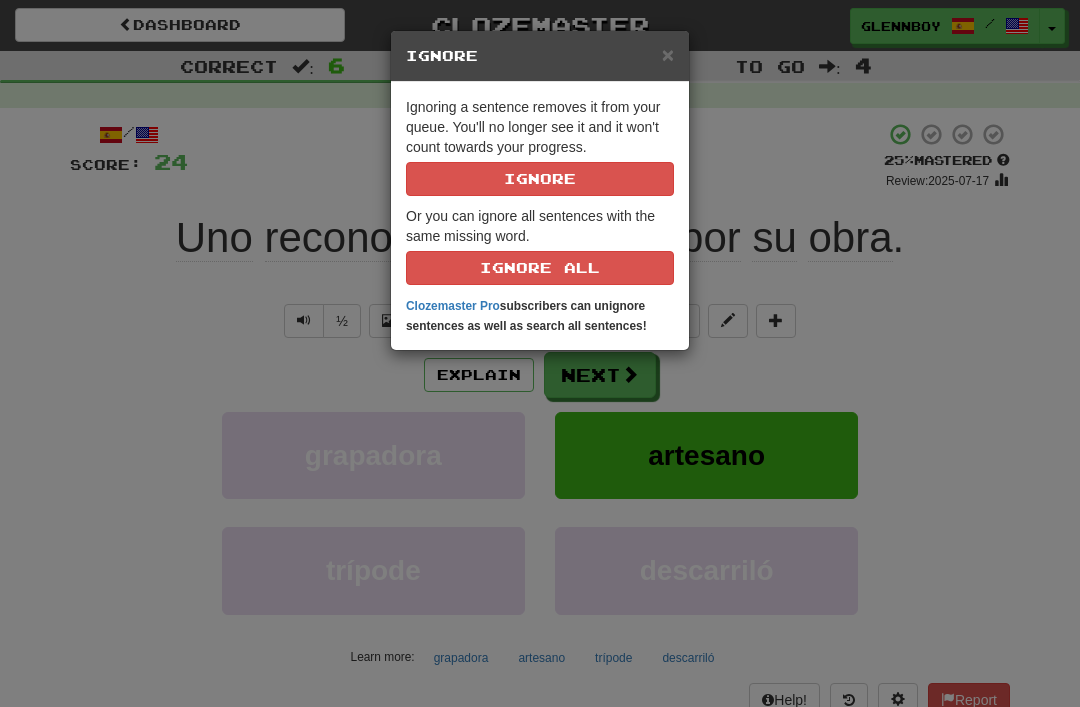 click on "Ignore" at bounding box center [540, 179] 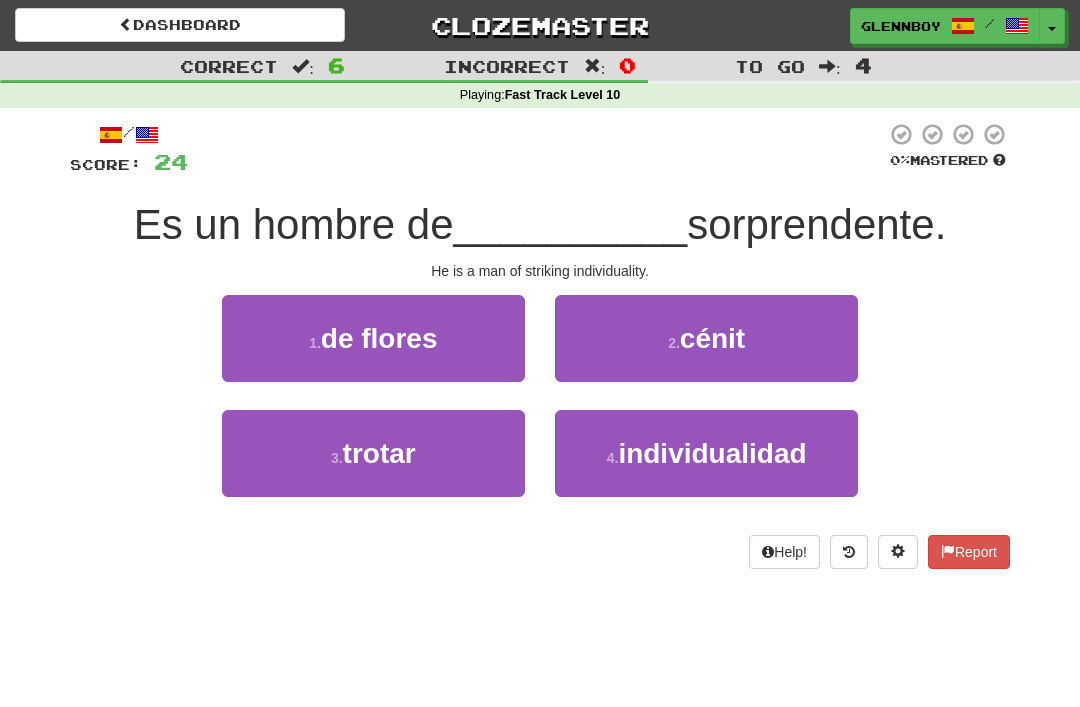 click on "individualidad" at bounding box center (712, 453) 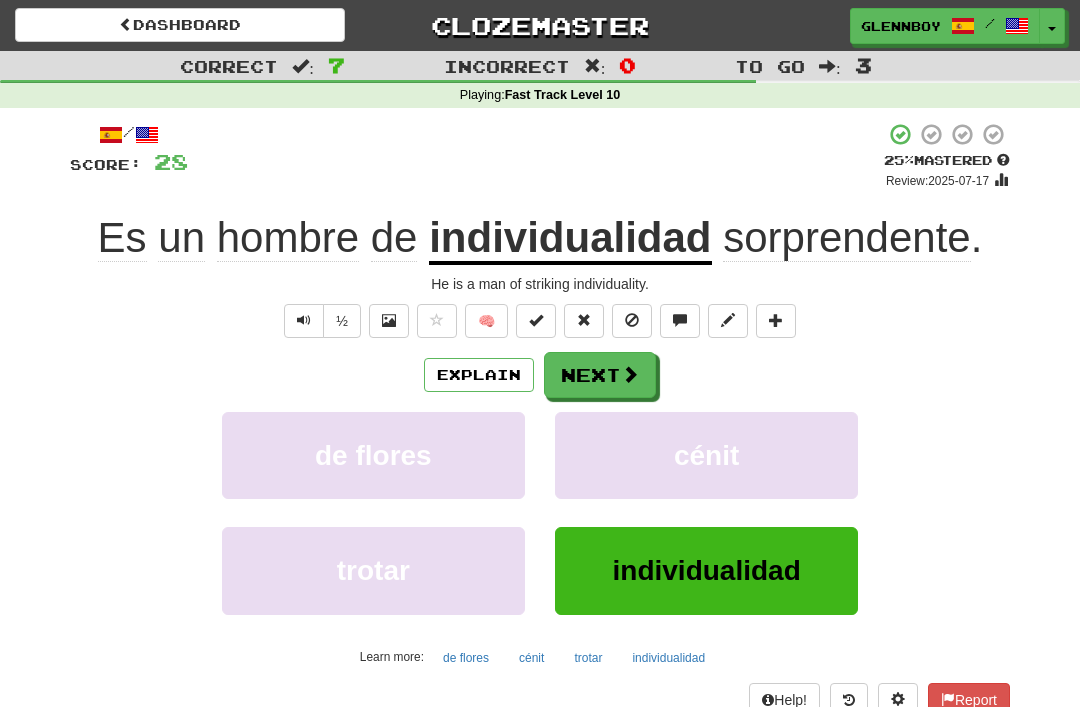 click on "Explain" at bounding box center [479, 375] 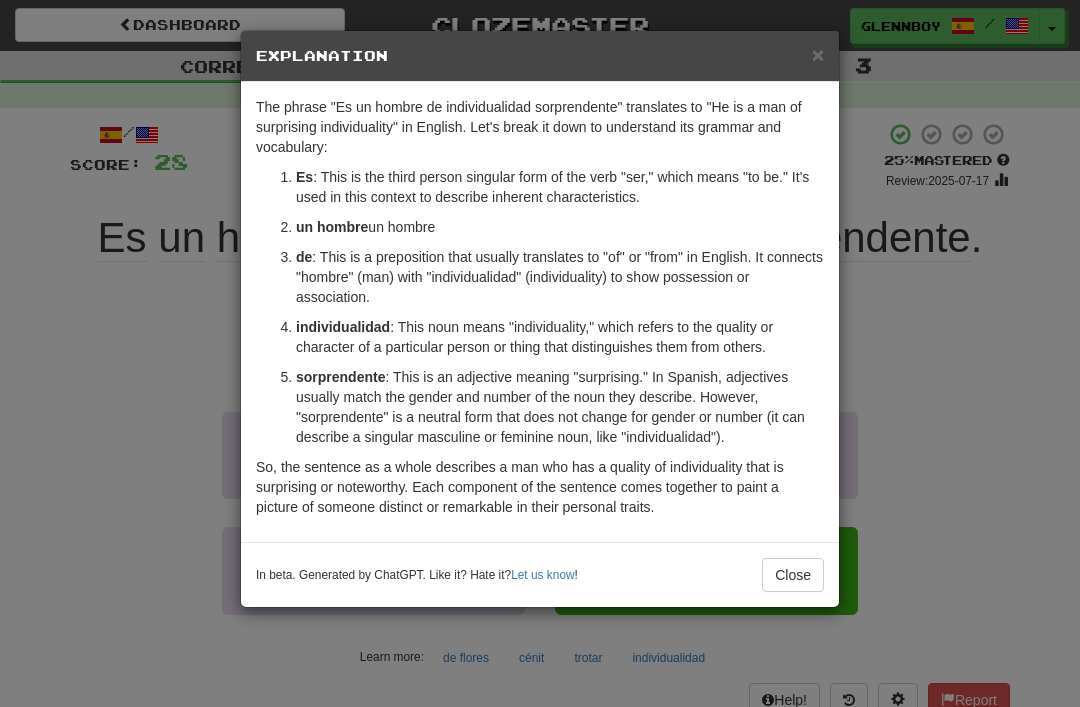 click on "×" at bounding box center [818, 54] 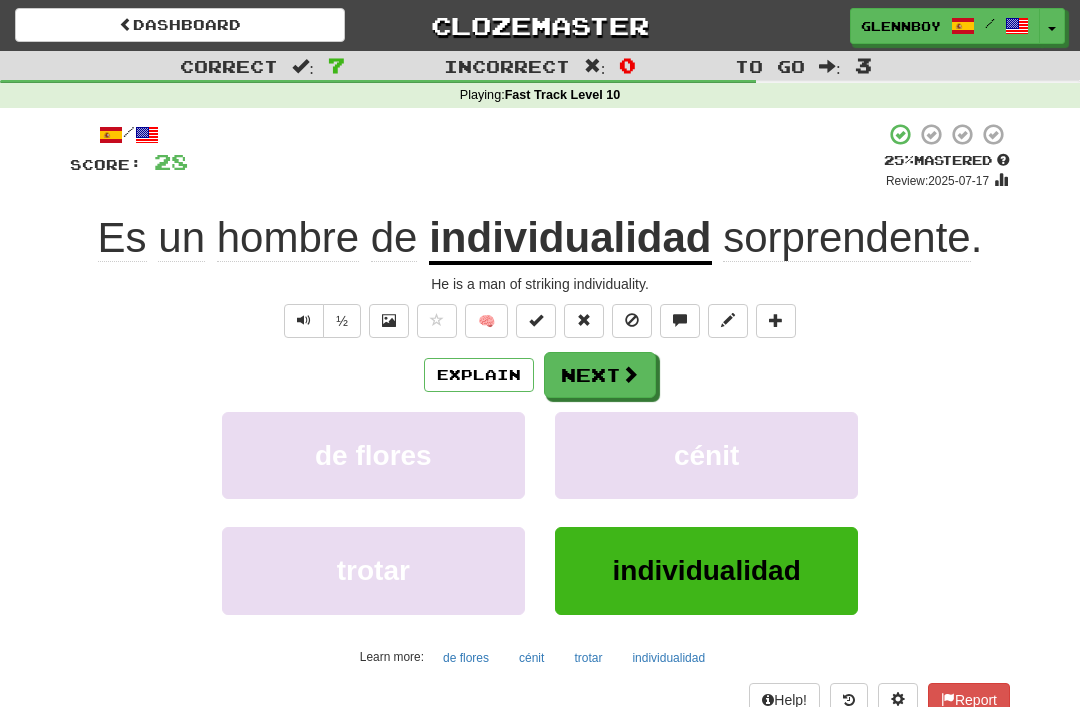 click at bounding box center (632, 320) 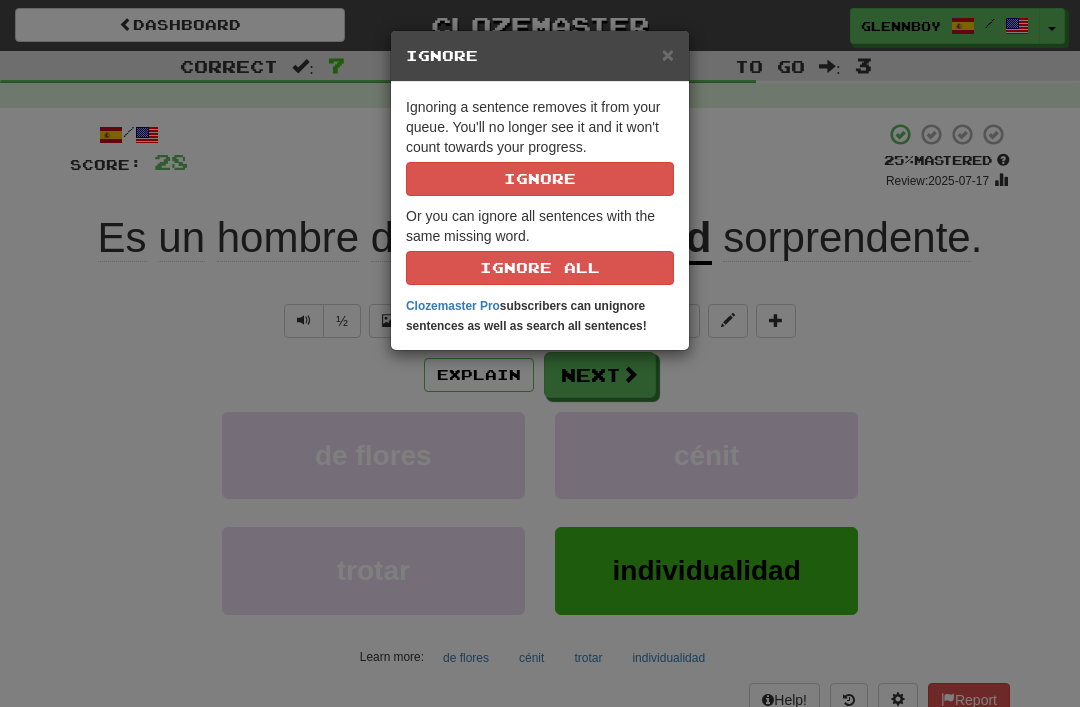 click on "Ignore" at bounding box center (540, 179) 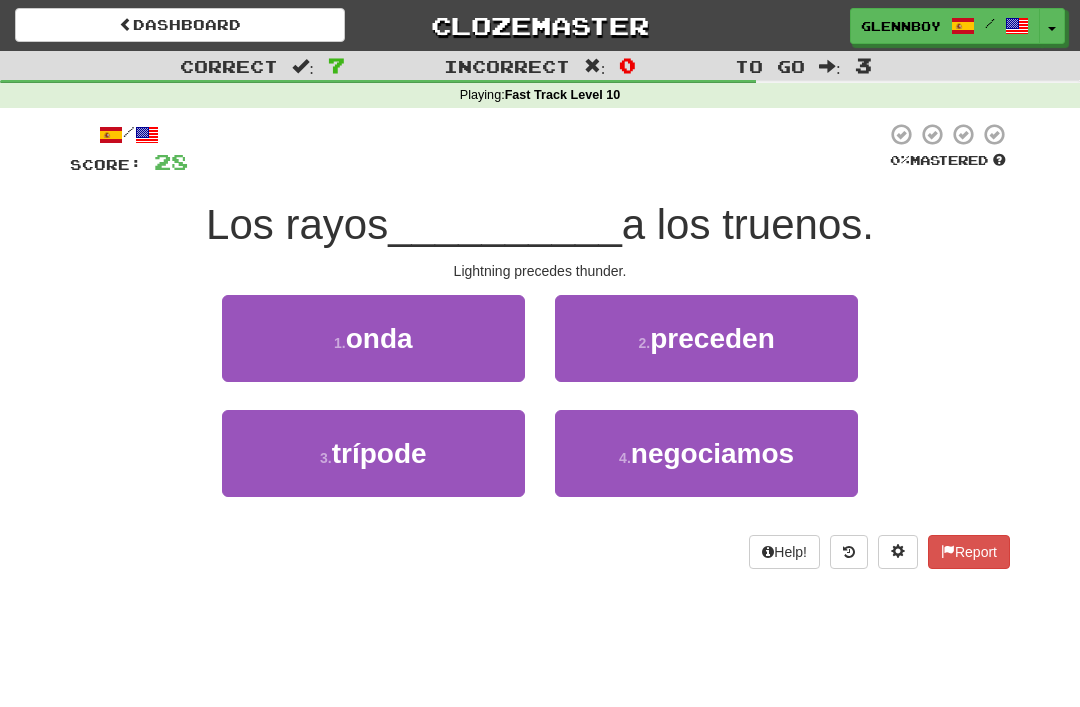 click on "preceden" at bounding box center (712, 338) 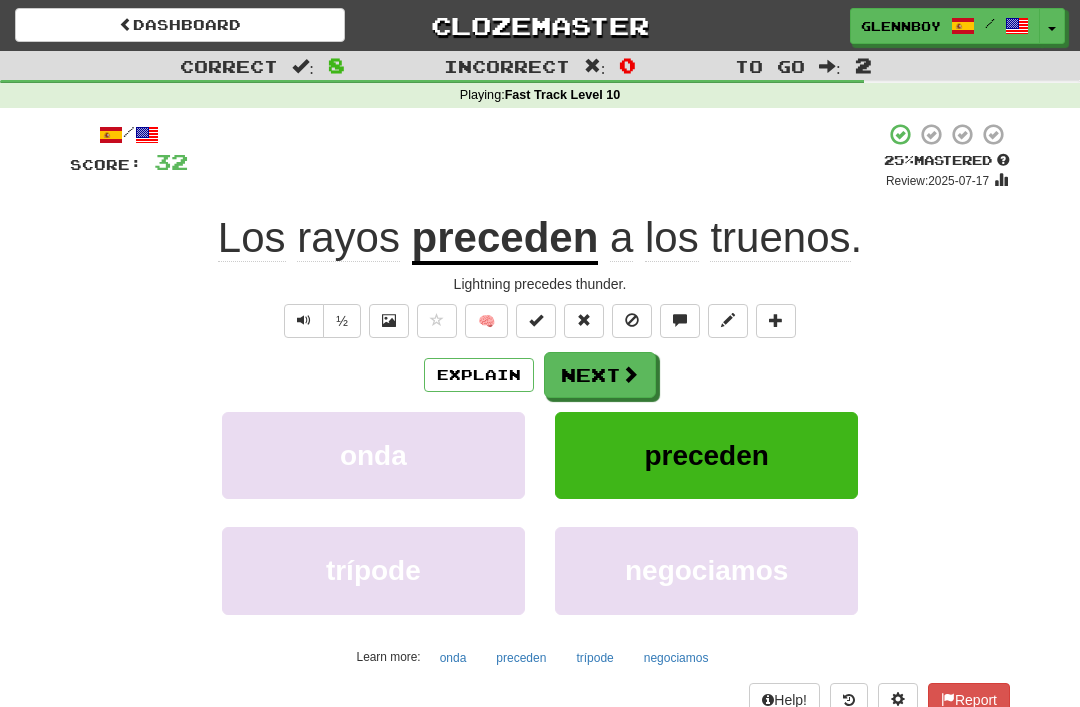 click at bounding box center [304, 321] 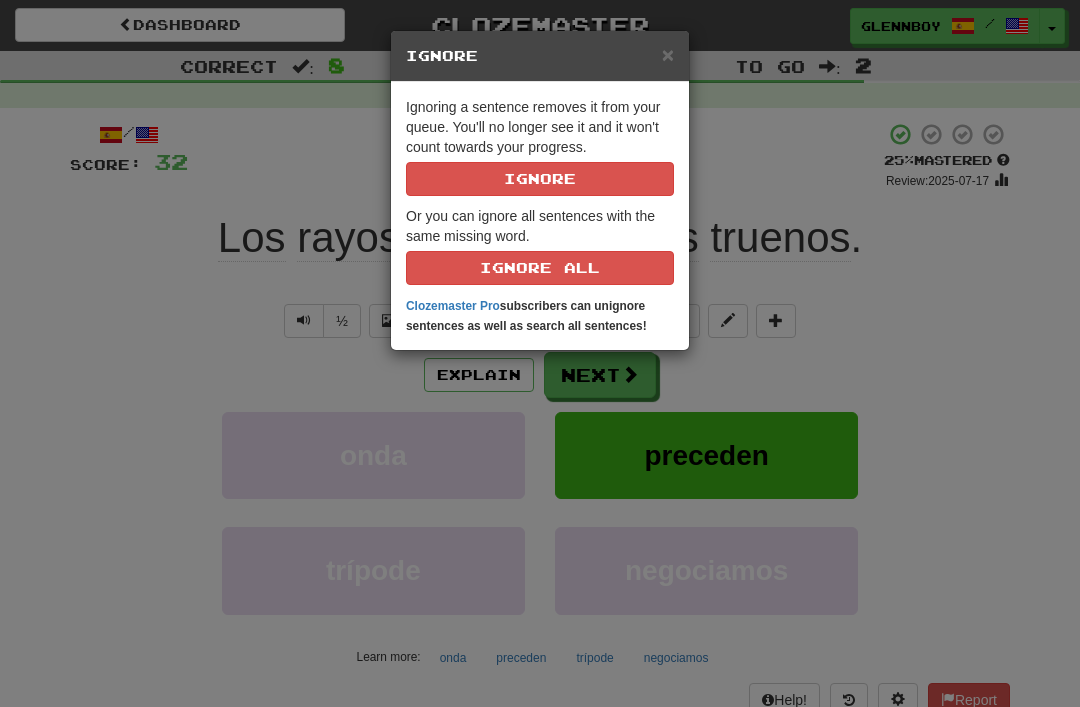 click on "Ignore" at bounding box center [540, 179] 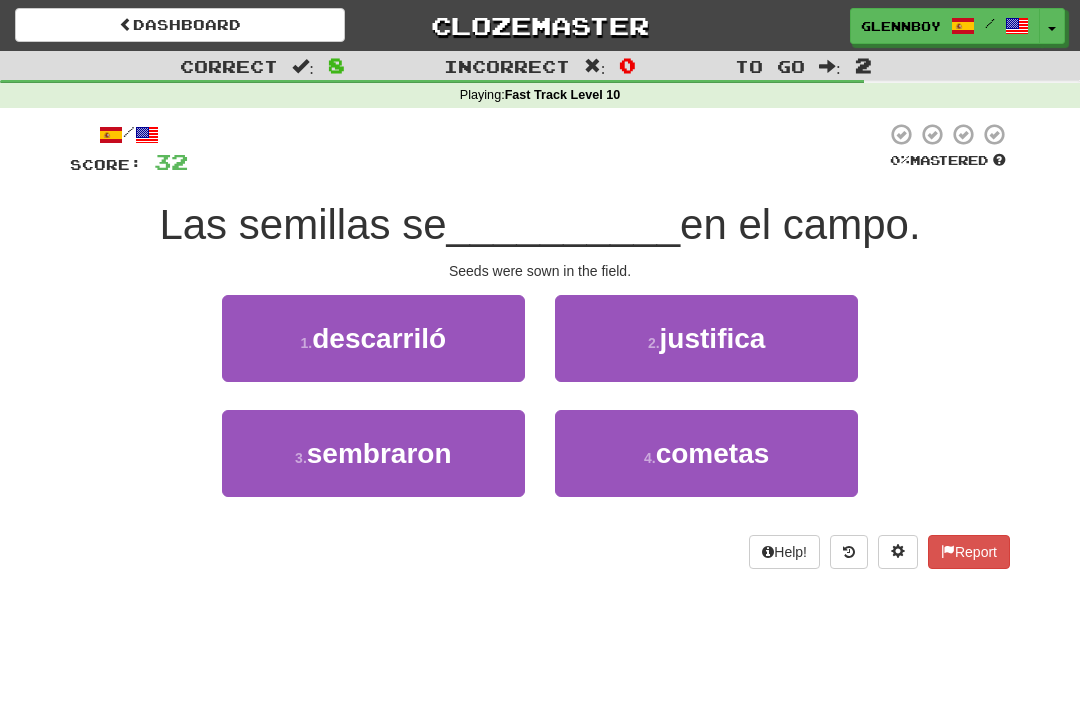 click on "3 .  sembraron" at bounding box center [373, 453] 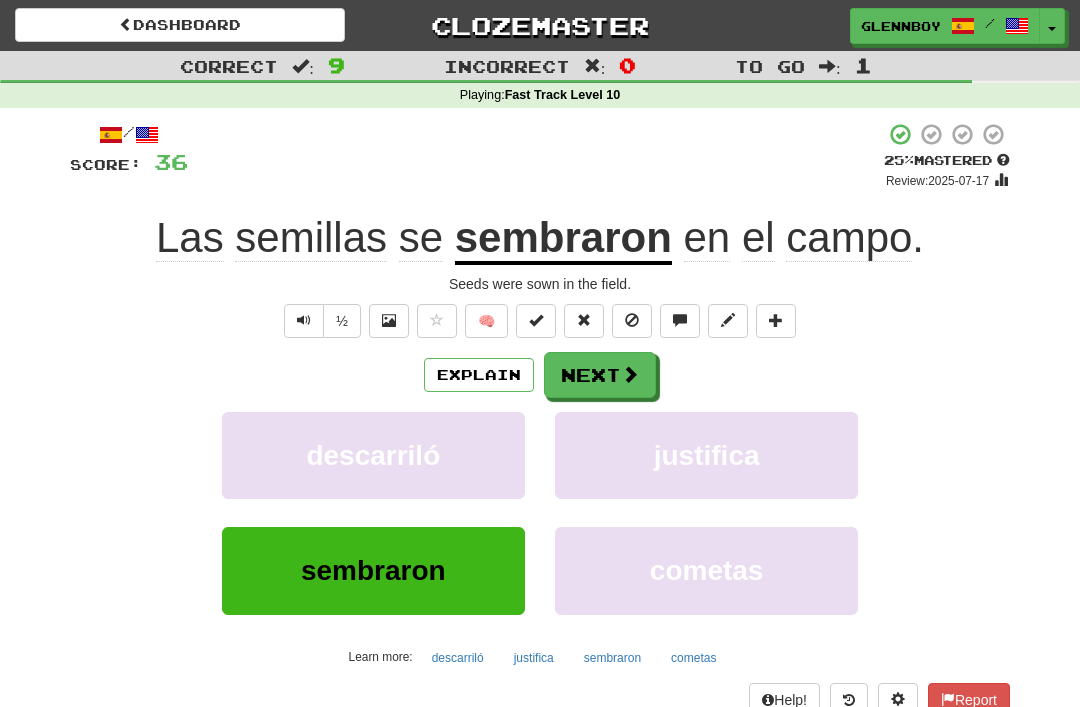 click at bounding box center [632, 321] 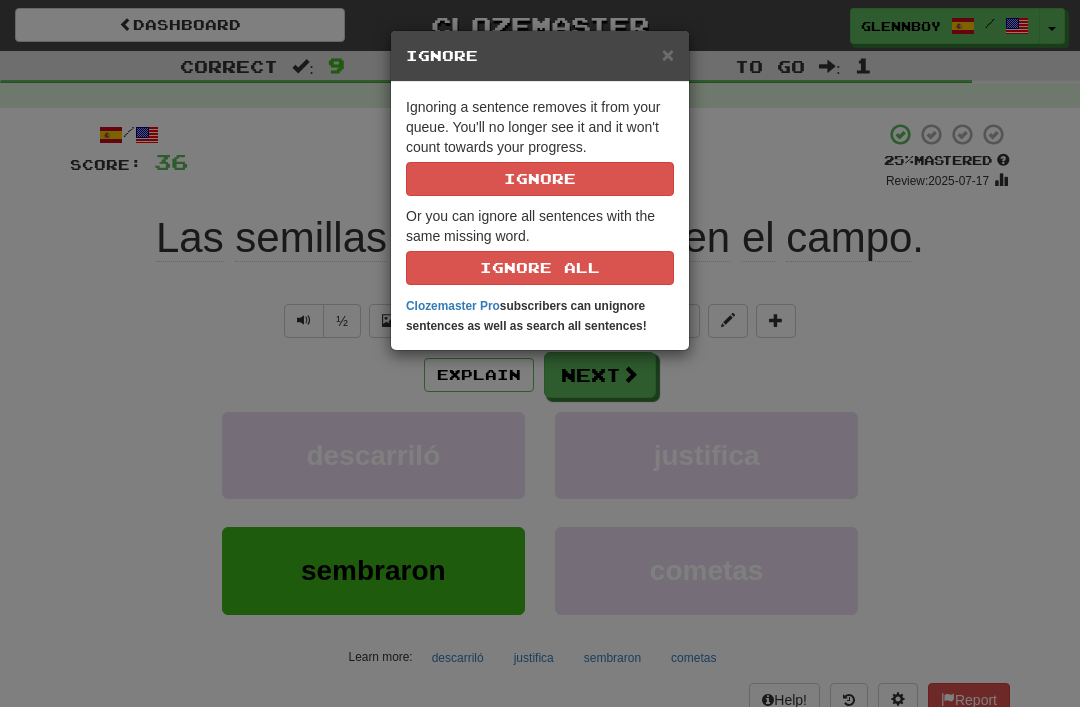 click on "Ignore" at bounding box center [540, 179] 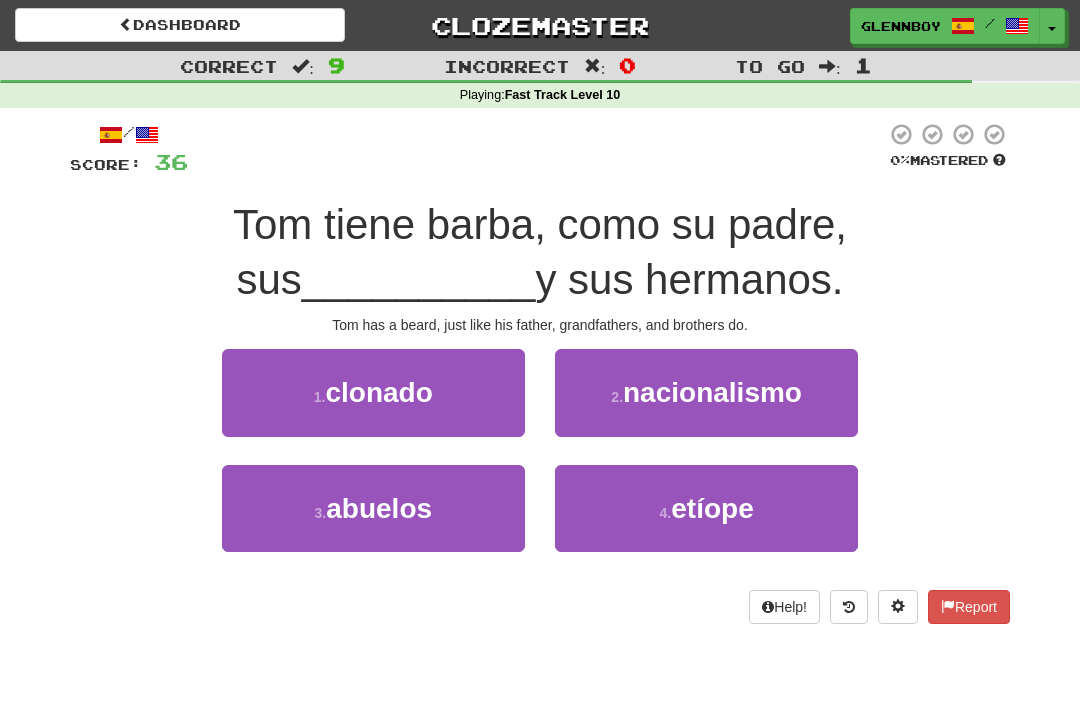 click on "abuelos" at bounding box center (379, 508) 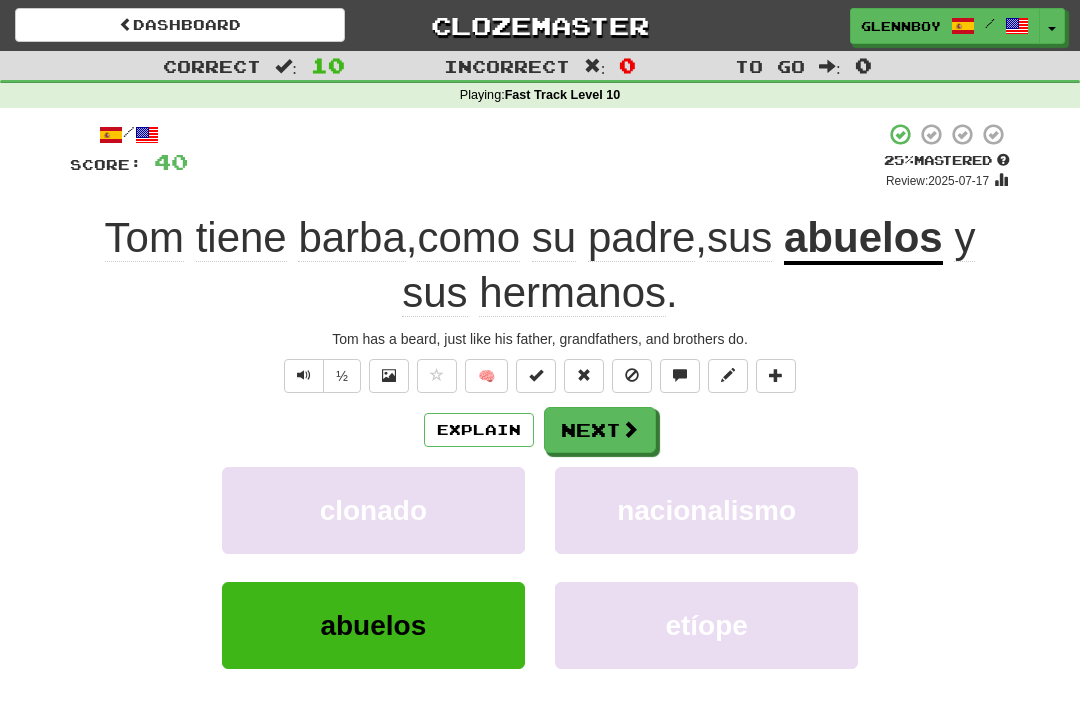 click at bounding box center (632, 376) 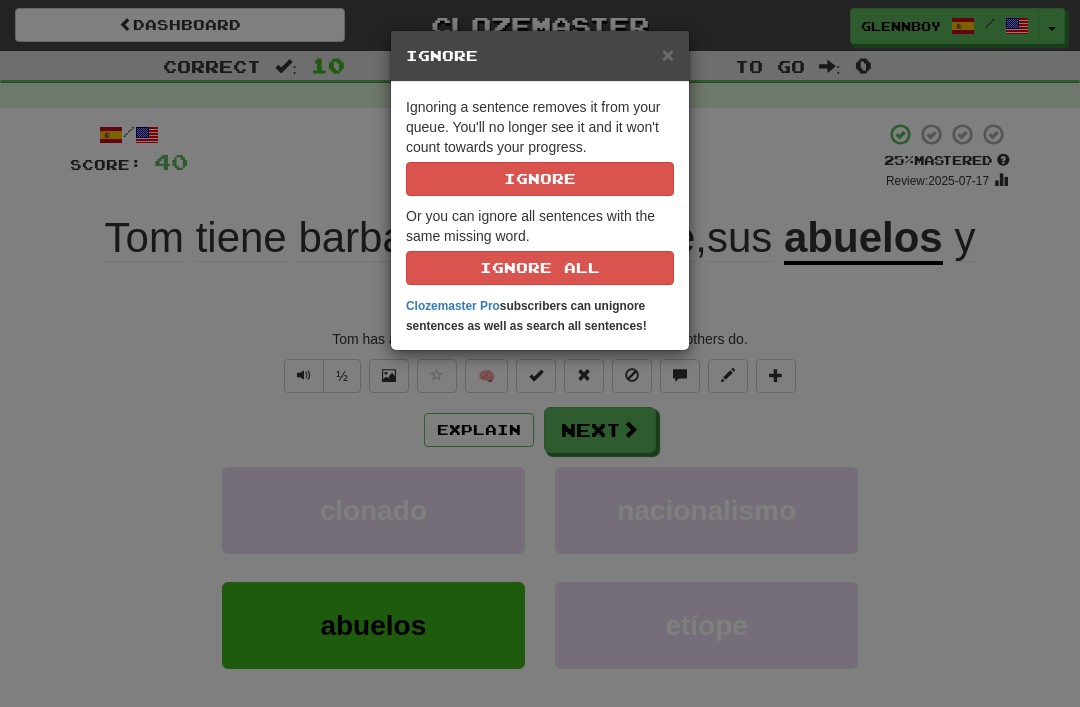 click on "Ignore" at bounding box center (540, 179) 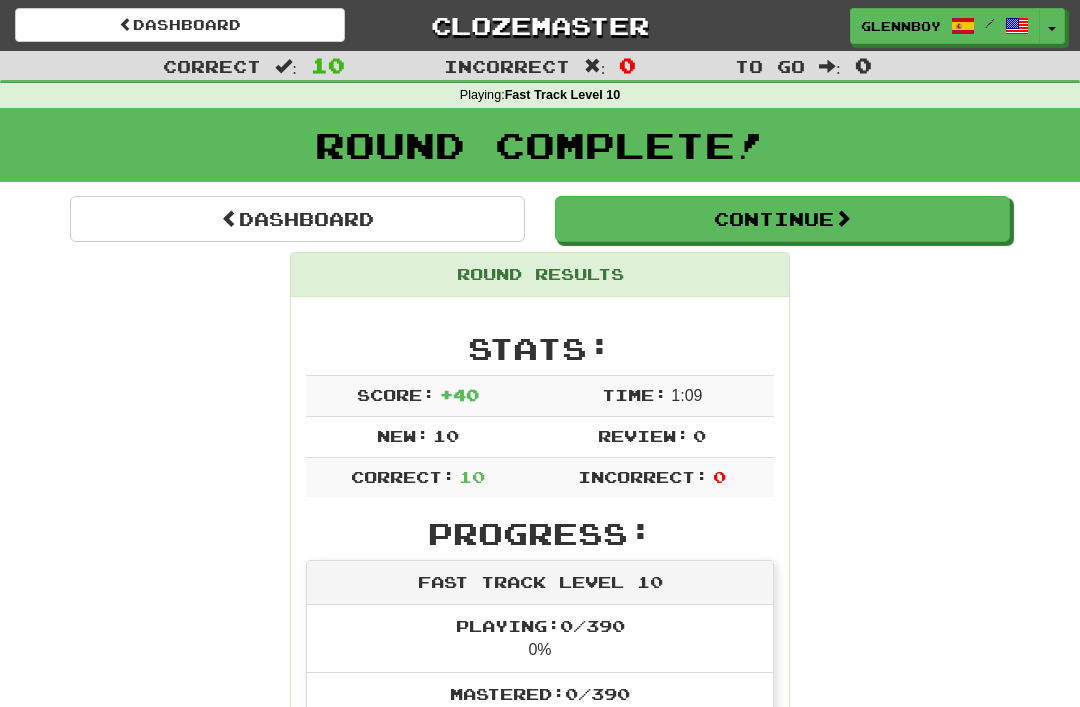 click on "Continue" at bounding box center [782, 219] 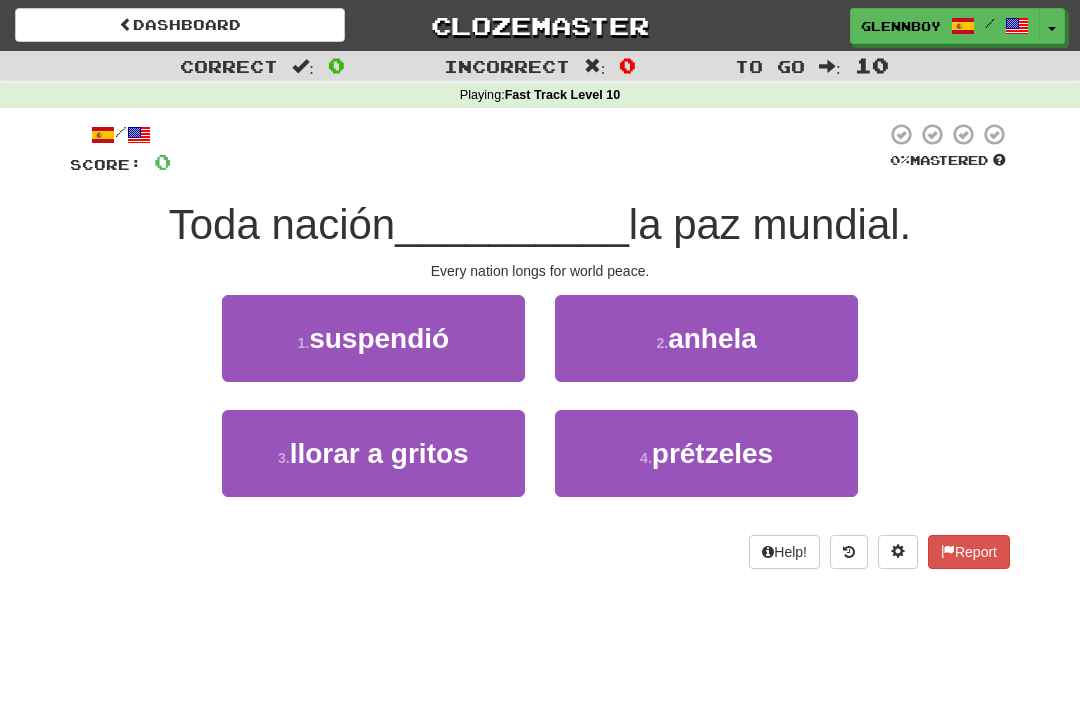 click on "anhela" at bounding box center (712, 338) 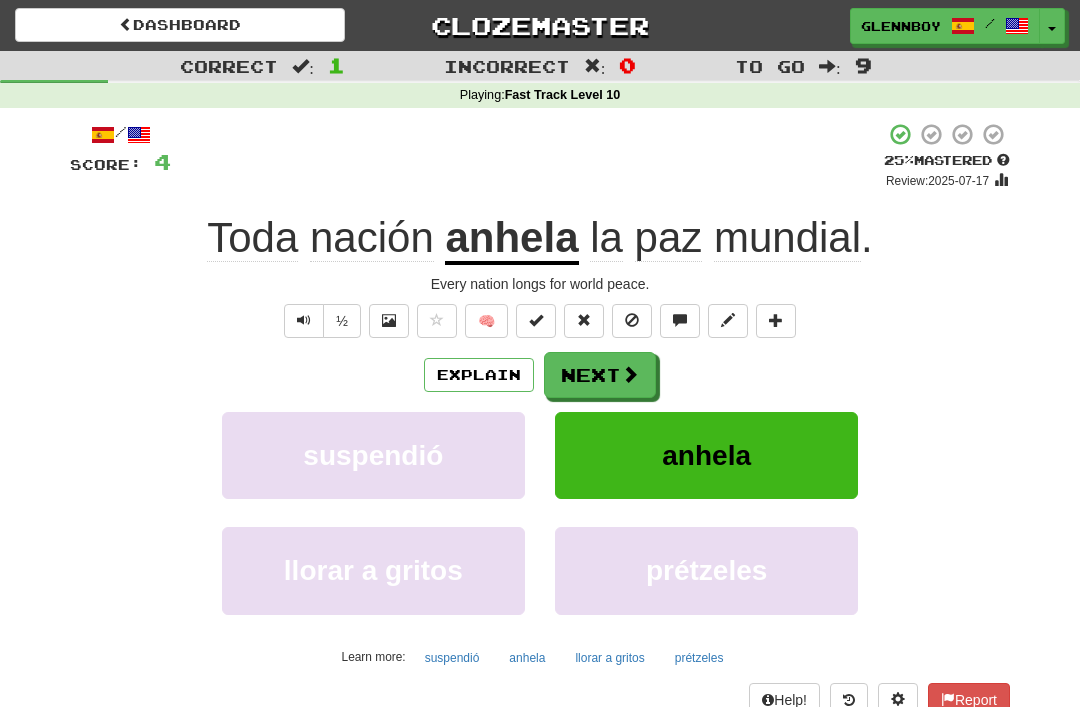click at bounding box center (632, 320) 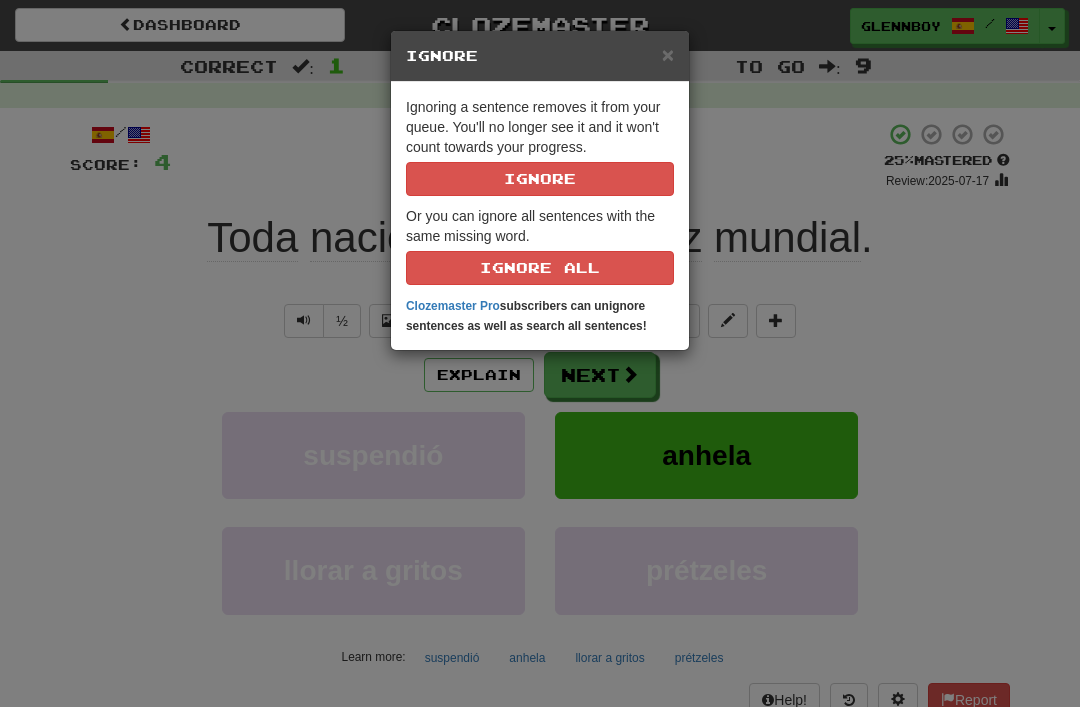 click on "Ignore" at bounding box center (540, 179) 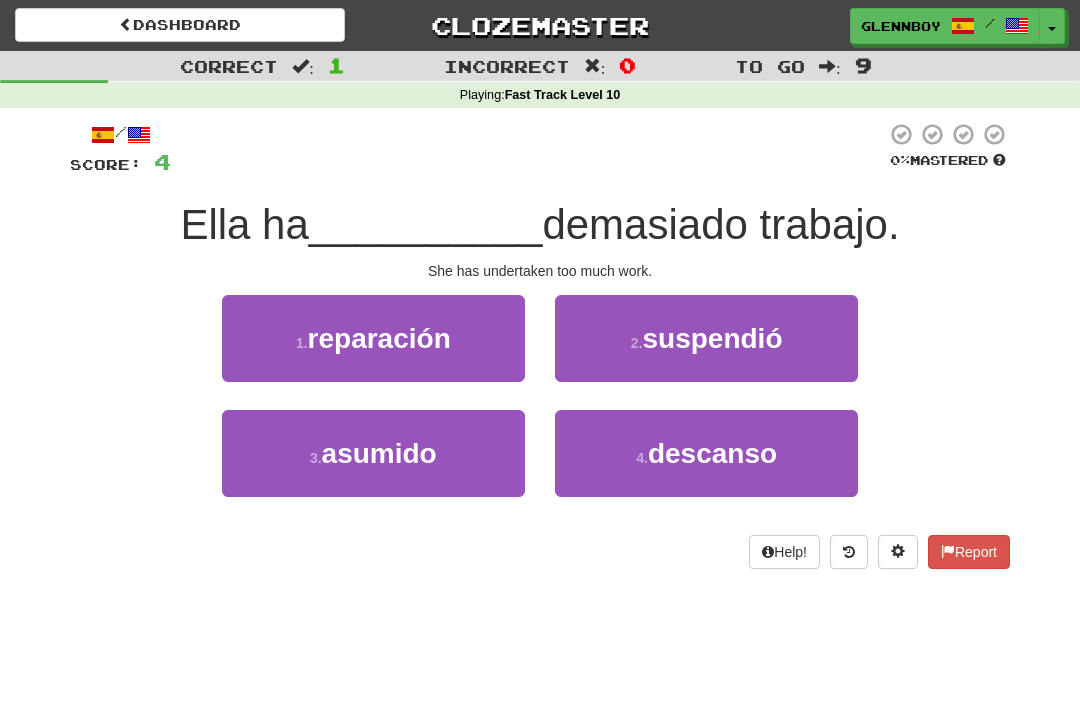 click on "3 .  asumido" at bounding box center [373, 453] 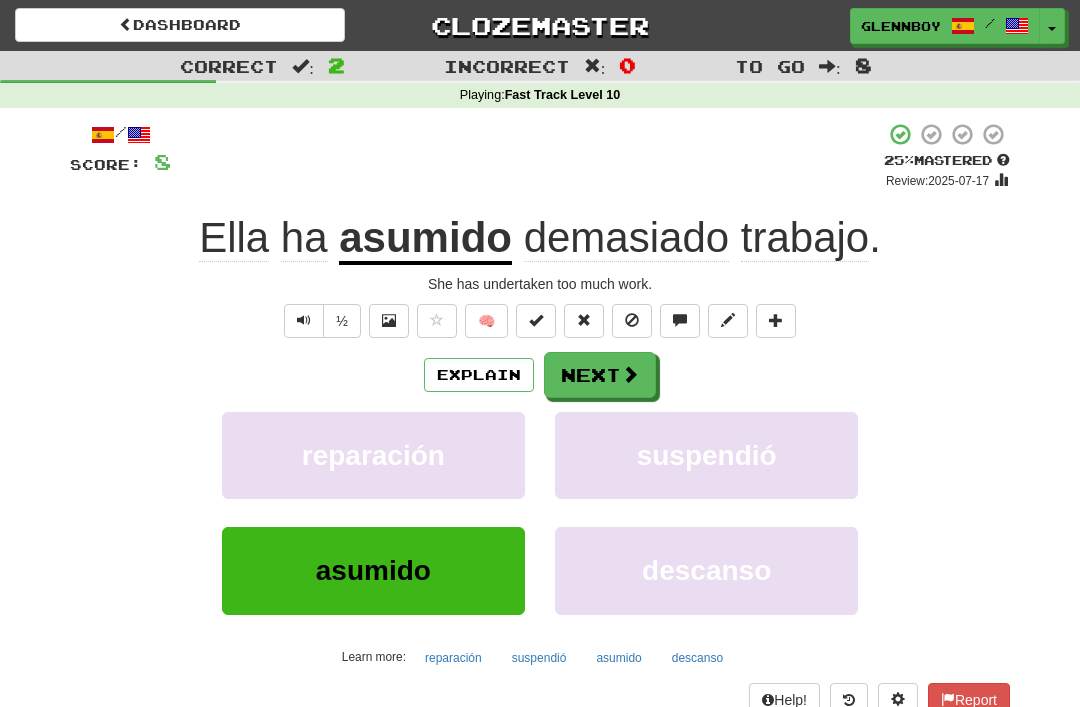 click at bounding box center [304, 320] 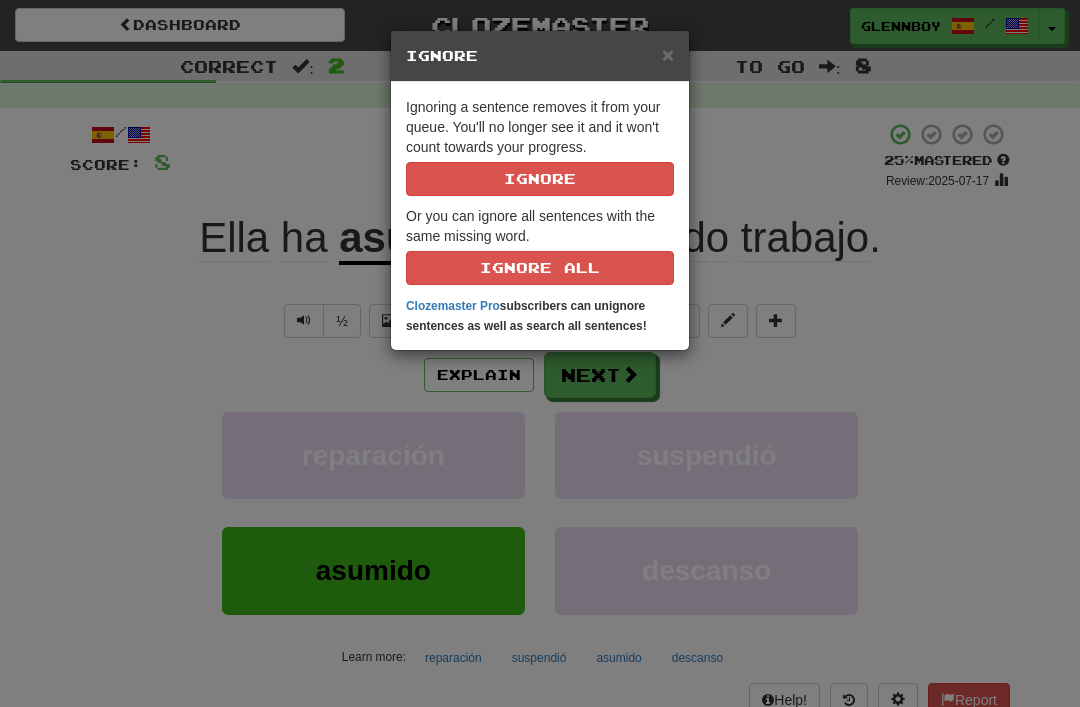 click on "Ignore" at bounding box center [540, 179] 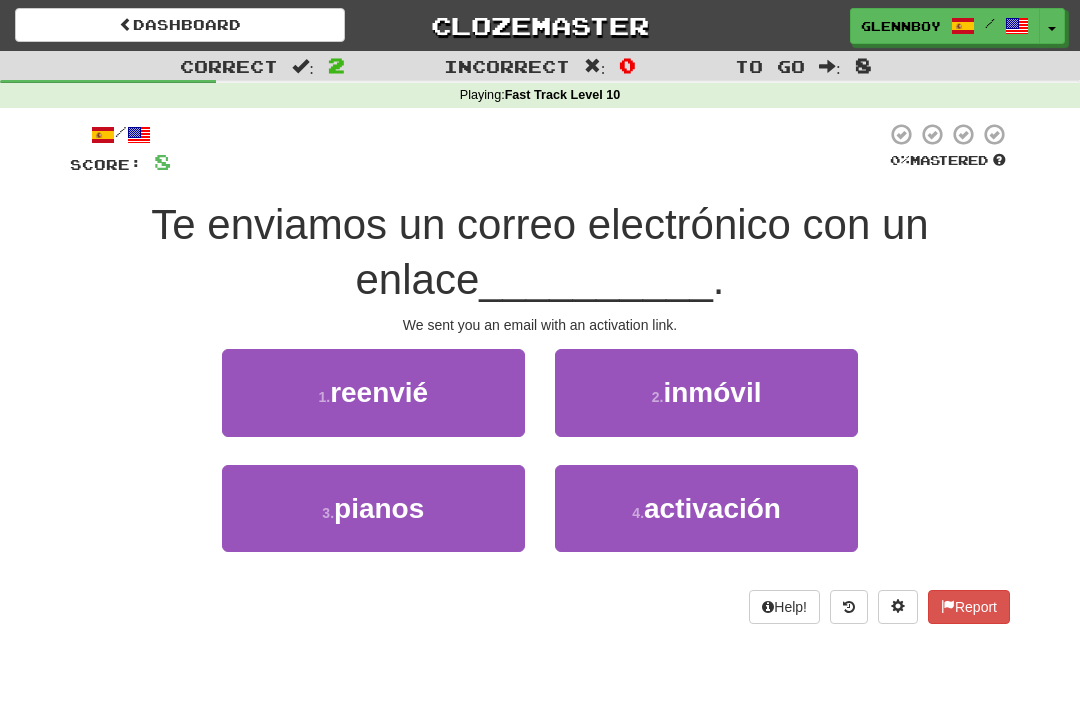 click on "activación" at bounding box center (712, 508) 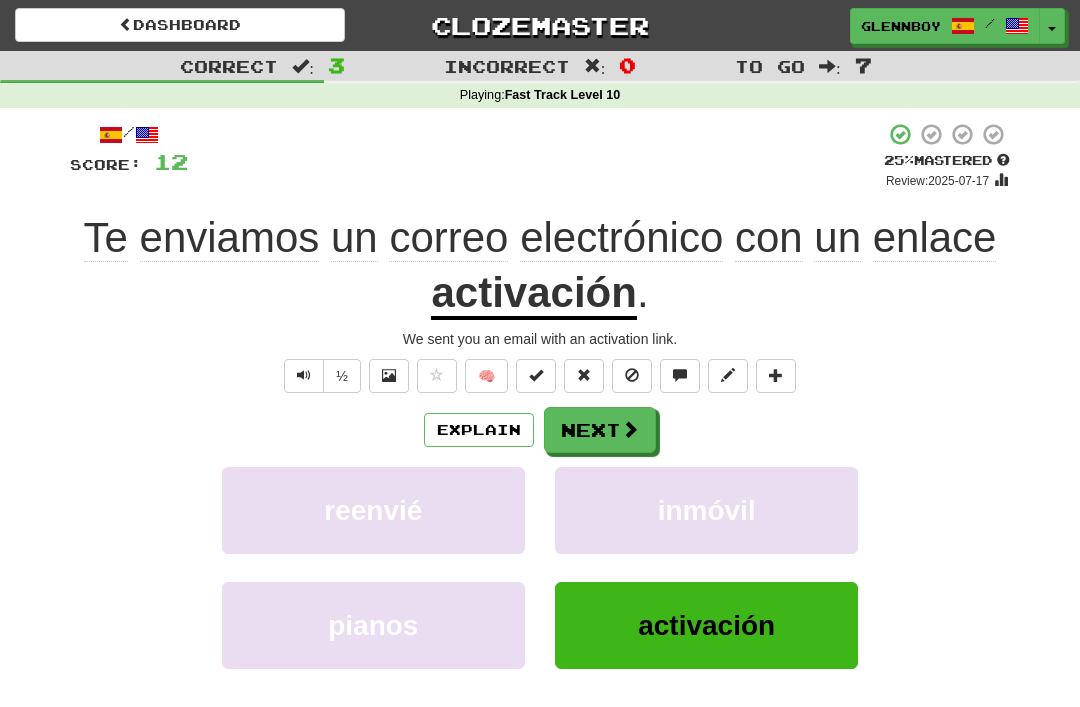 click at bounding box center (632, 375) 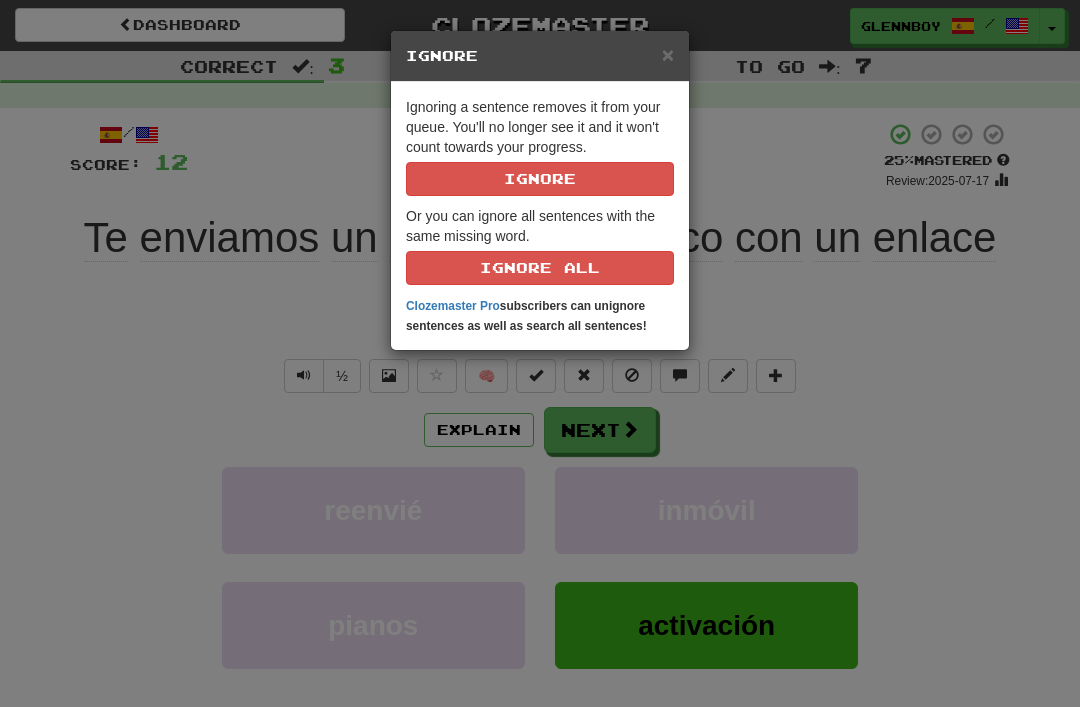 click on "Ignore" at bounding box center [540, 179] 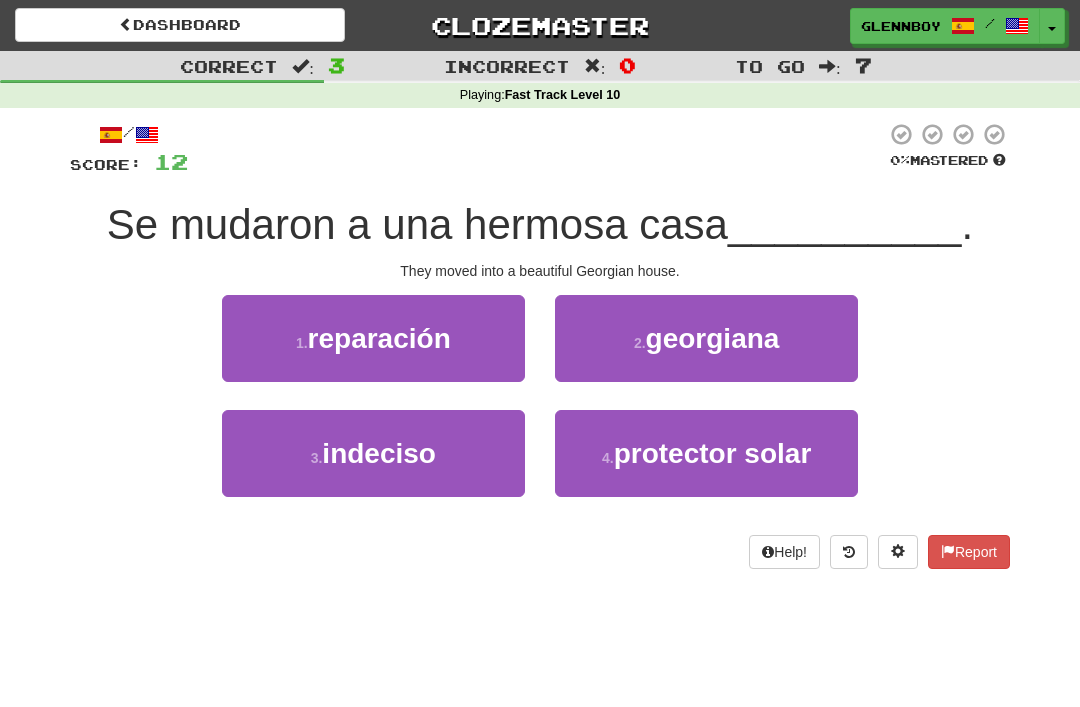 click on "georgiana" at bounding box center [713, 338] 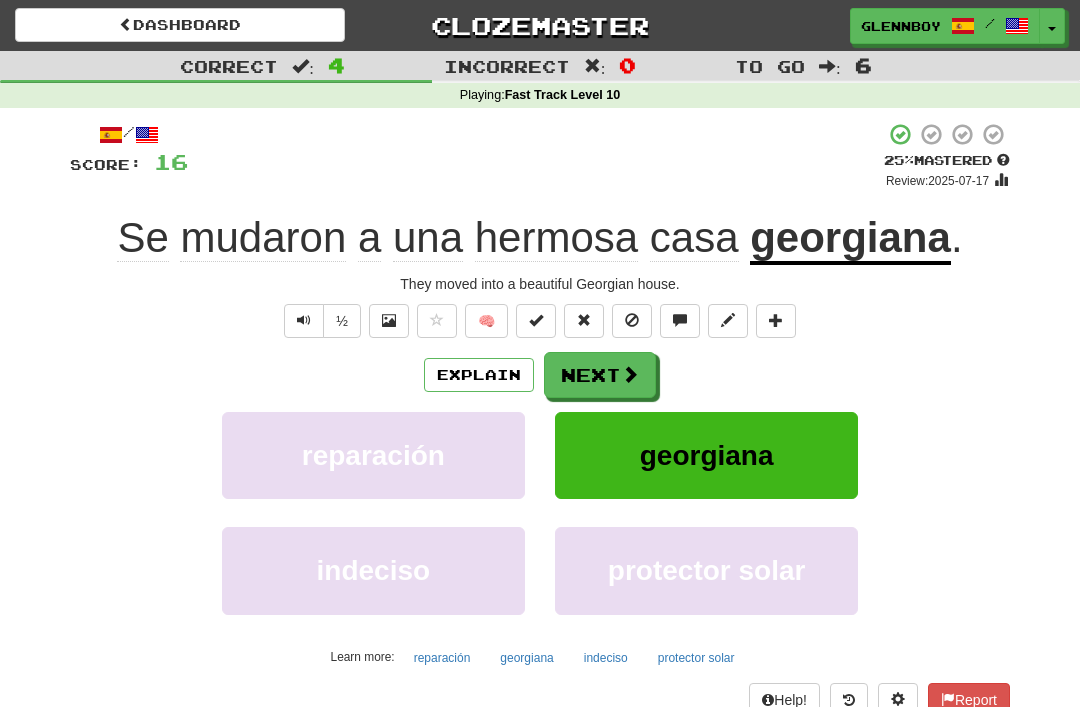 click on "½" at bounding box center [342, 321] 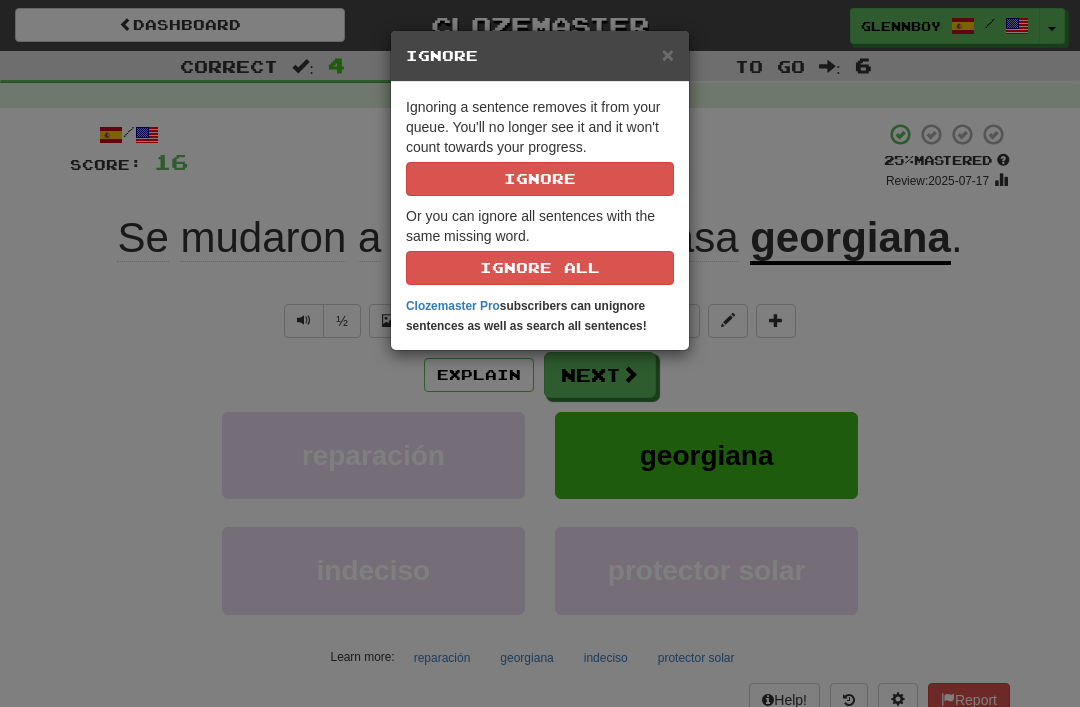 click on "Ignore" at bounding box center (540, 179) 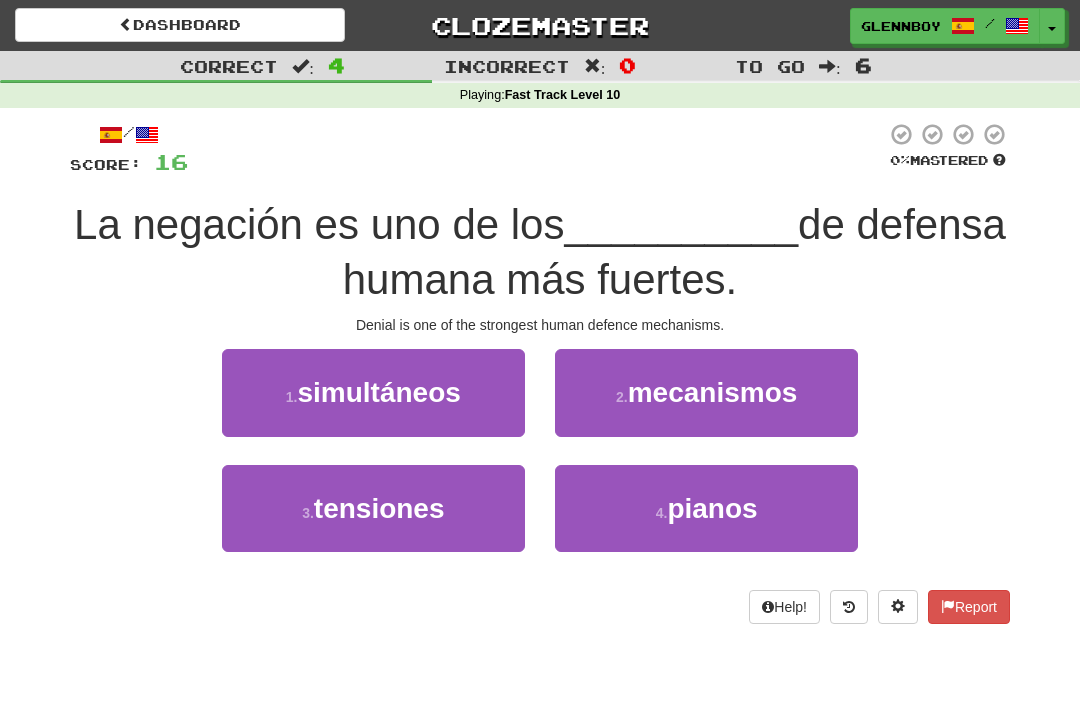 click on "mecanismos" at bounding box center [713, 392] 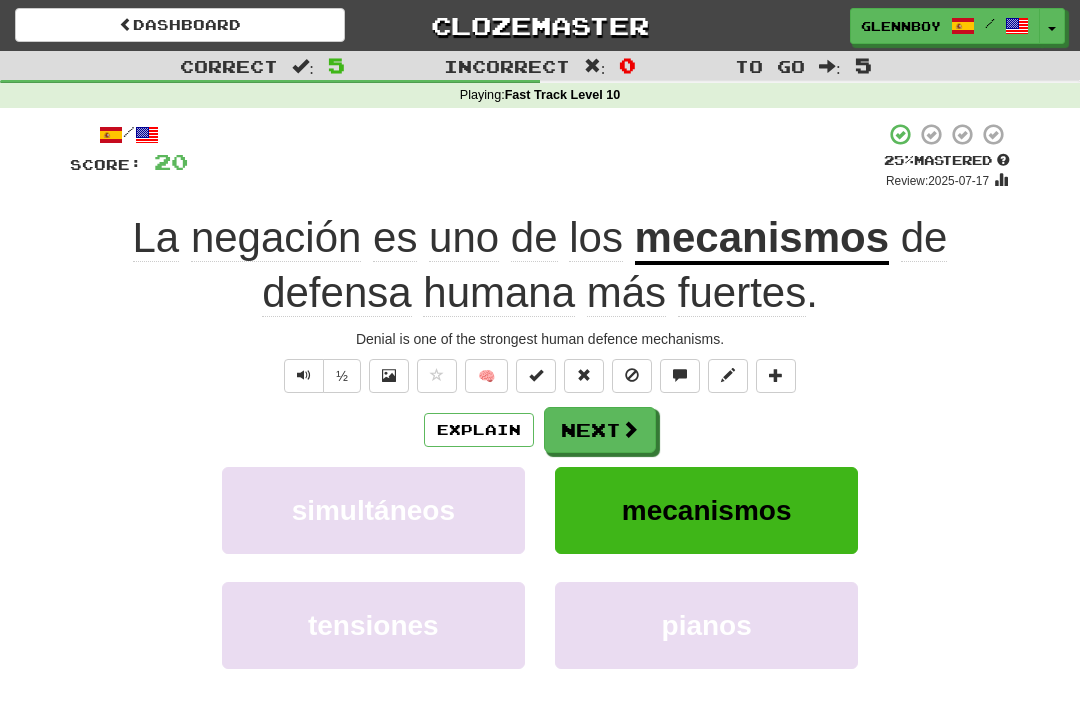click at bounding box center [632, 376] 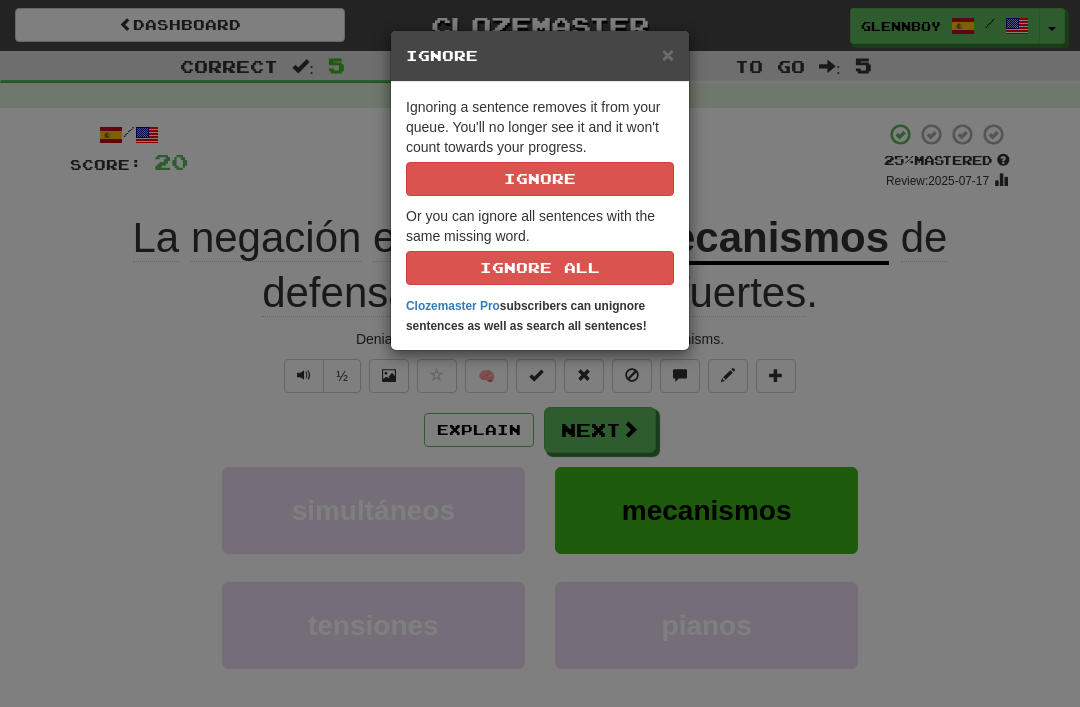 click on "Ignore" at bounding box center (540, 179) 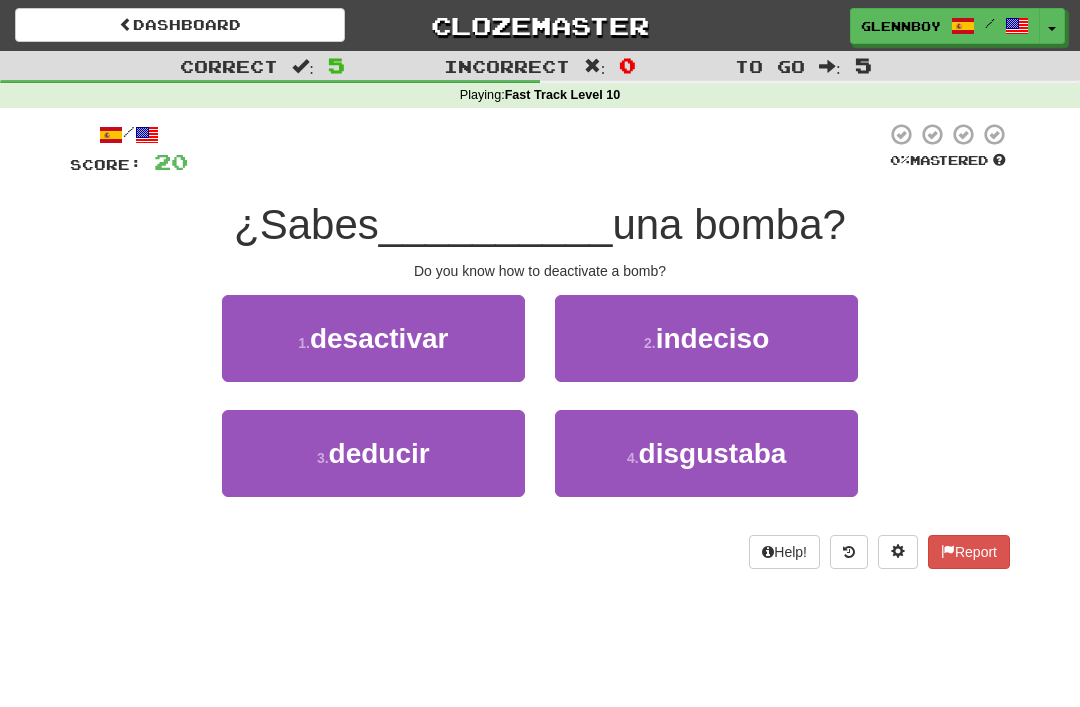 click on "desactivar" at bounding box center [379, 338] 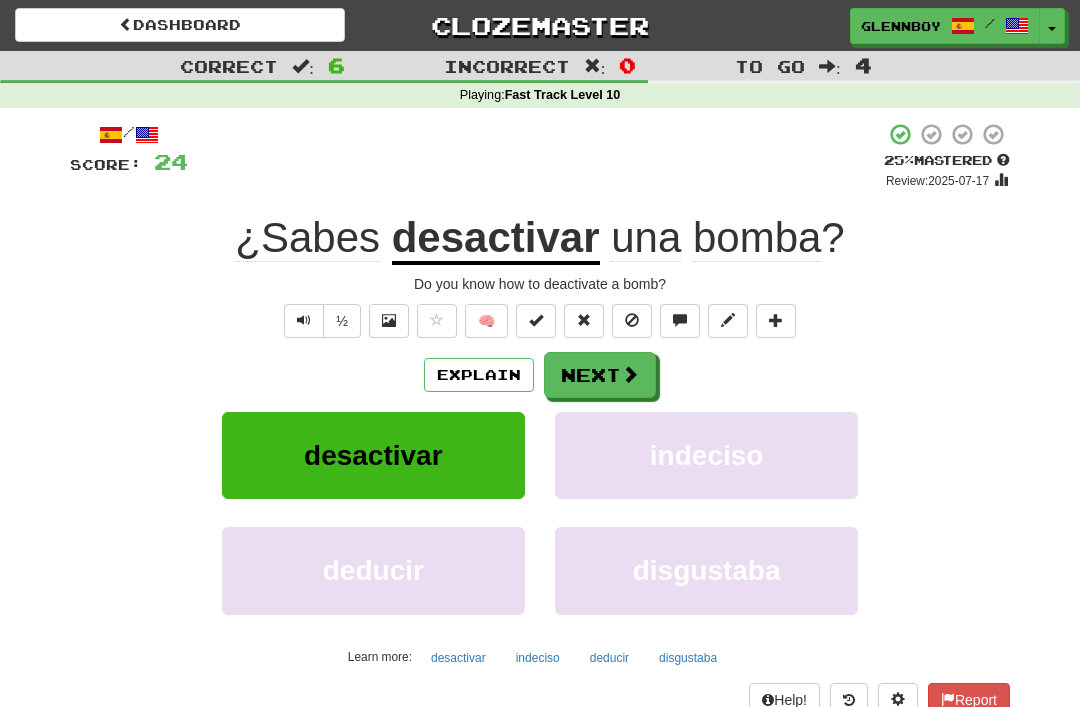 click at bounding box center (632, 321) 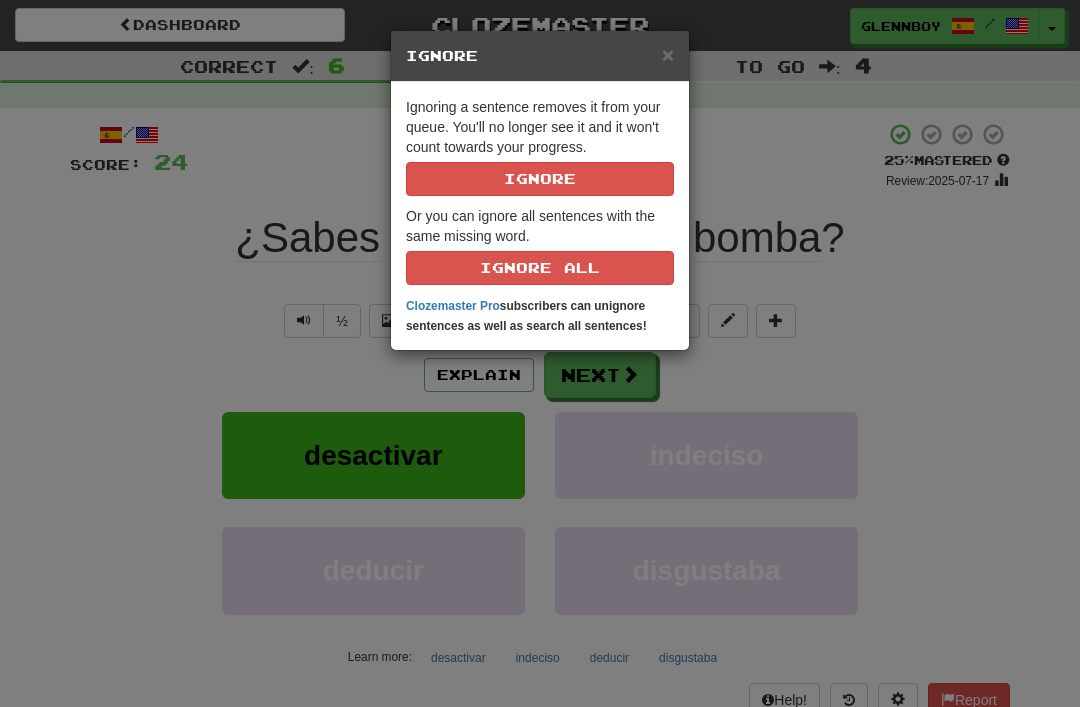 click on "Ignore" at bounding box center [540, 179] 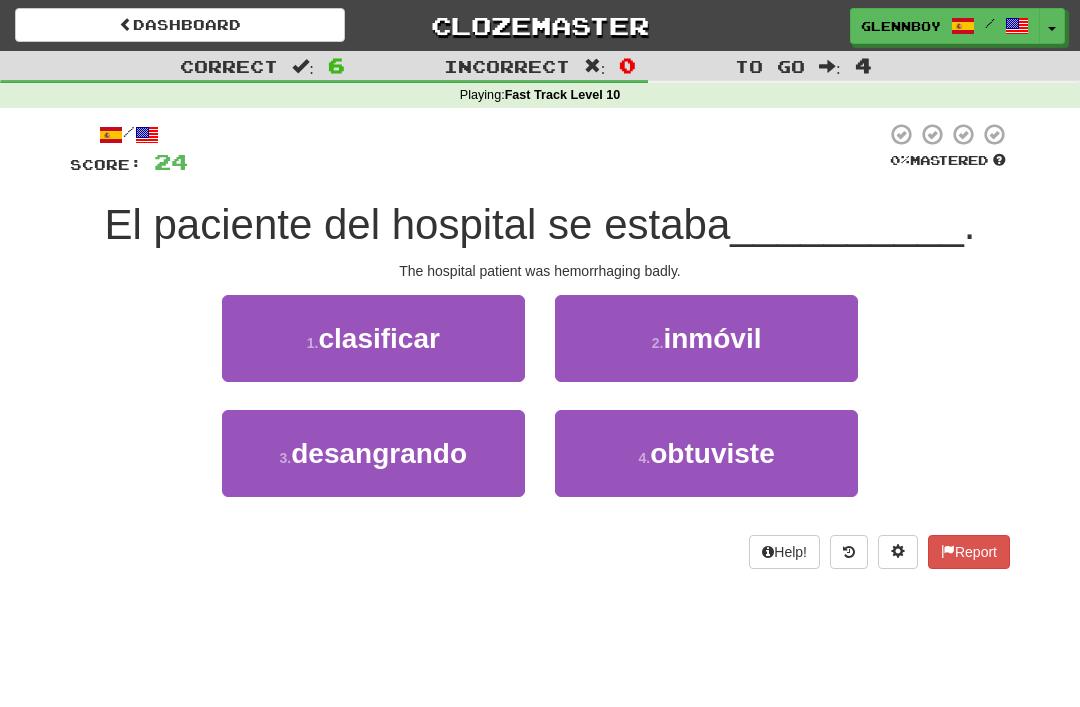 click on "desangrando" at bounding box center [379, 453] 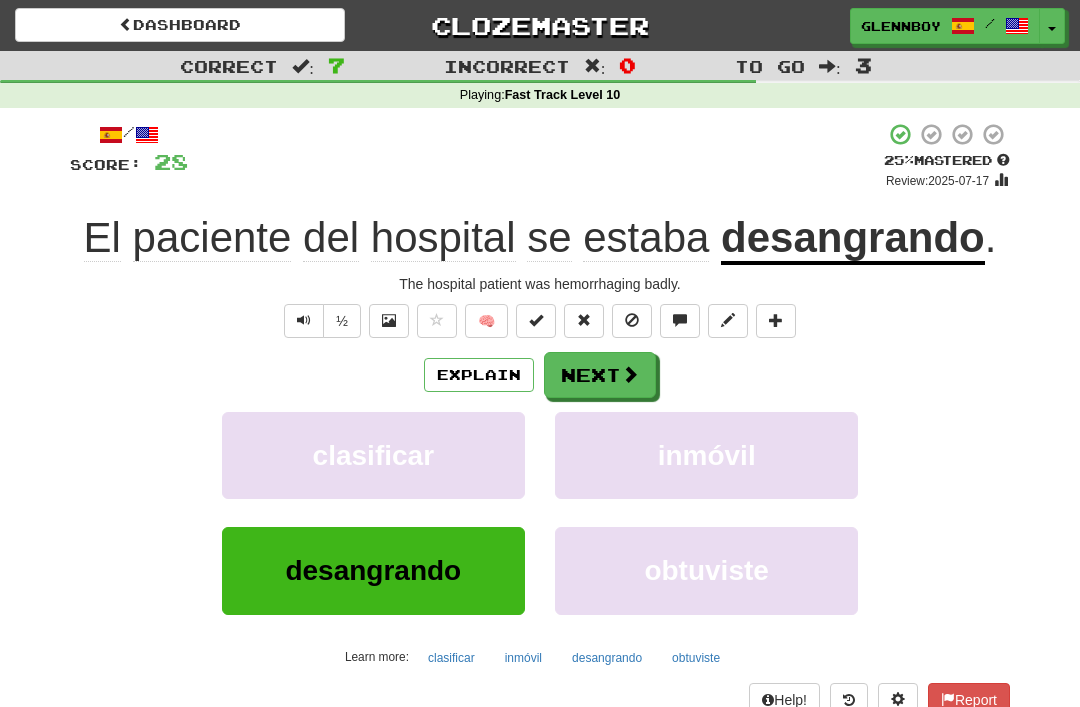 click at bounding box center (632, 320) 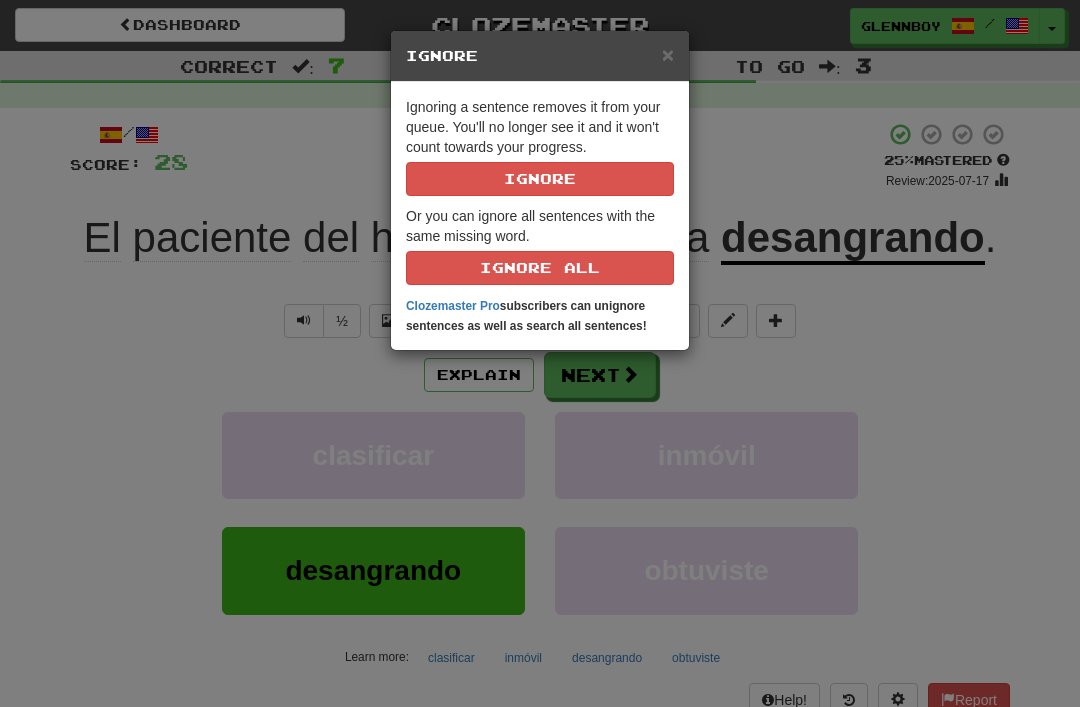 click on "Ignore" at bounding box center [540, 179] 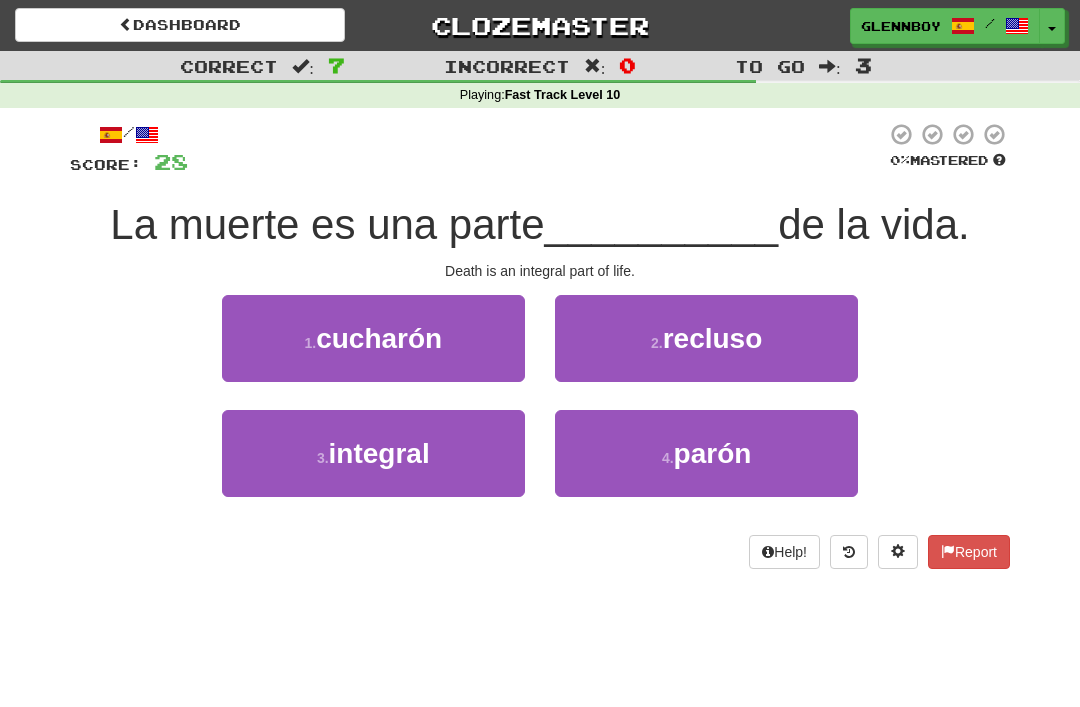 click on "integral" at bounding box center [379, 453] 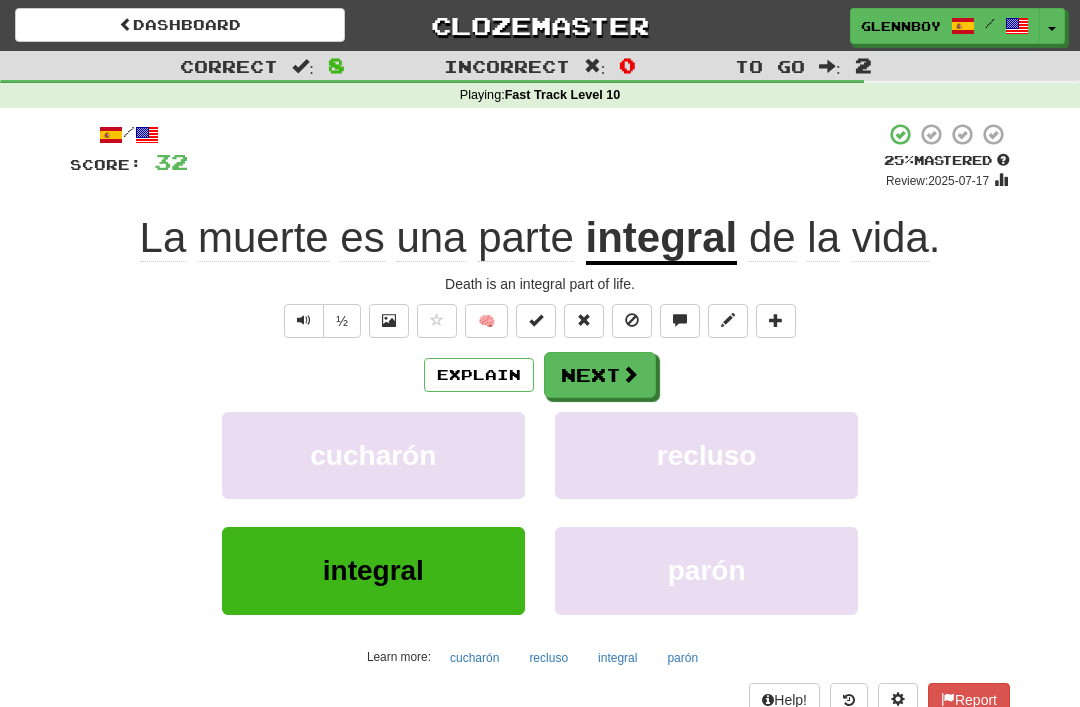 click at bounding box center [632, 321] 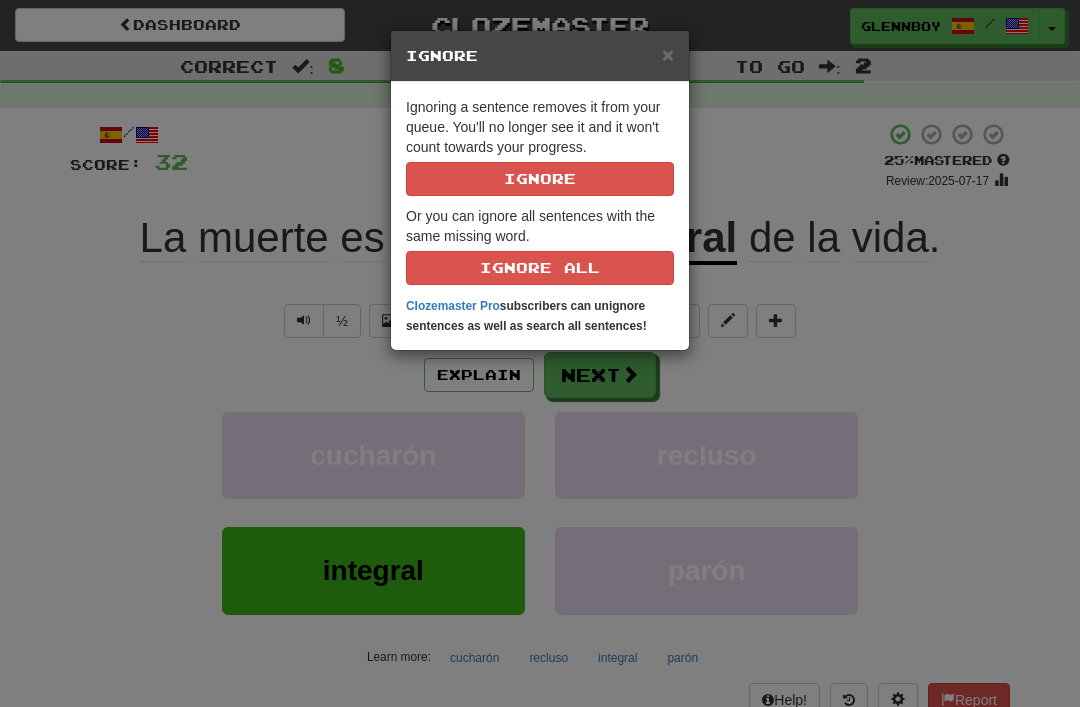 click on "Ignore" at bounding box center (540, 179) 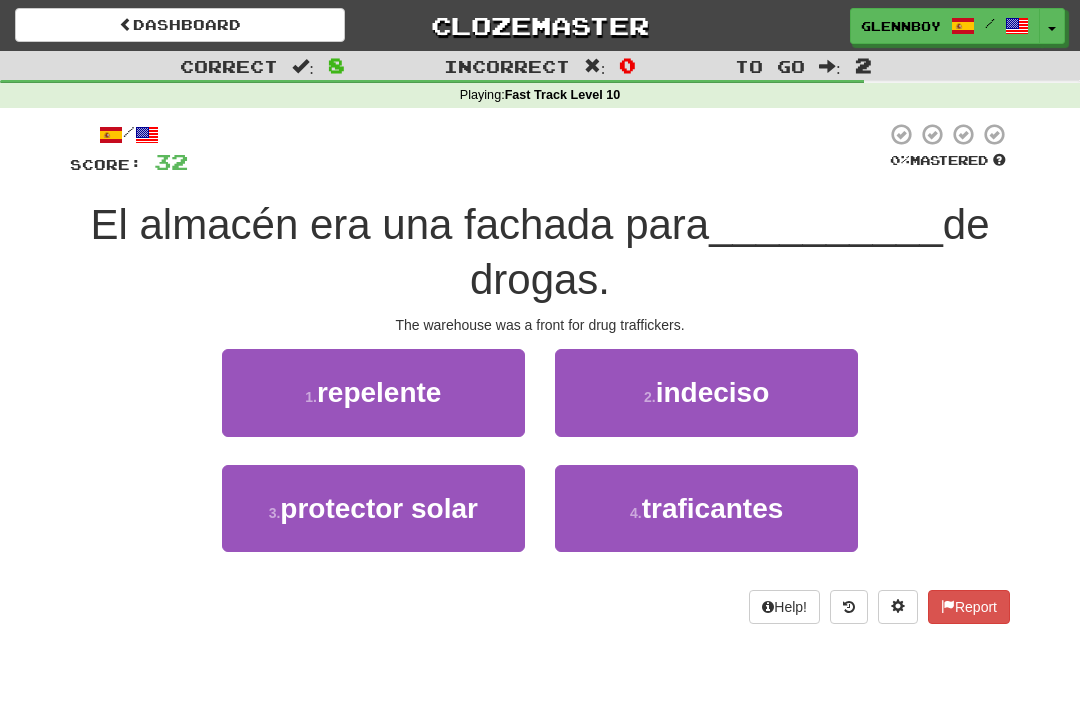 click on "4 .  traficantes" at bounding box center [706, 508] 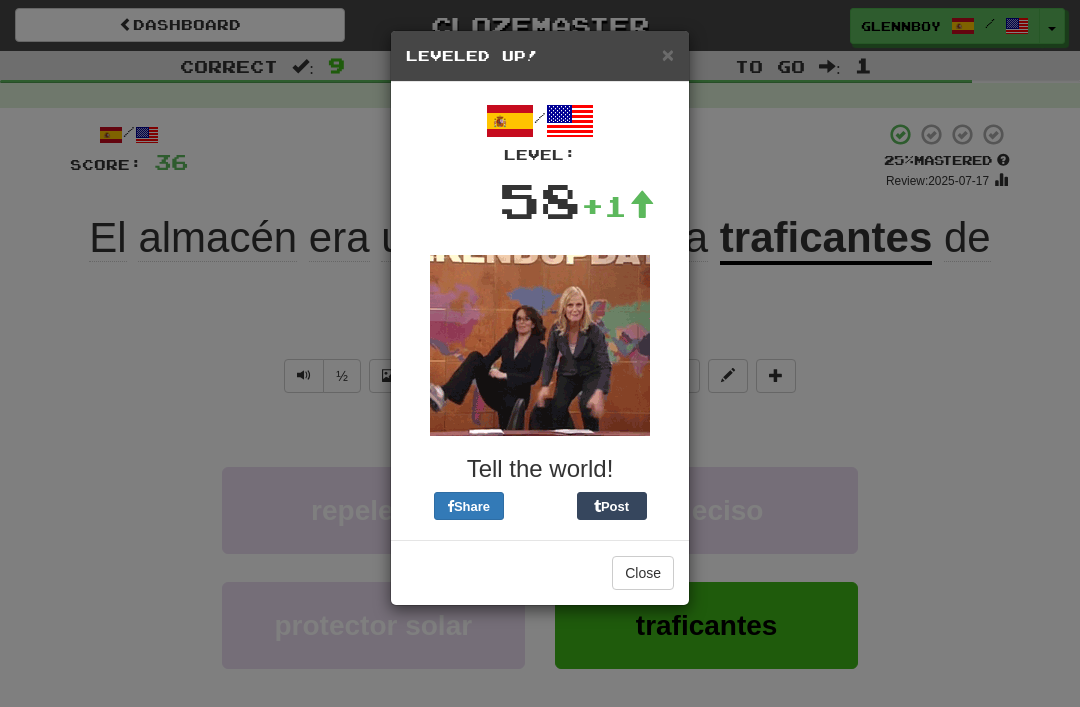 click on "Close" at bounding box center (643, 573) 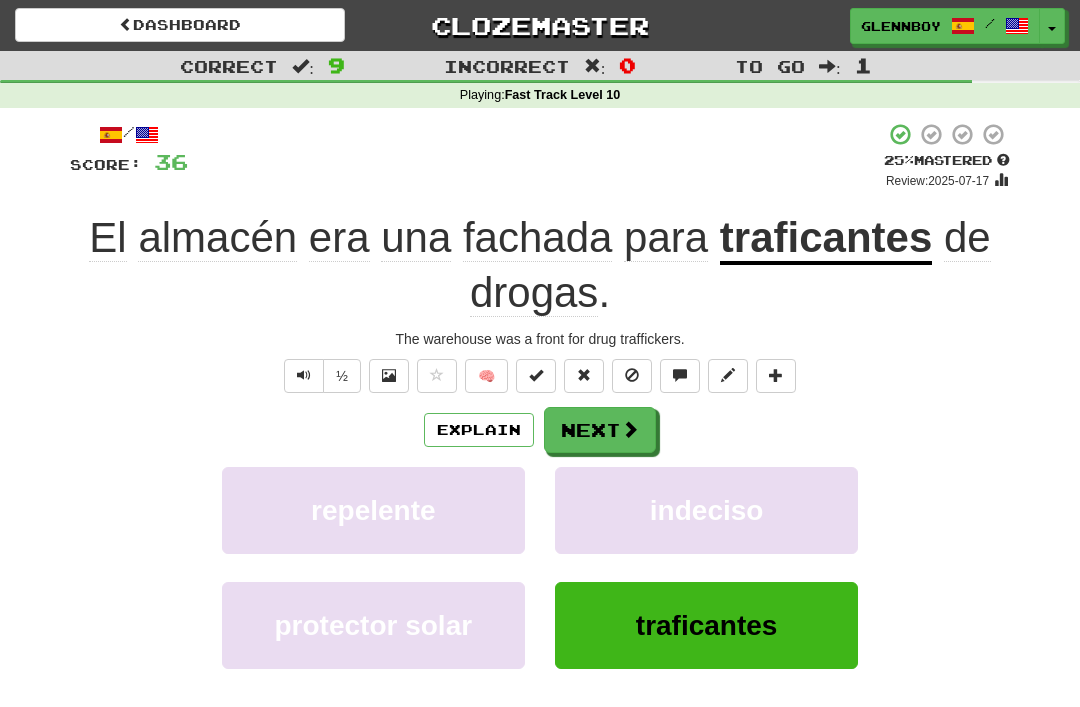 click at bounding box center [632, 376] 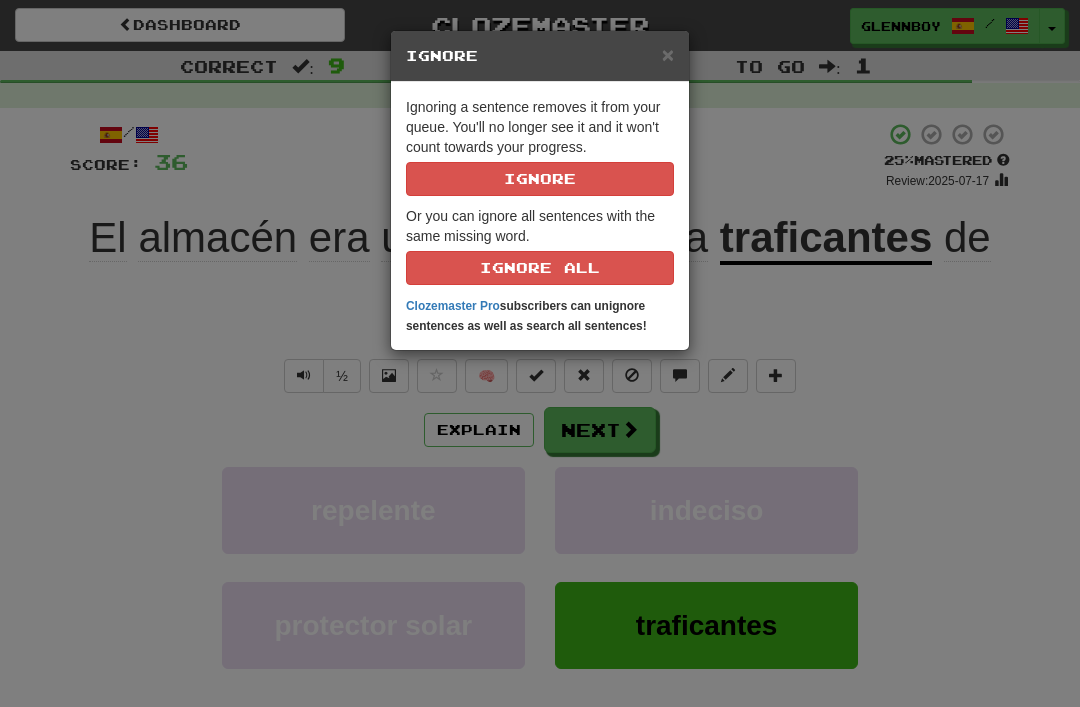 click on "Ignore" at bounding box center [540, 179] 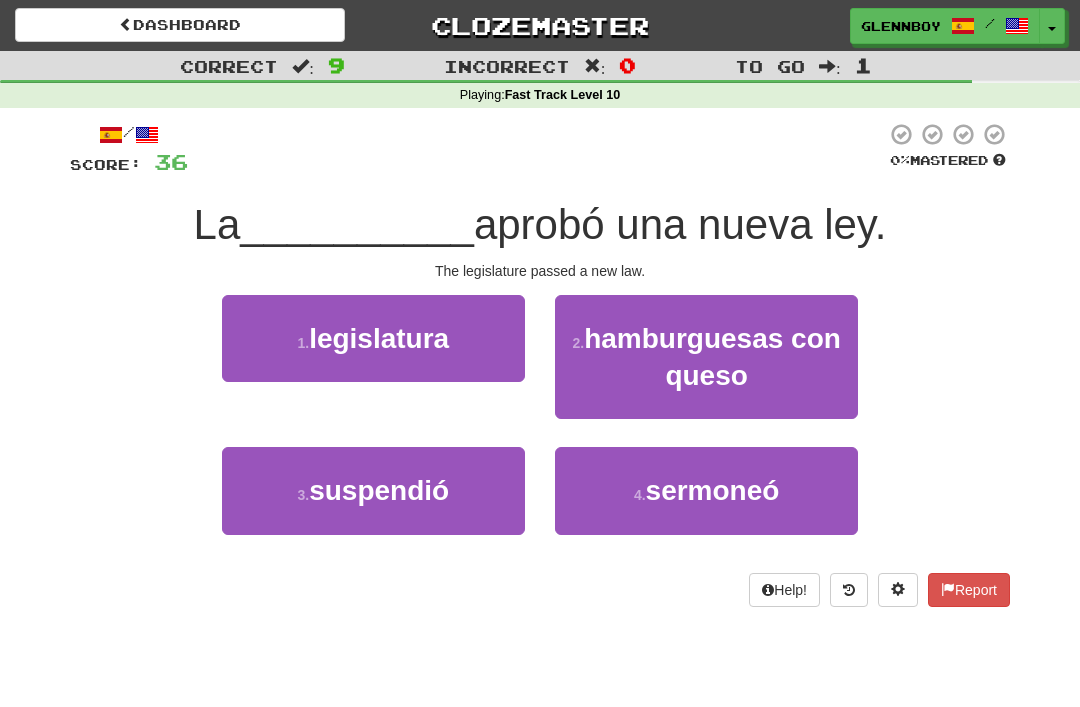 click on "legislatura" at bounding box center [379, 338] 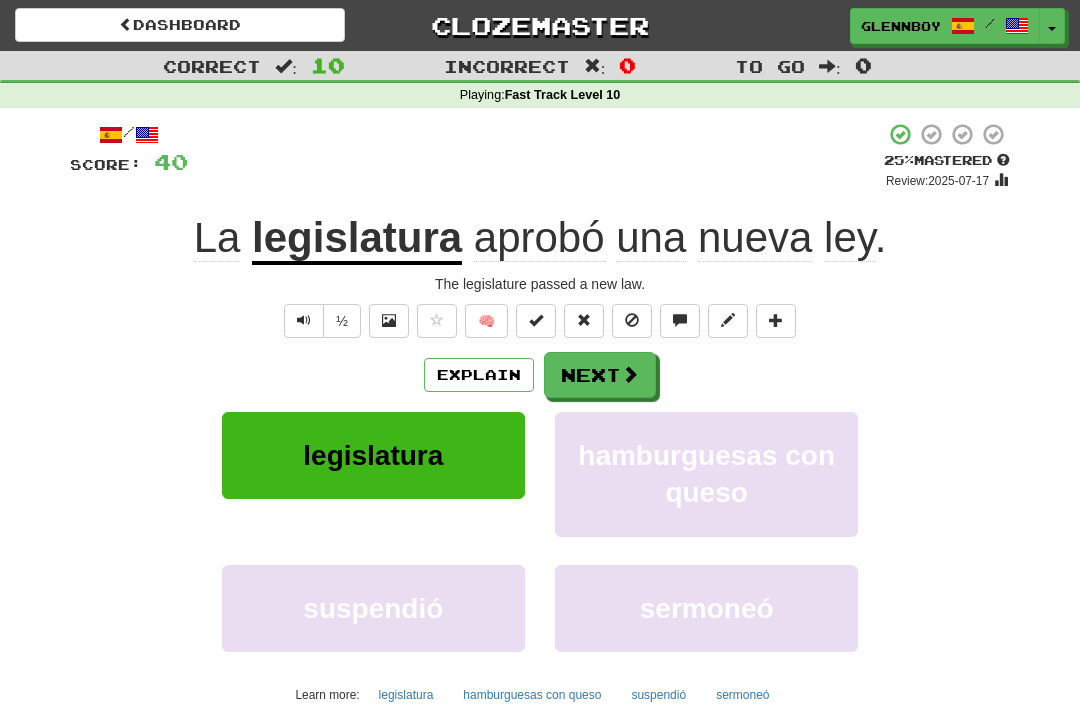 click on "/  Score:   40 + 4 25 %  Mastered Review:  2025-07-17 La   legislatura   aprobó   una   nueva   ley . The legislature passed a new law. ½ 🧠 Explain Next legislatura hamburguesas con queso suspendió sermoneó Learn more: legislatura hamburguesas con queso suspendió sermoneó  Help!  Report" at bounding box center [540, 438] 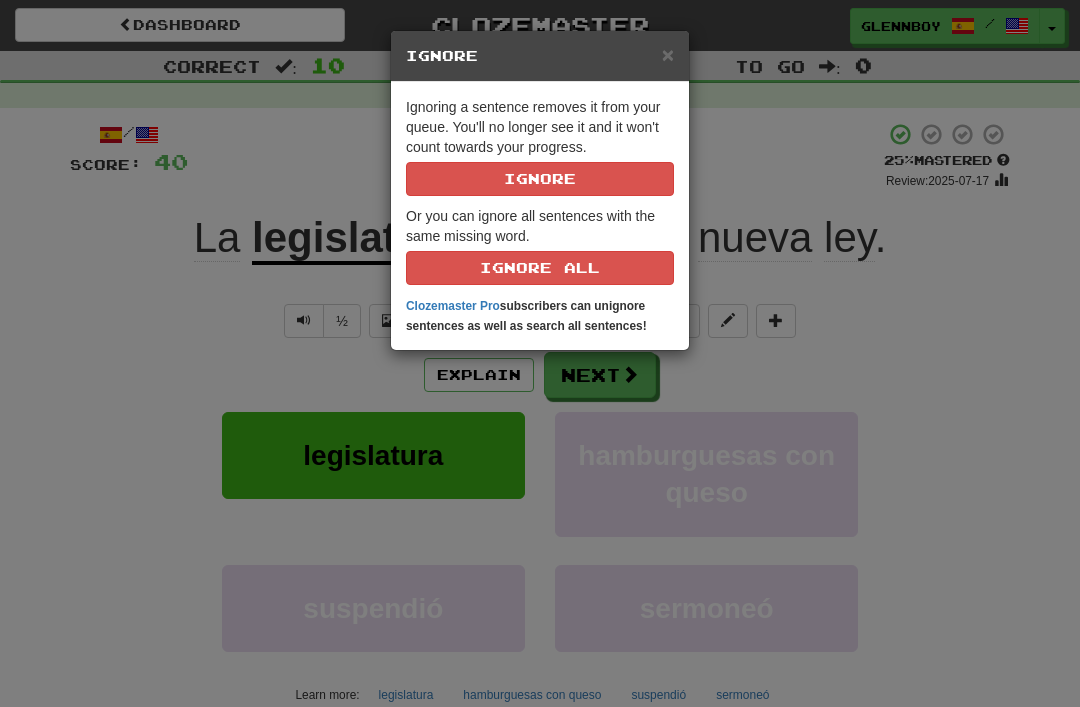 click on "Ignore" at bounding box center [540, 179] 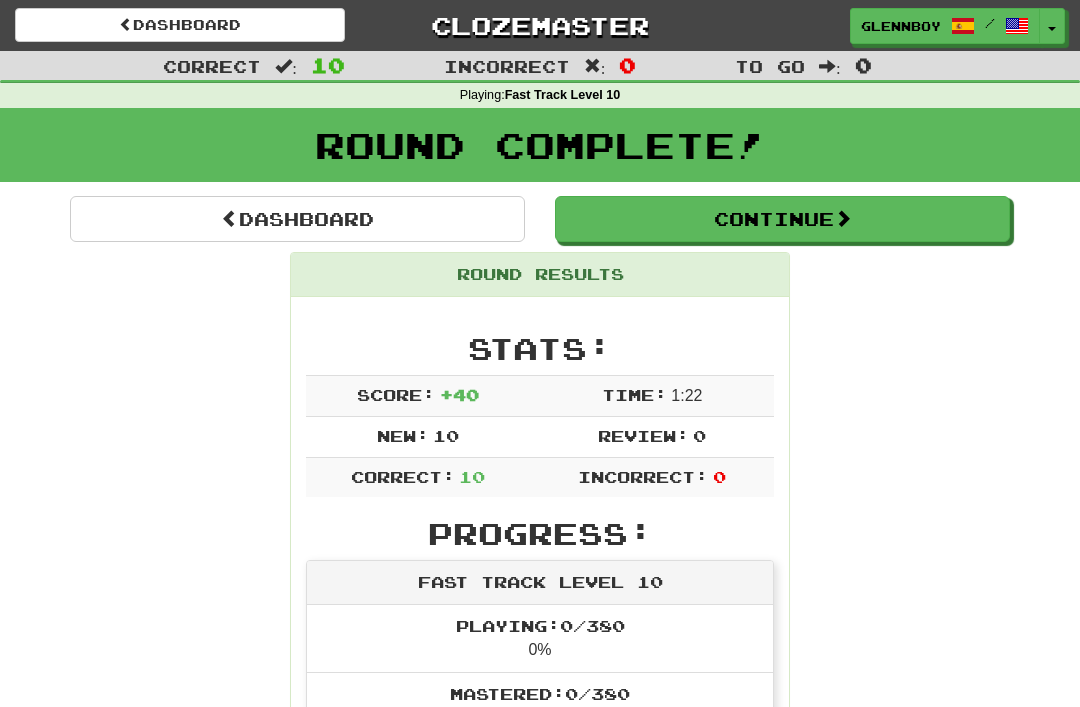 click on "Continue" at bounding box center (782, 219) 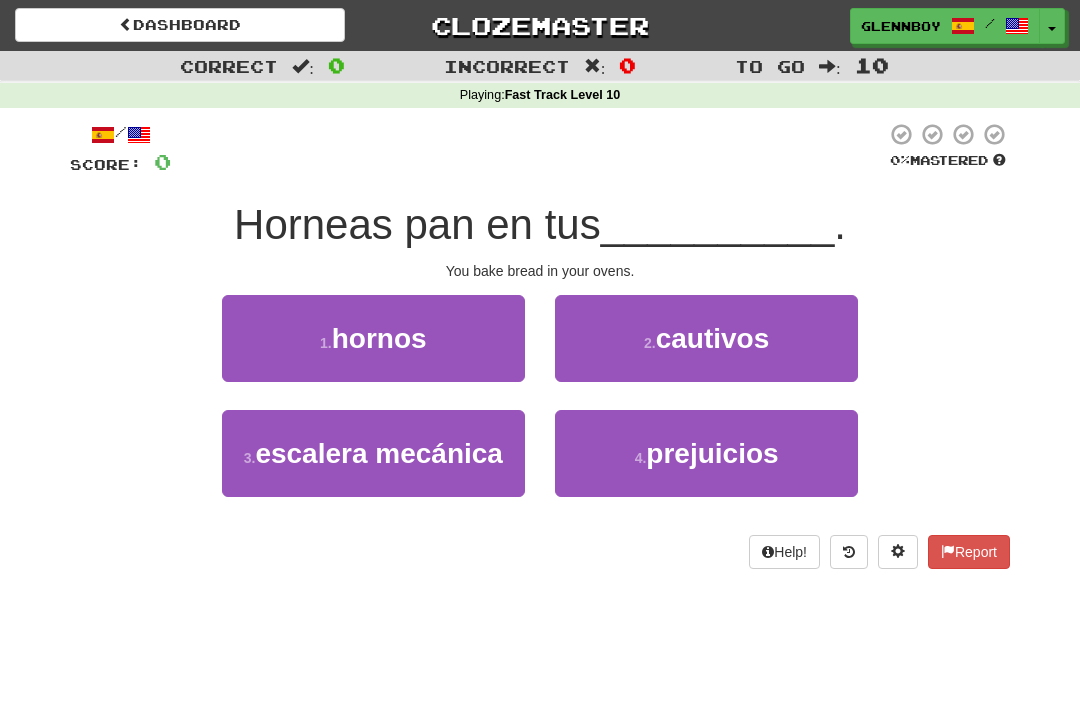 click on "hornos" at bounding box center (379, 338) 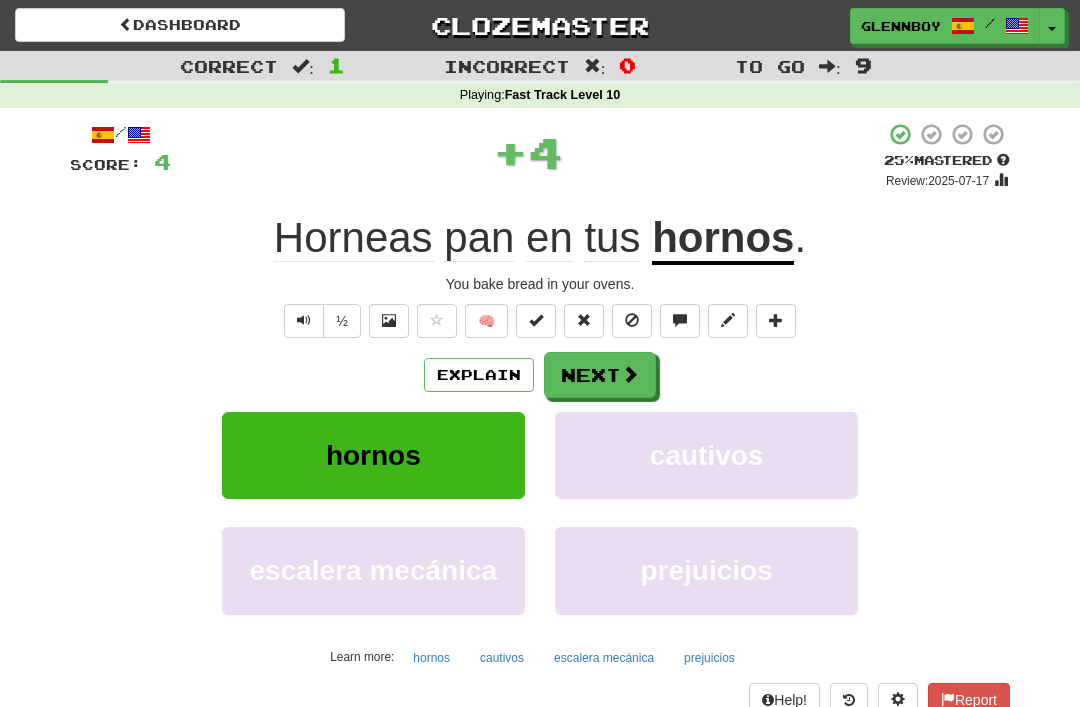 click at bounding box center [632, 321] 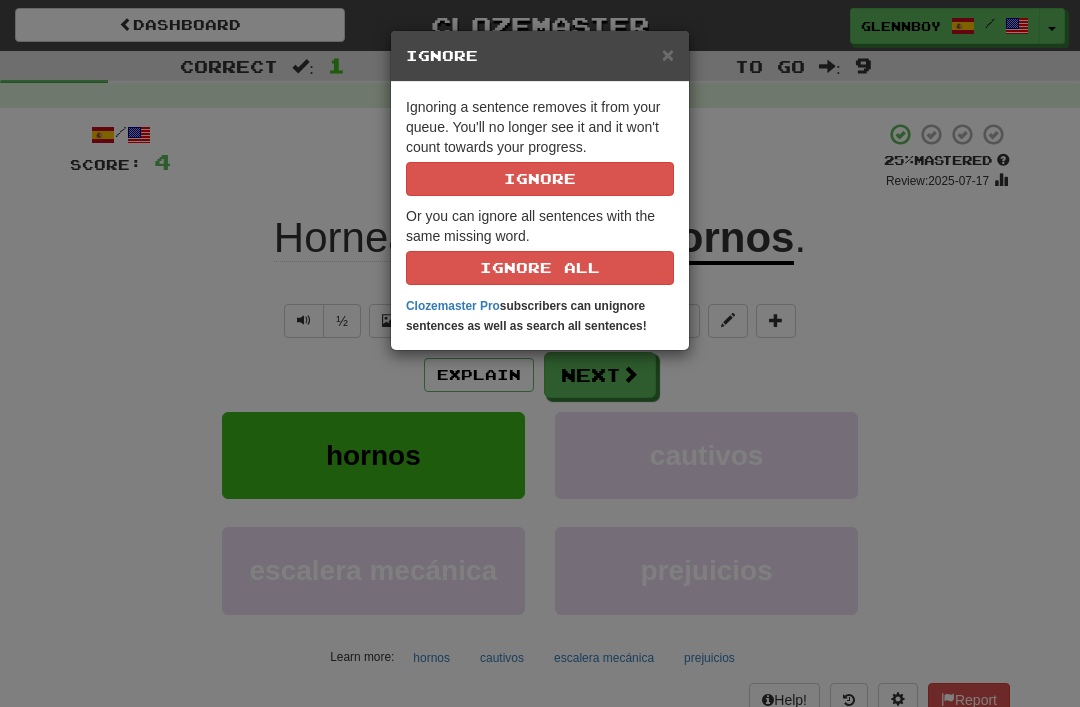click on "Ignore" at bounding box center (540, 179) 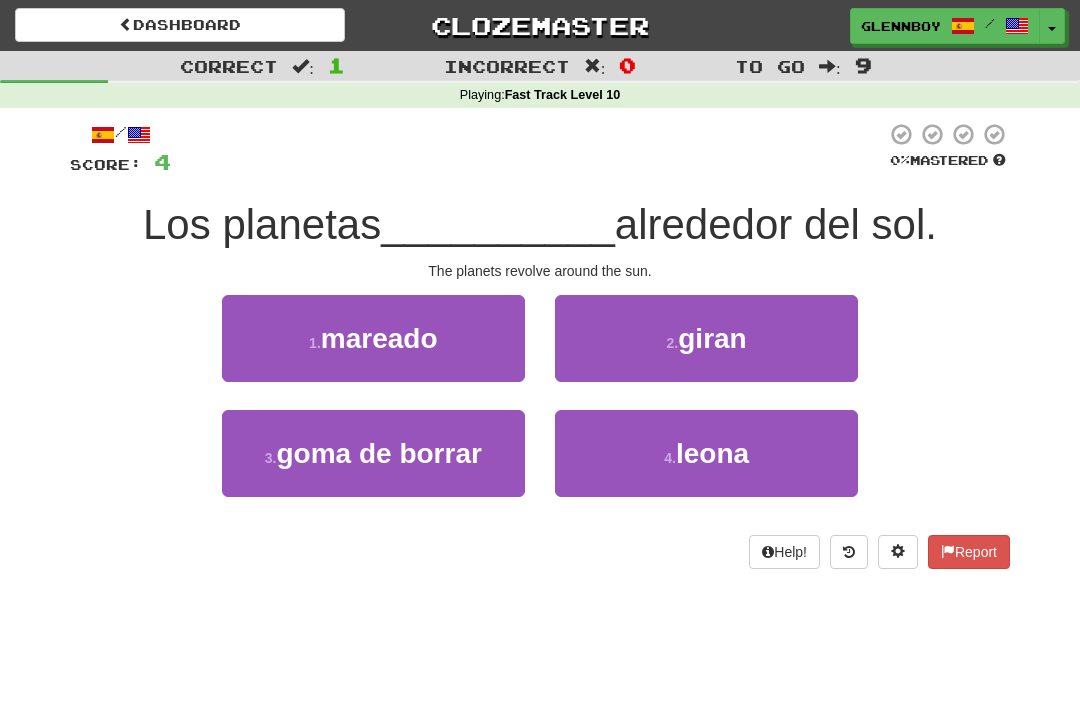 click on "giran" at bounding box center (712, 338) 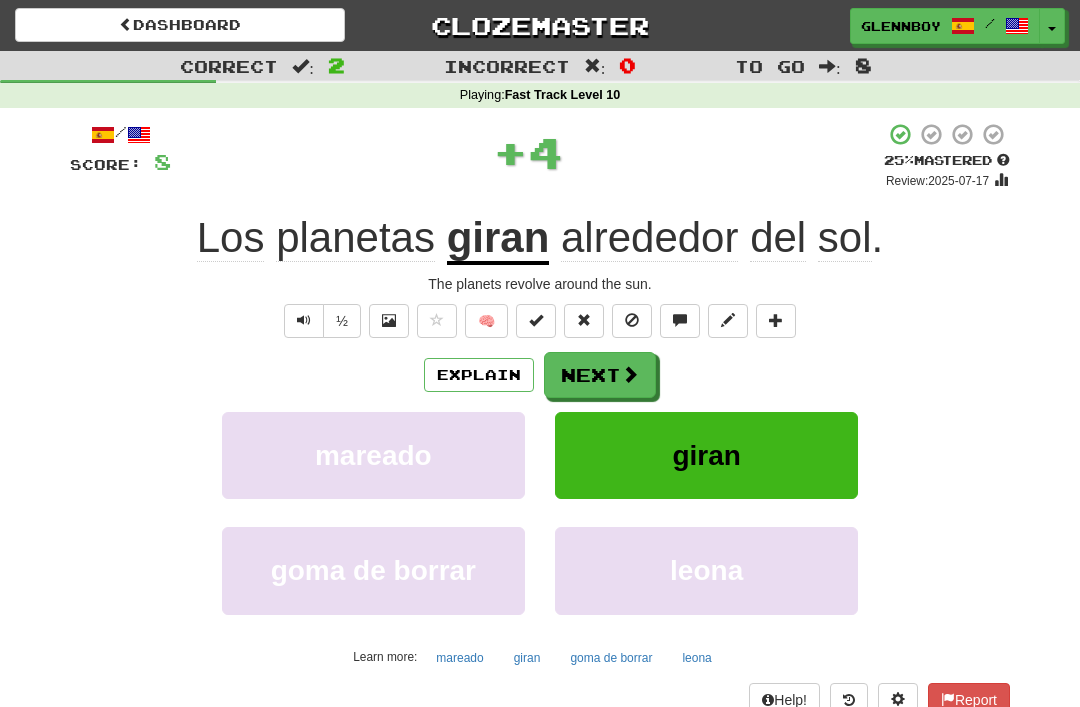 click at bounding box center (632, 321) 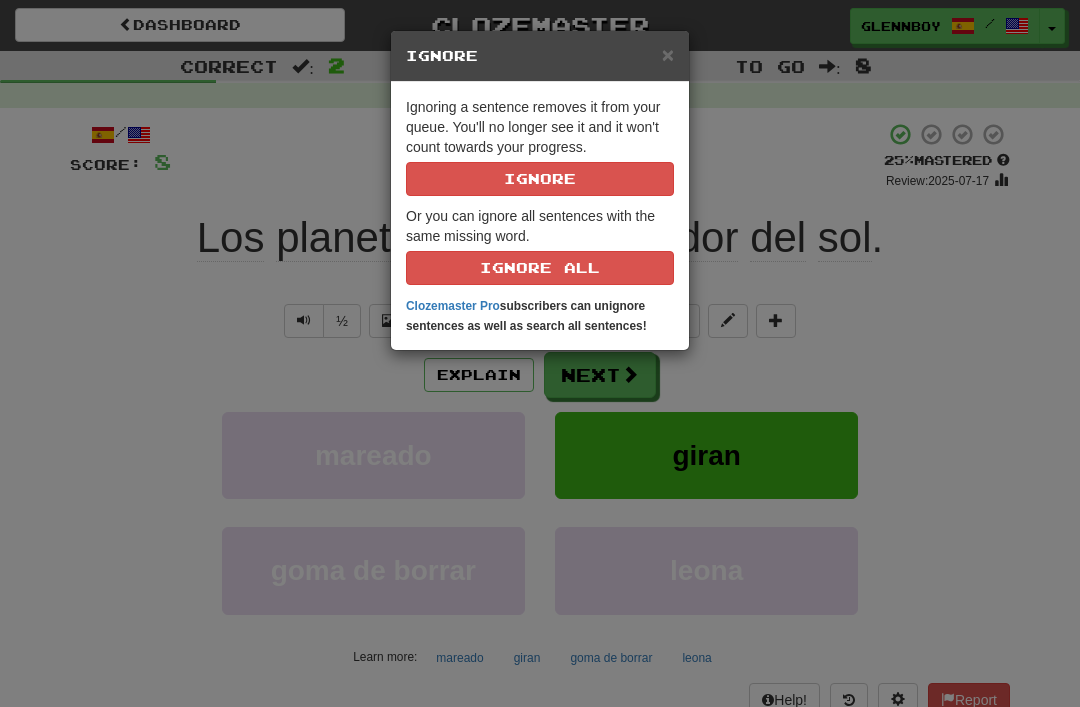 click on "Ignore" at bounding box center (540, 179) 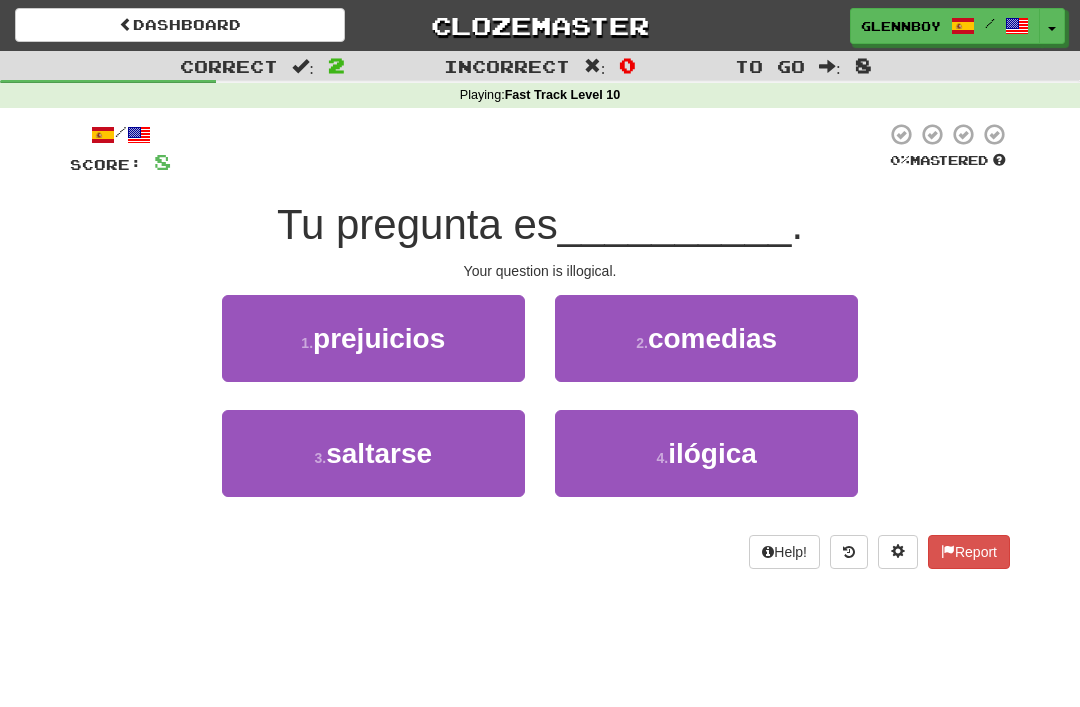 click on "ilógica" at bounding box center (712, 453) 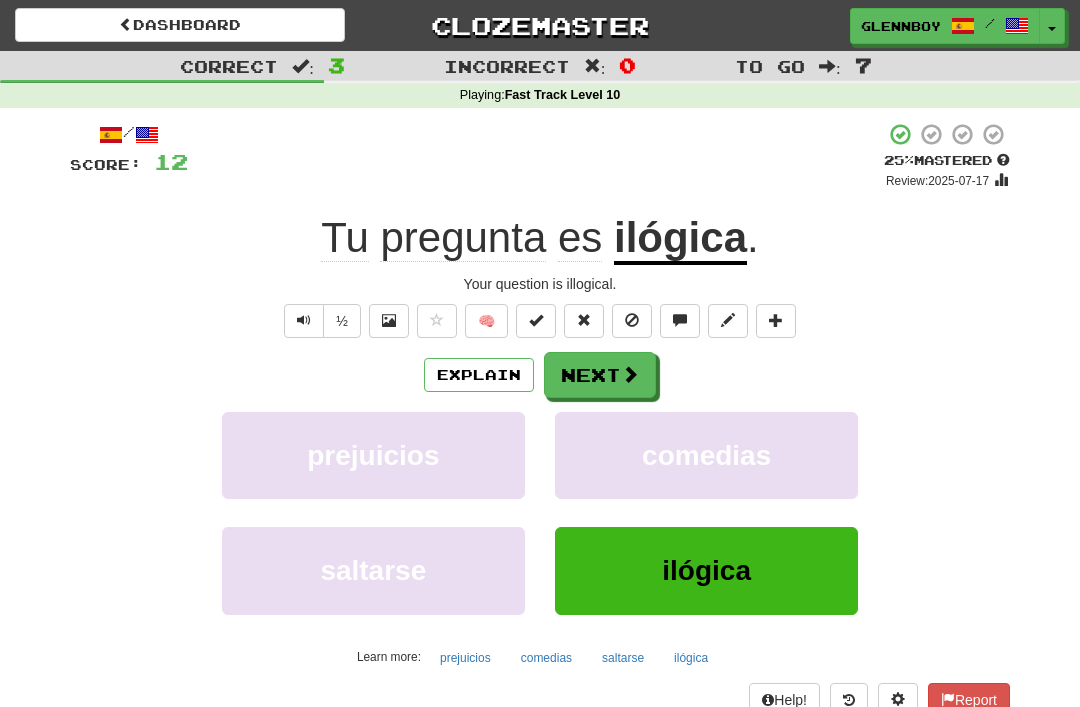 click at bounding box center (304, 321) 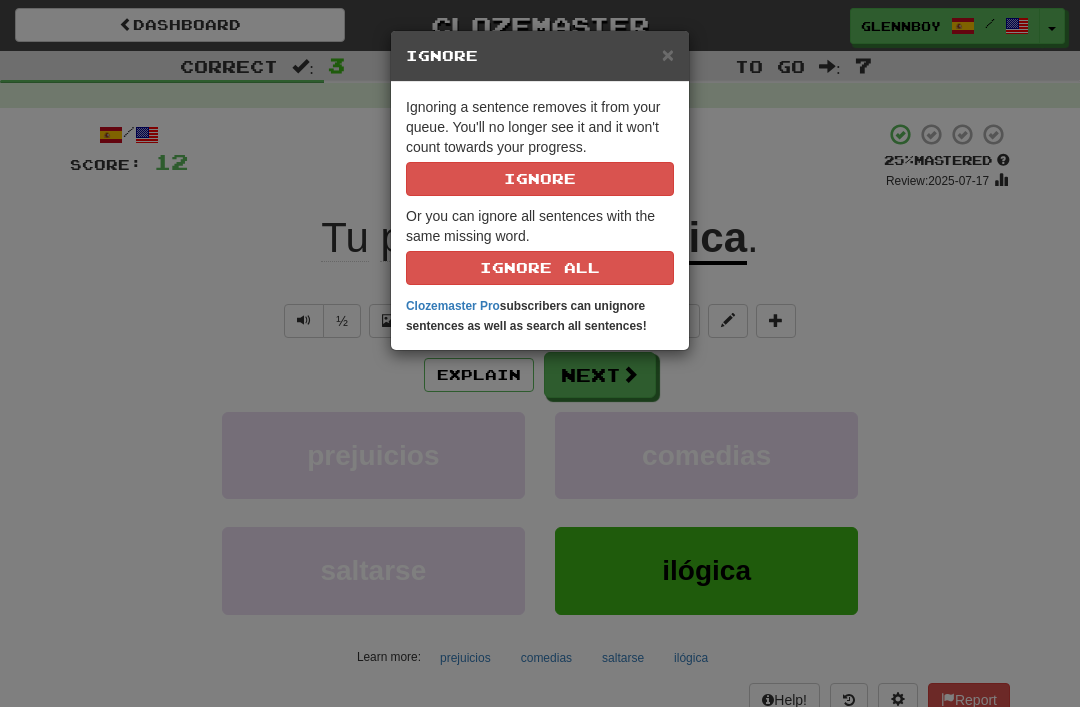 click on "Ignore" at bounding box center (540, 179) 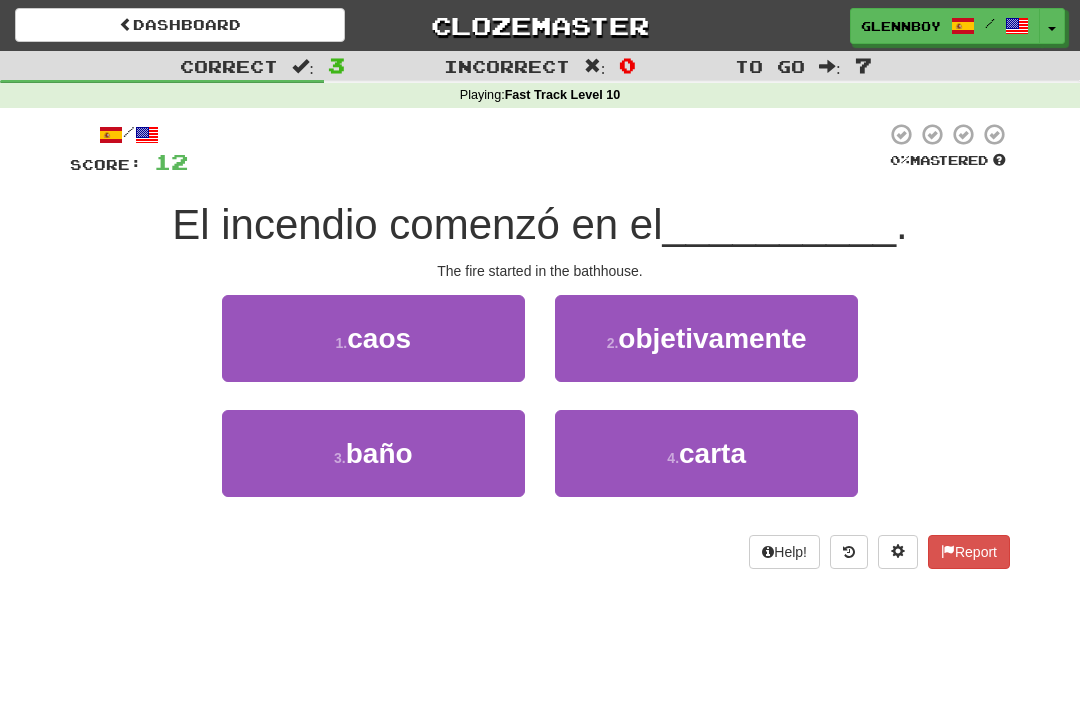 click on "baño" at bounding box center (379, 453) 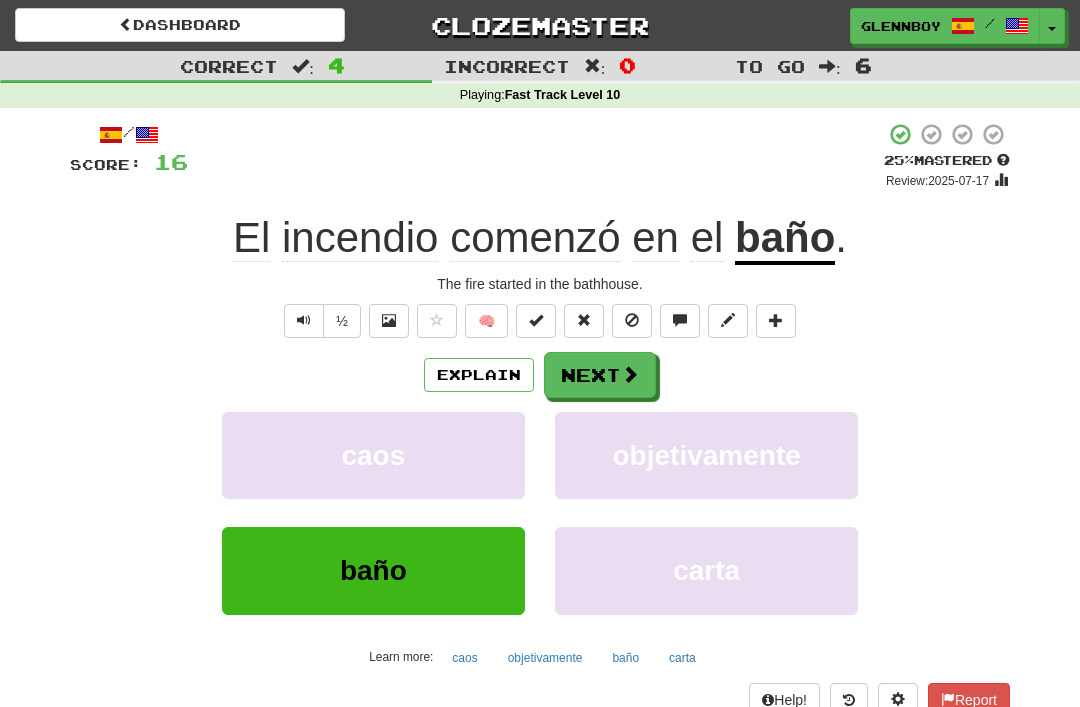 click at bounding box center [632, 321] 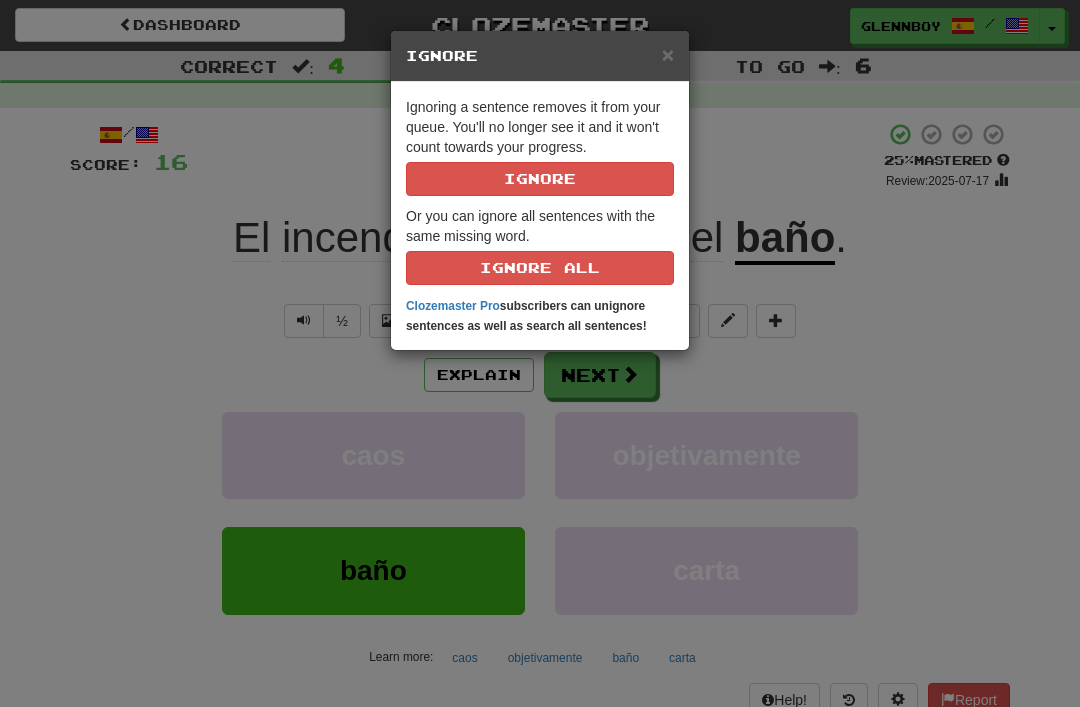 click on "Ignore" at bounding box center (540, 179) 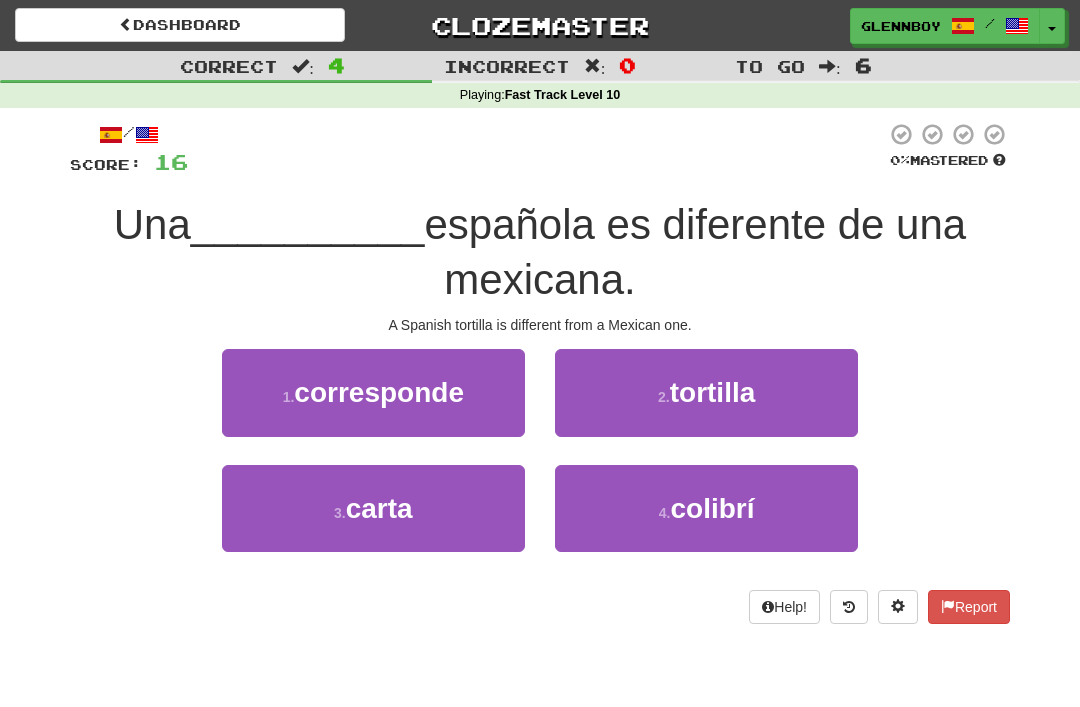 click on "tortilla" at bounding box center [713, 392] 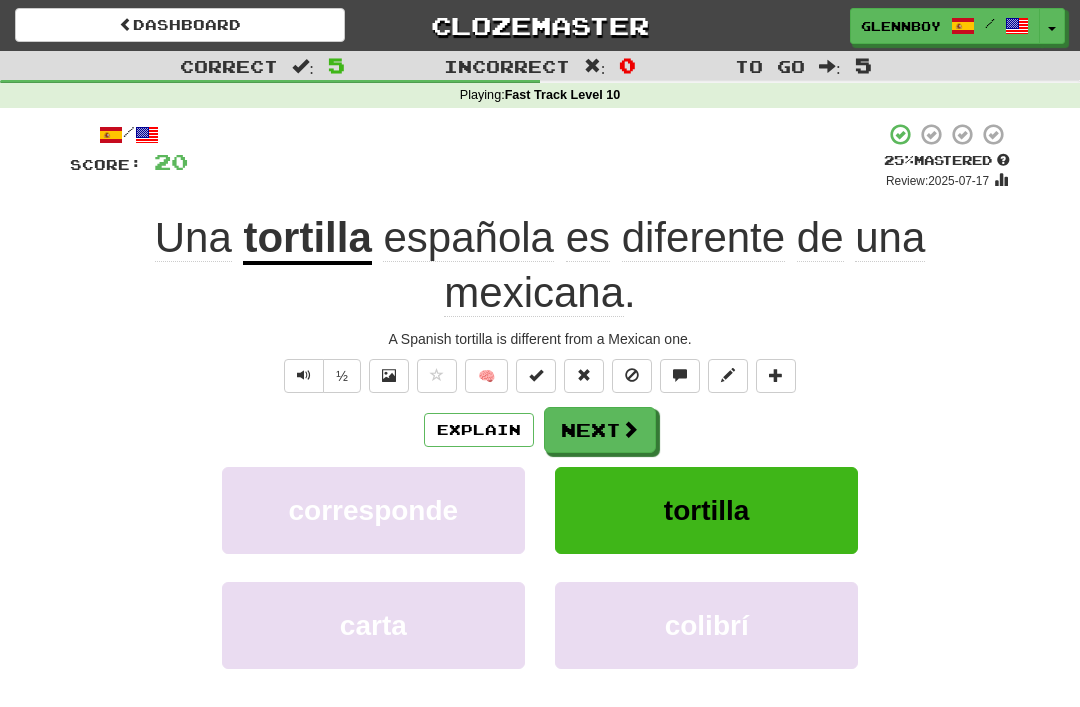 click at bounding box center (632, 376) 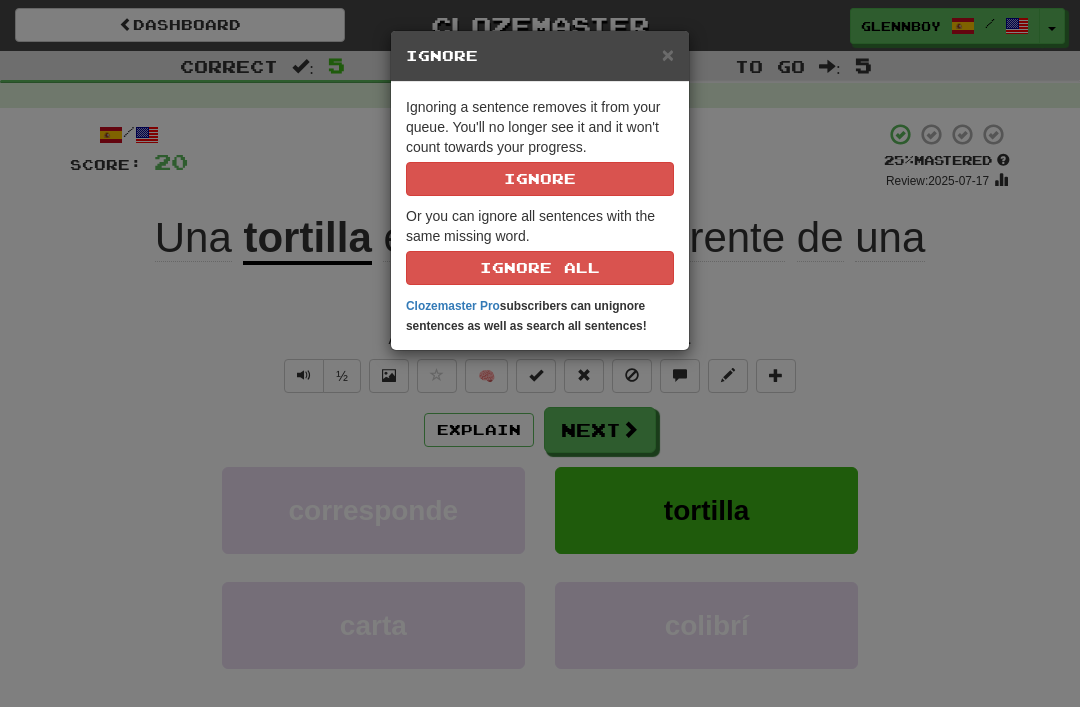 click on "Ignore" at bounding box center [540, 179] 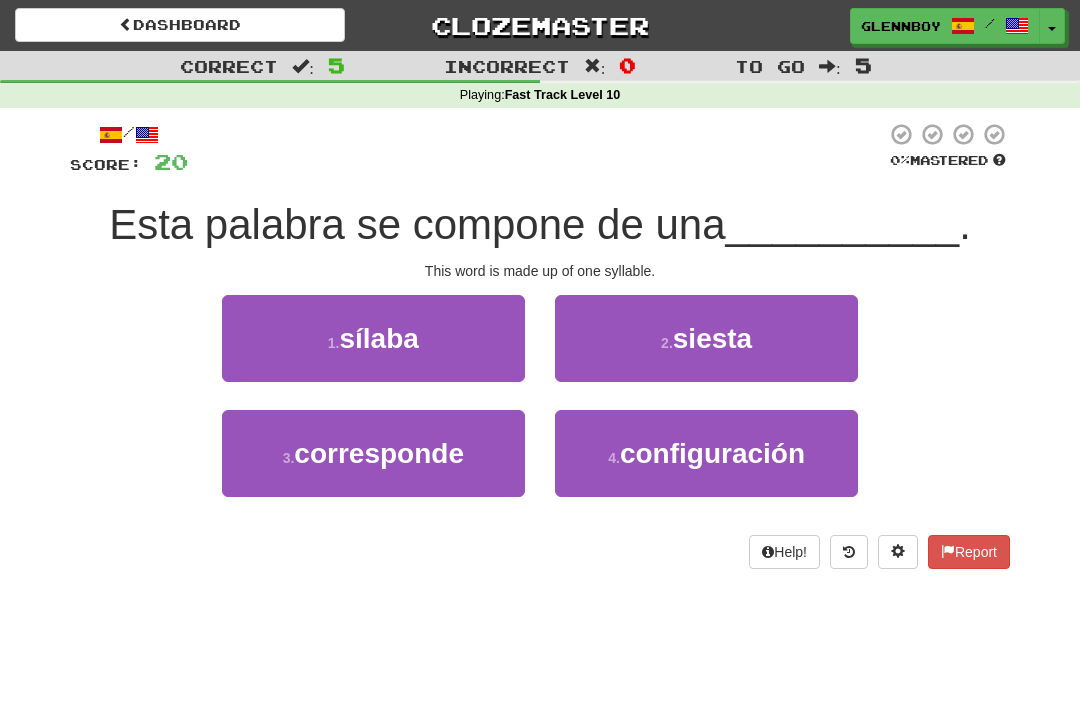 click on "sílaba" at bounding box center (378, 338) 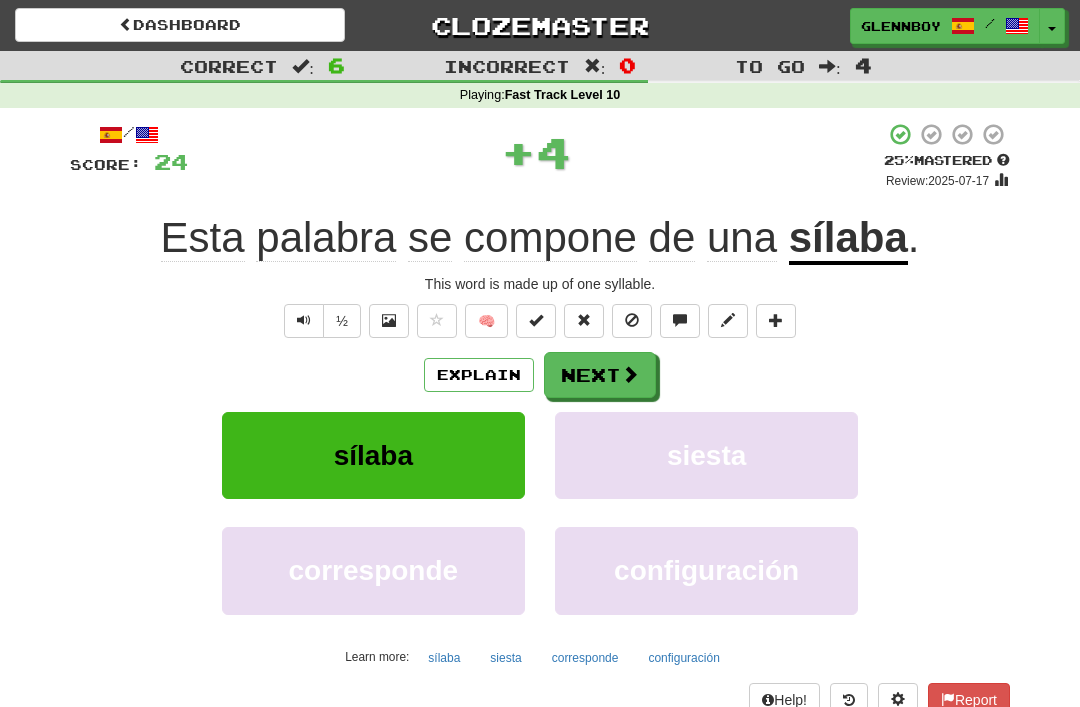 click at bounding box center (632, 321) 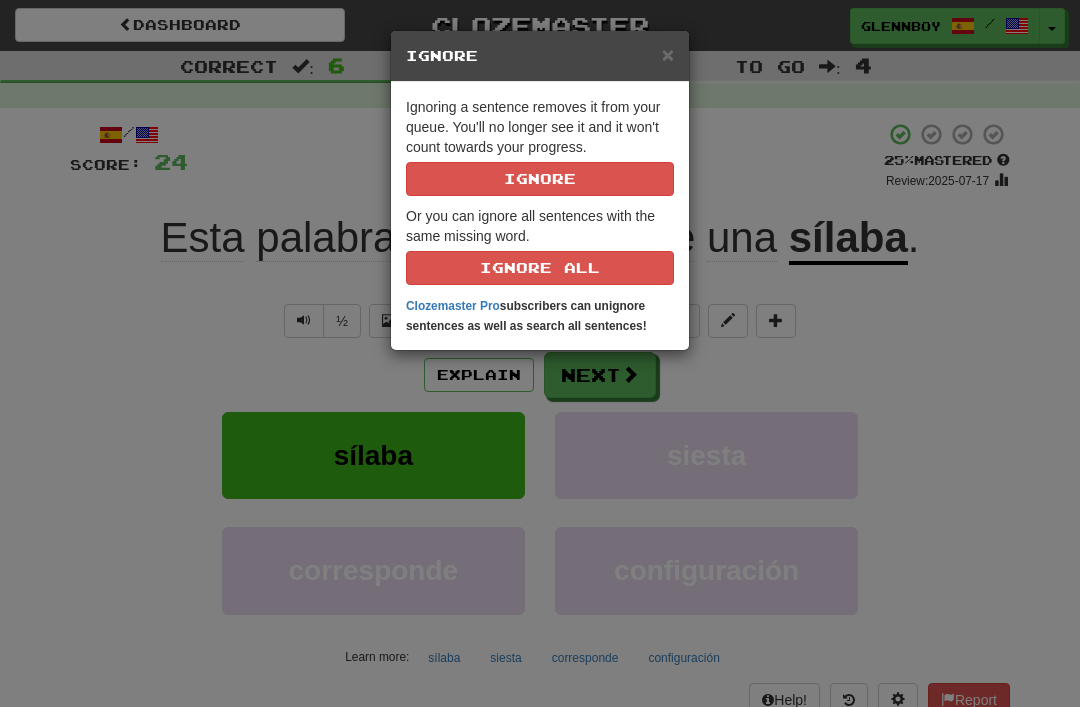 click on "Ignore" at bounding box center [540, 179] 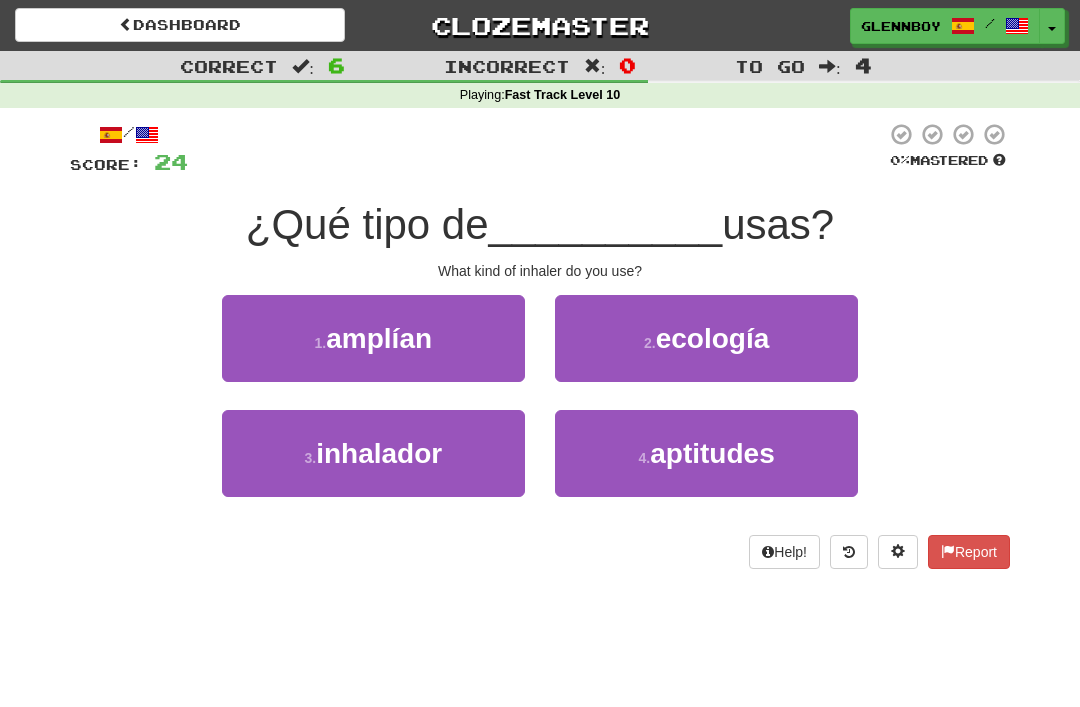 click on "3 .  inhalador" at bounding box center [373, 453] 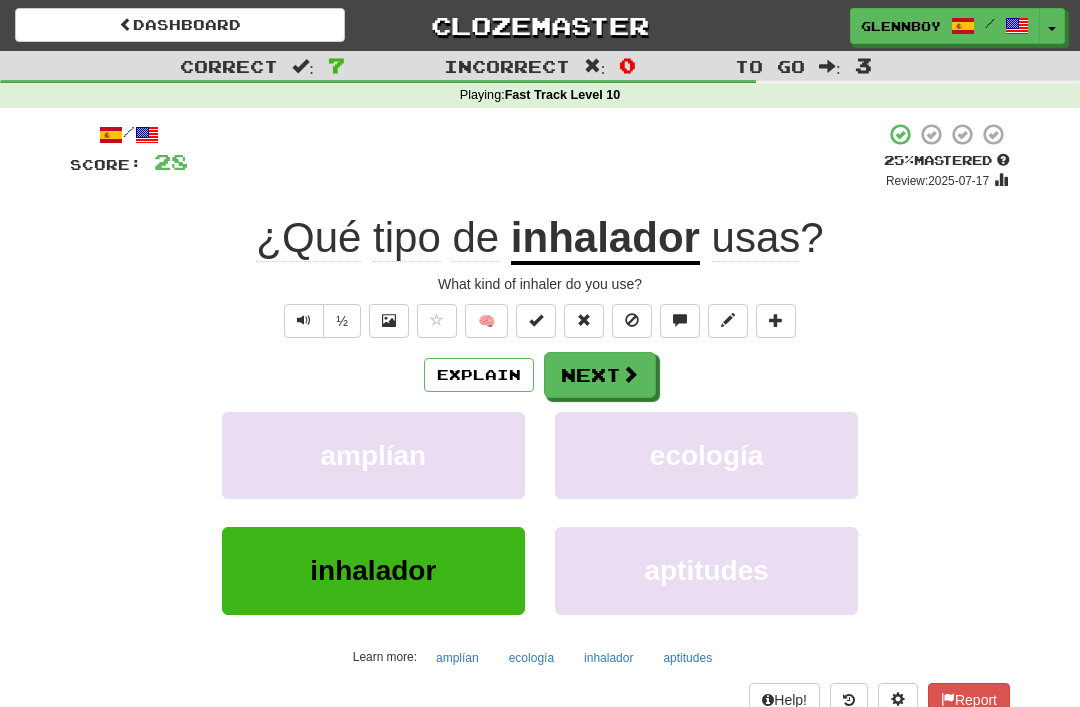 click at bounding box center [632, 320] 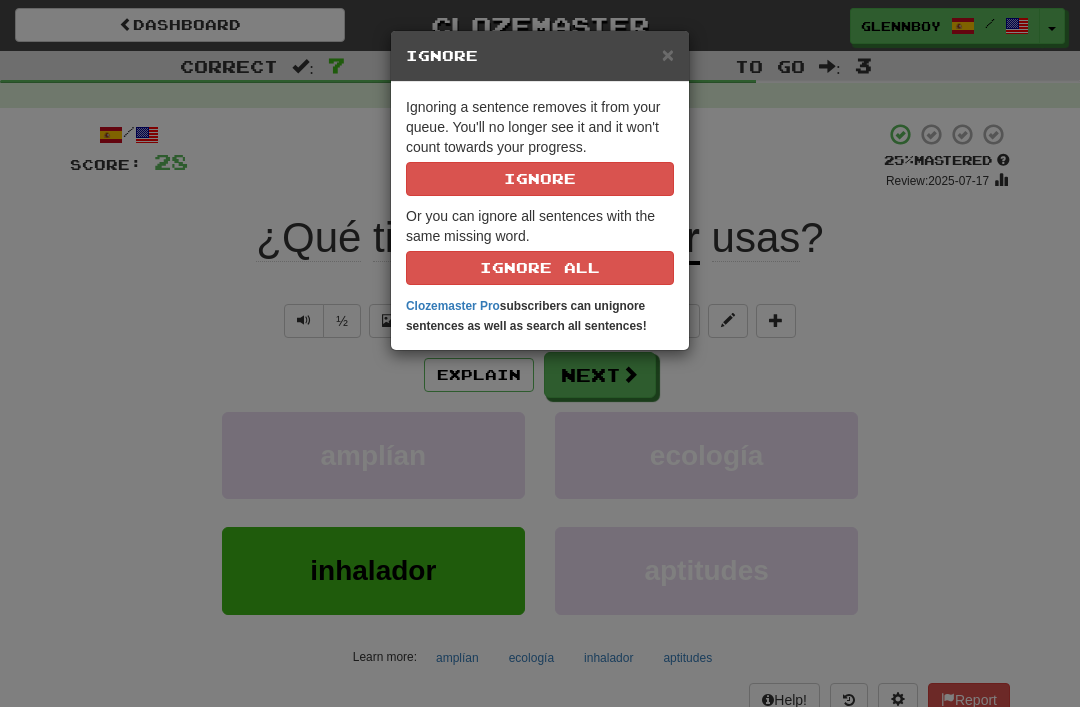 click on "Ignore" at bounding box center (540, 179) 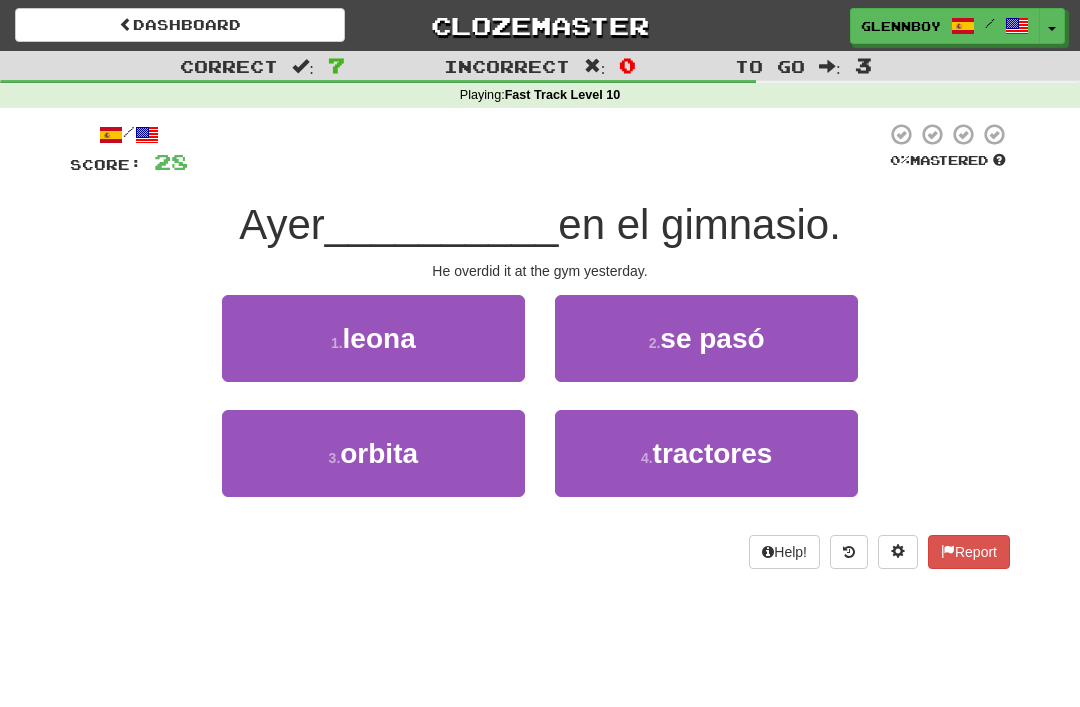 click on "2 .  se pasó" at bounding box center (706, 338) 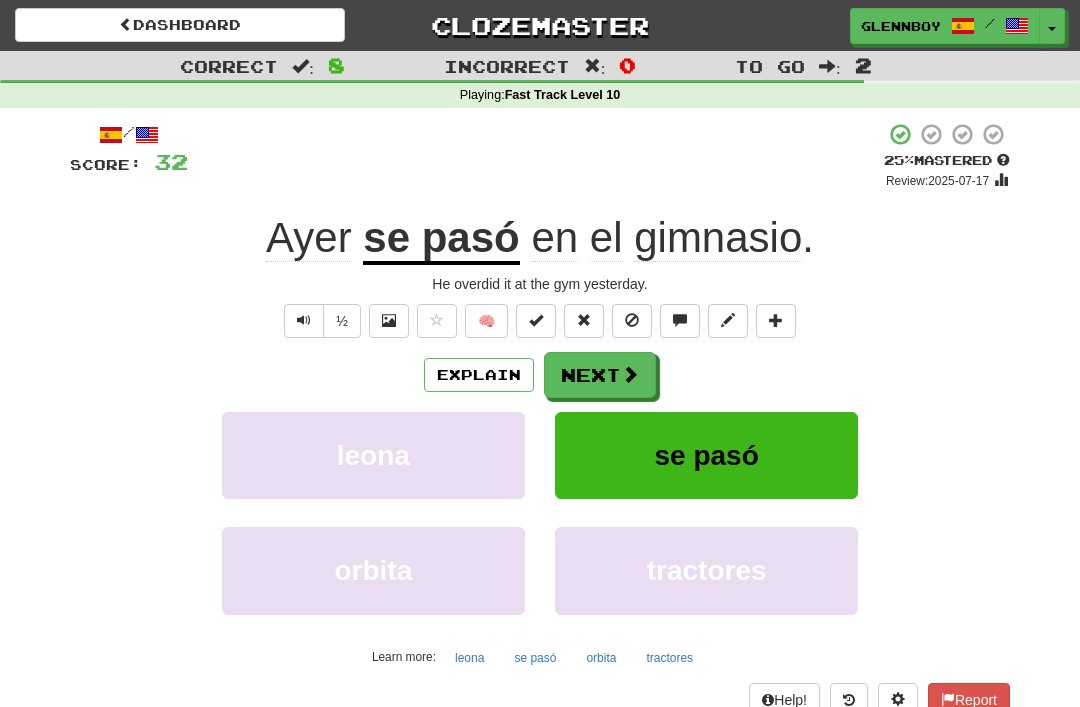 click at bounding box center (632, 320) 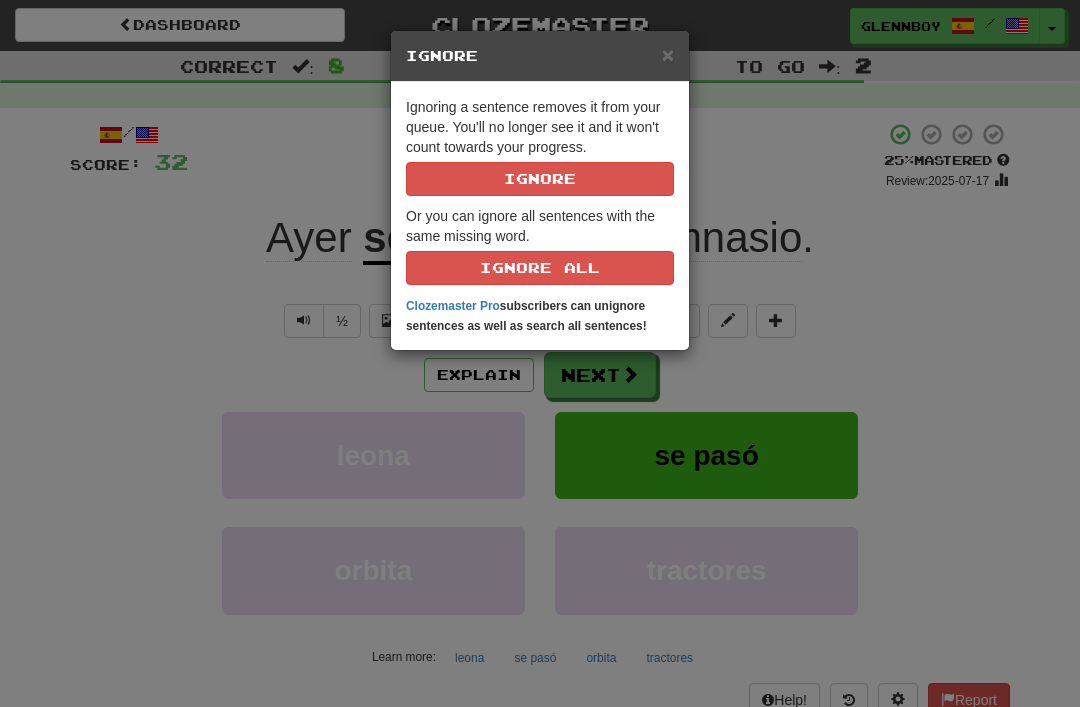 click on "Ignore" at bounding box center (540, 179) 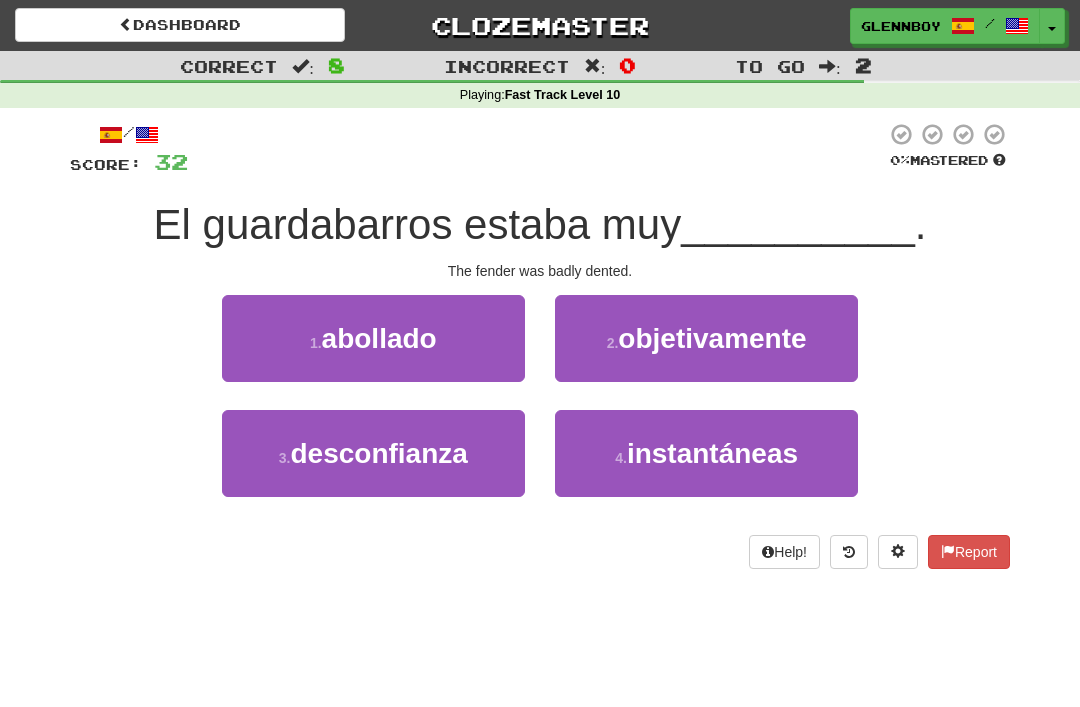 click on "abollado" at bounding box center (379, 338) 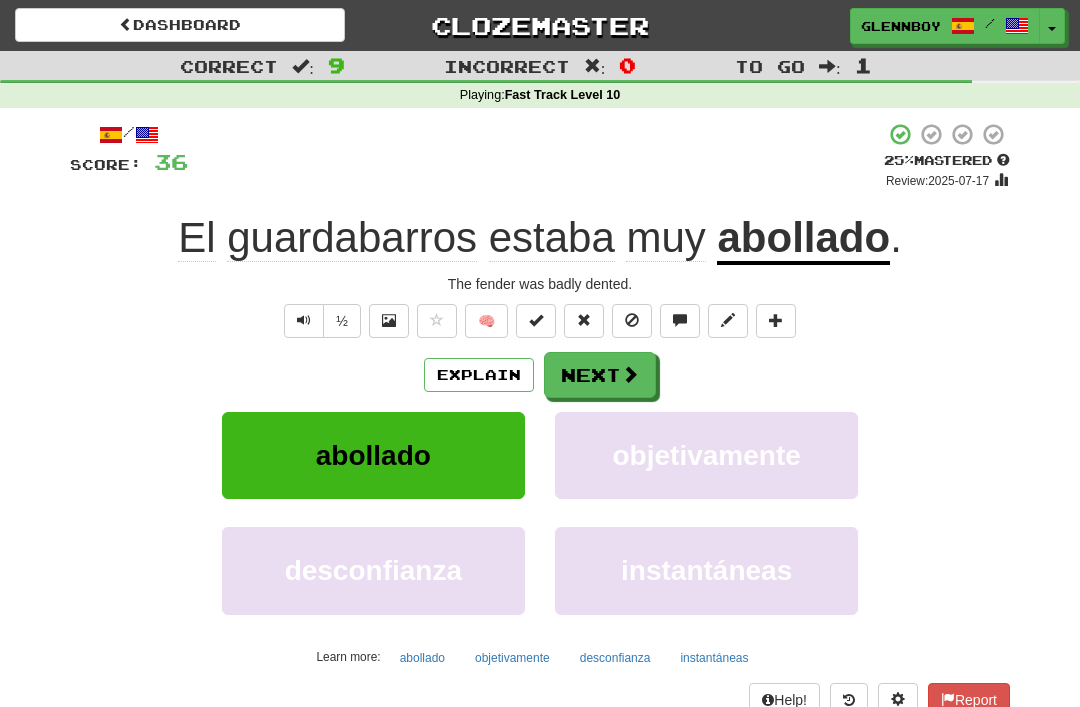 click on "Explain" at bounding box center (479, 375) 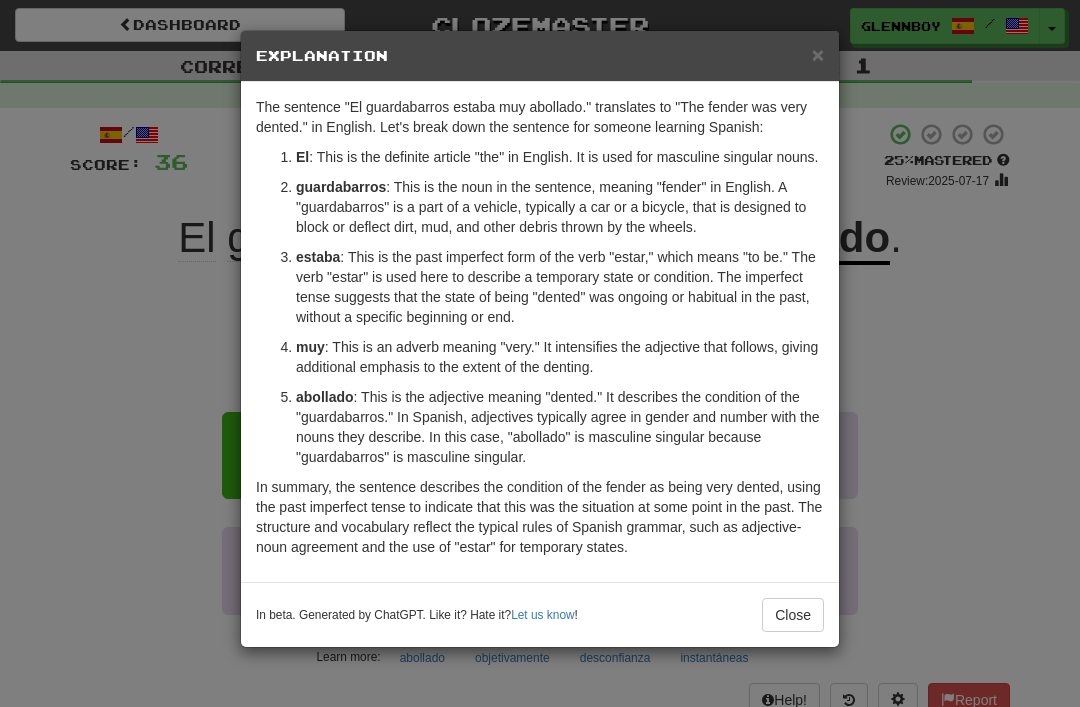 click on "×" at bounding box center [818, 54] 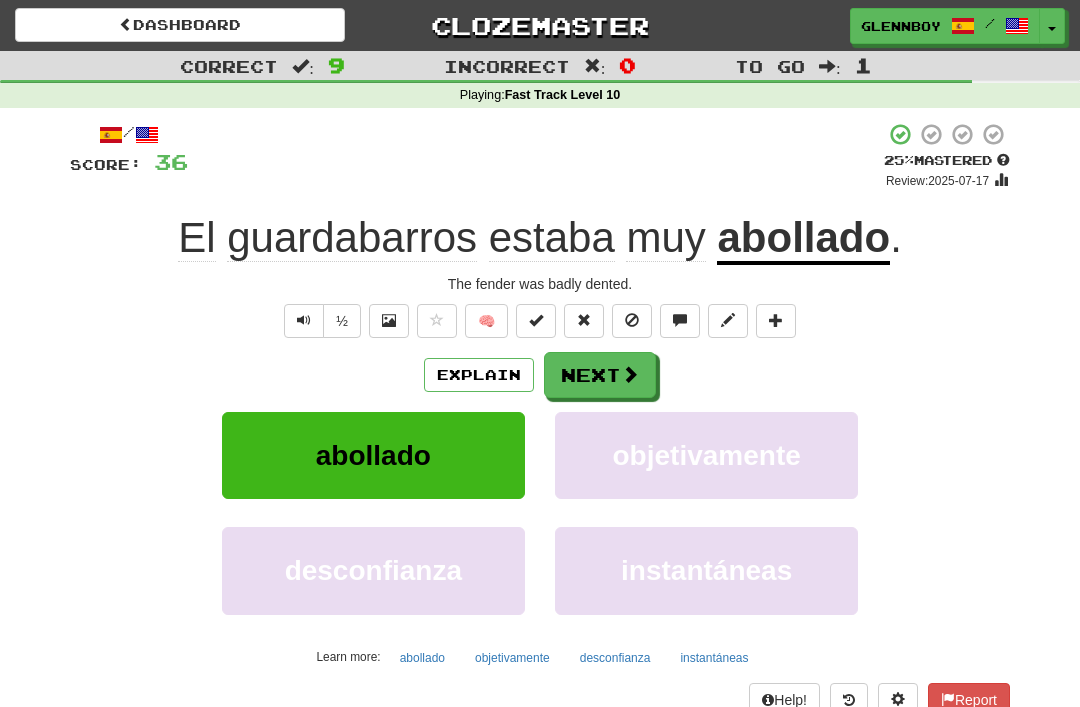 click at bounding box center (632, 321) 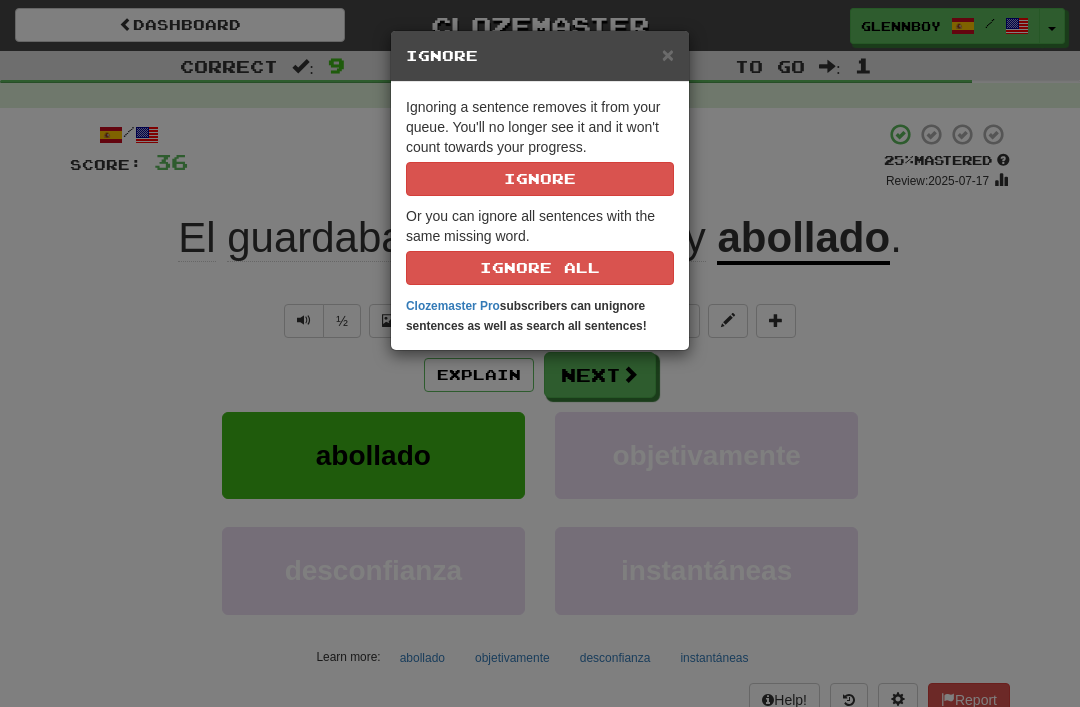 click on "Ignore" at bounding box center [540, 179] 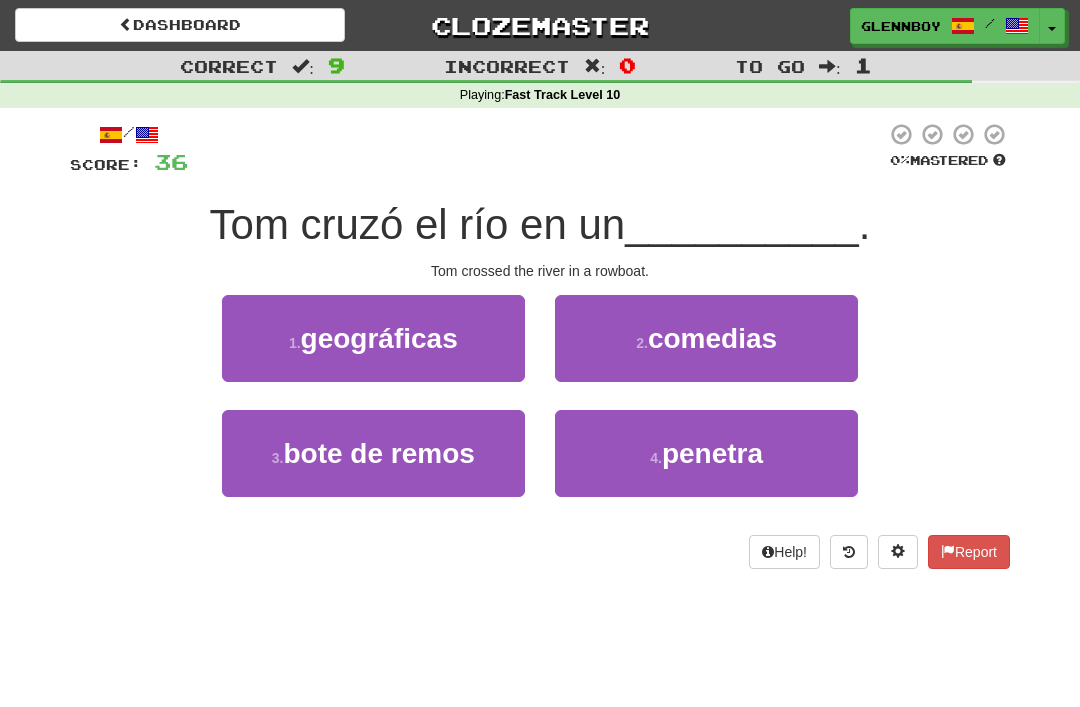 click on "bote de remos" at bounding box center (378, 453) 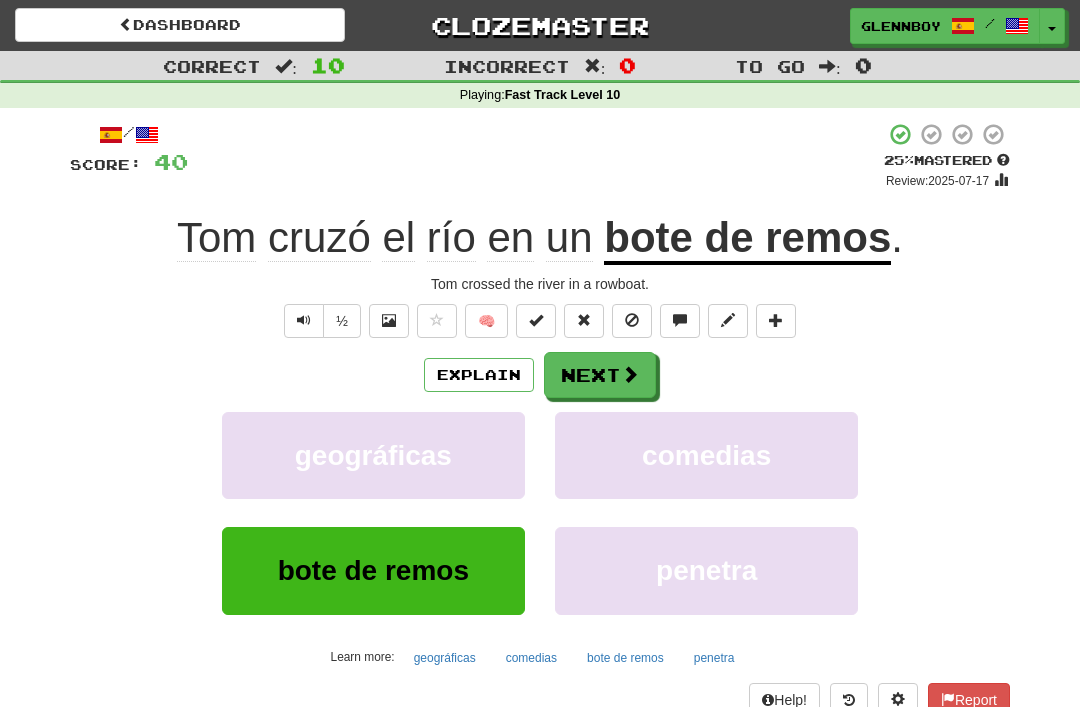 click at bounding box center [632, 321] 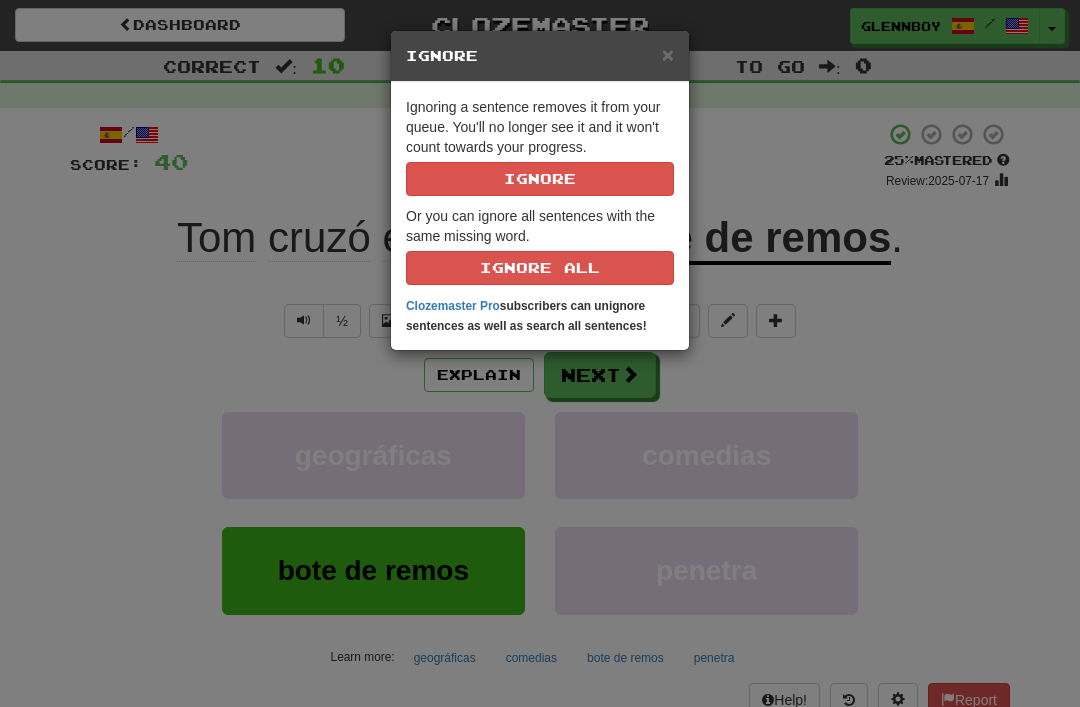 click on "Ignore" at bounding box center [540, 179] 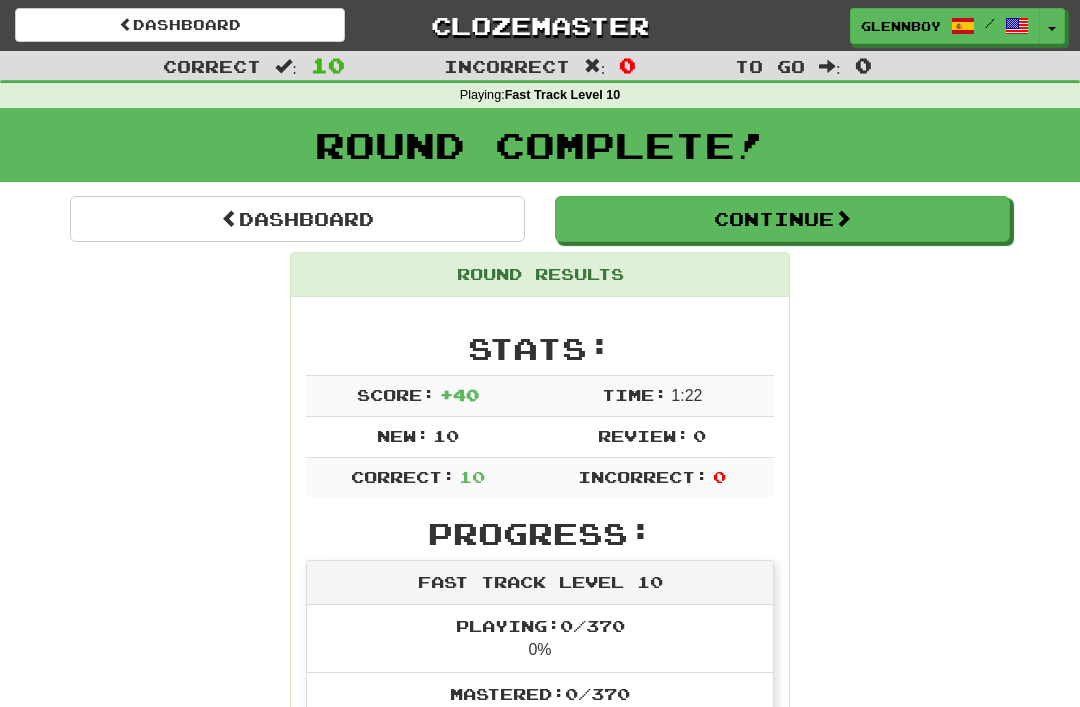 click on "Continue" at bounding box center (782, 219) 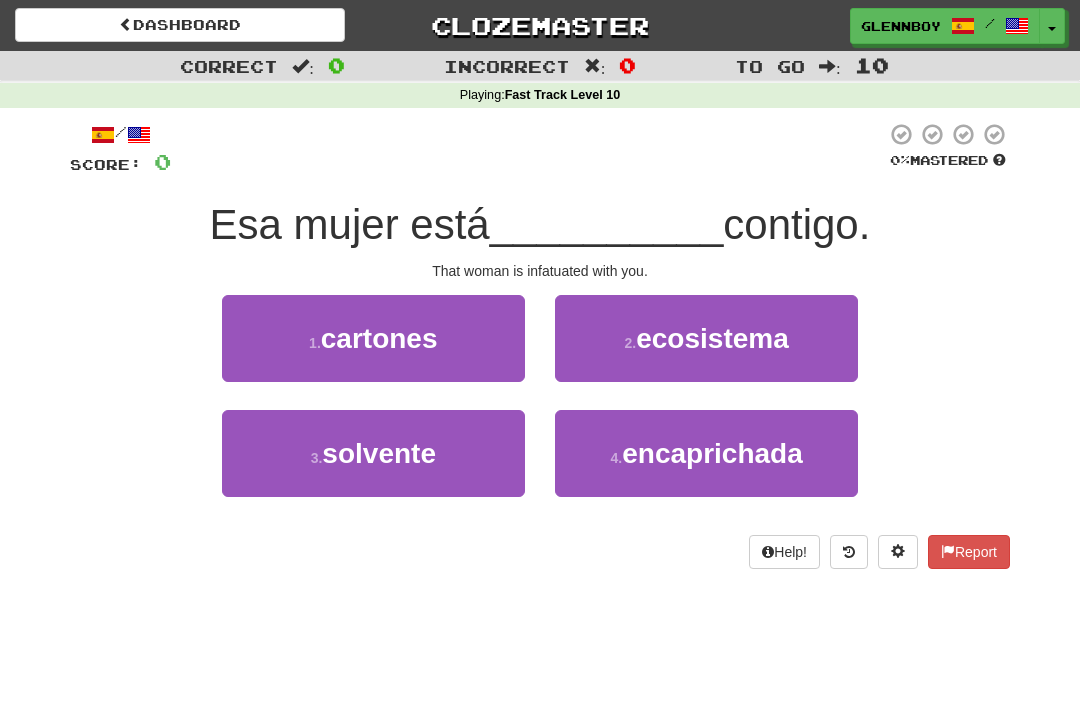 click on "encaprichada" at bounding box center (712, 453) 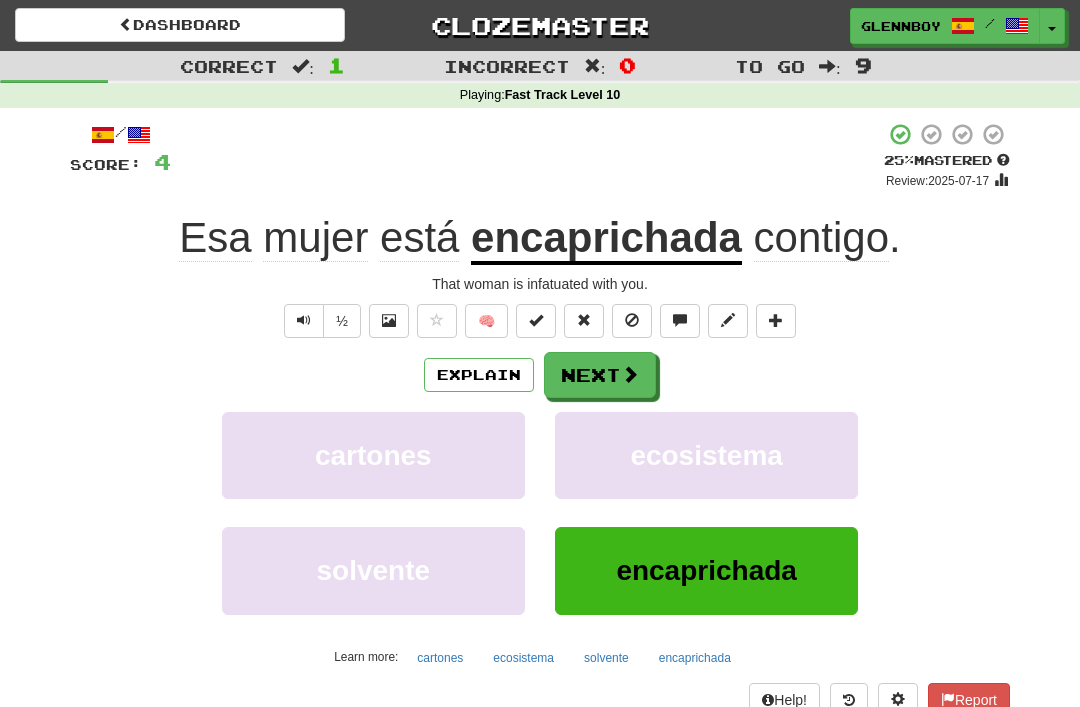 click at bounding box center (632, 320) 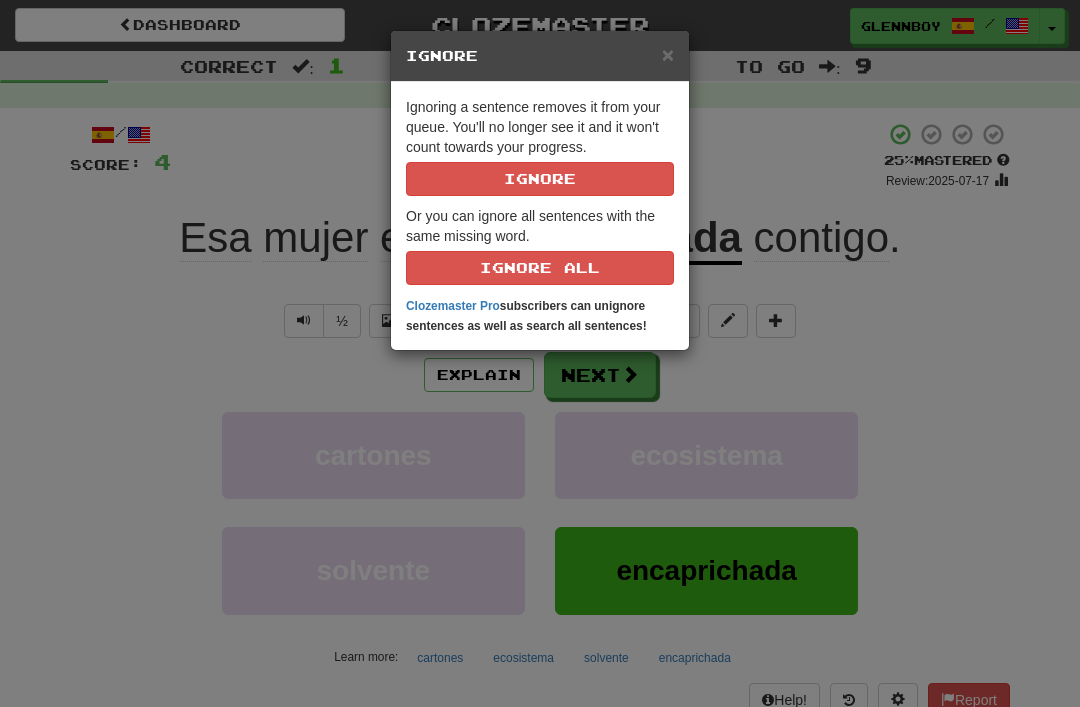 click on "Ignore" at bounding box center (540, 179) 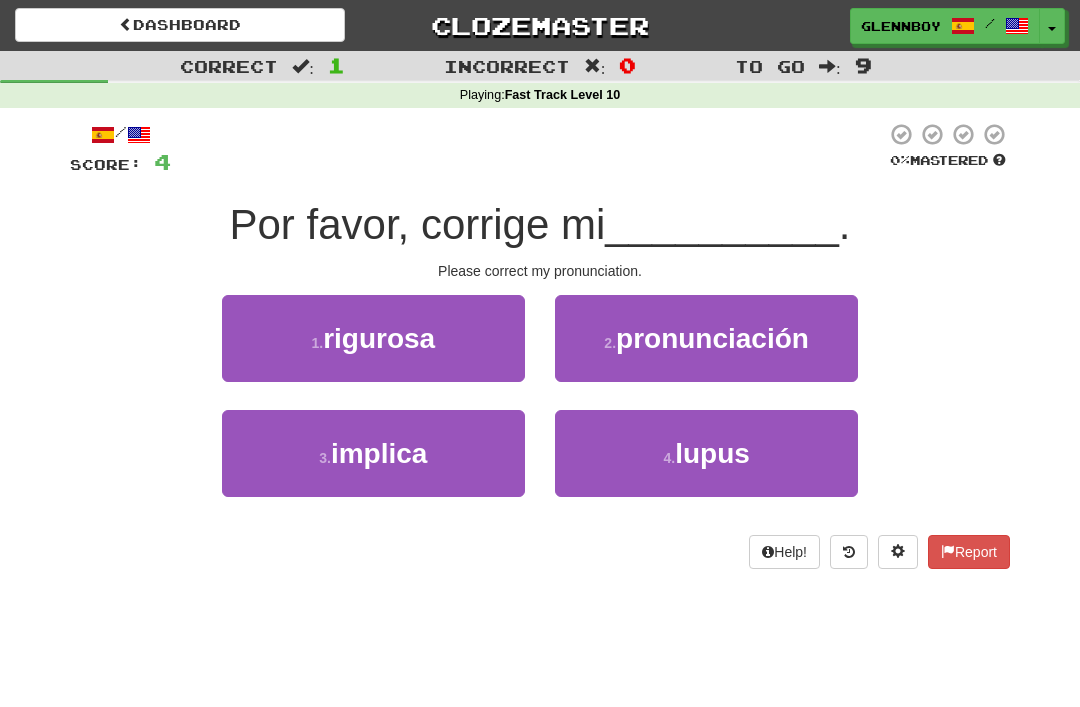 click on "pronunciación" at bounding box center (712, 338) 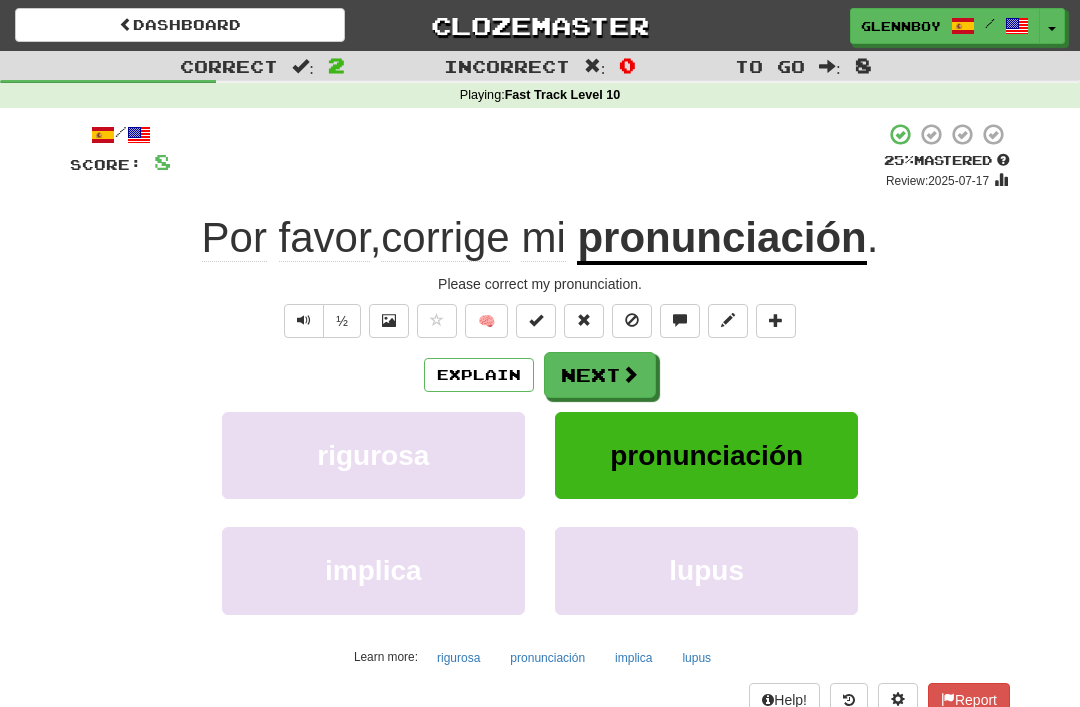 click at bounding box center (632, 321) 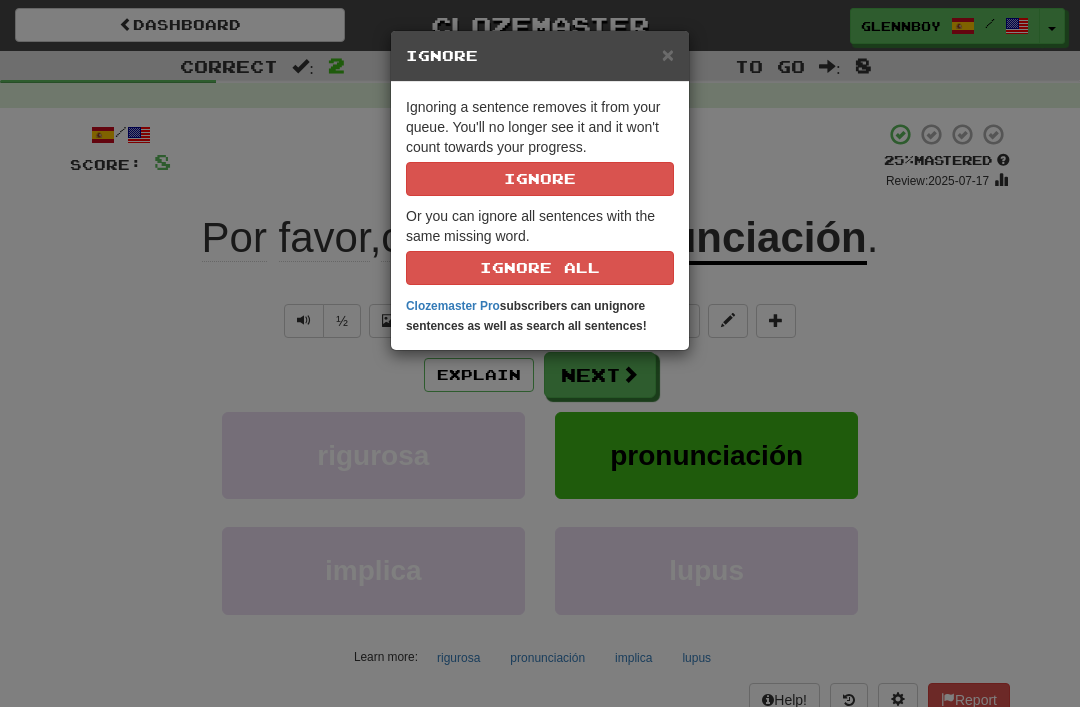 click on "Ignore" at bounding box center [540, 179] 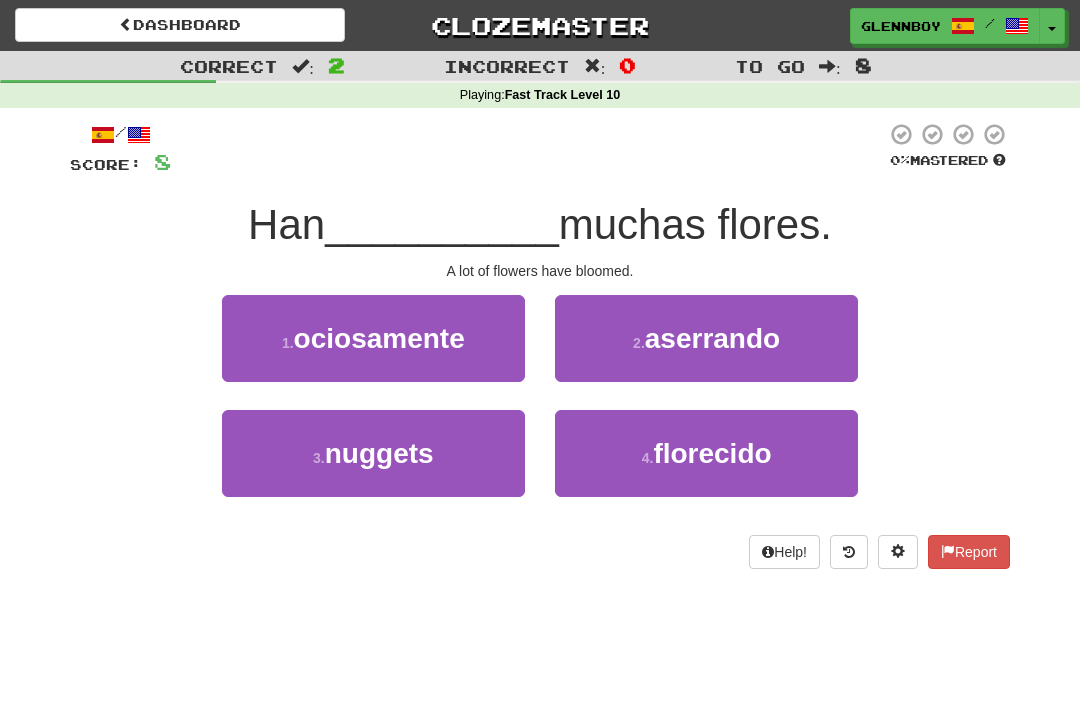 click on "4 .  florecido" at bounding box center (706, 453) 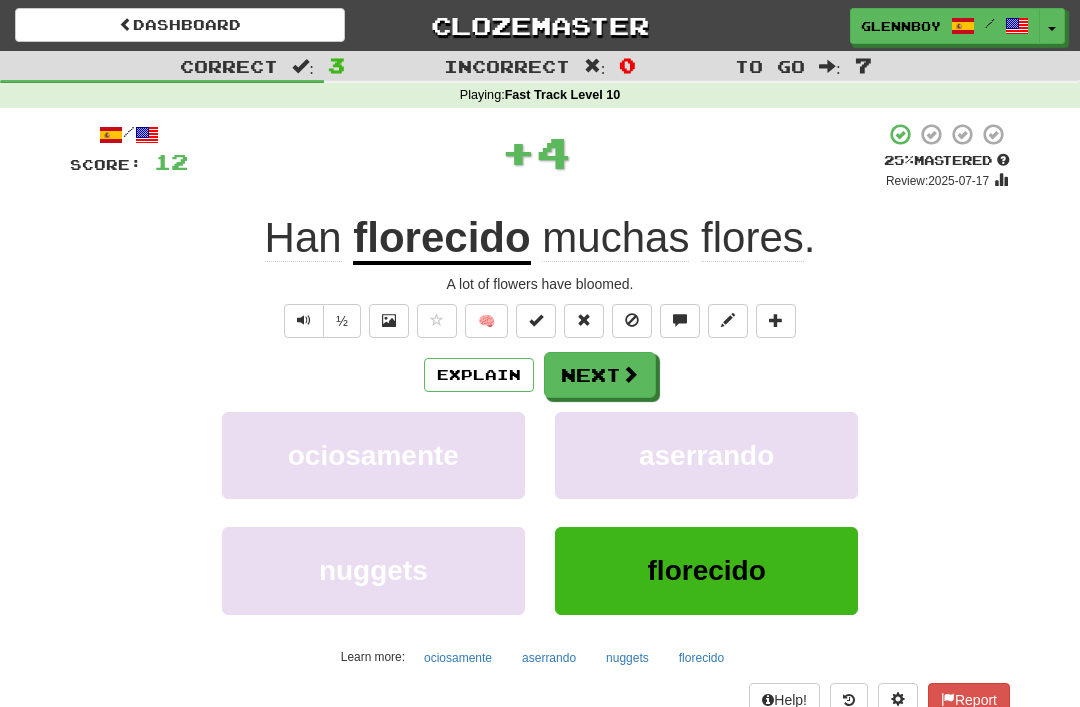 click at bounding box center (632, 321) 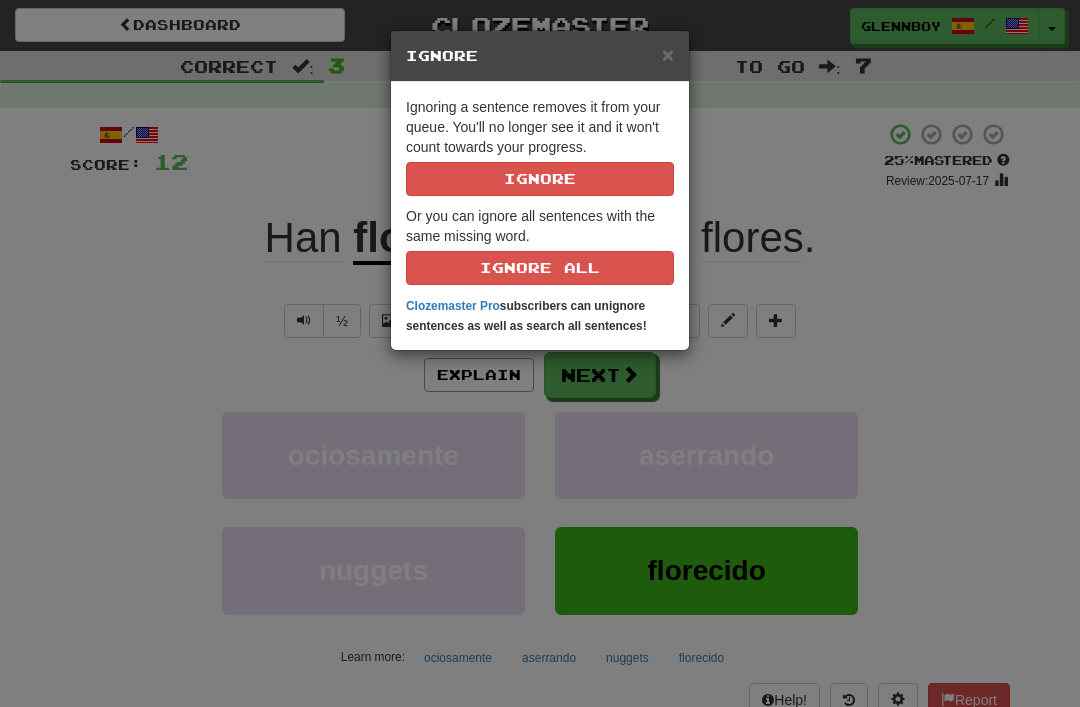 click on "Ignore" at bounding box center [540, 179] 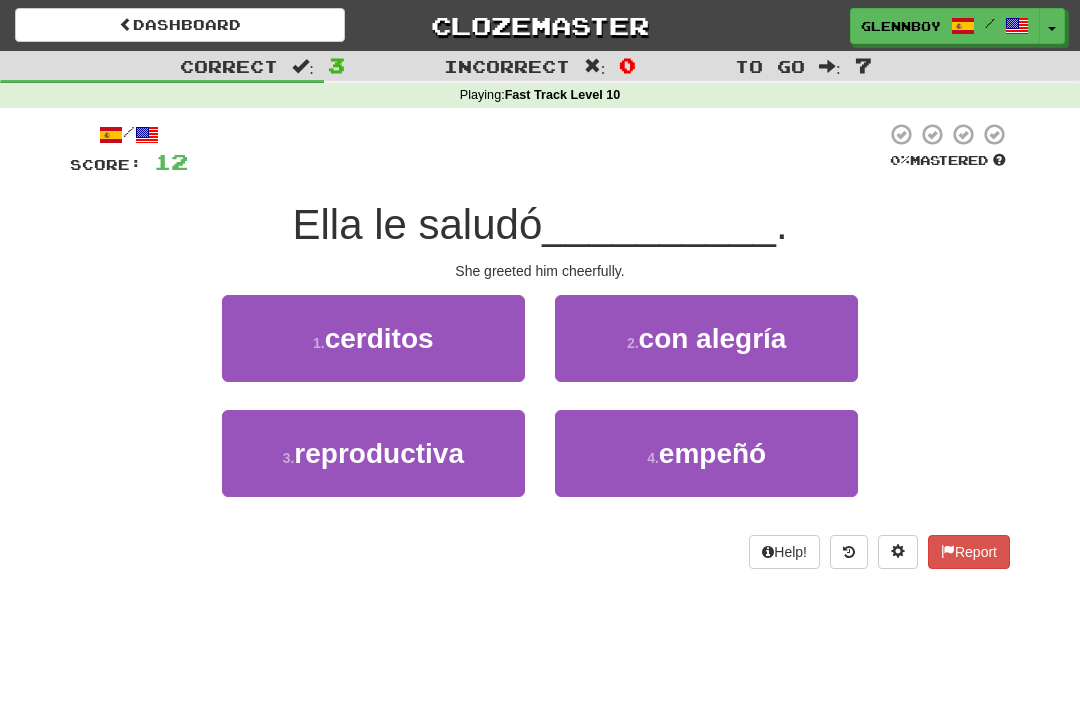 click on "con alegría" at bounding box center [713, 338] 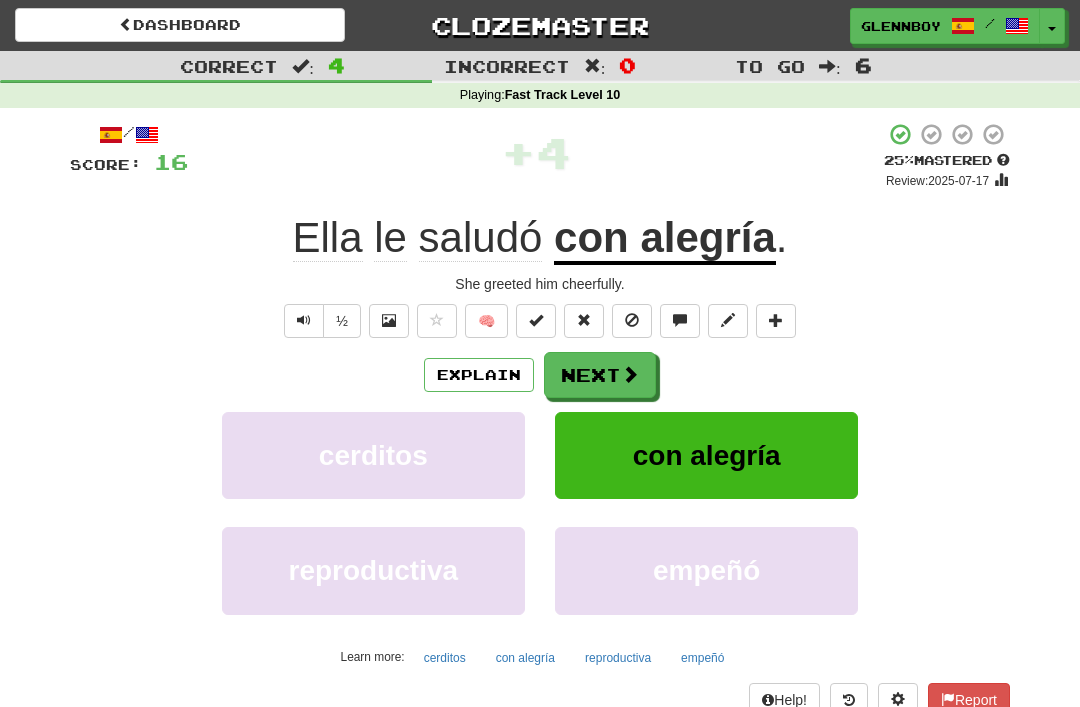 click at bounding box center [632, 321] 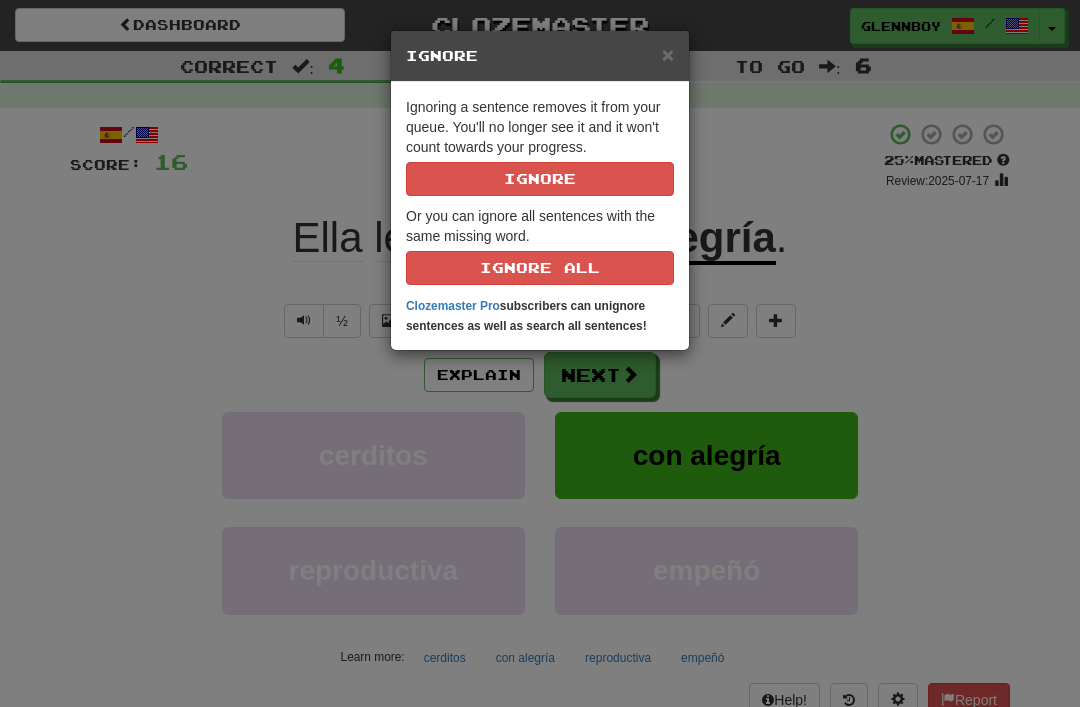 click on "Ignore" at bounding box center [540, 179] 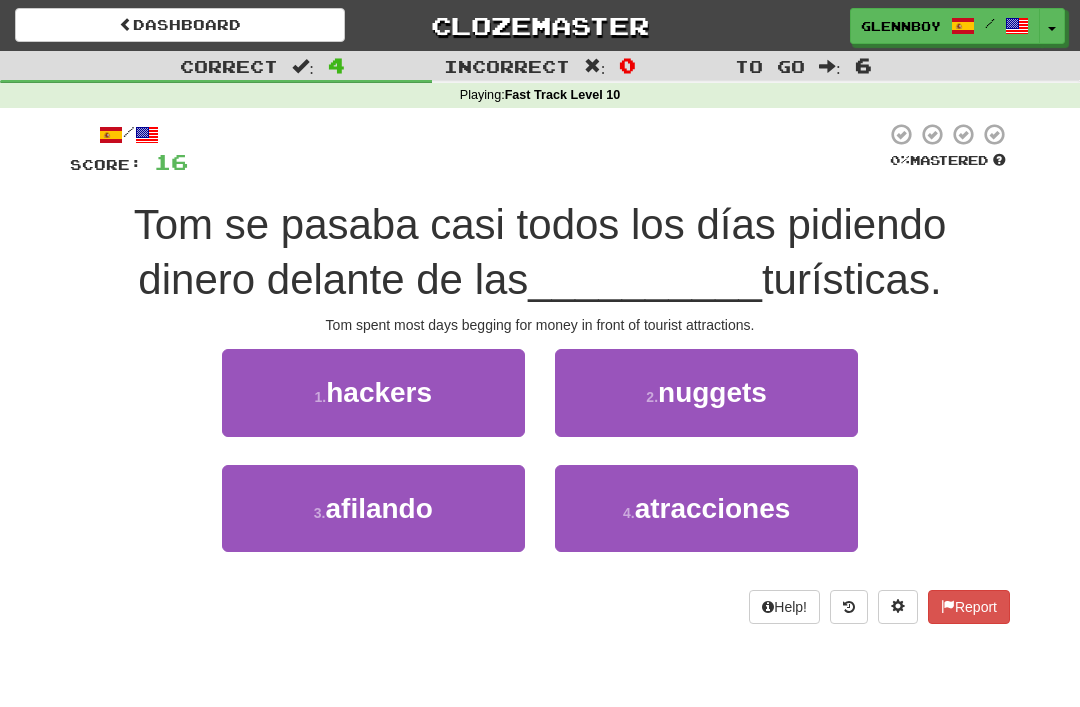 click on "atracciones" at bounding box center (713, 508) 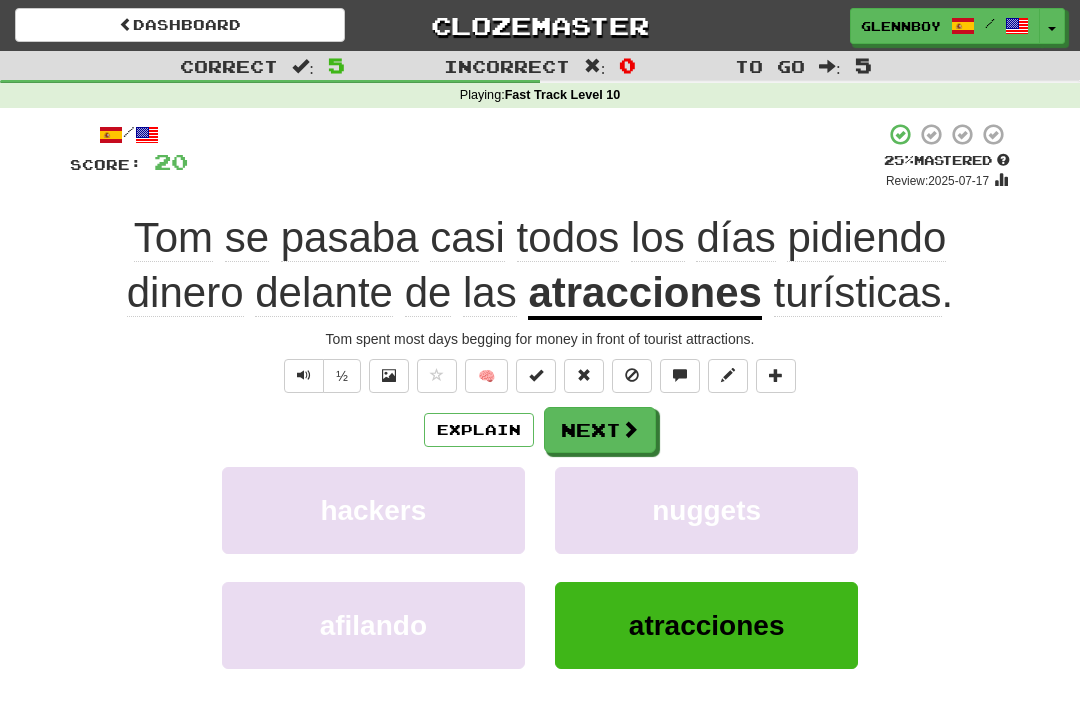 click at bounding box center [632, 376] 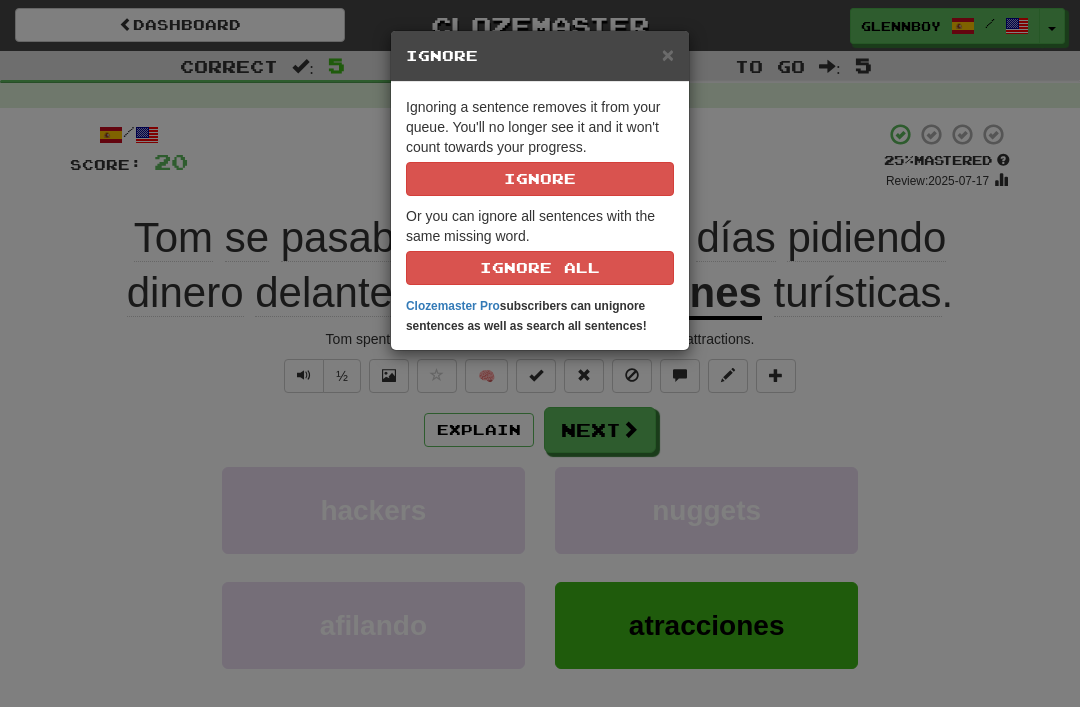 click on "Ignore" at bounding box center (540, 179) 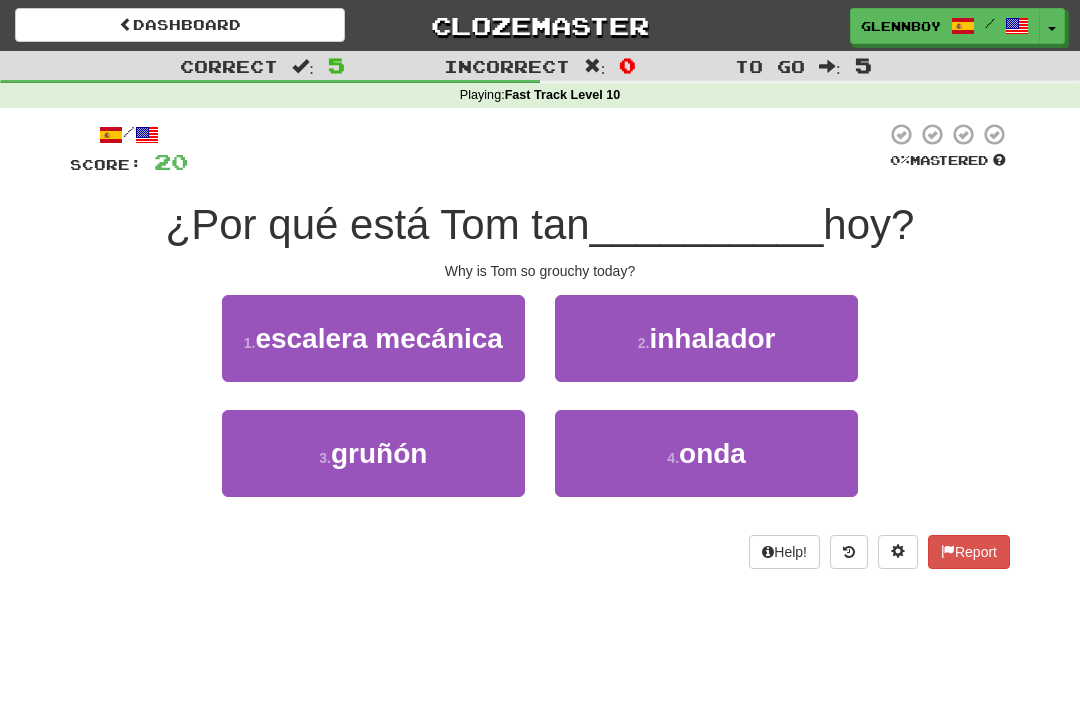 click on "gruñón" at bounding box center [379, 453] 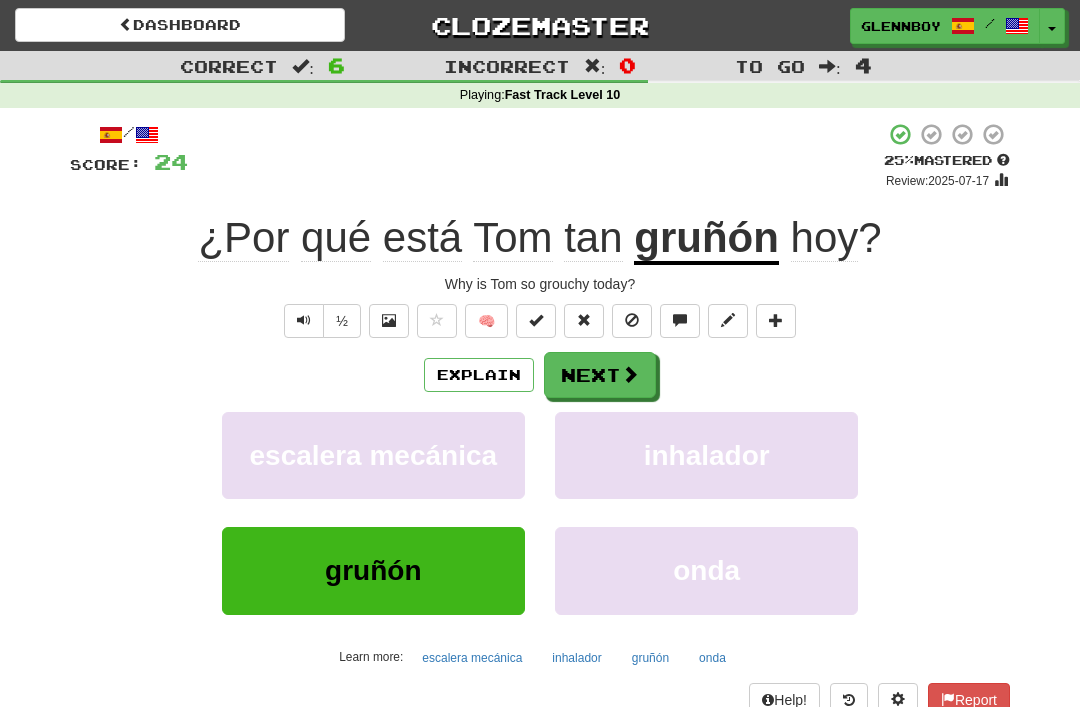 click at bounding box center (632, 321) 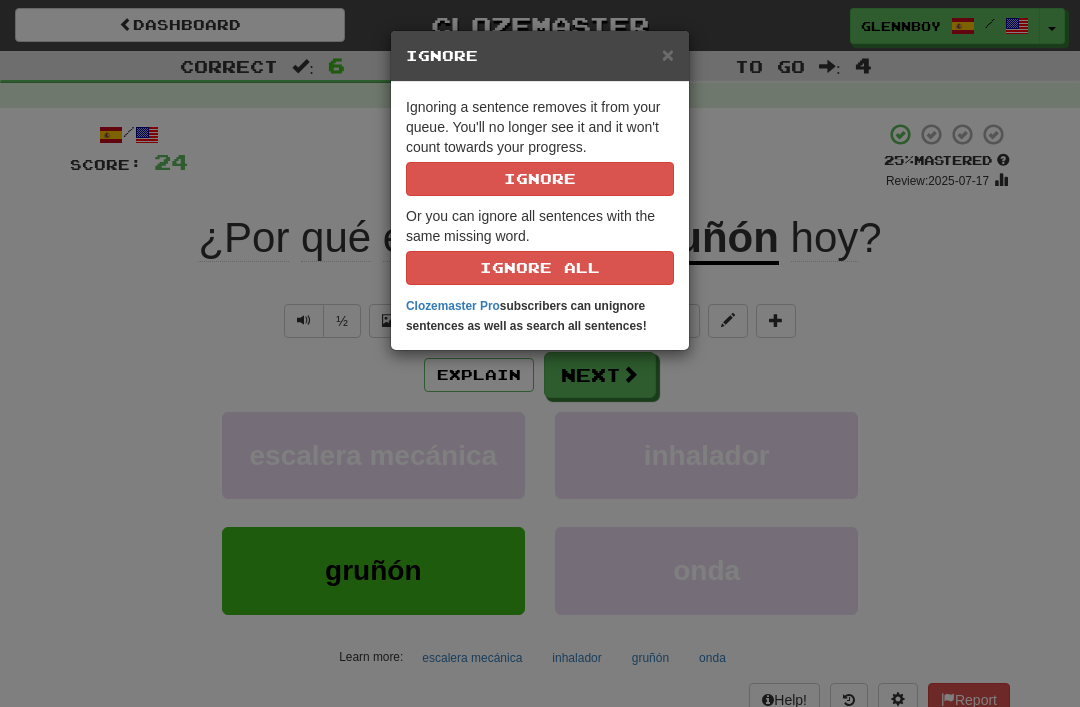 click on "Ignore" at bounding box center [540, 179] 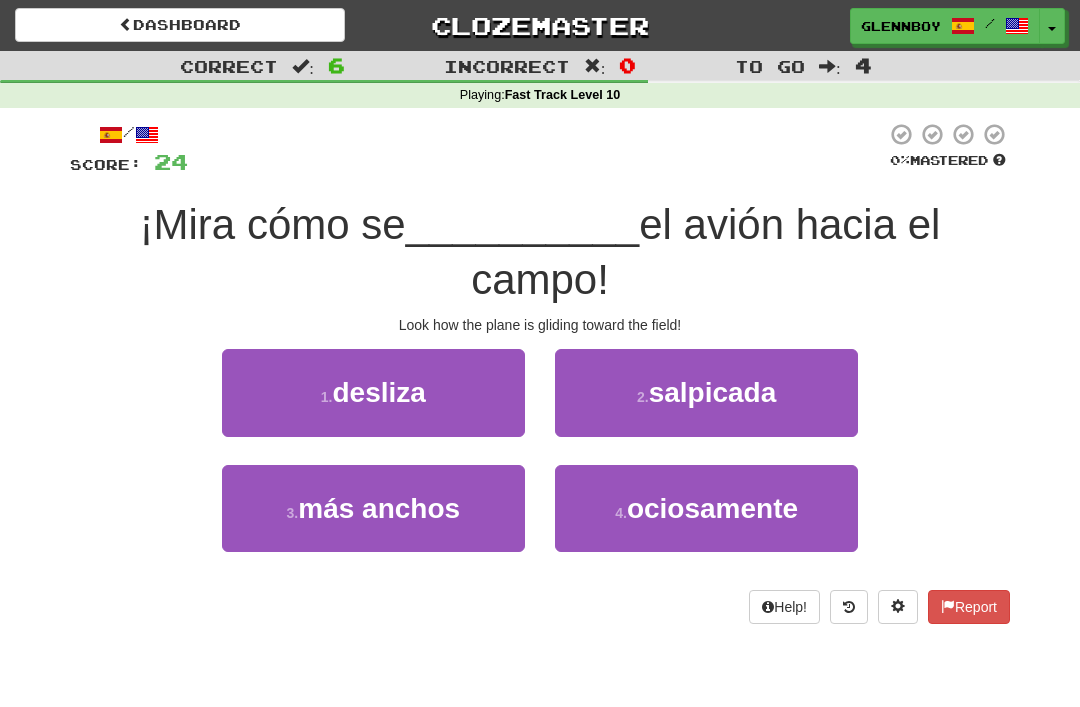 click on "1 .  desliza" at bounding box center (373, 392) 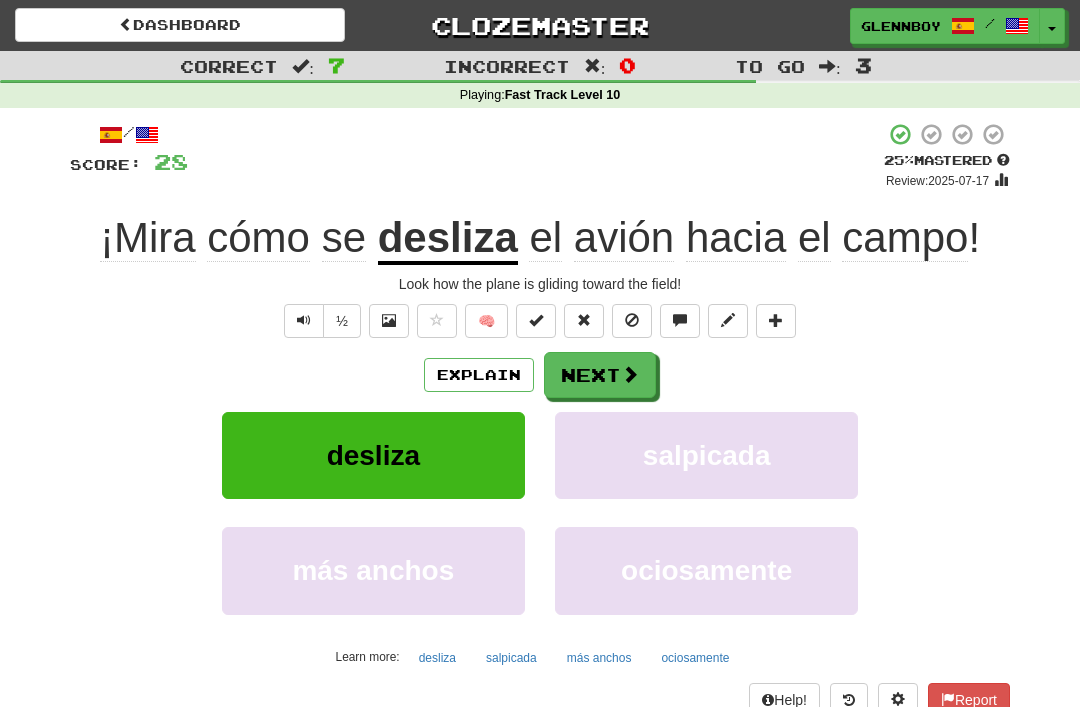 click at bounding box center (632, 321) 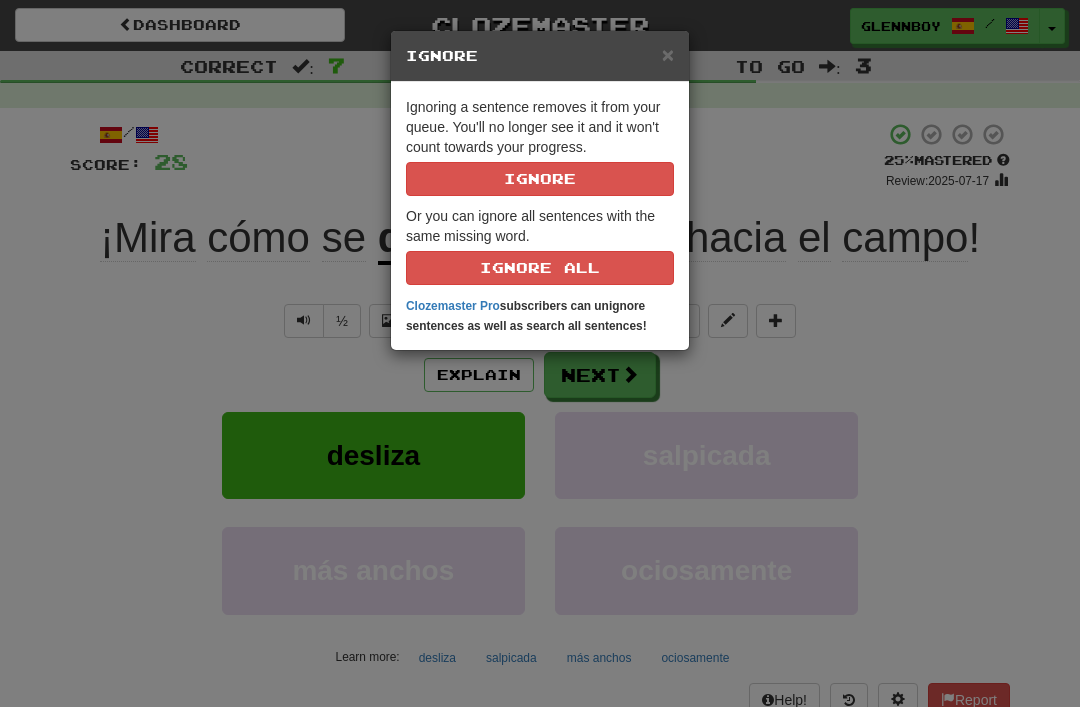 click on "Ignore" at bounding box center [540, 179] 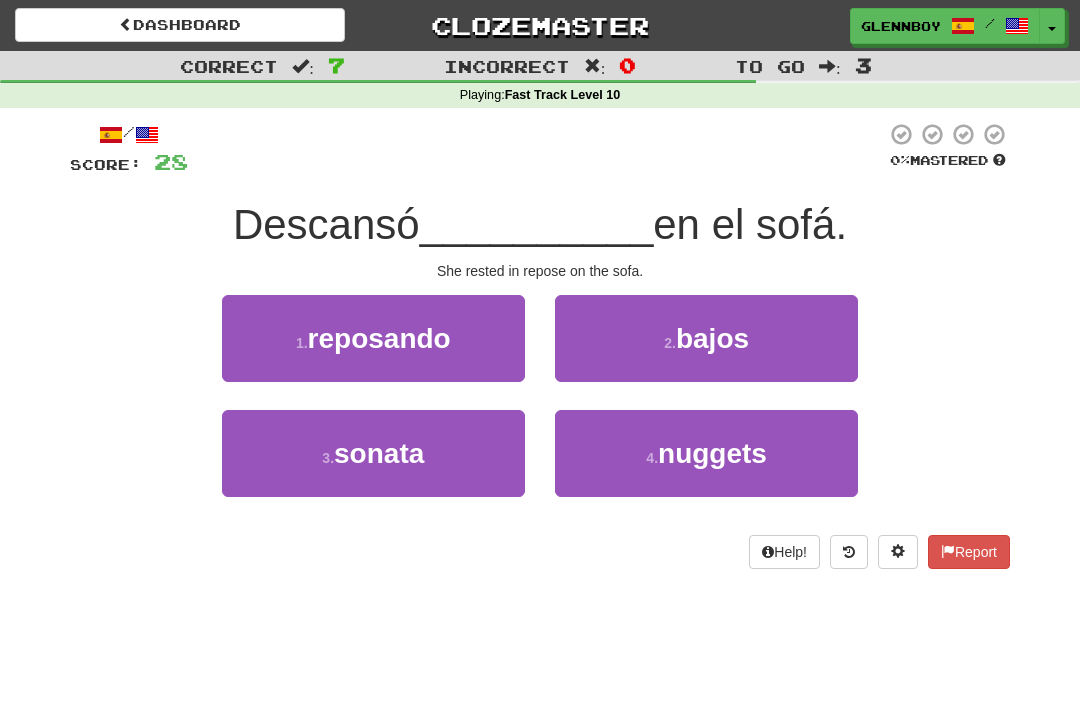 click on "1 .  reposando" at bounding box center (373, 338) 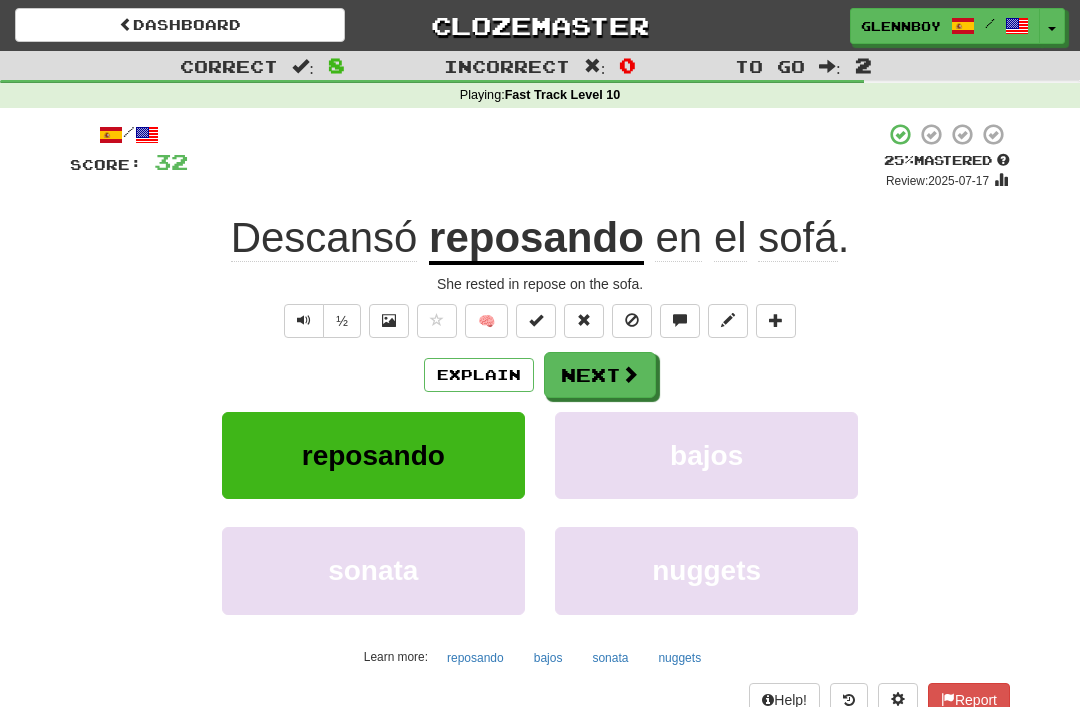click at bounding box center (632, 321) 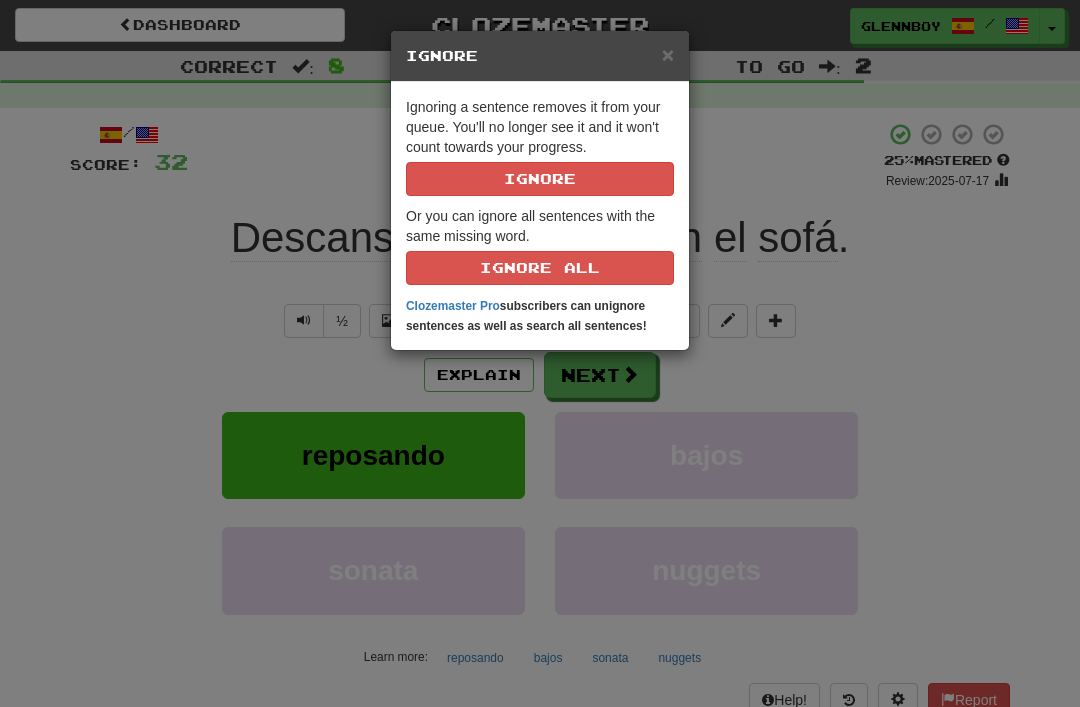 click on "Ignore" at bounding box center [540, 179] 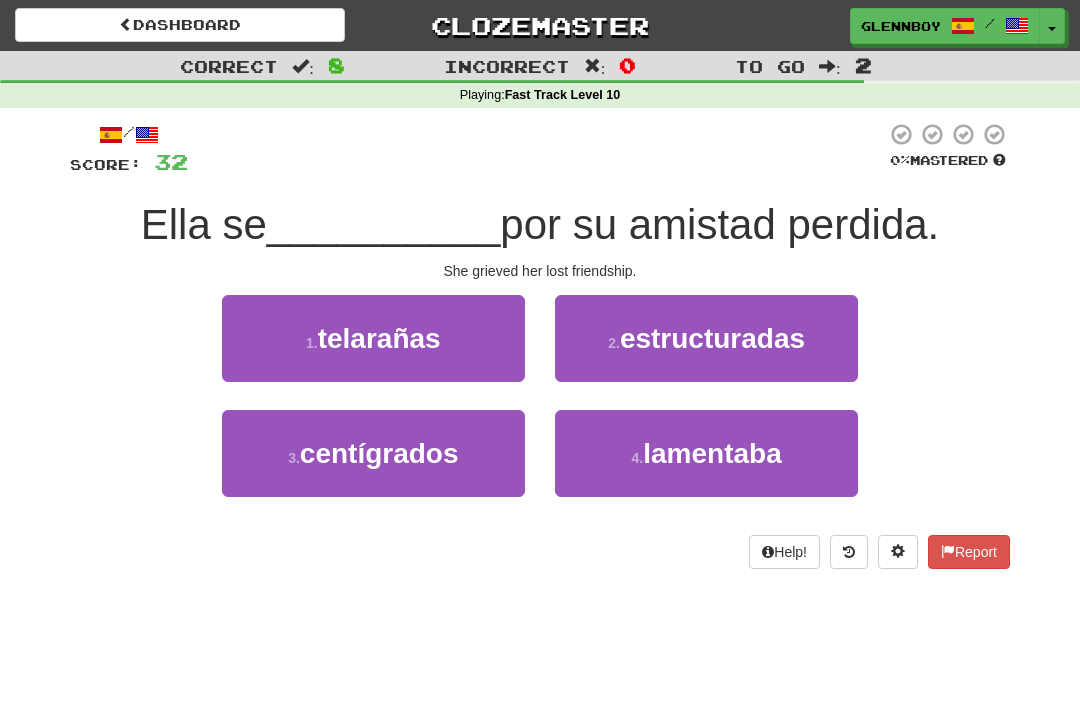 click on "lamentaba" at bounding box center (712, 453) 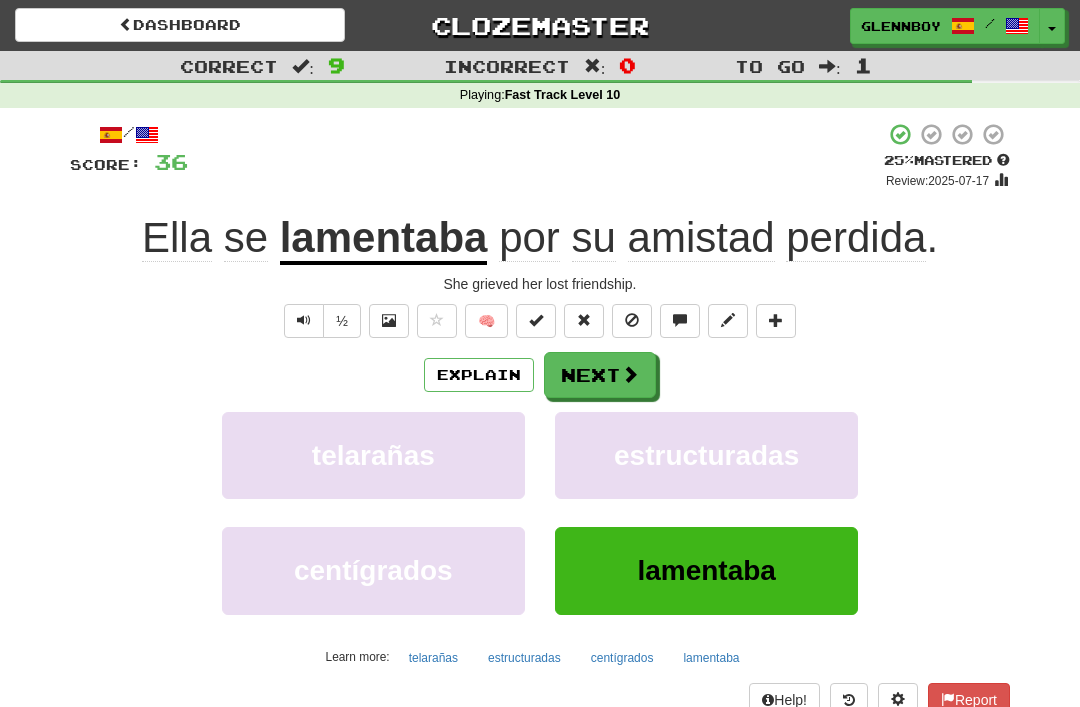 click at bounding box center [632, 321] 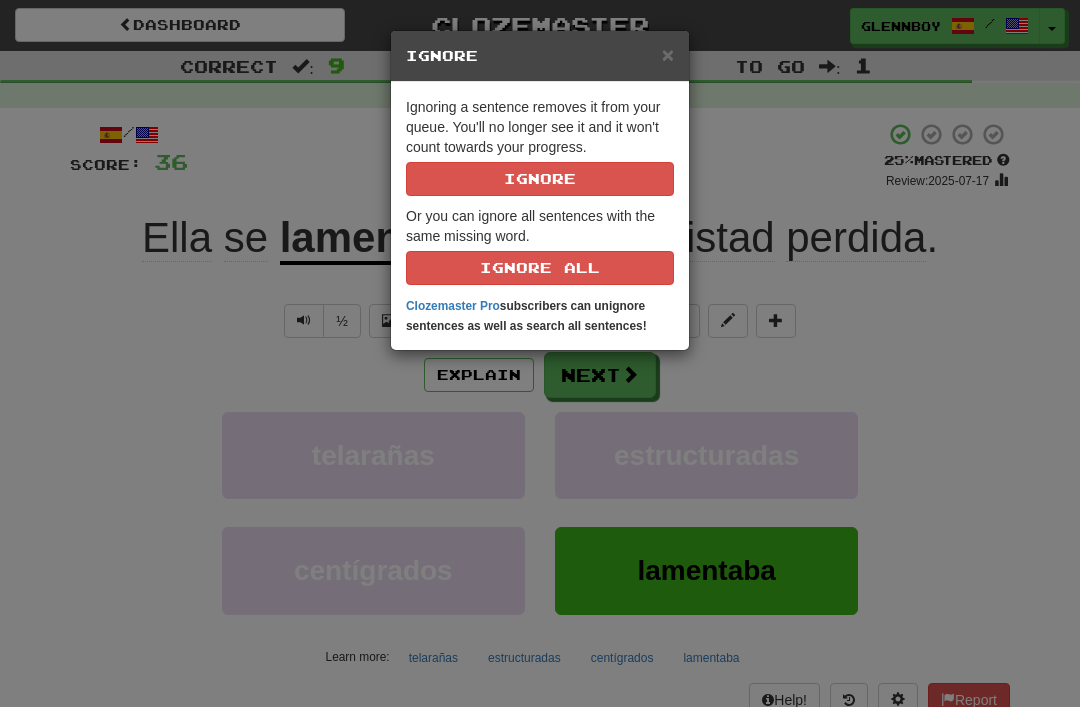 click on "Ignore" at bounding box center (540, 179) 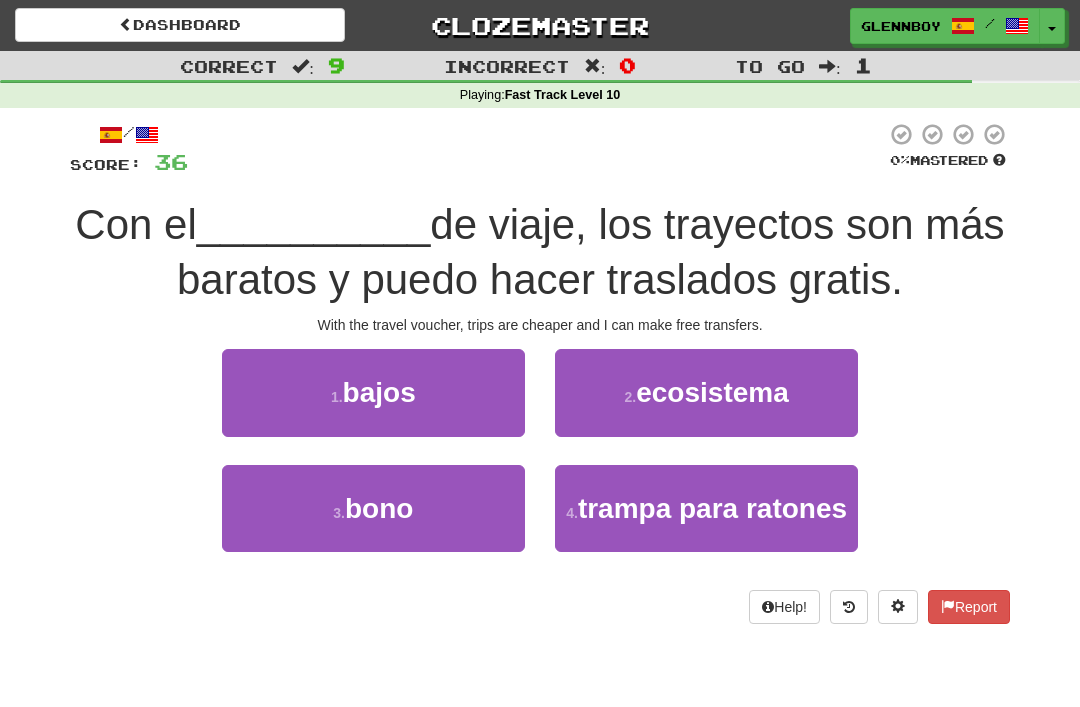 click on "3 .  bono" at bounding box center (373, 508) 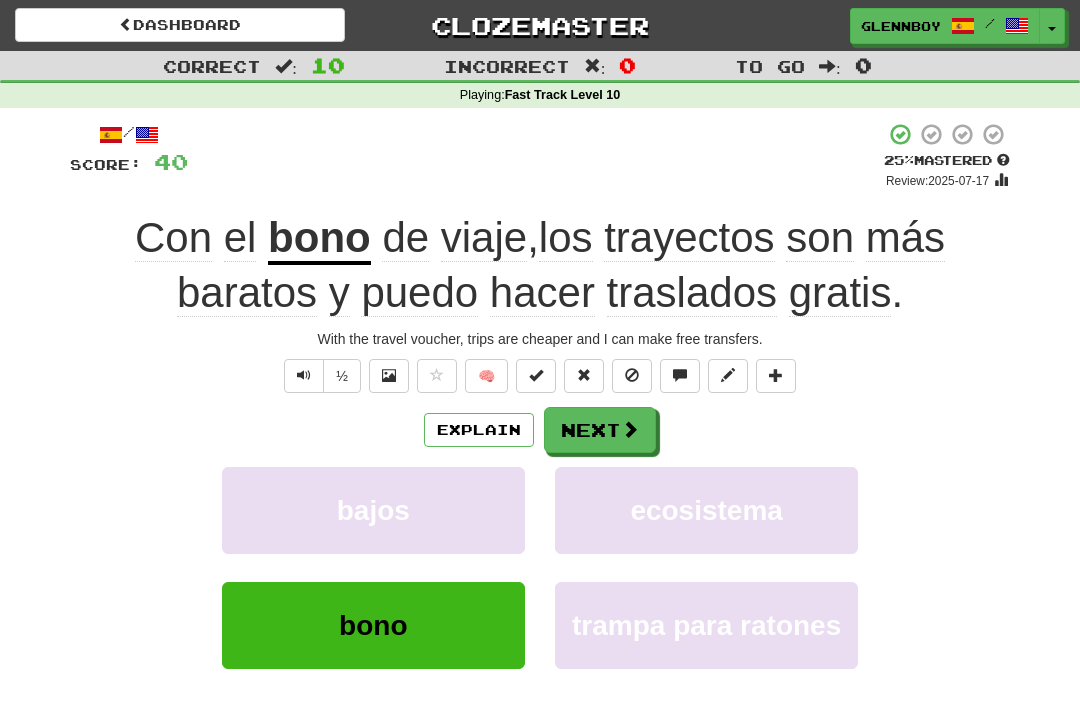 click on "Explain" at bounding box center [479, 430] 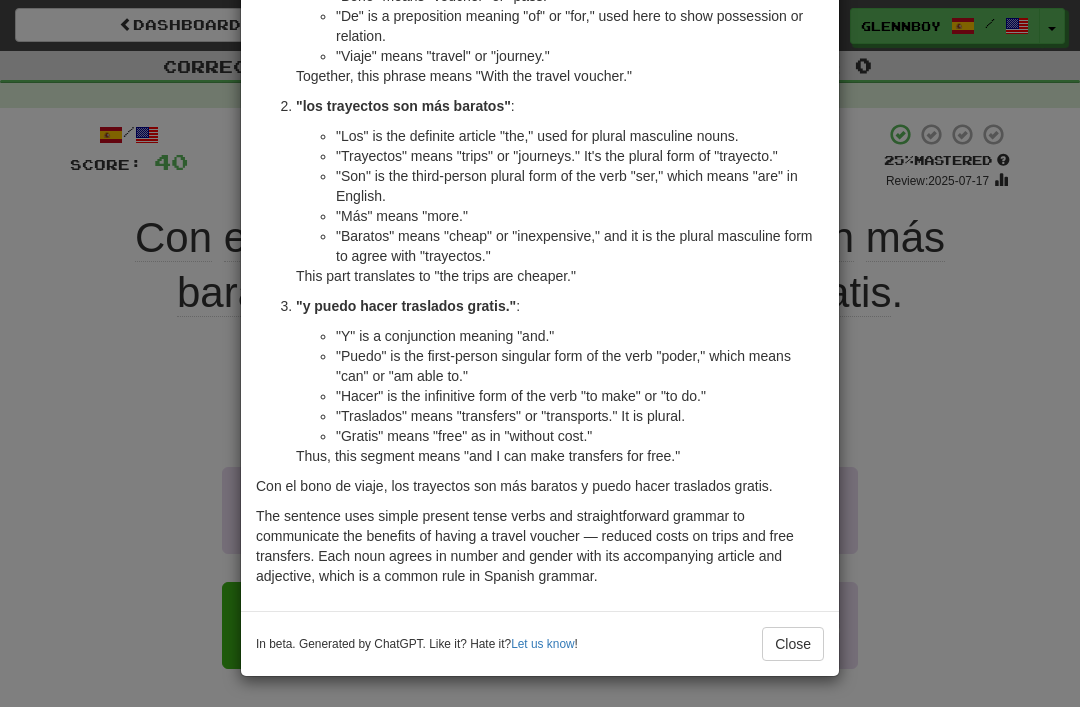 scroll, scrollTop: 251, scrollLeft: 0, axis: vertical 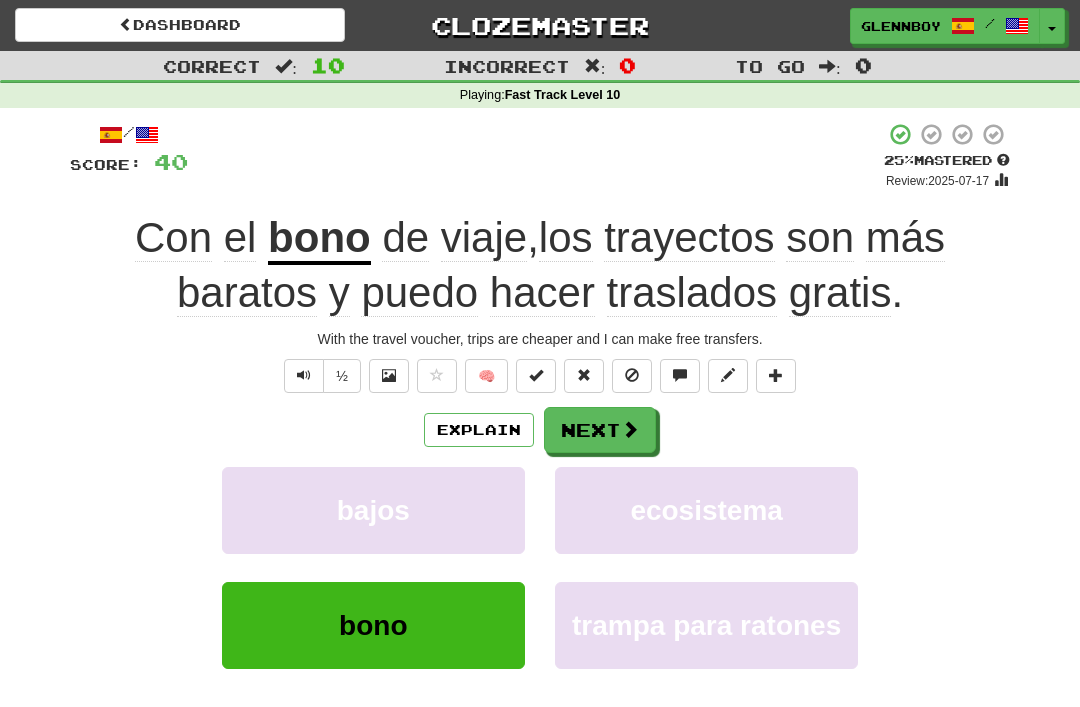 click at bounding box center [632, 376] 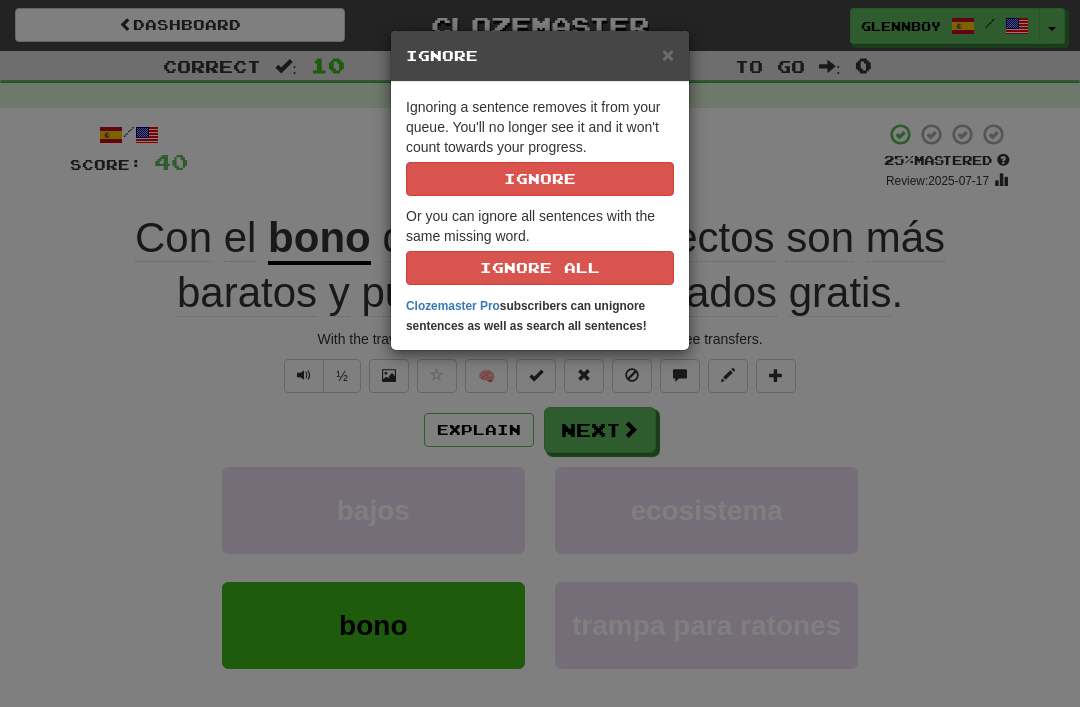click on "Ignore" at bounding box center (540, 179) 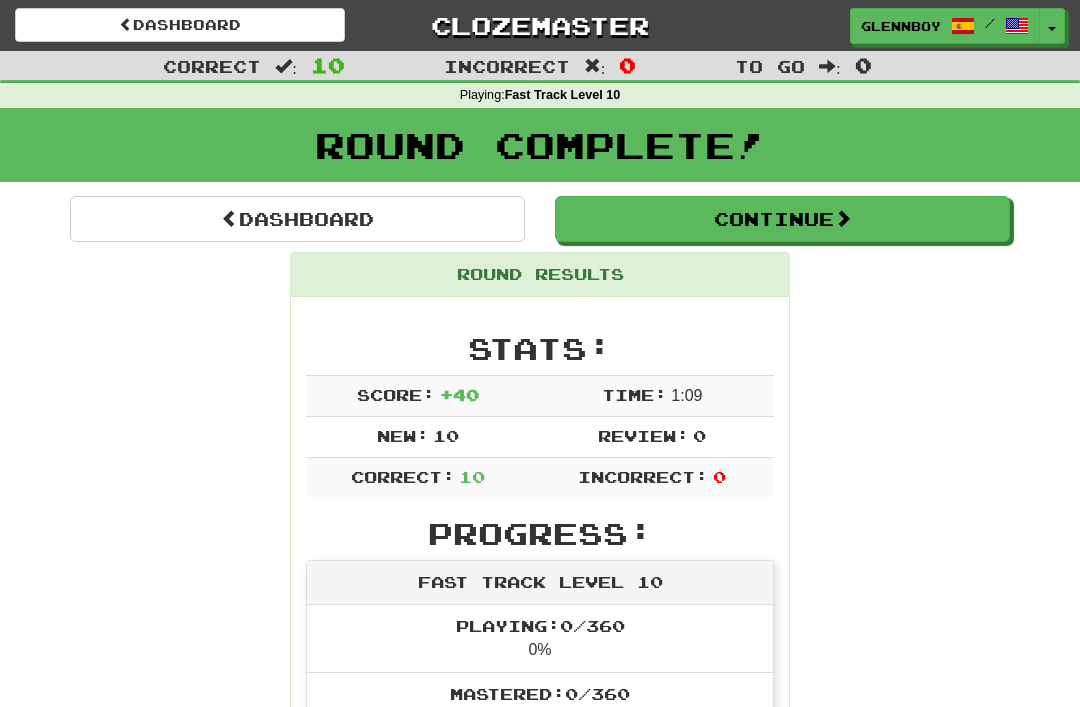 click on "Continue" at bounding box center (782, 219) 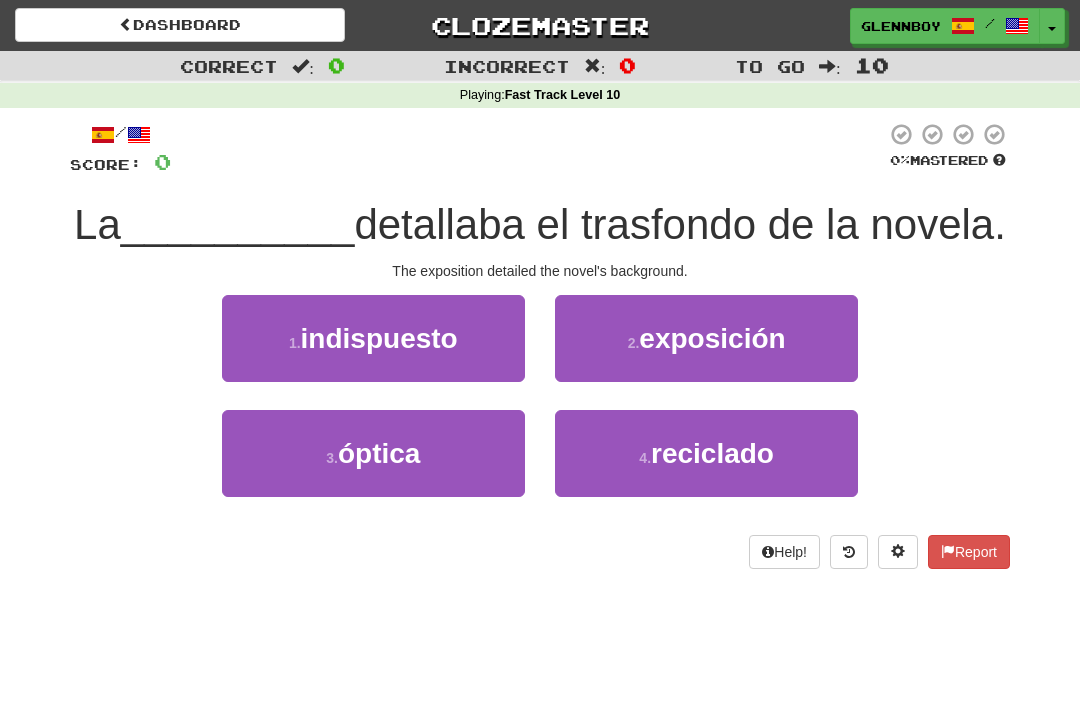 click on "exposición" at bounding box center (712, 338) 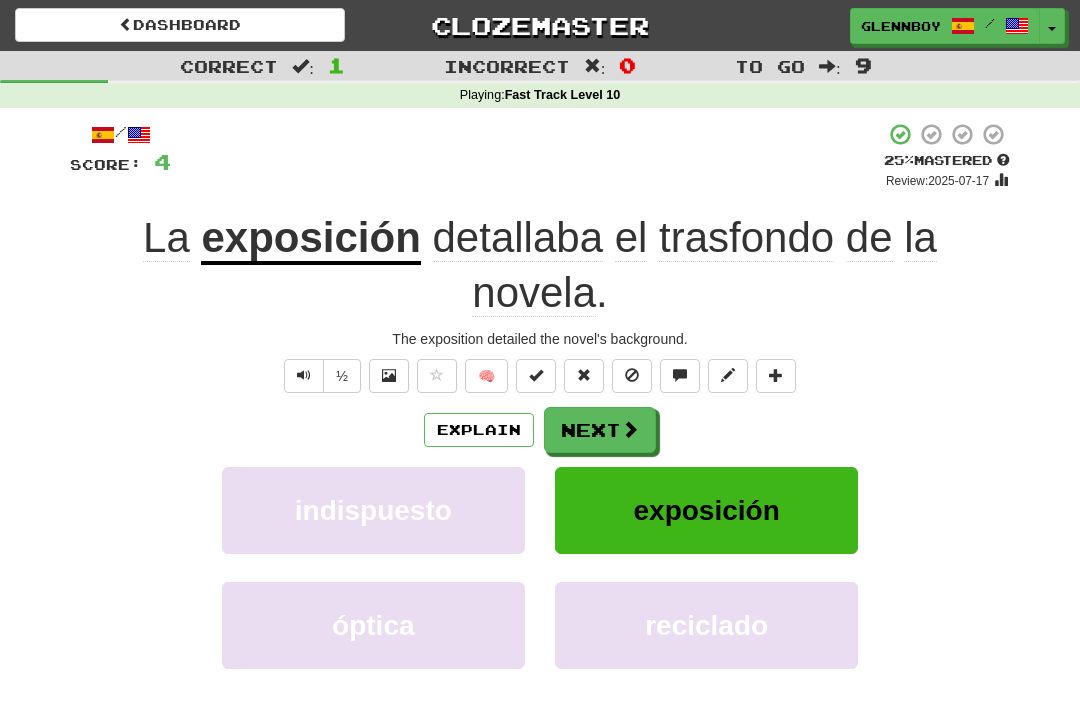 click on "Explain" at bounding box center [479, 430] 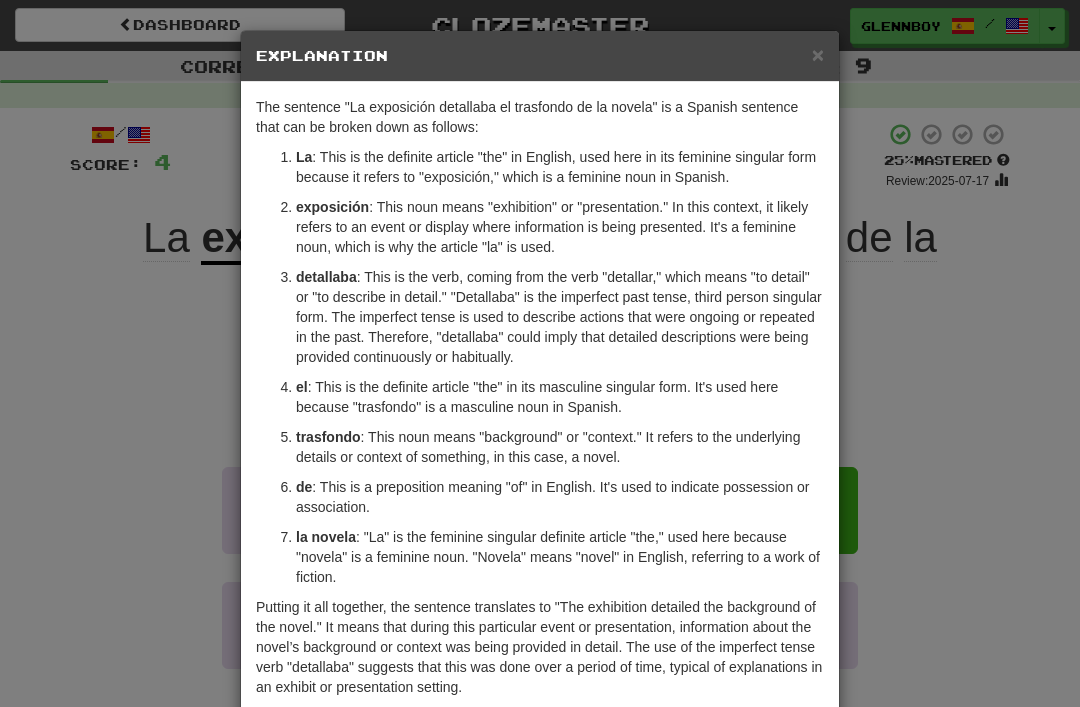 click on "×" at bounding box center [818, 54] 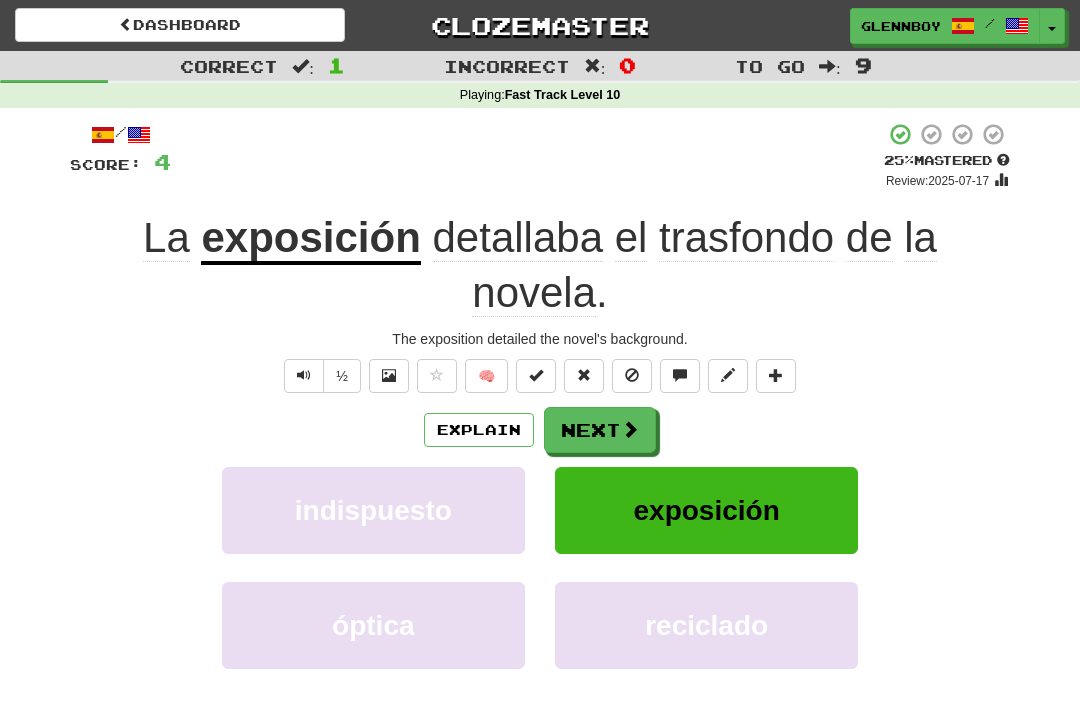 click at bounding box center (632, 376) 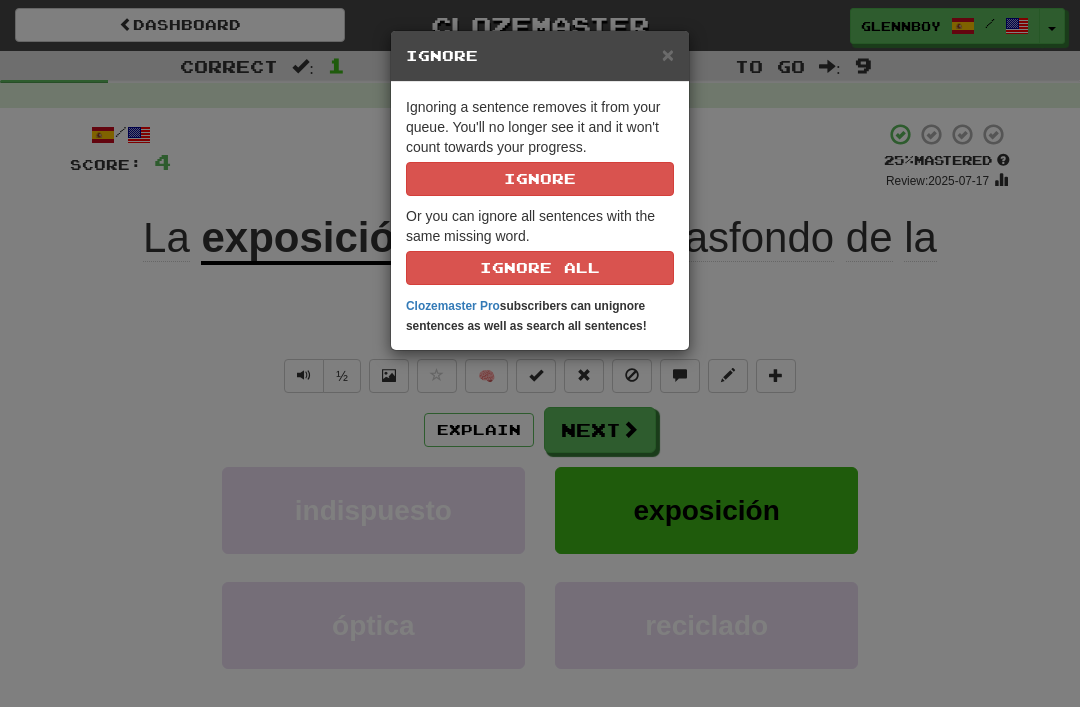 click on "Ignore" at bounding box center (540, 179) 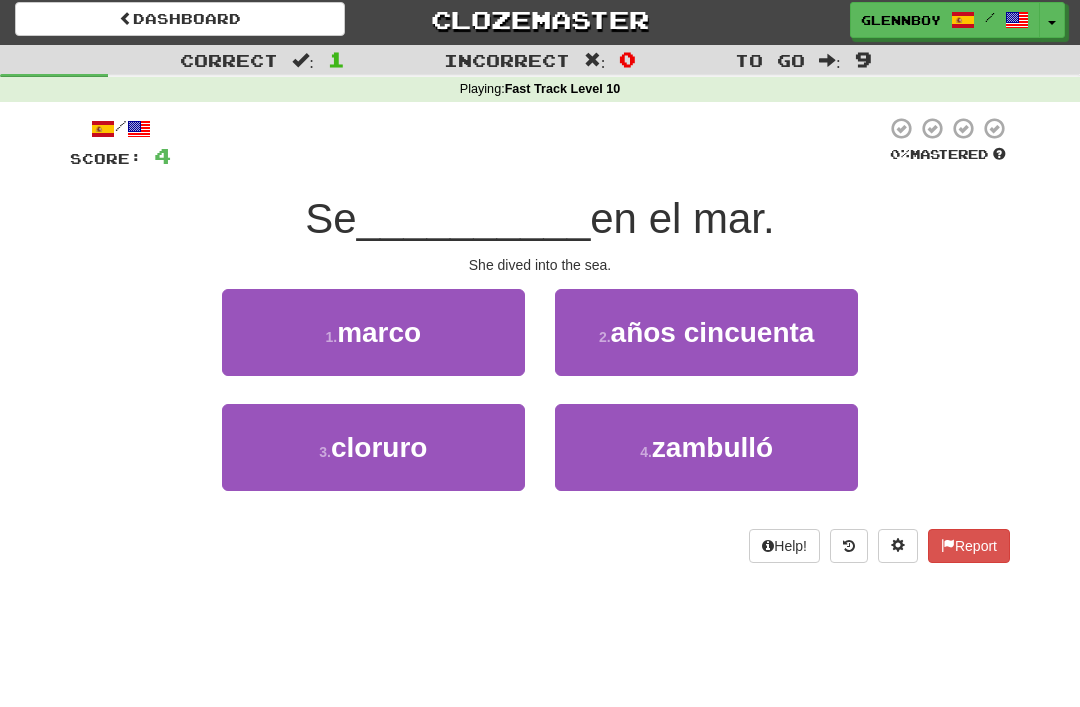 scroll, scrollTop: 2, scrollLeft: 0, axis: vertical 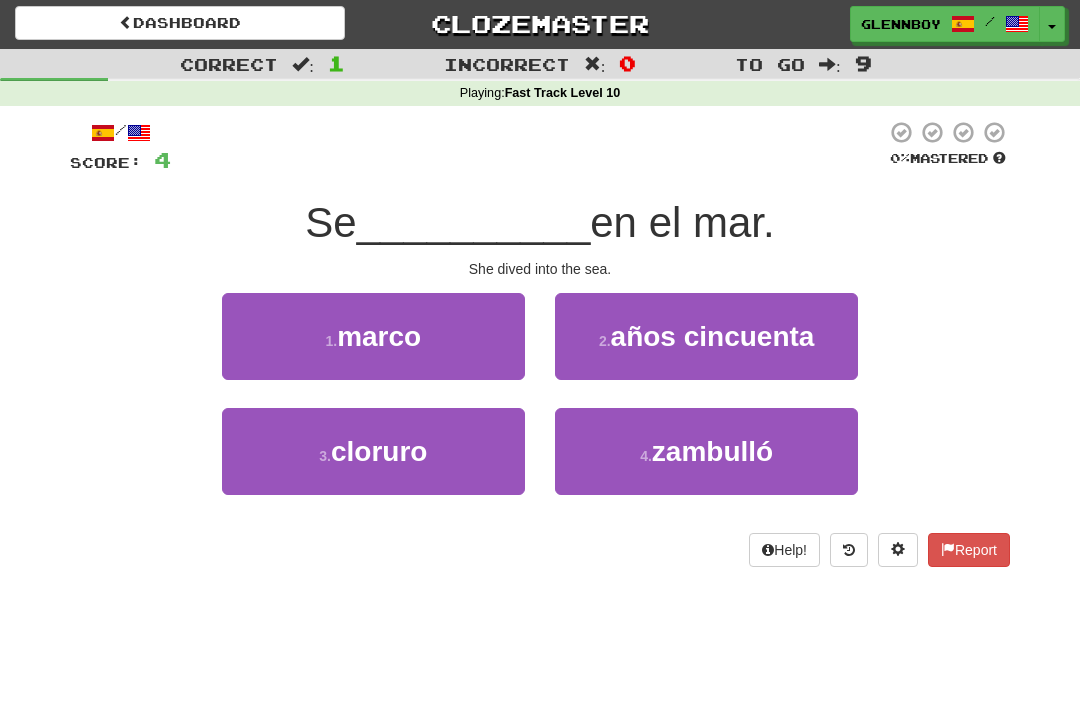 click on "zambulló" at bounding box center [712, 451] 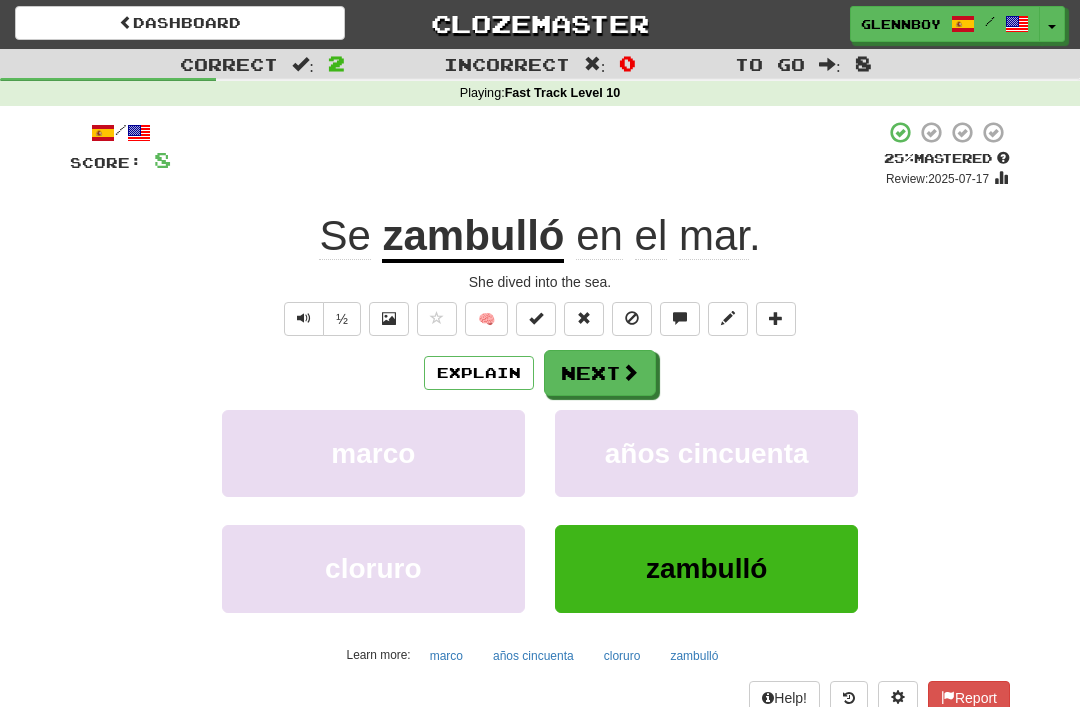click at bounding box center (632, 319) 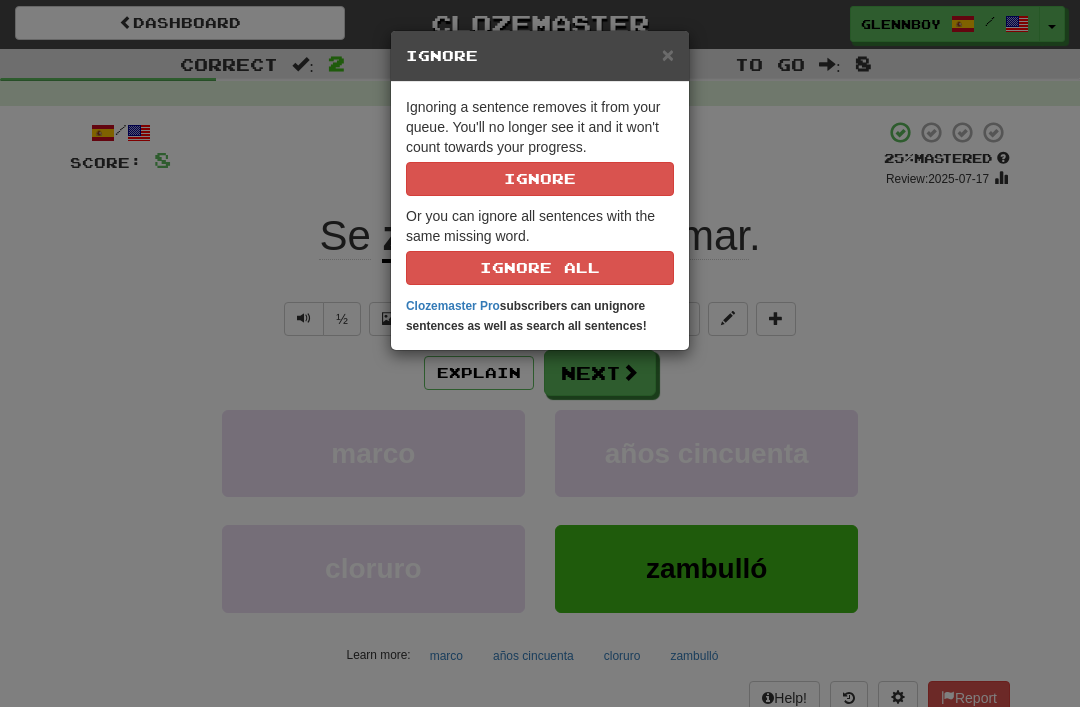 click on "Ignore" at bounding box center [540, 179] 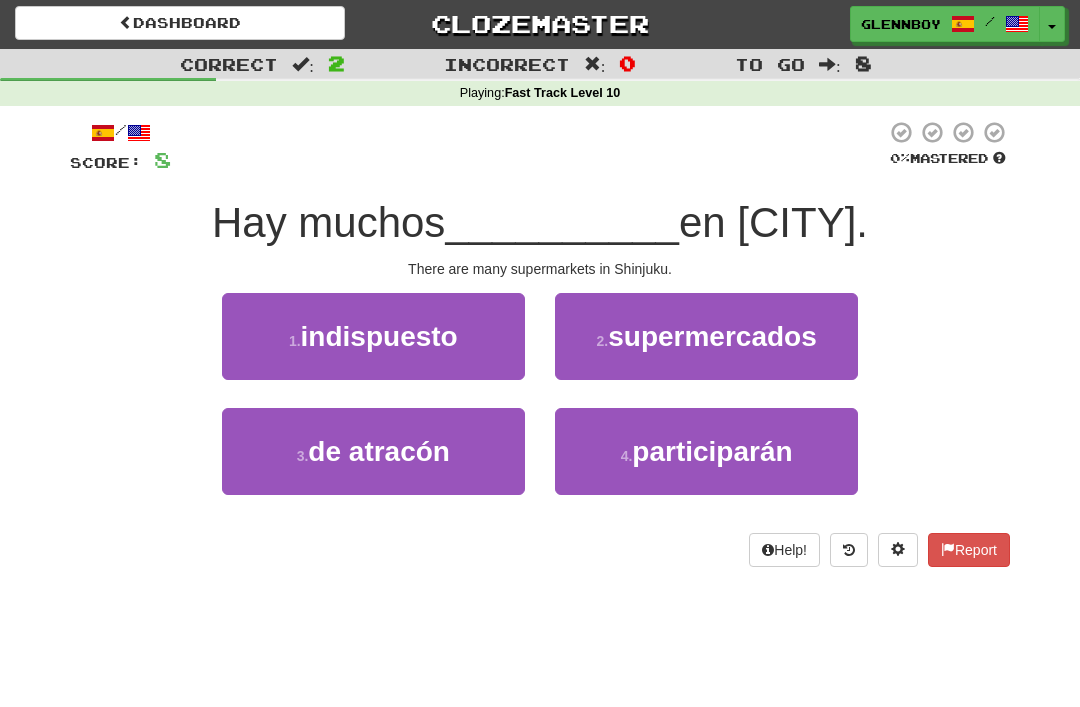 click on "supermercados" at bounding box center (712, 336) 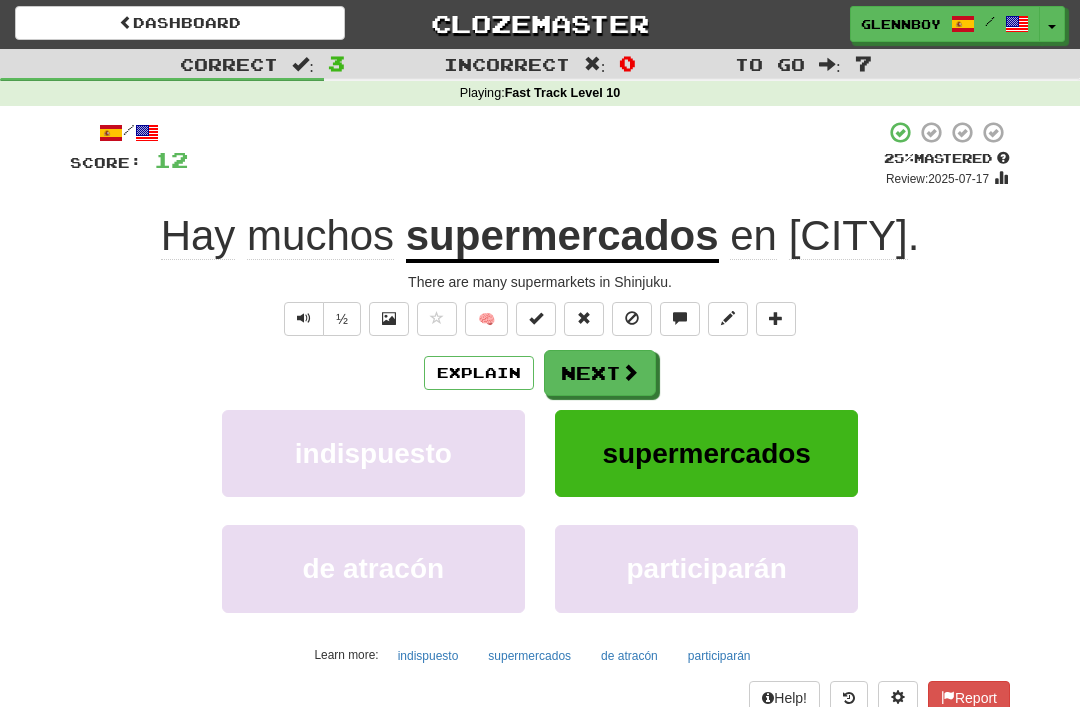 click at bounding box center [632, 319] 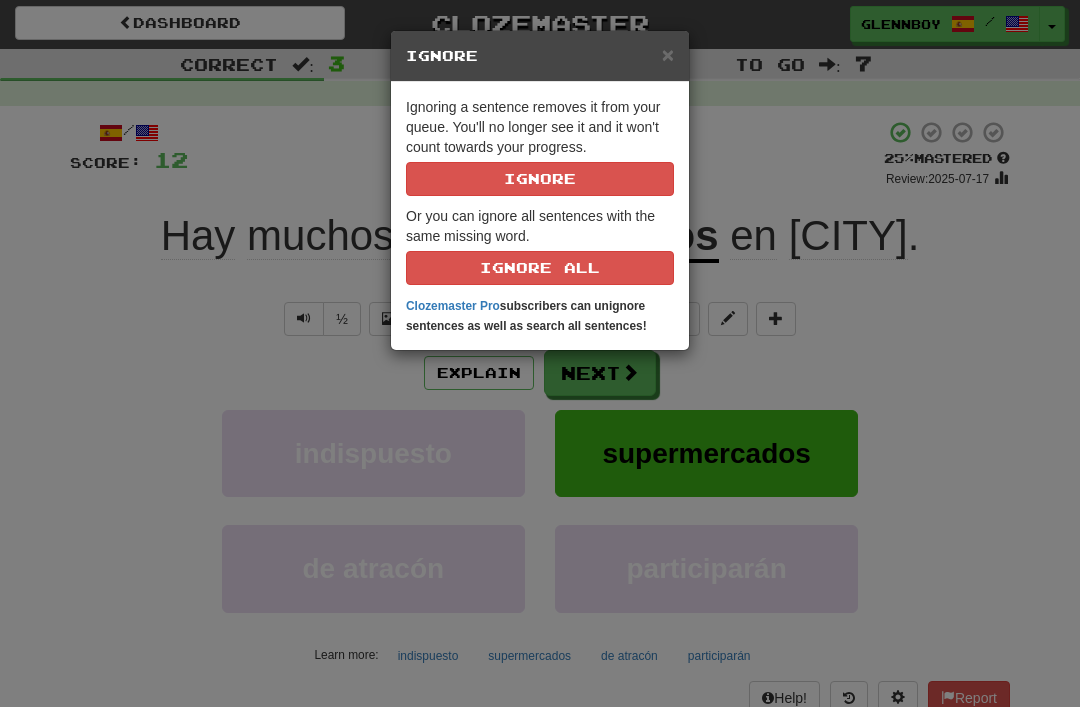 click on "Ignore" at bounding box center [540, 179] 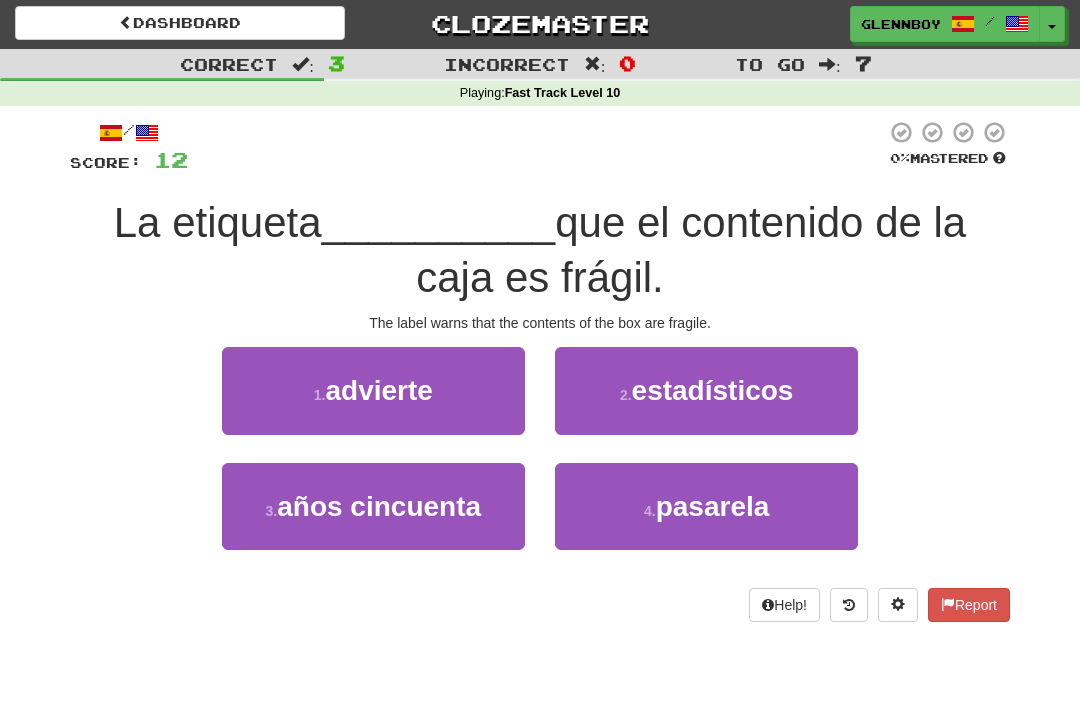 click on "1 .  advierte" at bounding box center [373, 390] 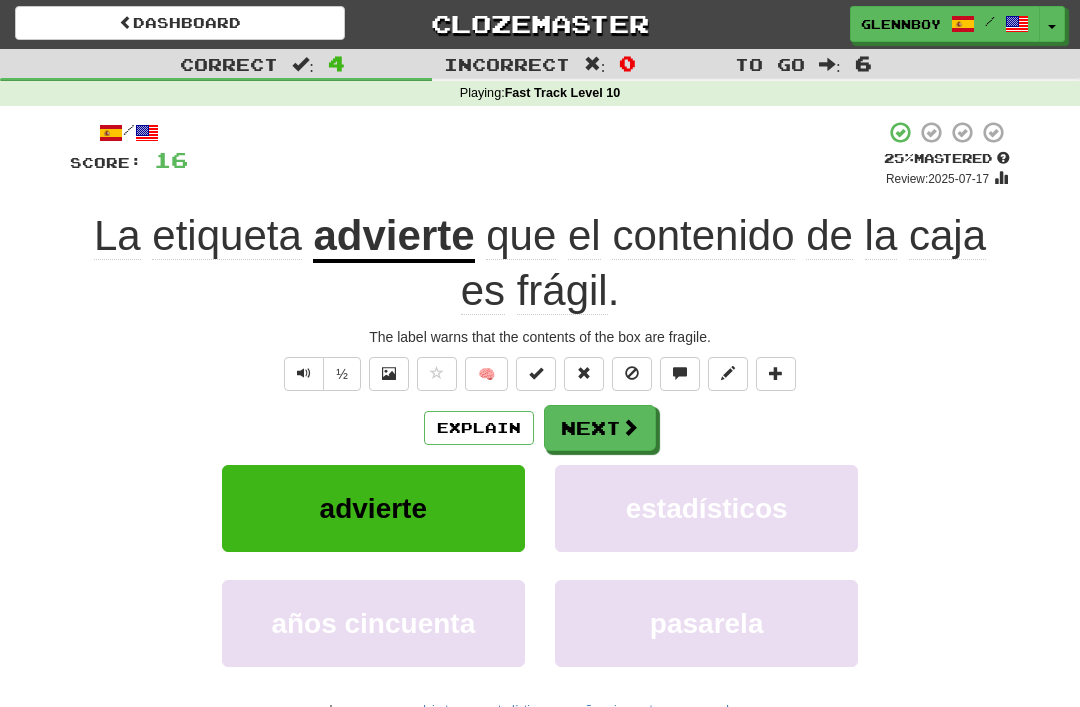 click at bounding box center (632, 373) 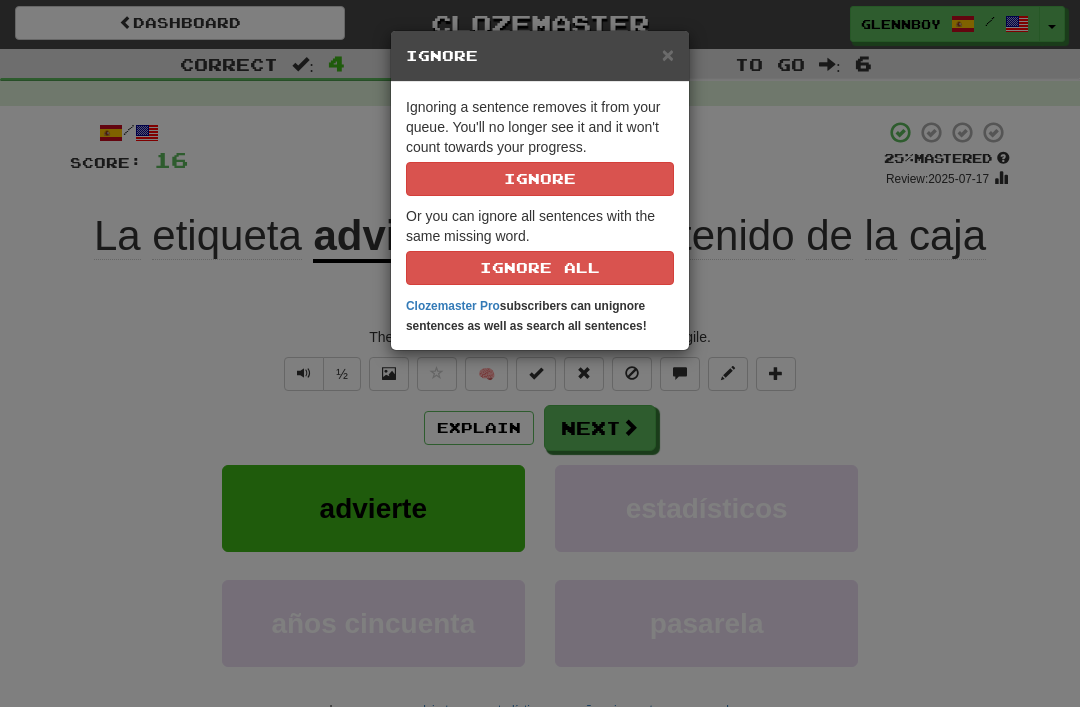 click on "Ignore" at bounding box center (540, 179) 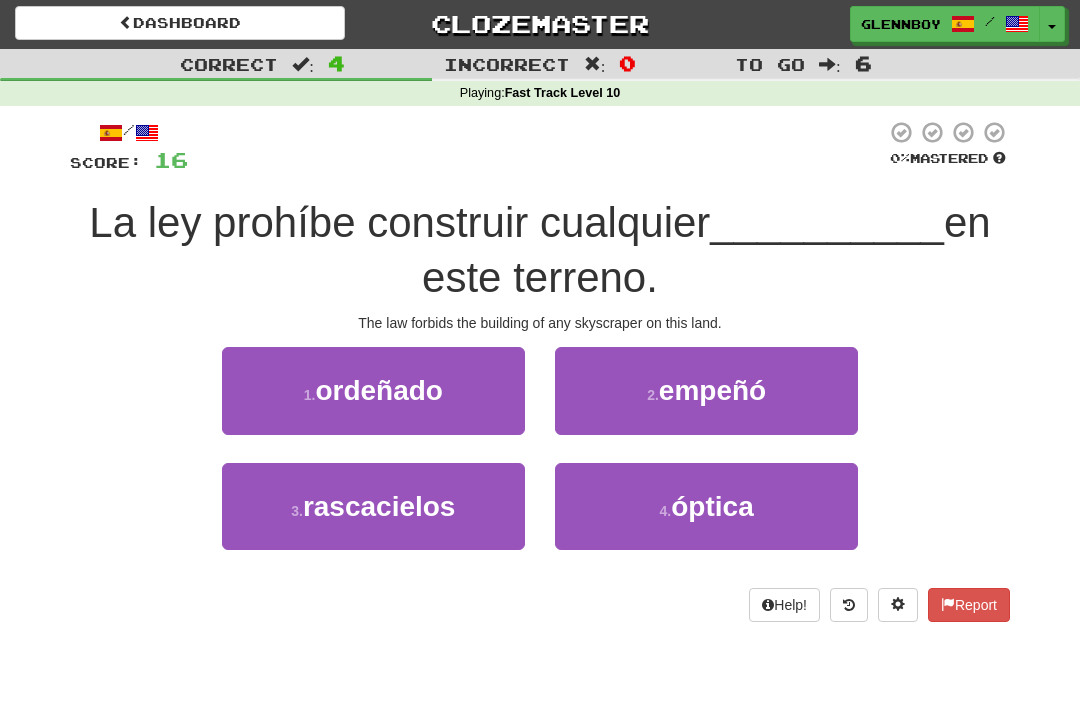 click on "3 .  rascacielos" at bounding box center [373, 506] 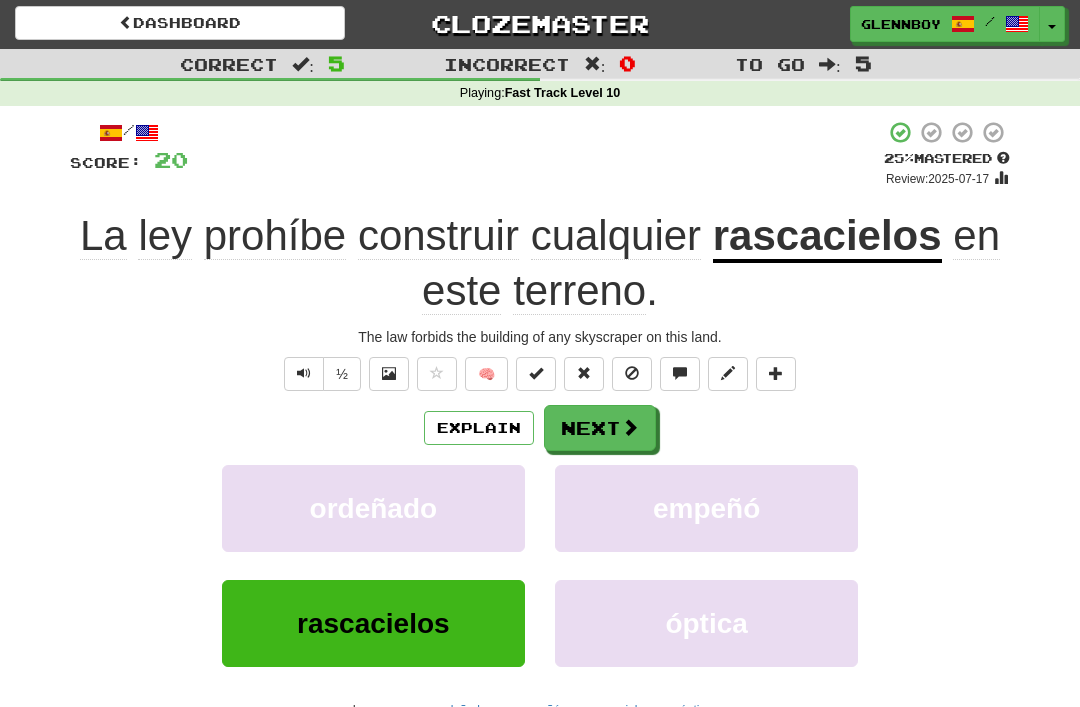 click at bounding box center (632, 374) 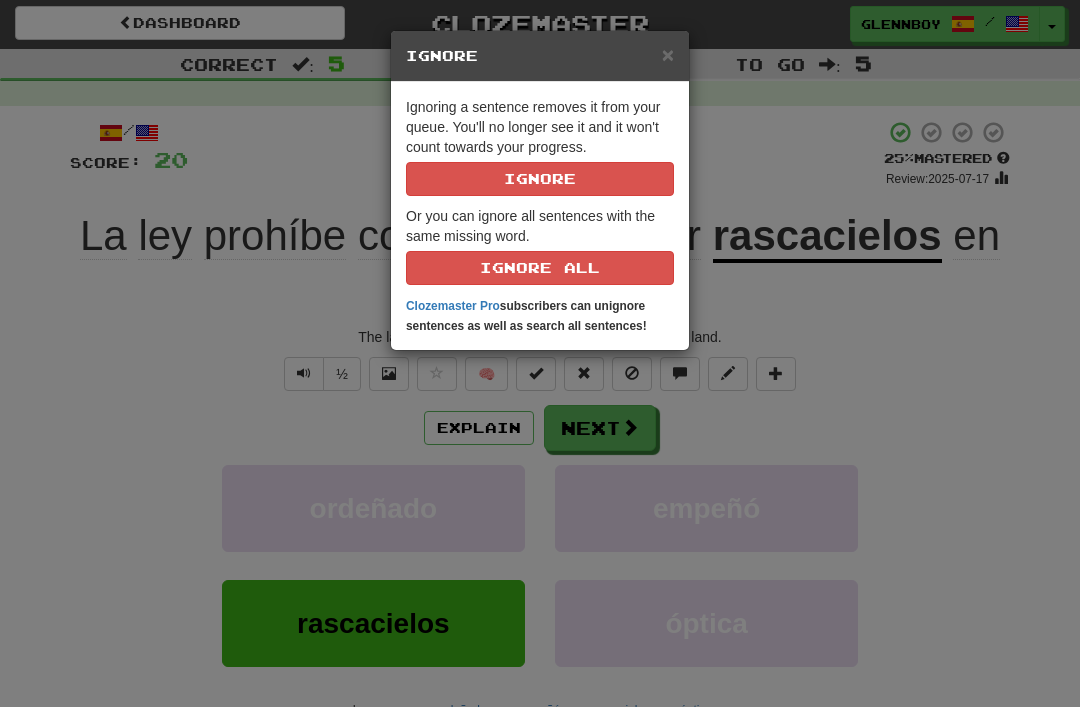 click on "Ignore" at bounding box center (540, 179) 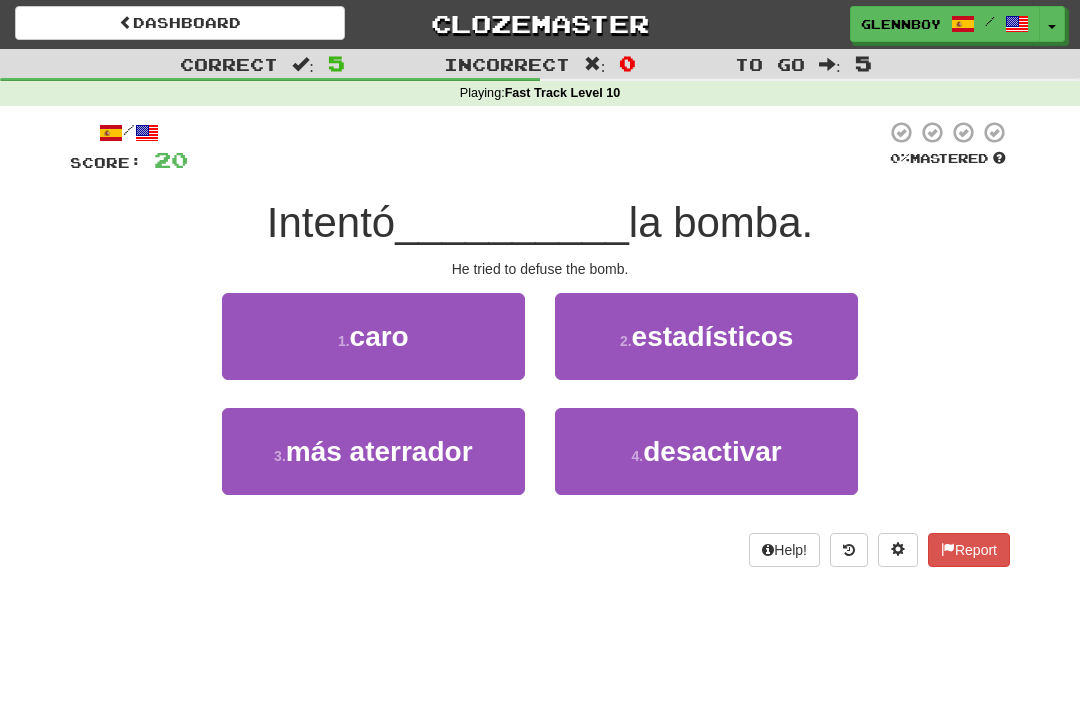 click on "4 .  desactivar" at bounding box center [706, 451] 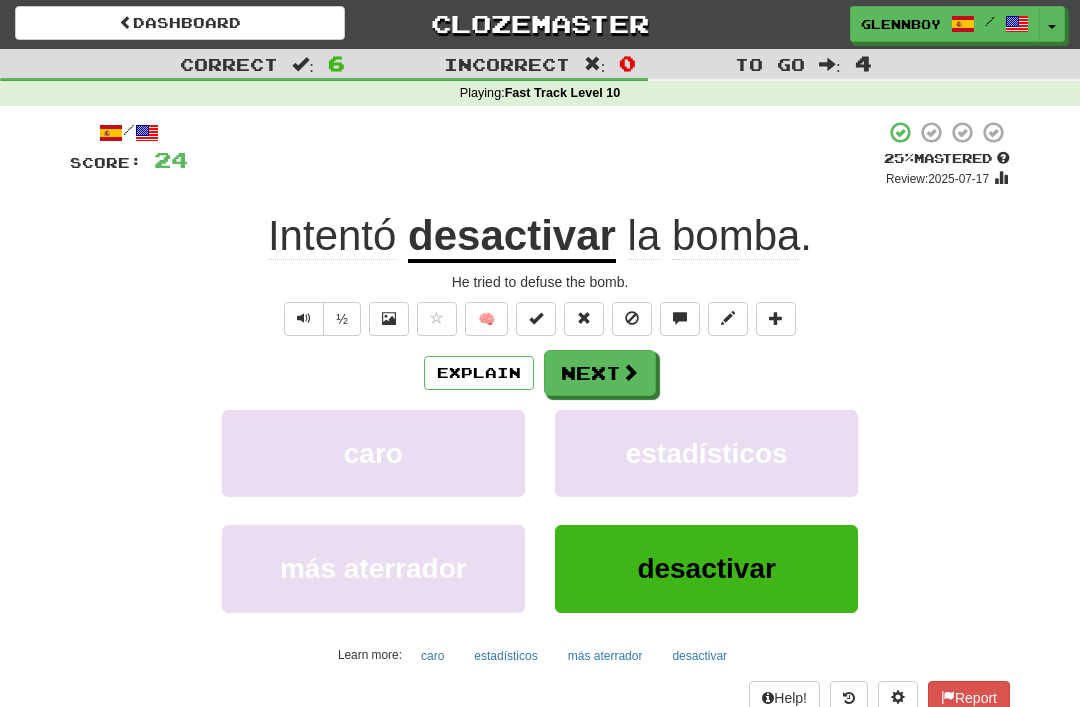 click at bounding box center [632, 318] 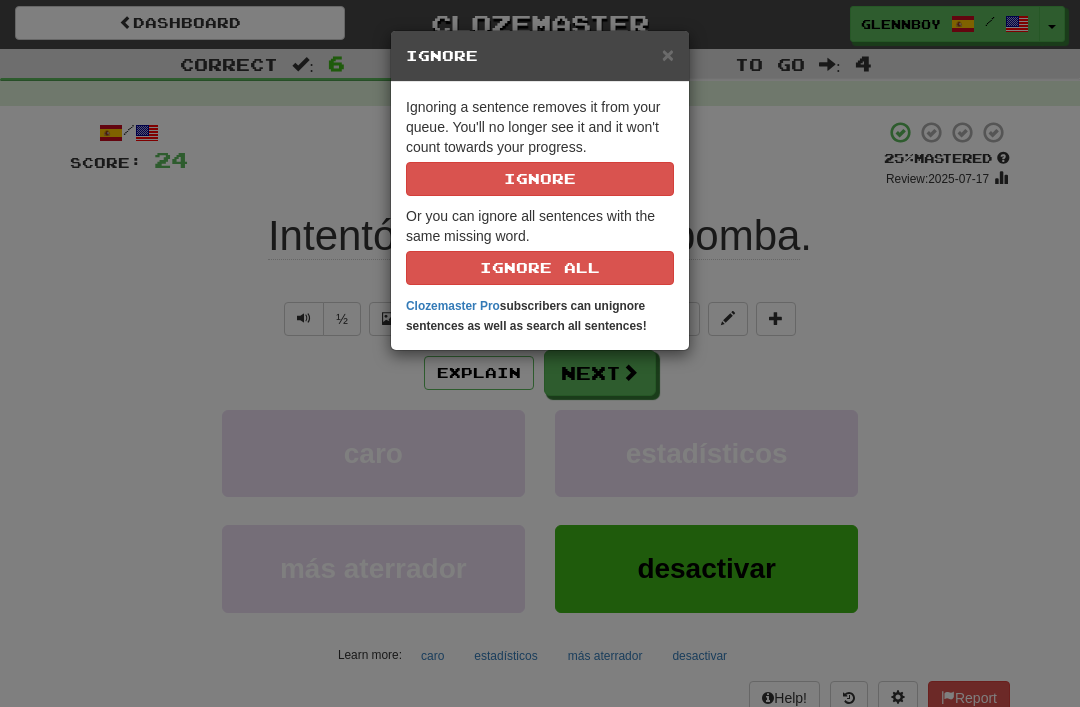 click on "Ignore" at bounding box center [540, 179] 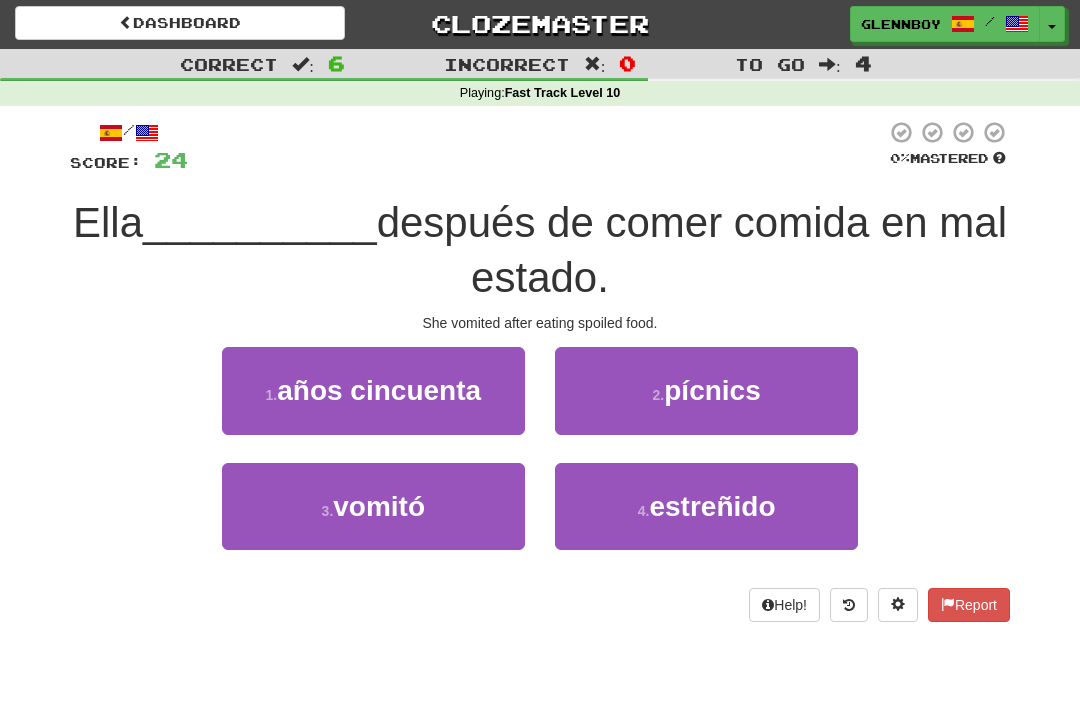click on "3 .  vomitó" at bounding box center (373, 506) 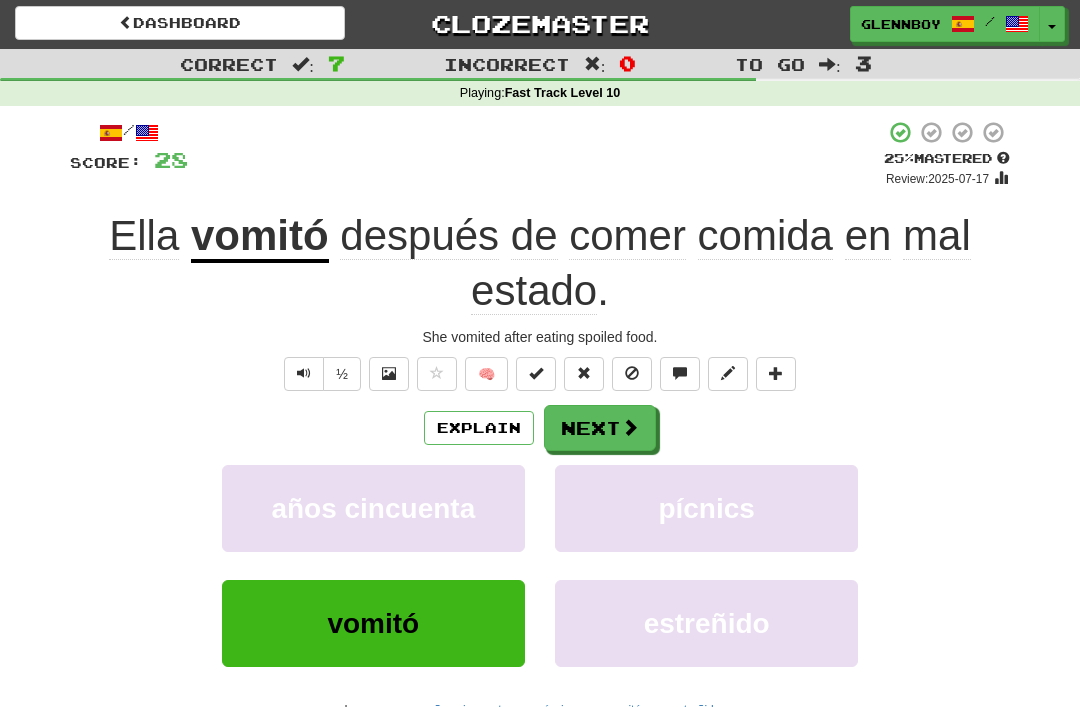 click at bounding box center (632, 374) 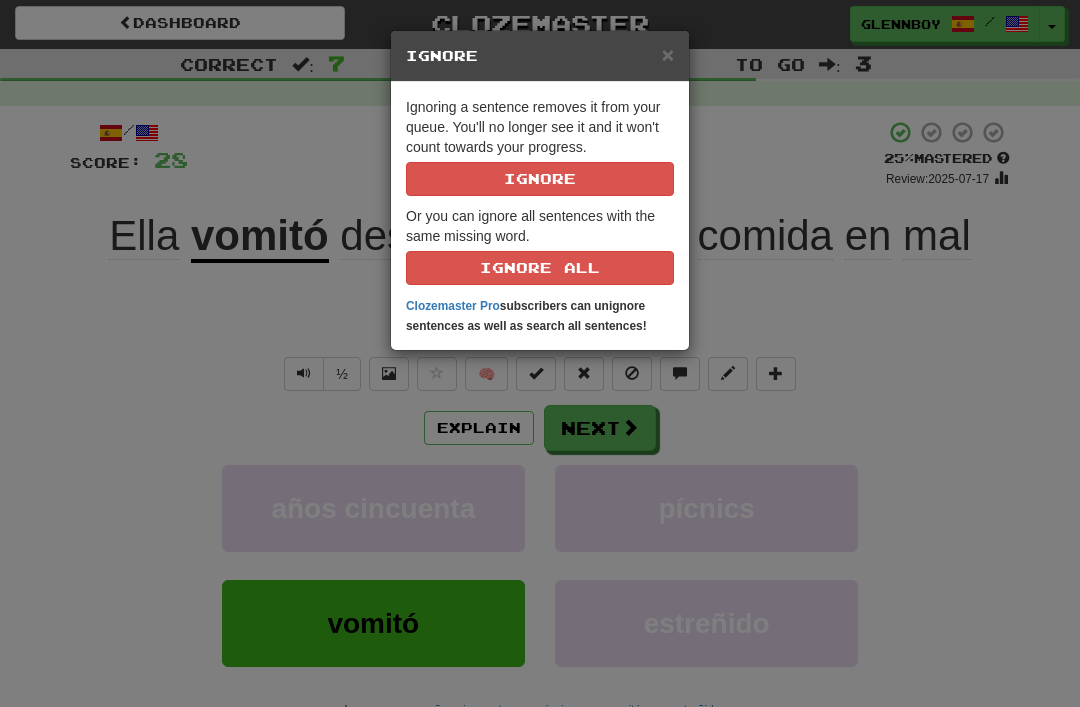 click on "Ignore" at bounding box center [540, 179] 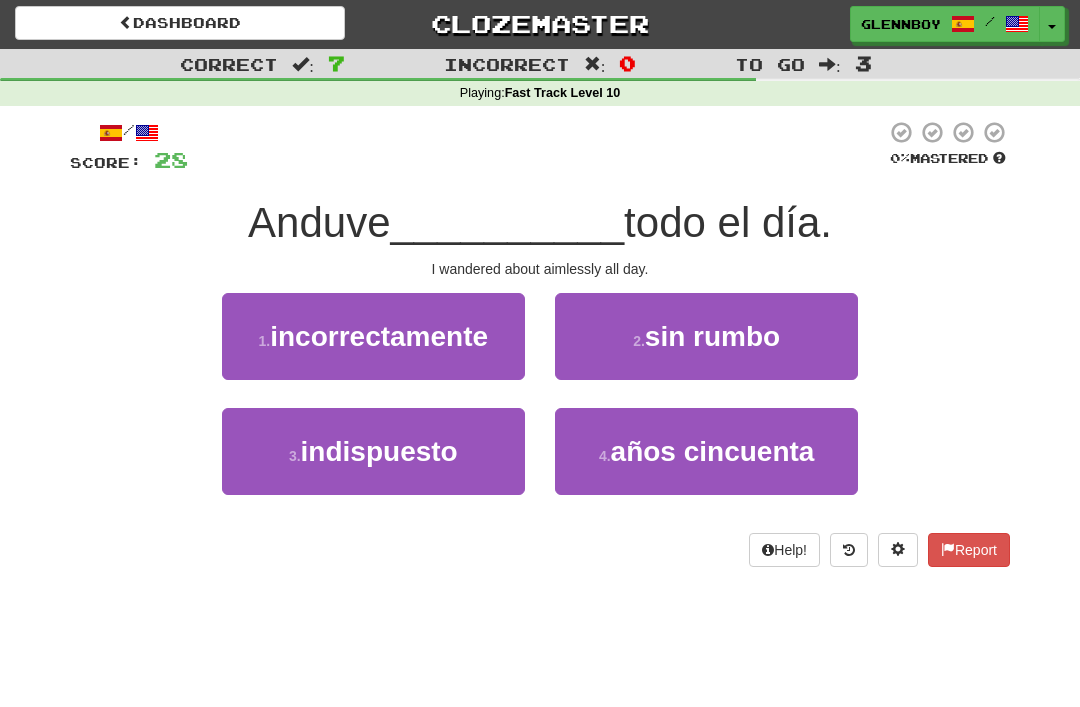 click on "sin rumbo" at bounding box center (712, 336) 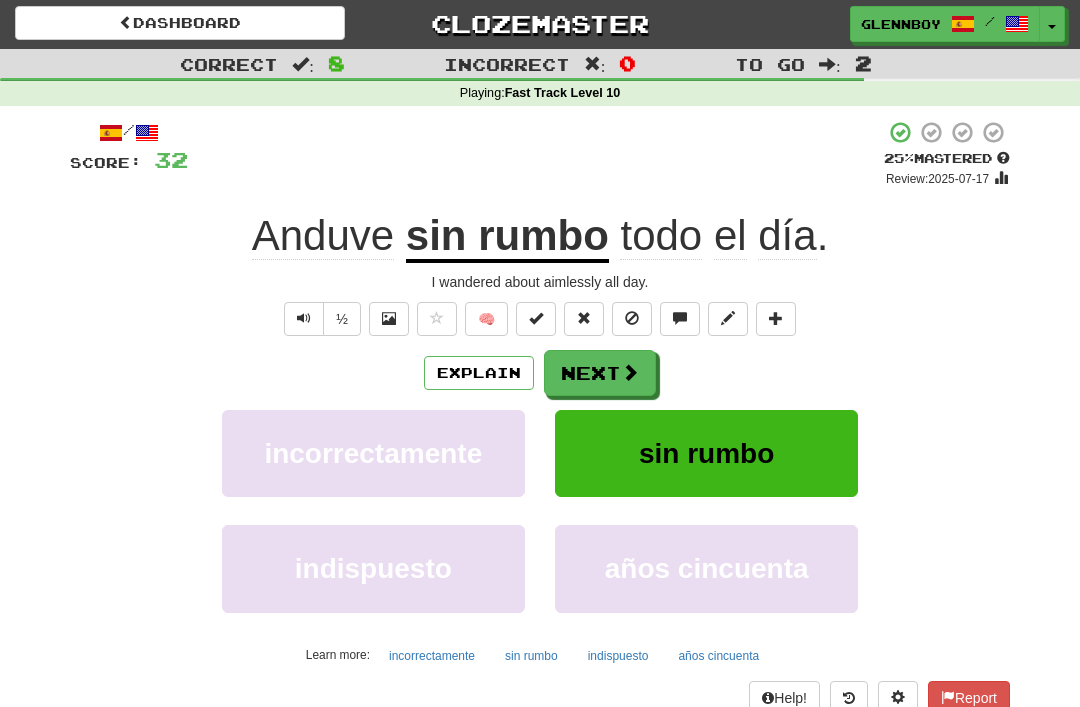 click at bounding box center (632, 319) 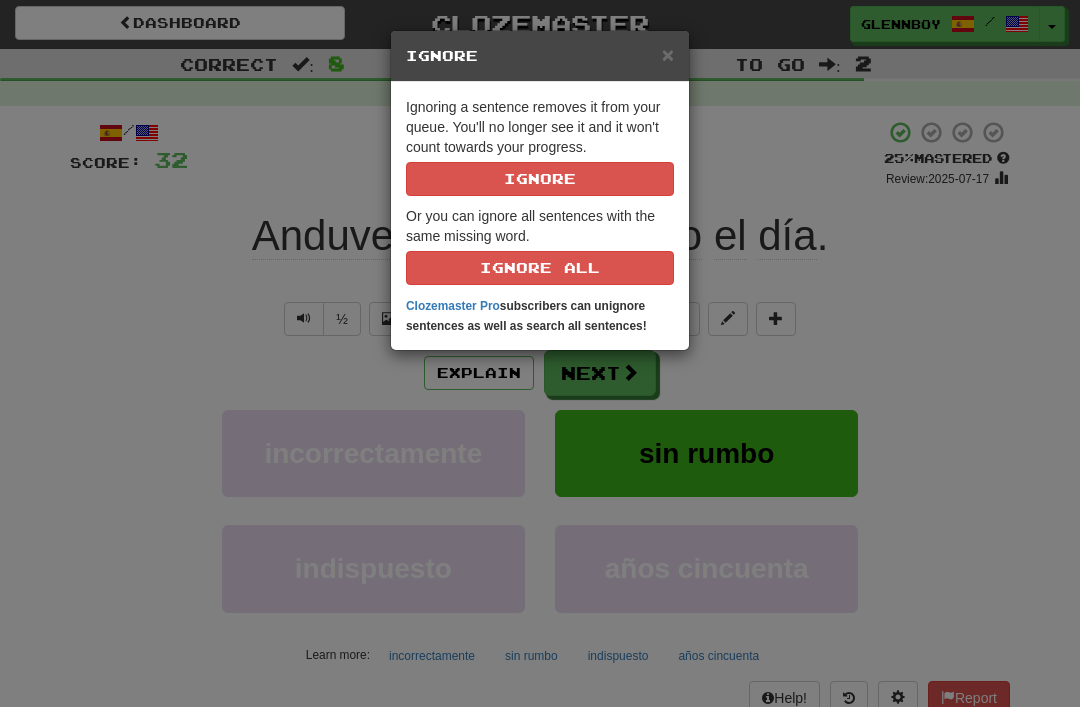 click on "Ignore" at bounding box center [540, 179] 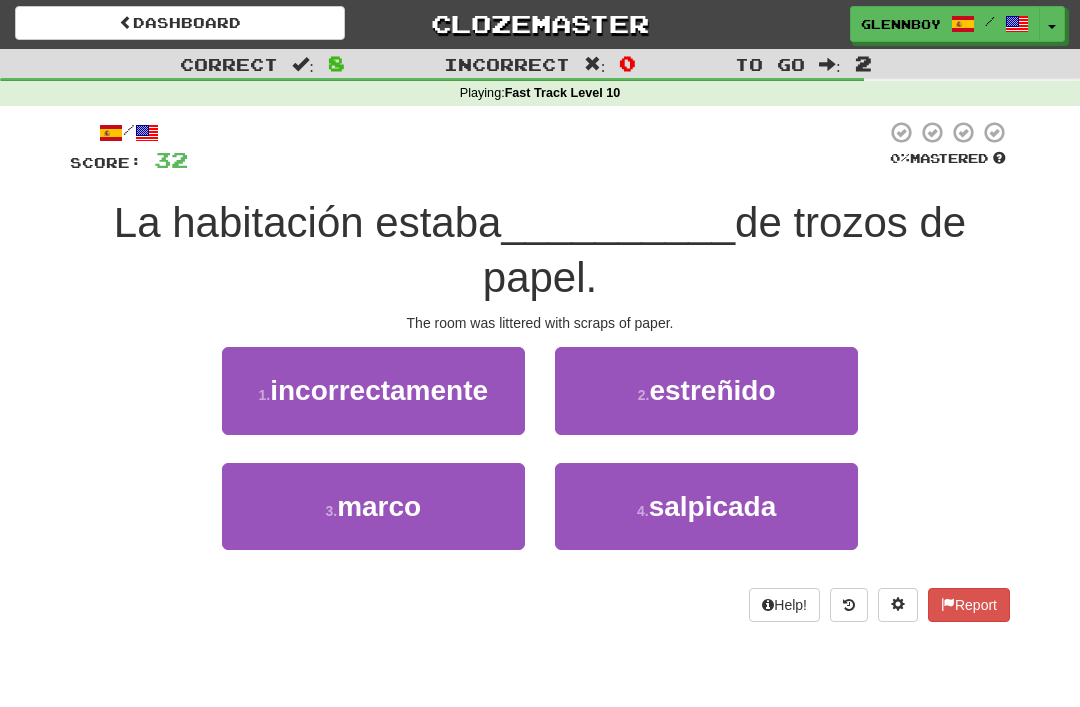 click on "2 .  estreñido" at bounding box center [706, 390] 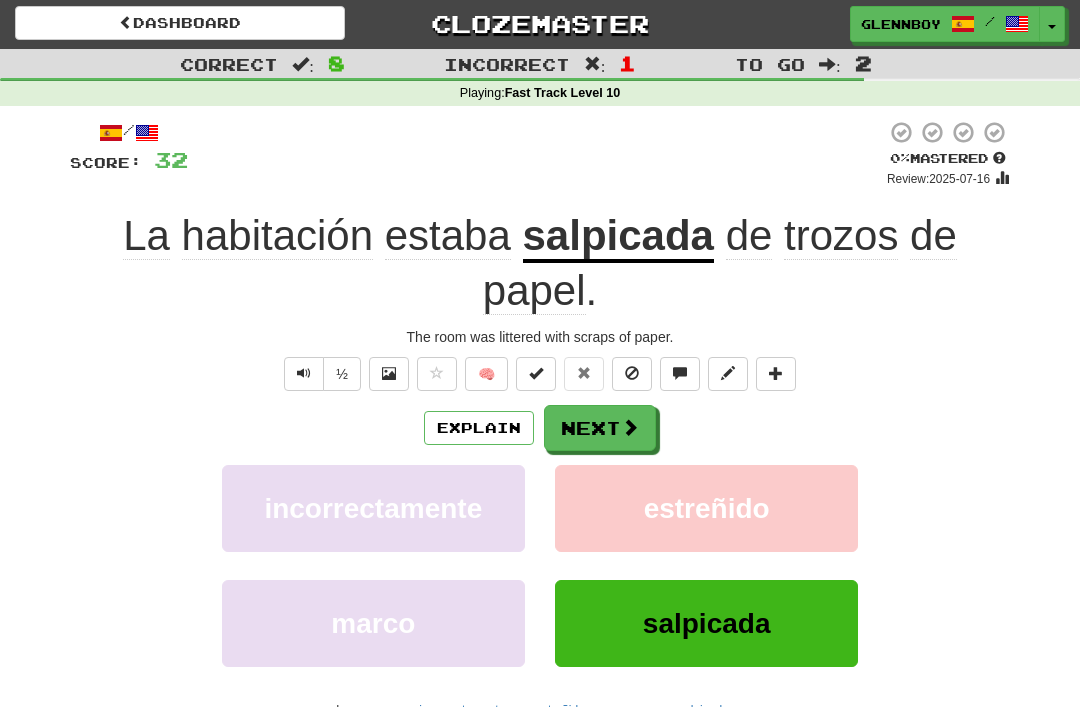 click on "Explain" at bounding box center [479, 428] 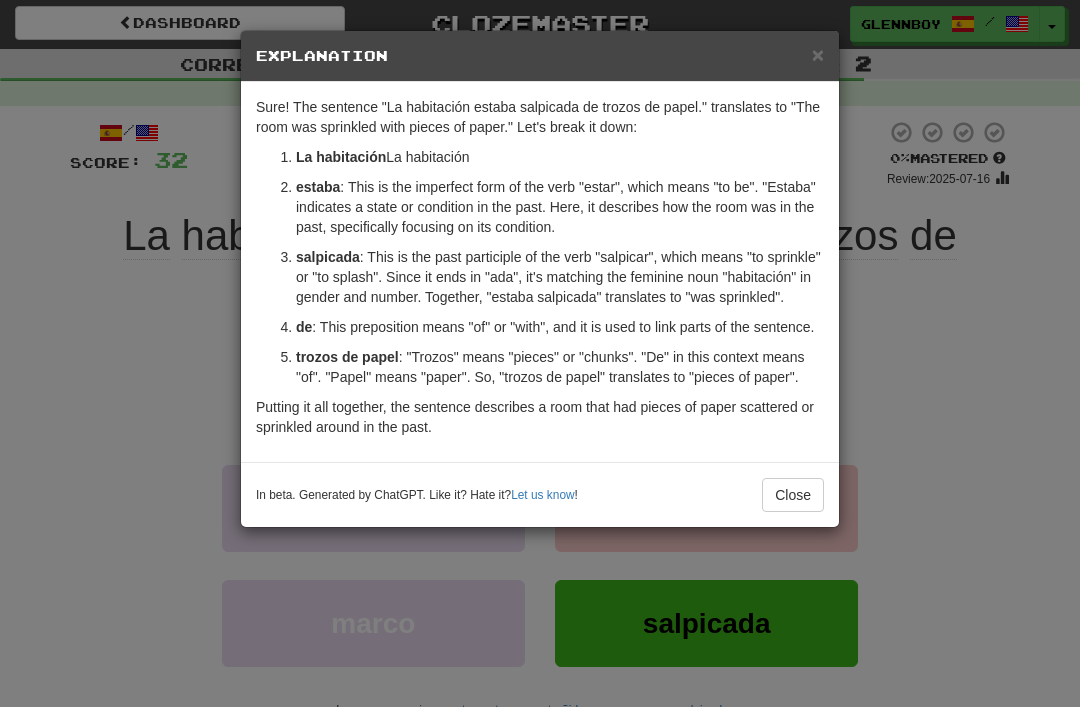 click on "×" at bounding box center [818, 54] 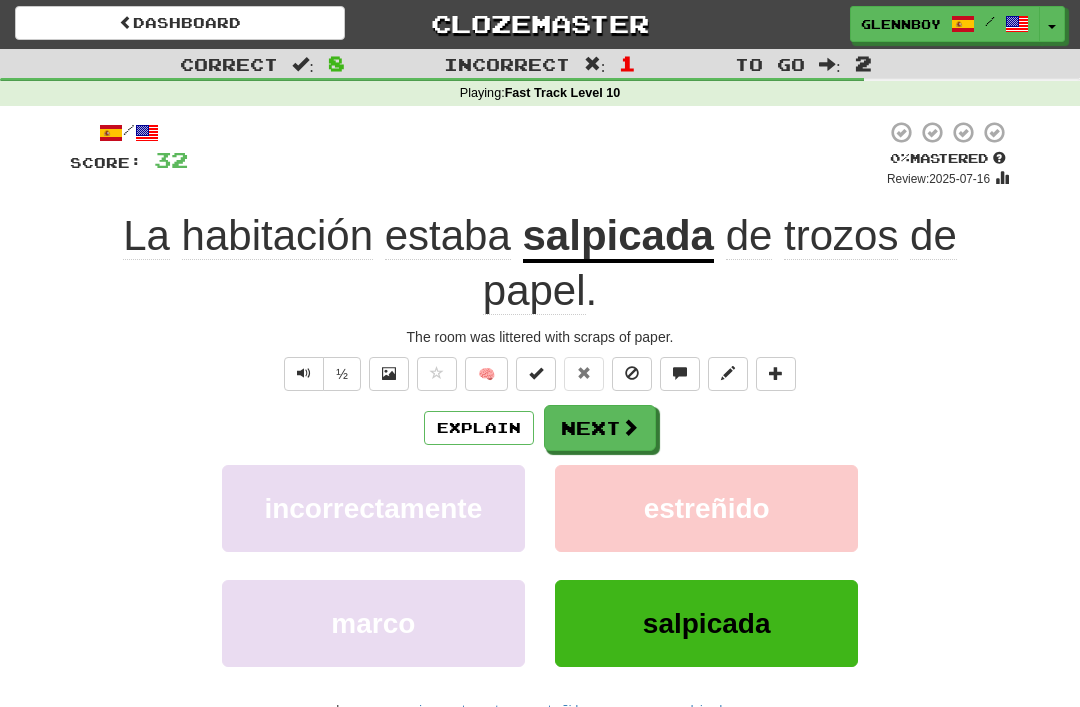 click at bounding box center [632, 374] 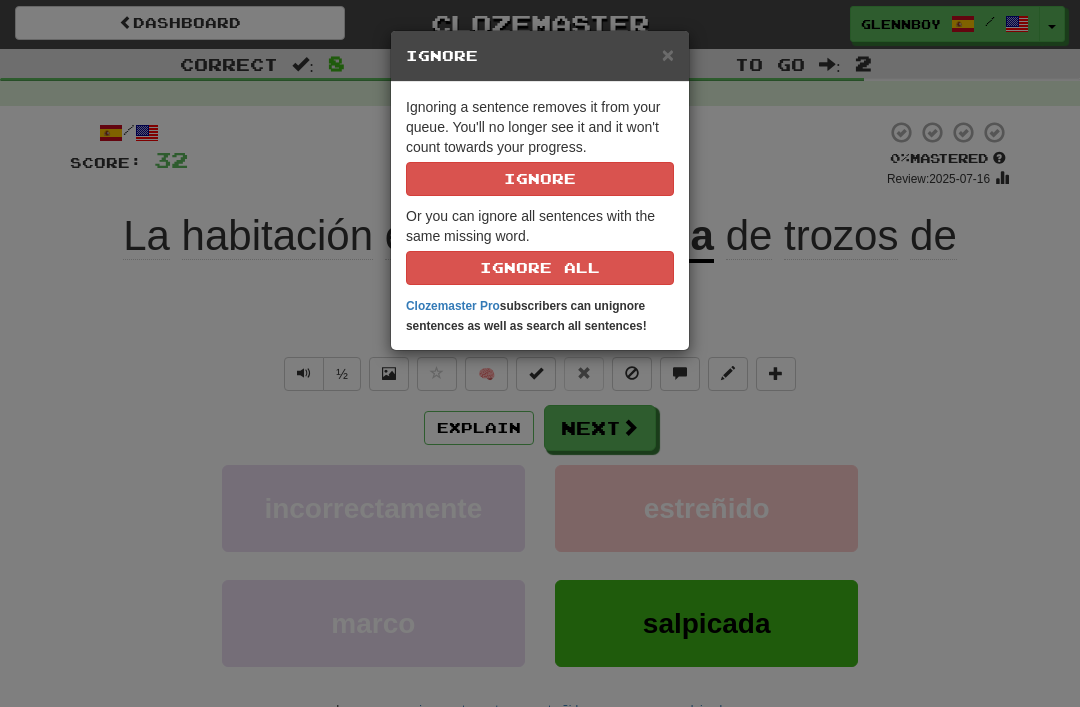 click on "Ignore" at bounding box center [540, 179] 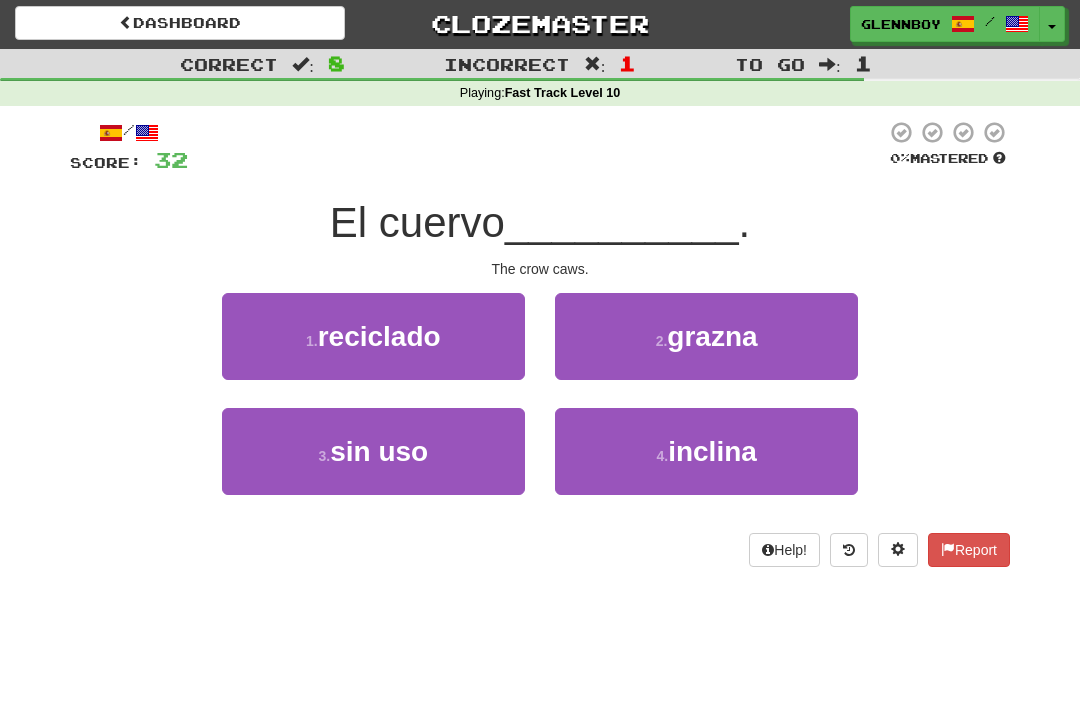 click on "grazna" at bounding box center [712, 336] 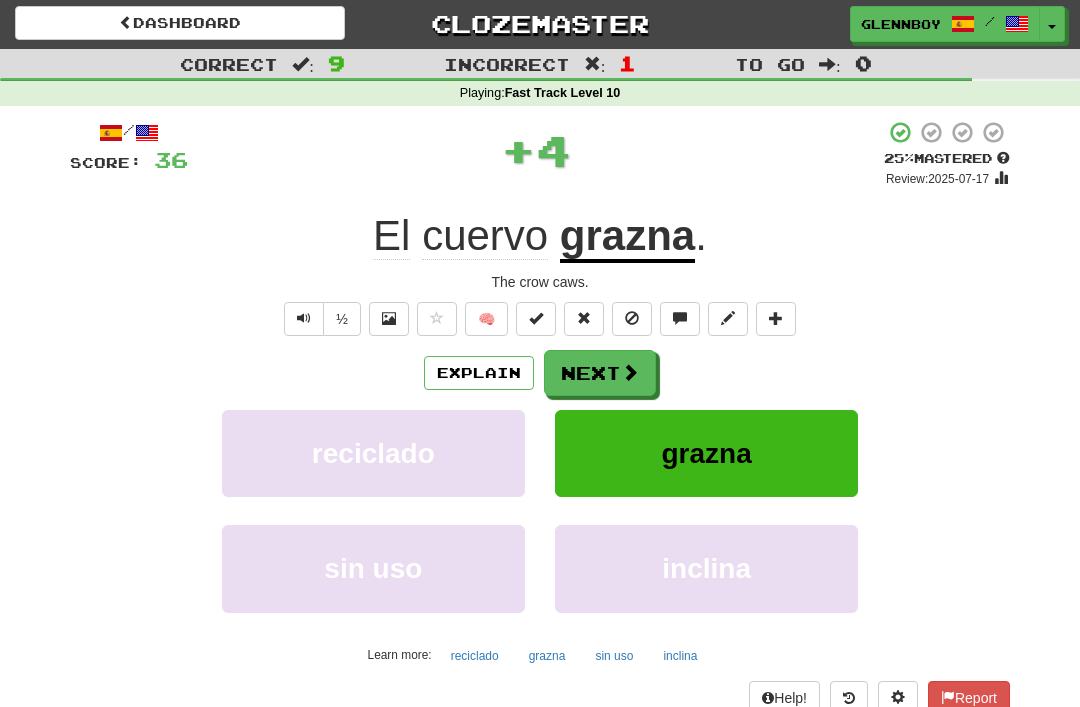click at bounding box center (632, 319) 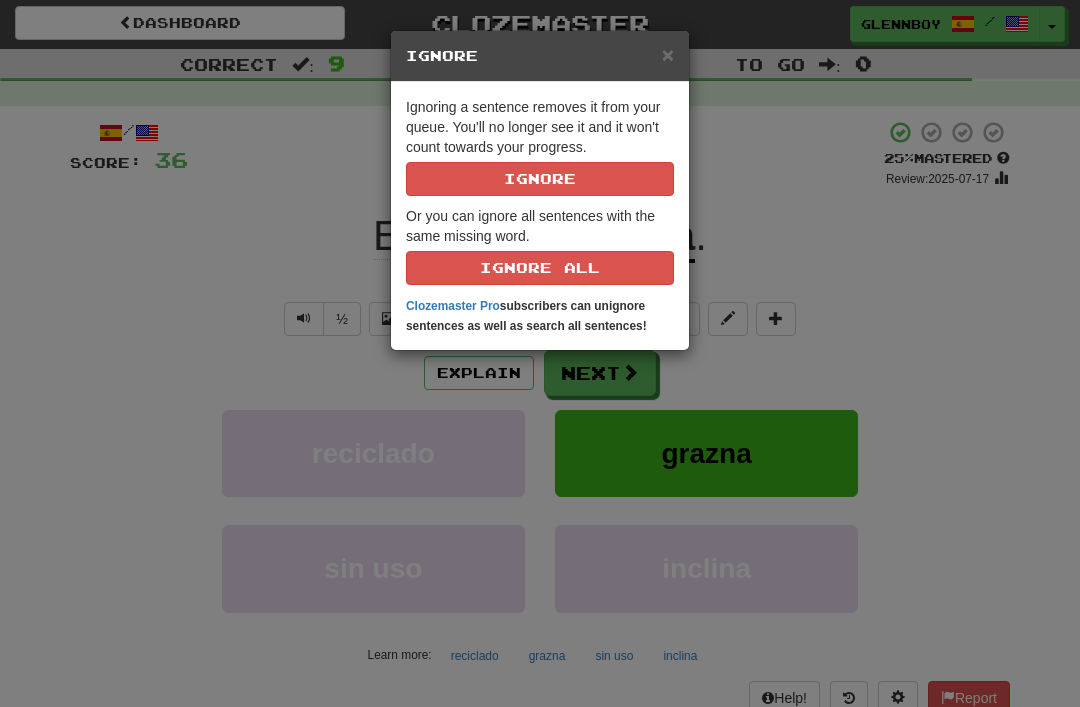 click on "Ignore" at bounding box center (540, 179) 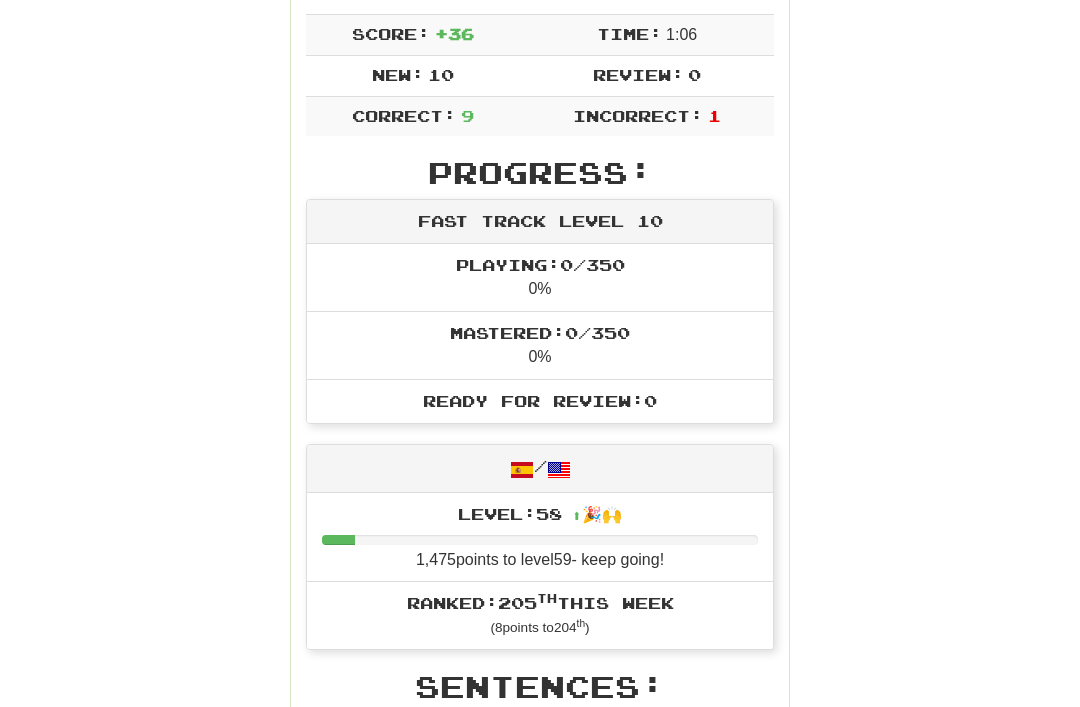 scroll, scrollTop: 361, scrollLeft: 0, axis: vertical 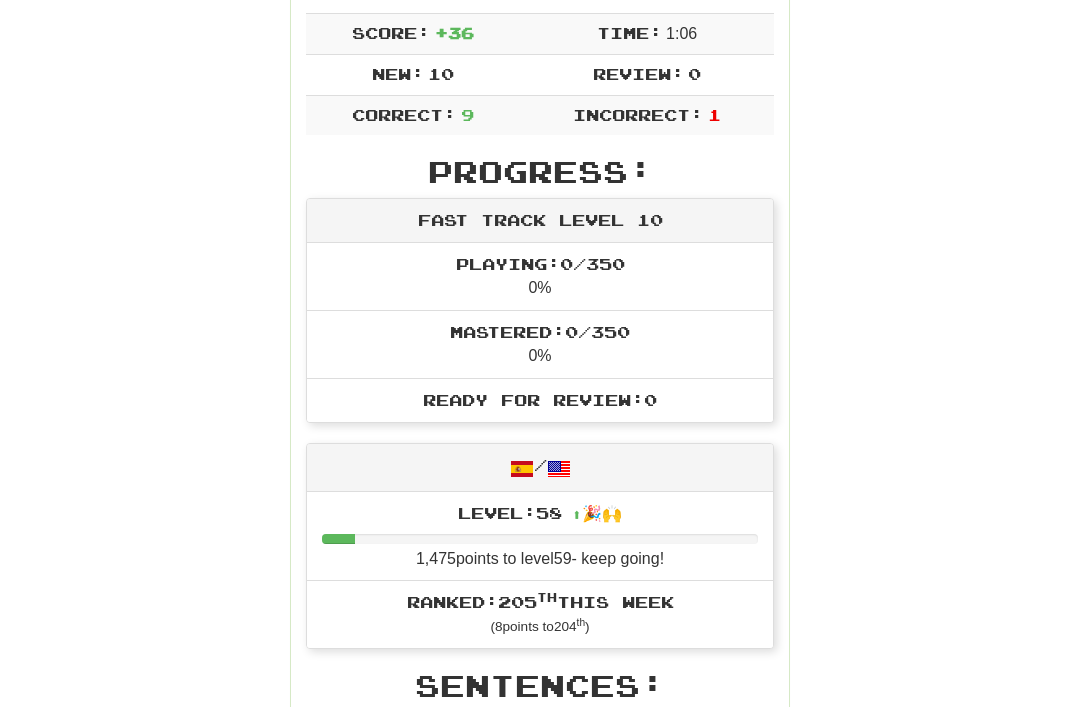 click on "The exposition detailed the novel's background." at bounding box center (457, 790) 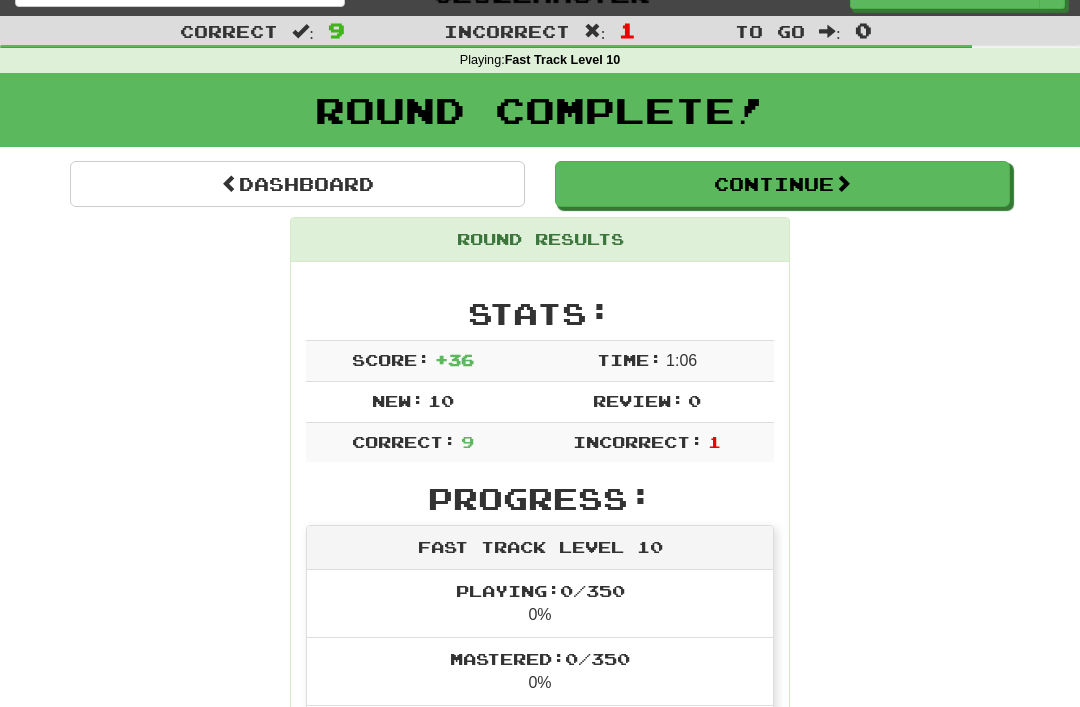 scroll, scrollTop: 0, scrollLeft: 0, axis: both 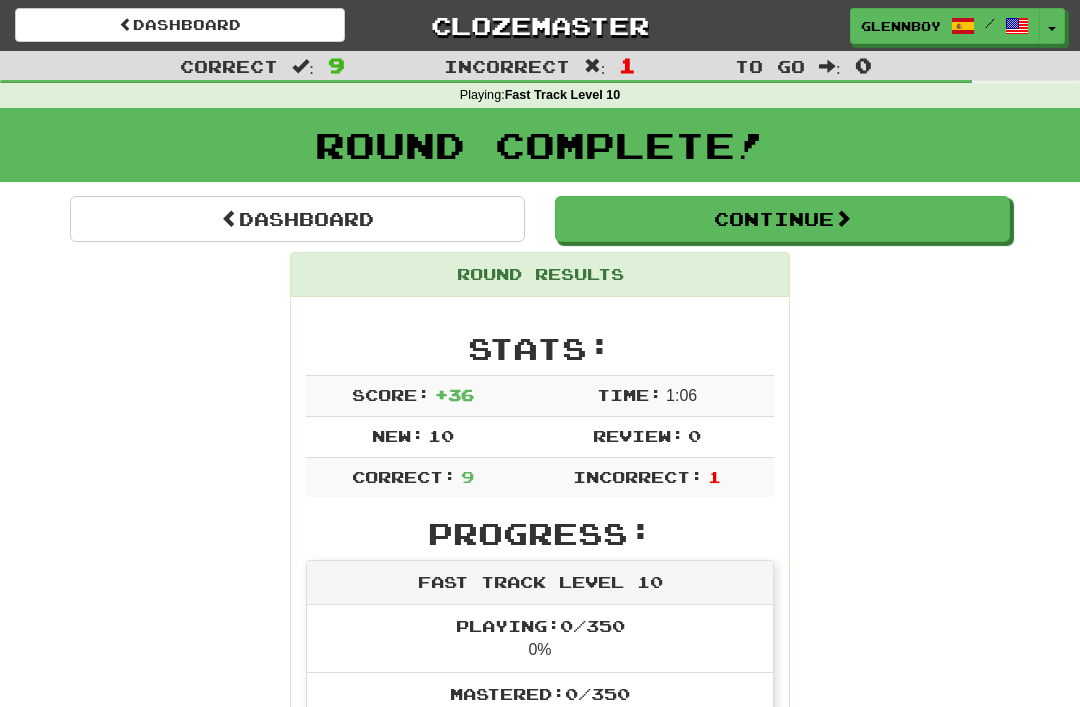 click on "Continue" at bounding box center (782, 219) 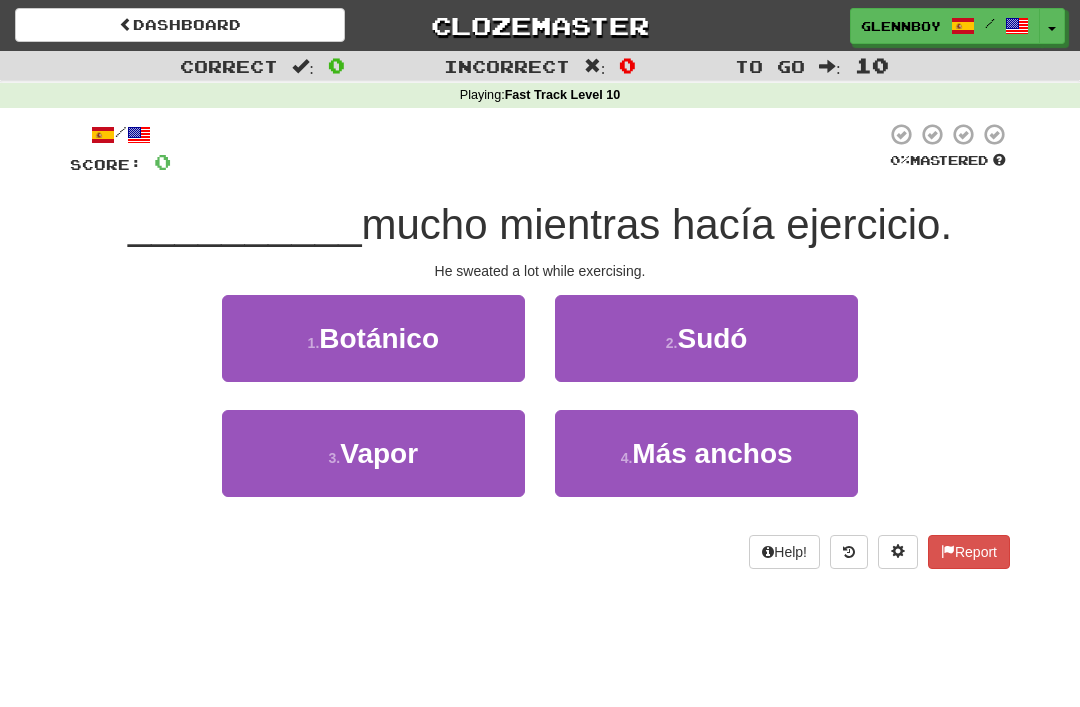 click on "Sudó" at bounding box center [712, 338] 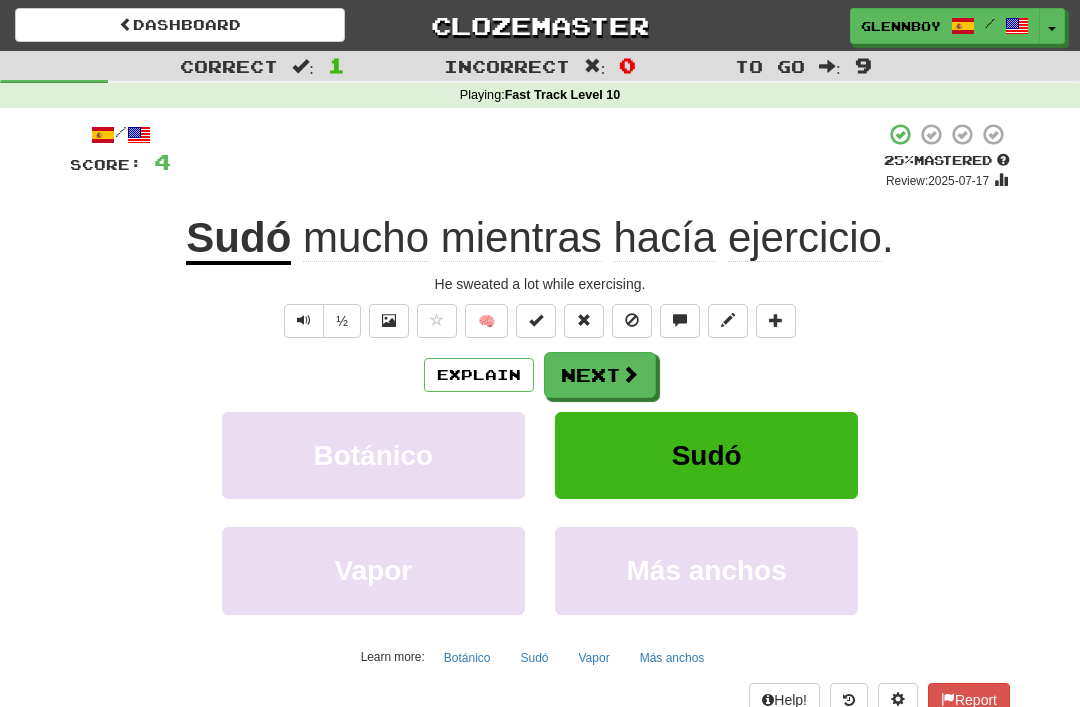 click at bounding box center (632, 320) 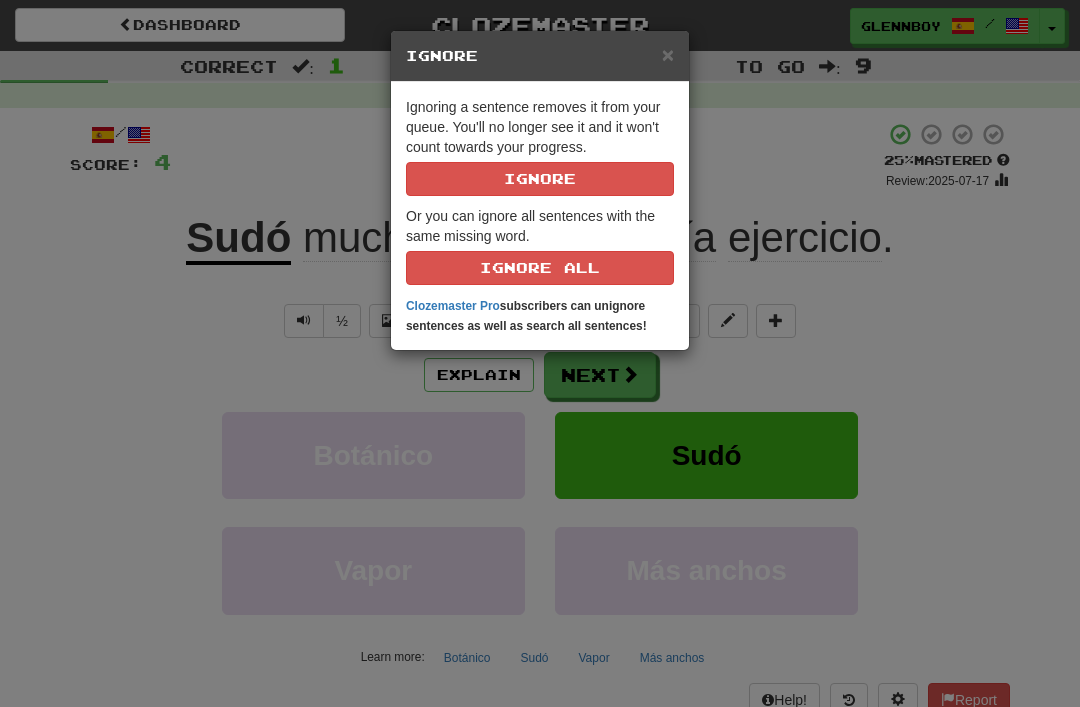 click on "Ignore" at bounding box center [540, 179] 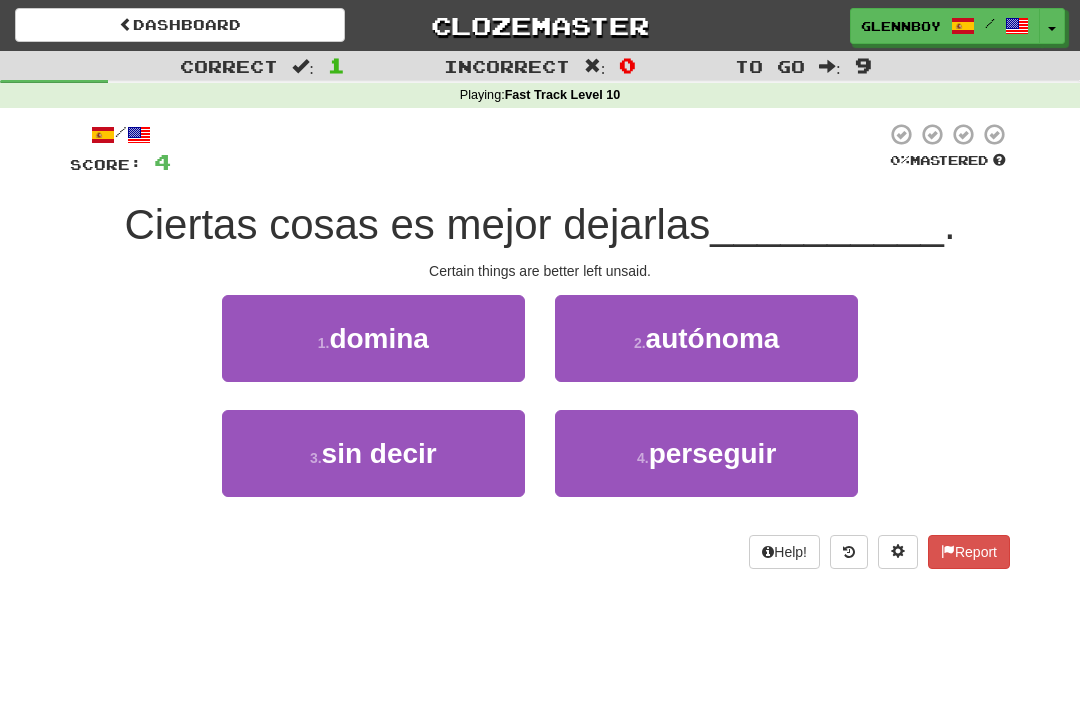 click on "sin decir" at bounding box center [379, 453] 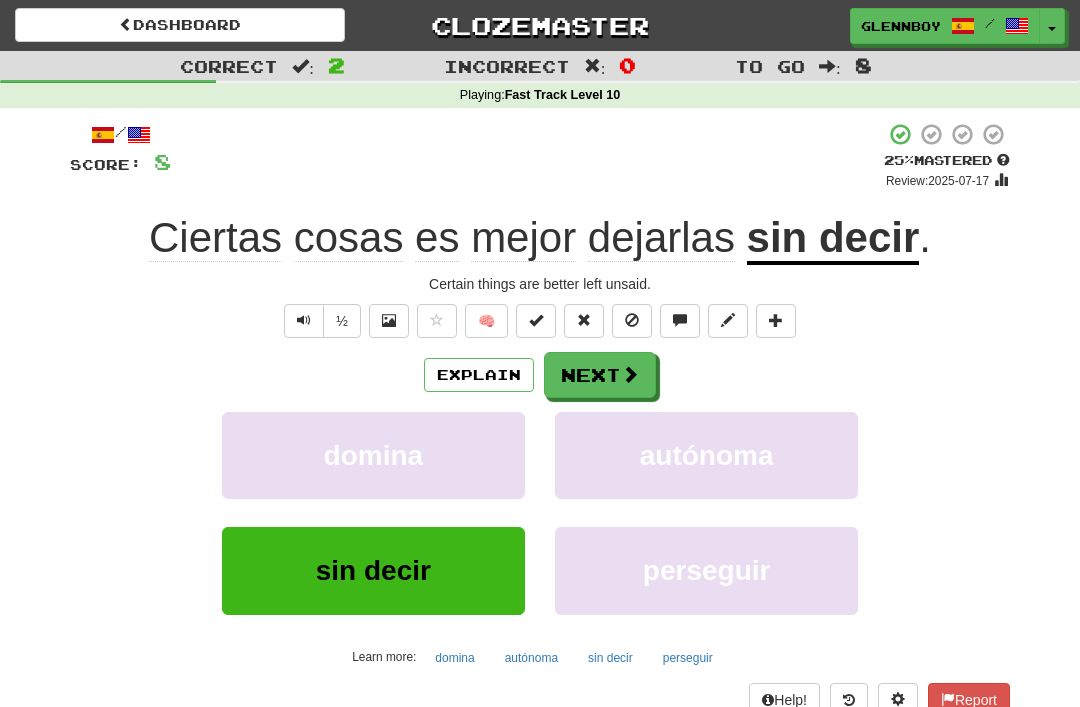 click at bounding box center [632, 320] 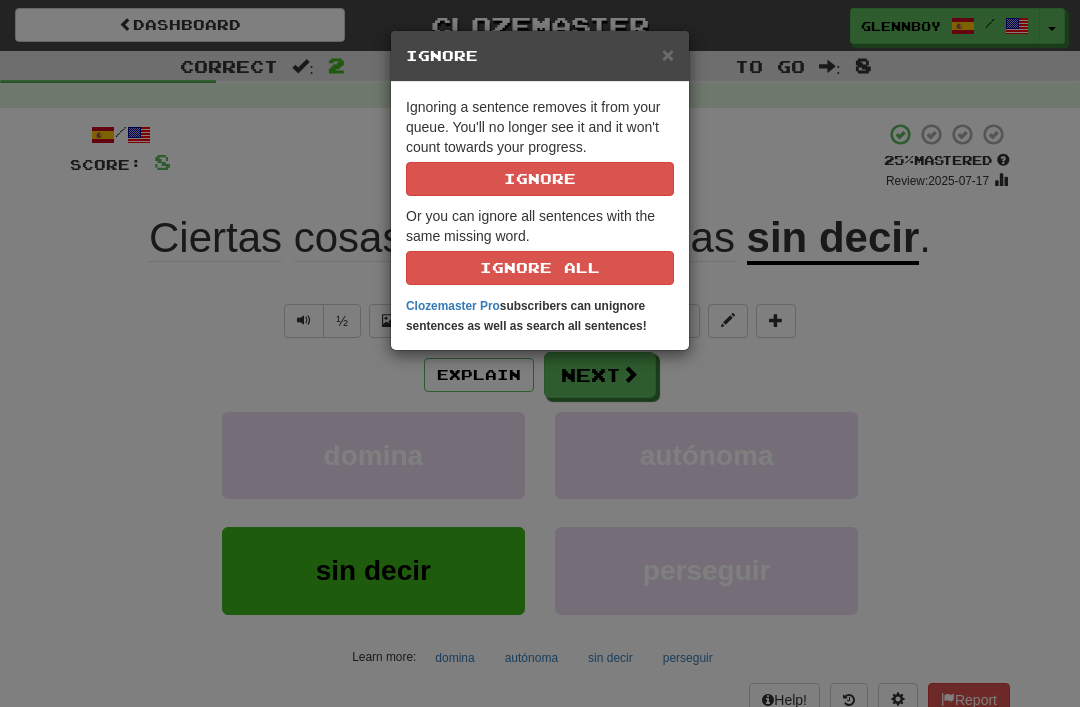 click on "Ignore" at bounding box center [540, 179] 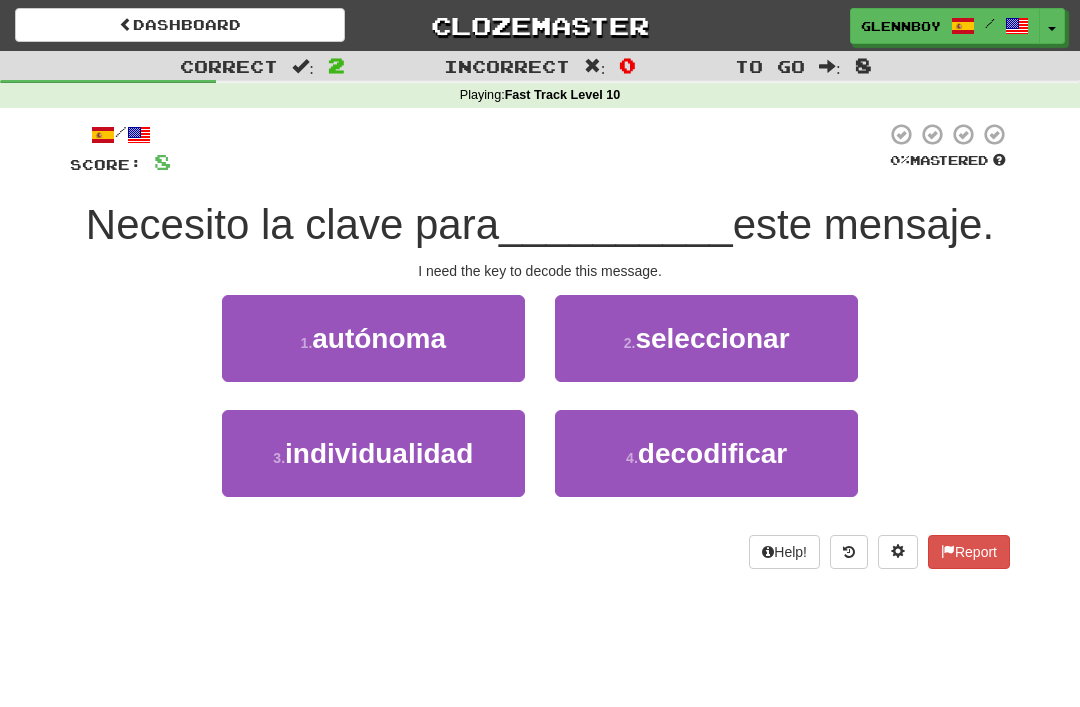 click on "decodificar" at bounding box center (712, 453) 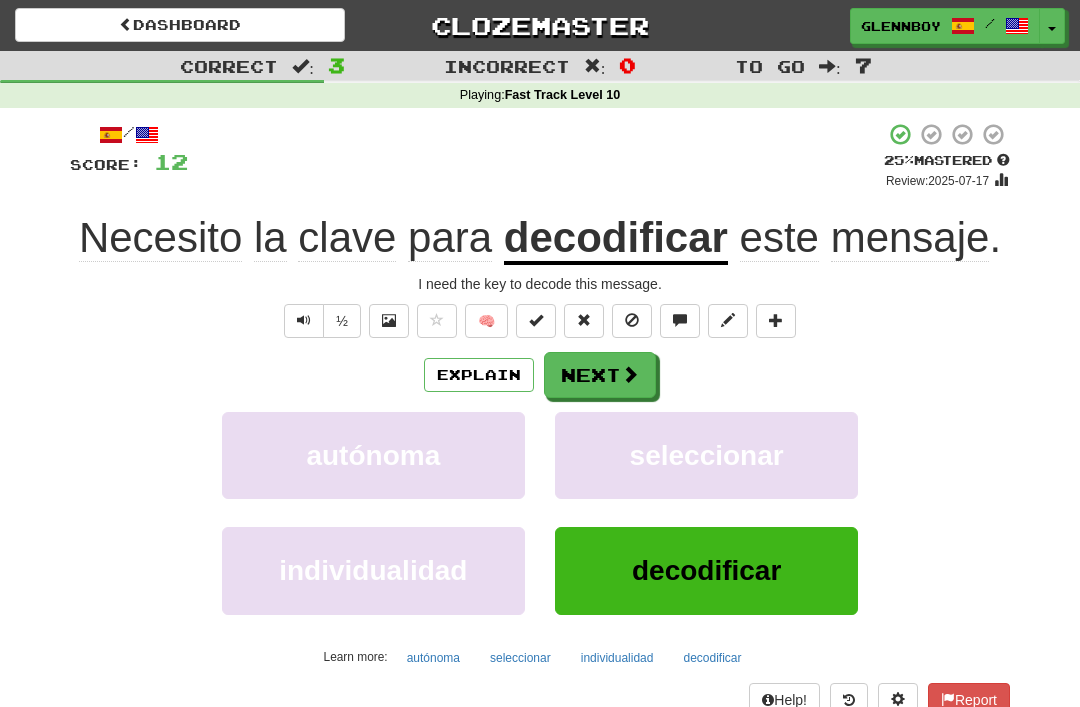 click at bounding box center (632, 320) 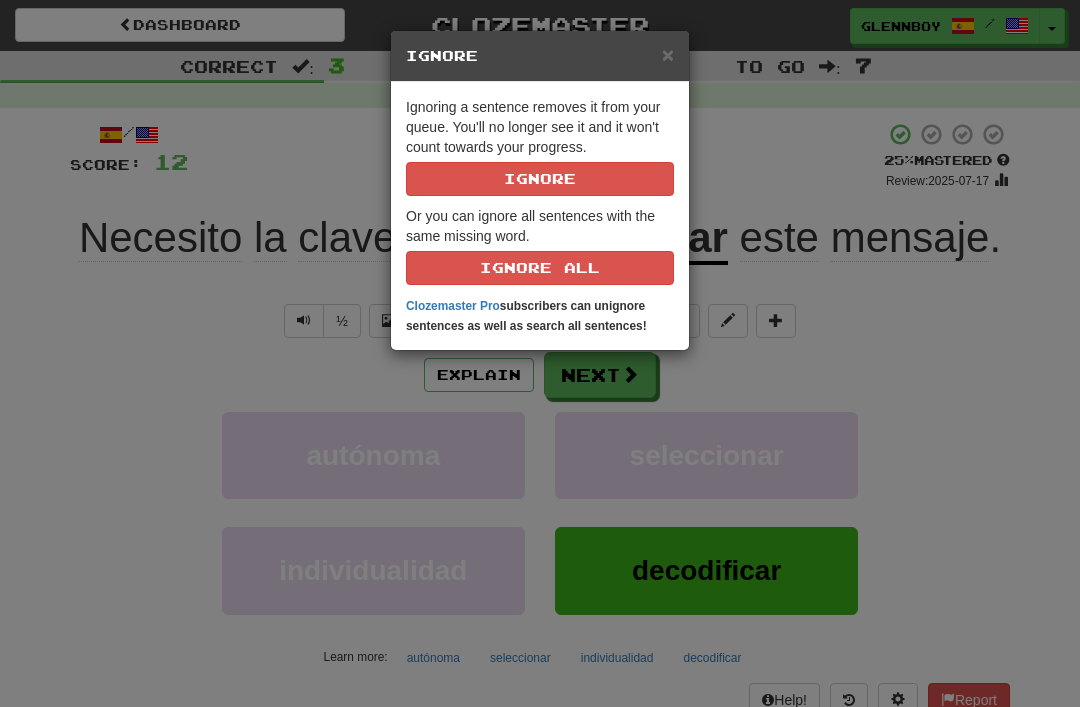 click on "Ignore" at bounding box center (540, 179) 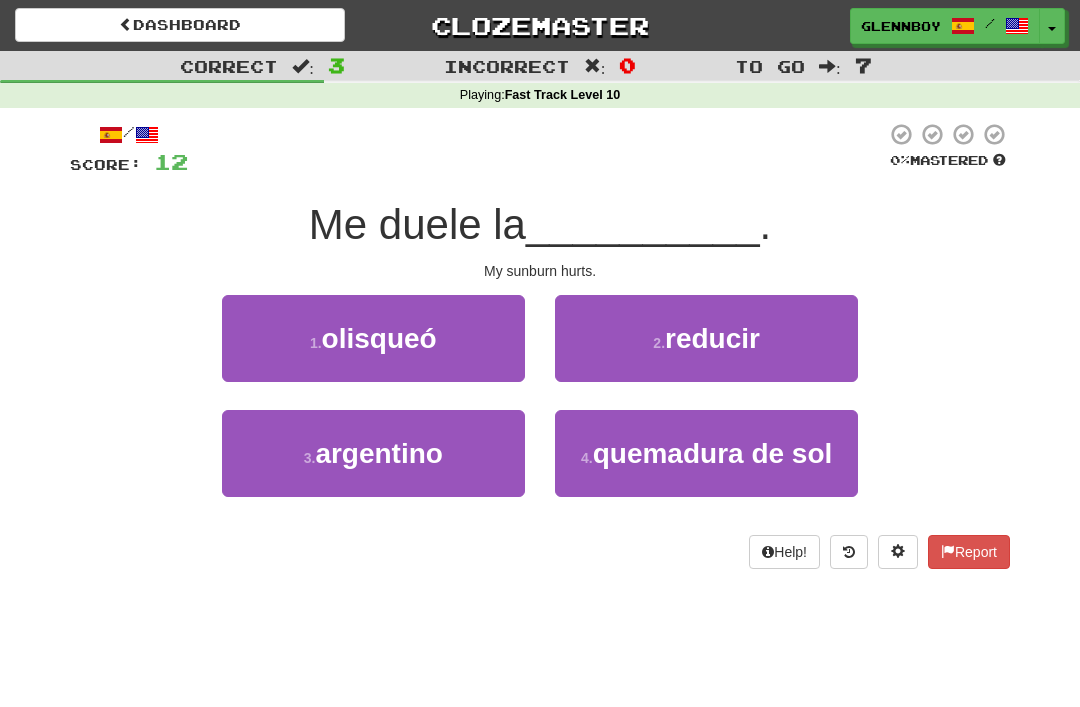 click on "quemadura de sol" at bounding box center [713, 453] 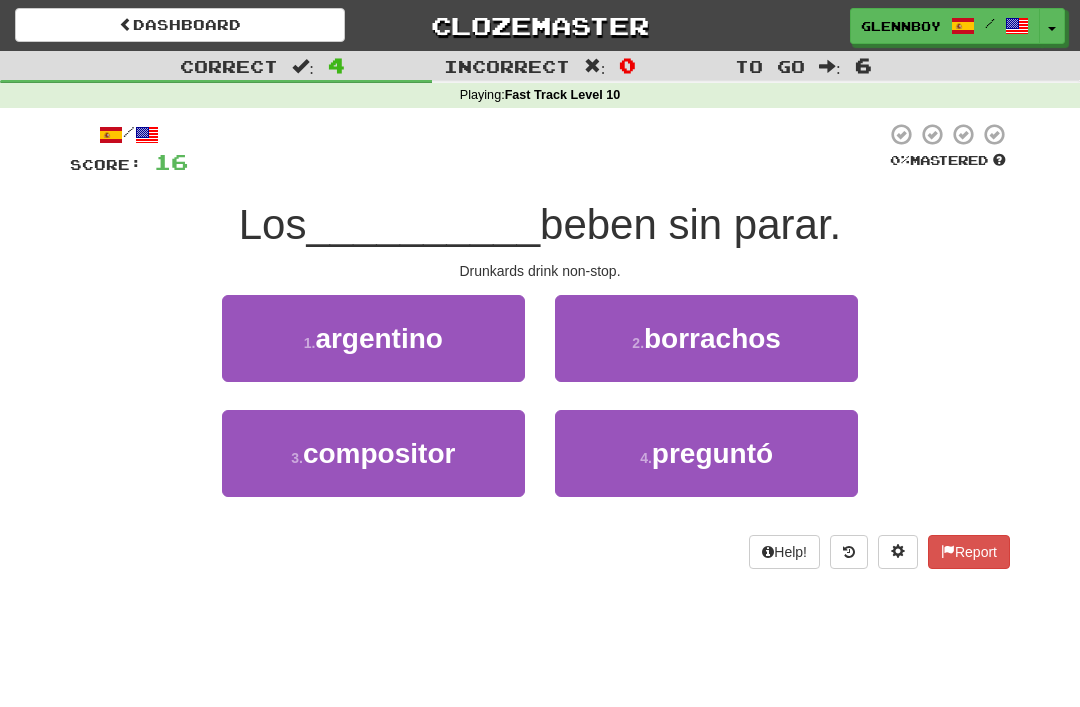 click at bounding box center (849, 552) 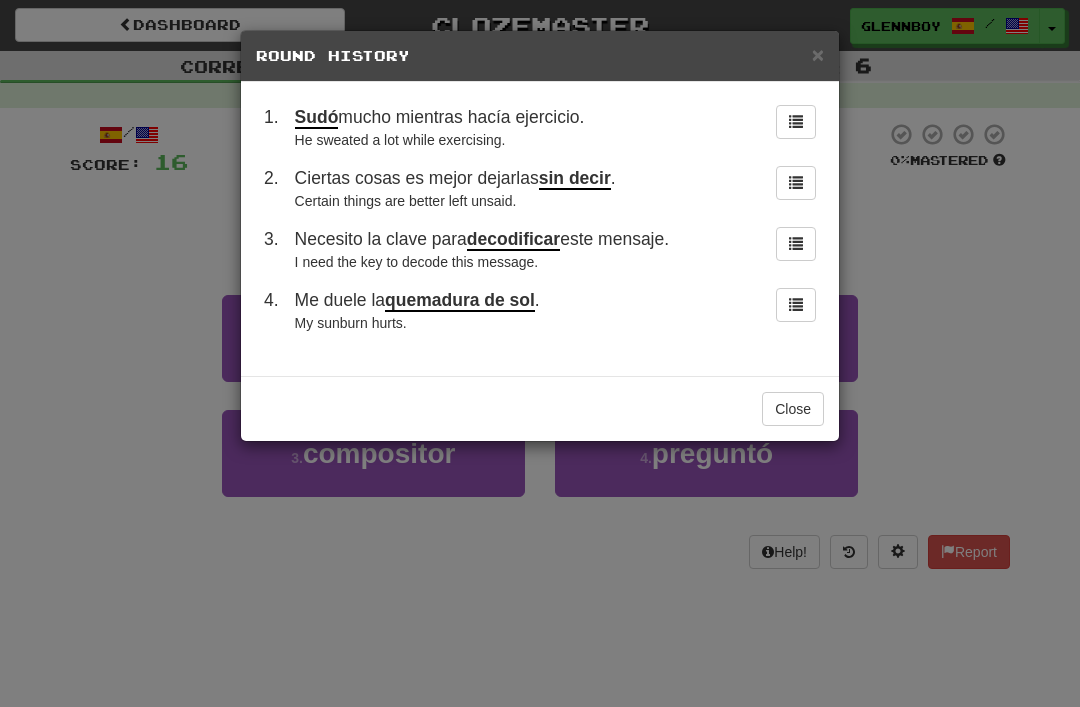 click on "Close" at bounding box center [793, 409] 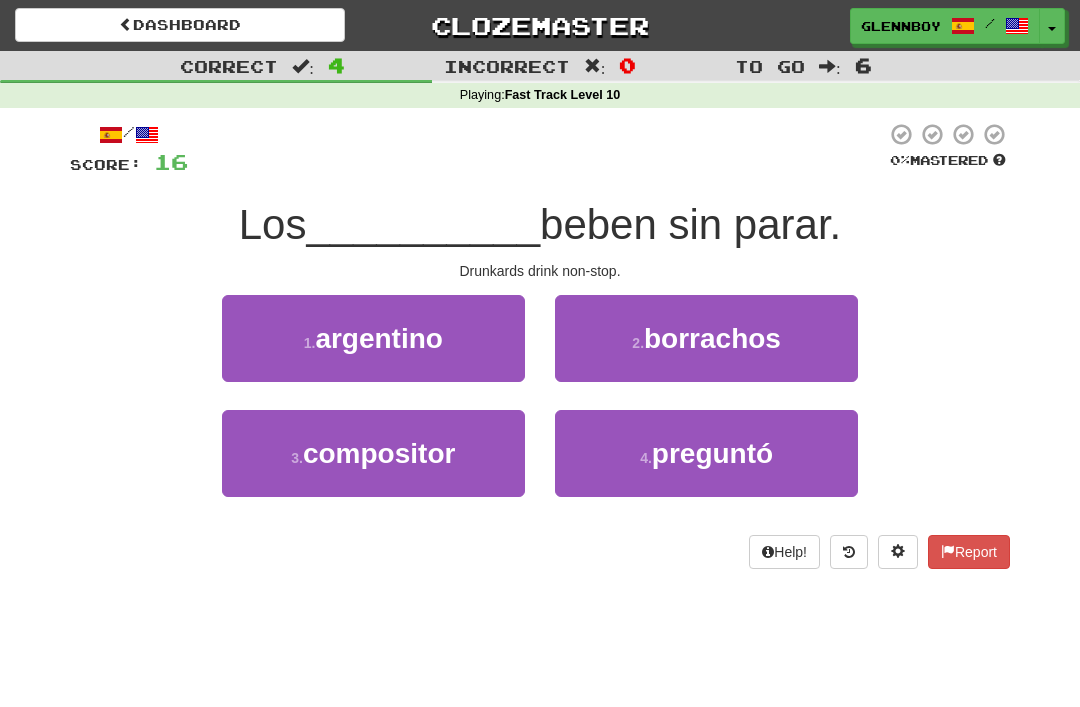 click on "borrachos" at bounding box center (712, 338) 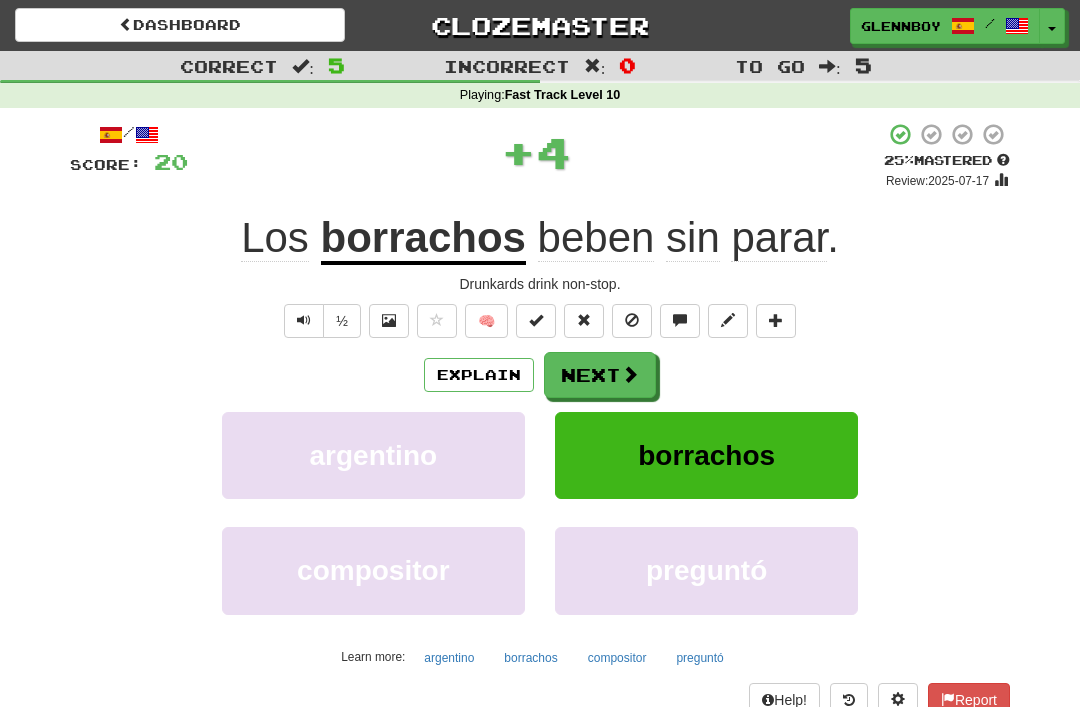 click at bounding box center [632, 320] 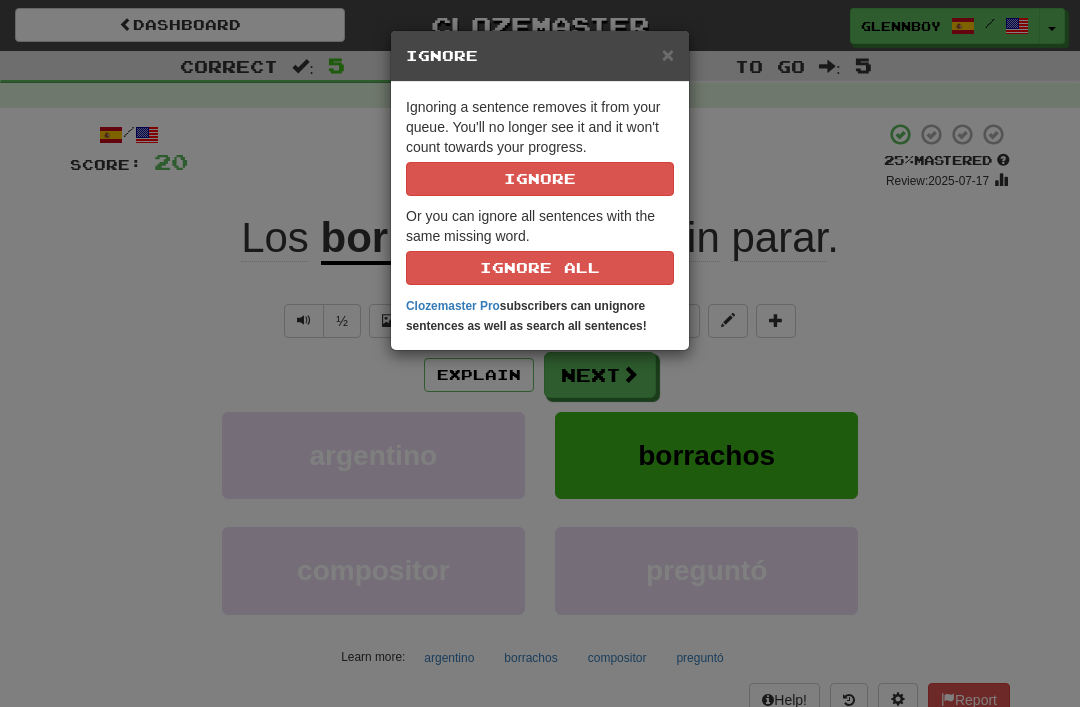 click on "Ignore" at bounding box center (540, 179) 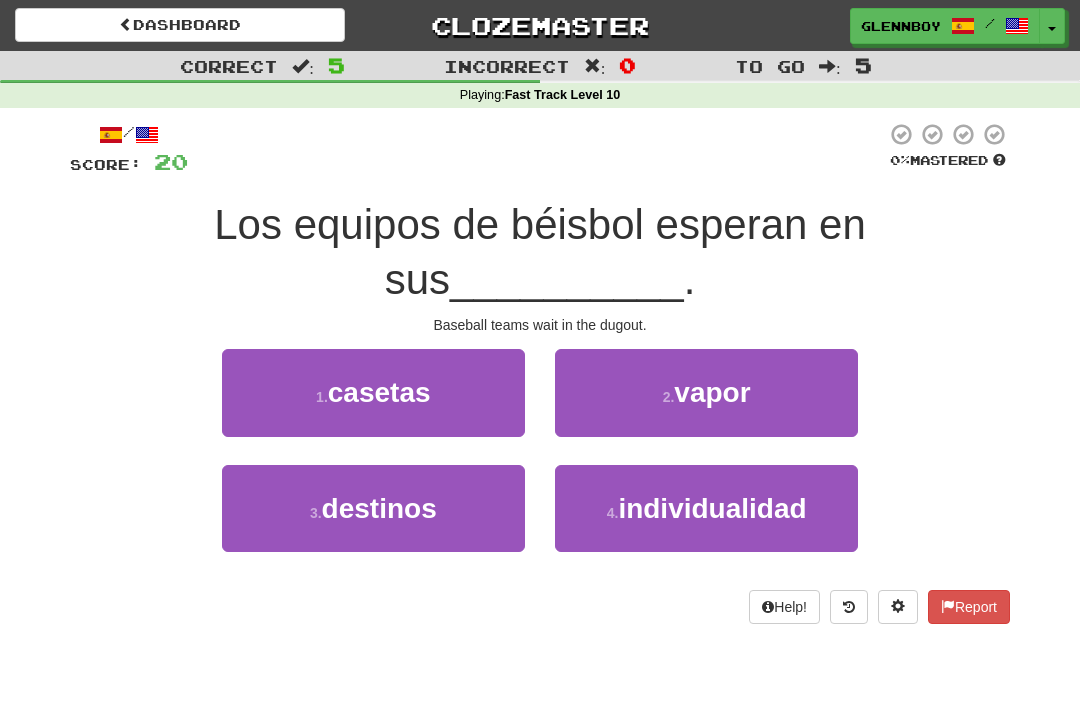 click on "casetas" at bounding box center [379, 392] 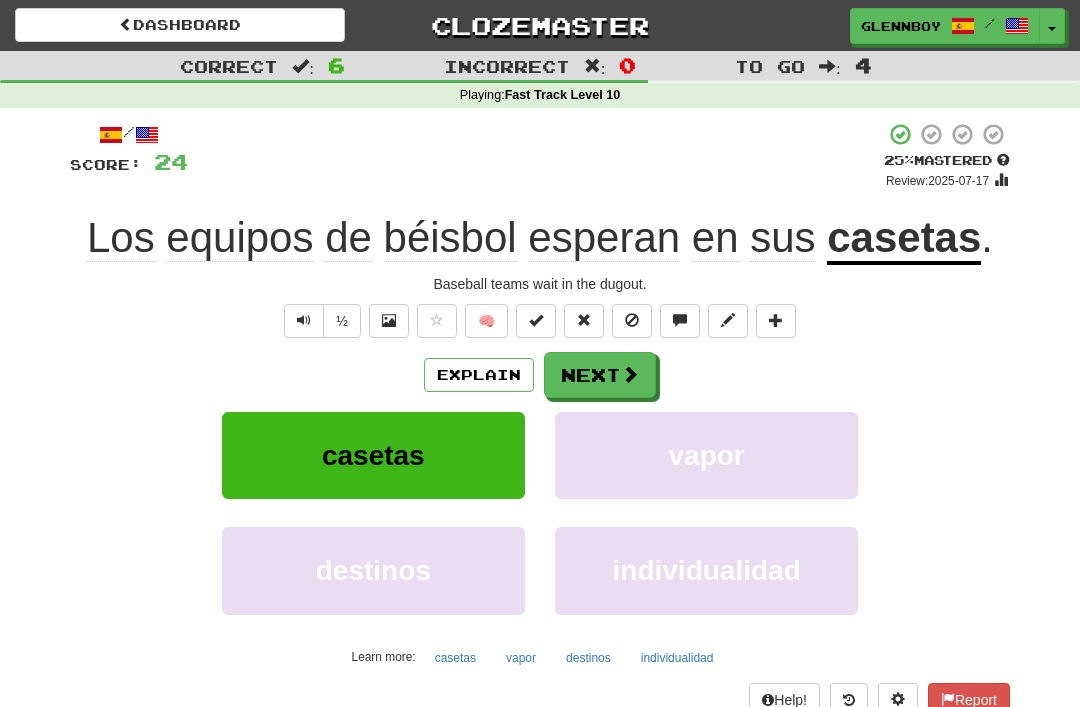 click at bounding box center [632, 321] 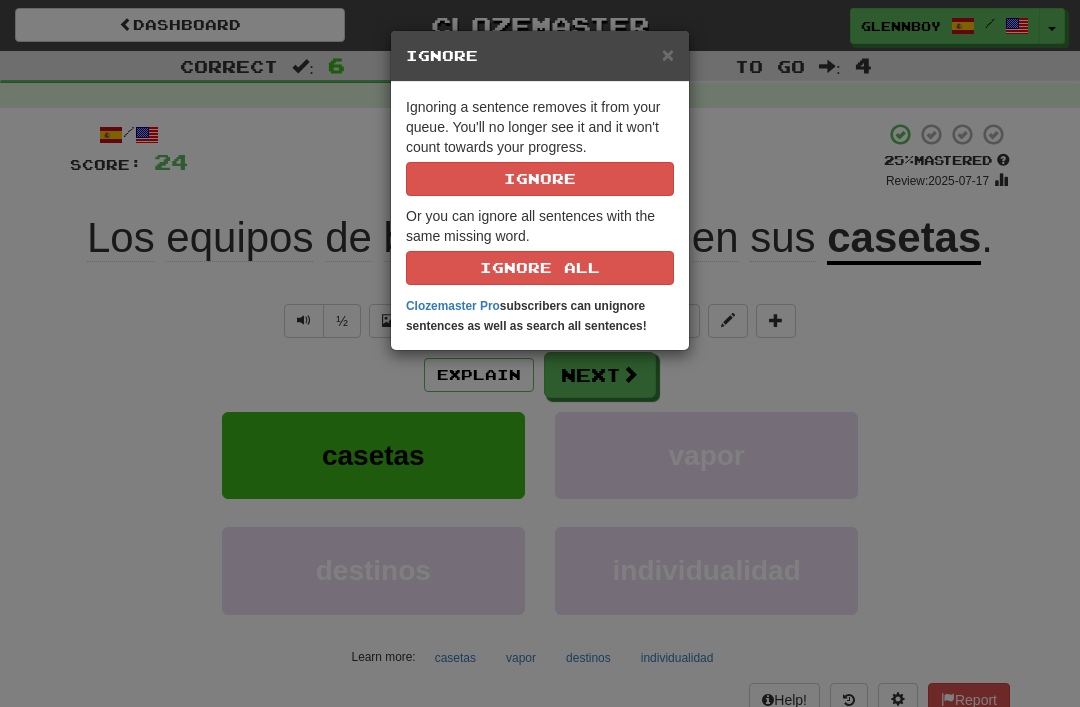 click on "Ignore" at bounding box center (540, 179) 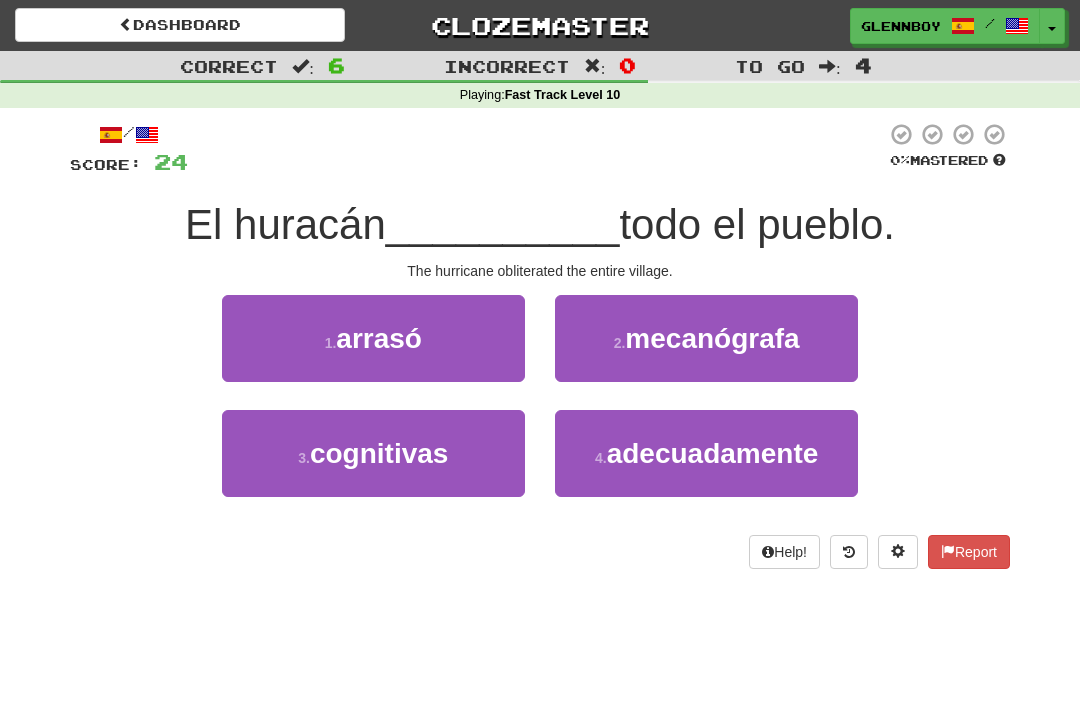 click on "arrasó" at bounding box center (379, 338) 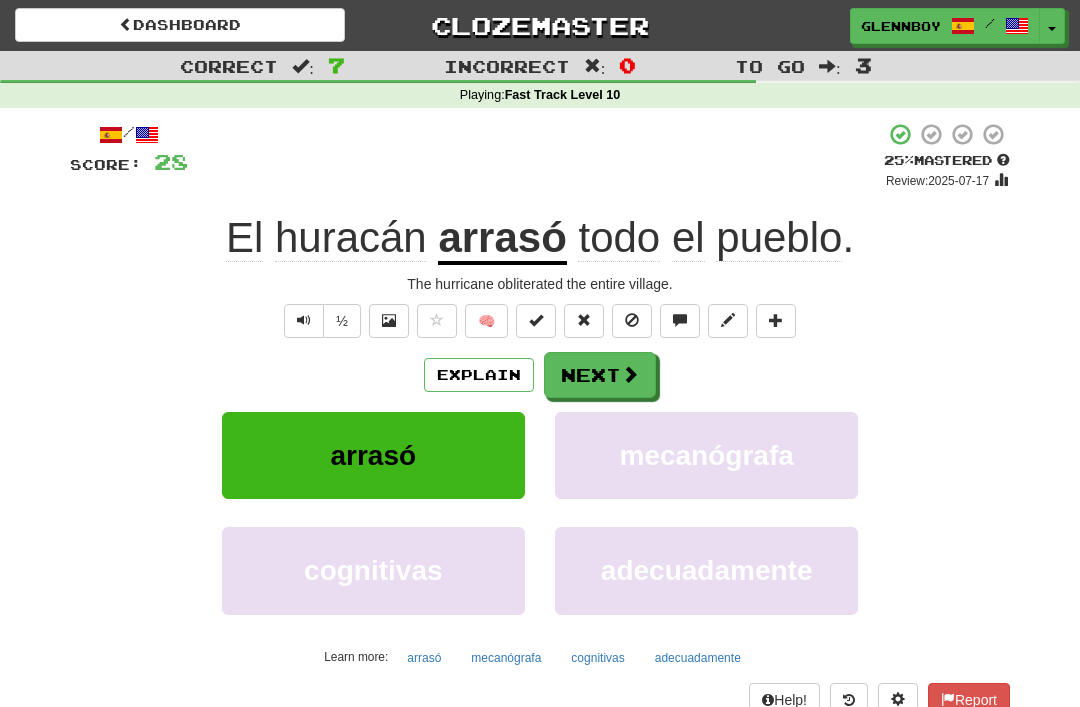 click at bounding box center (680, 321) 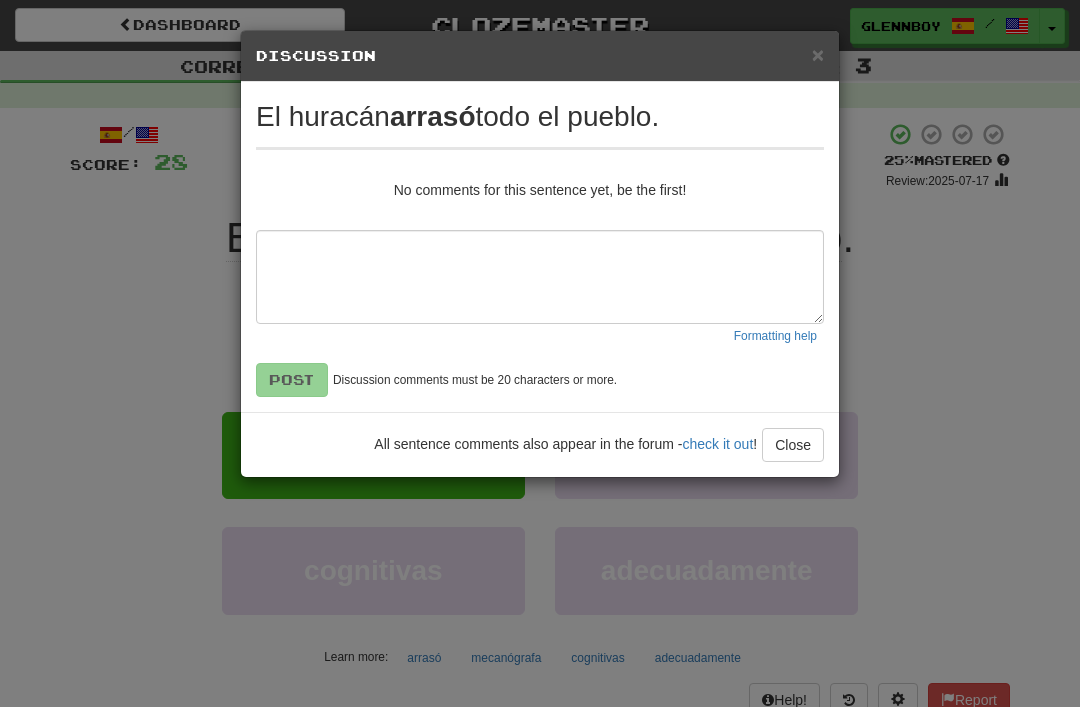 click on "× Discussion View in the forum El huracán arrasó todo el pueblo. No comments for this sentence yet, be the first! Formatting help Post Discussion comments must be 20 characters or more. All sentence comments also appear in the forum - check it out ! Close Loading ..." at bounding box center (540, 353) 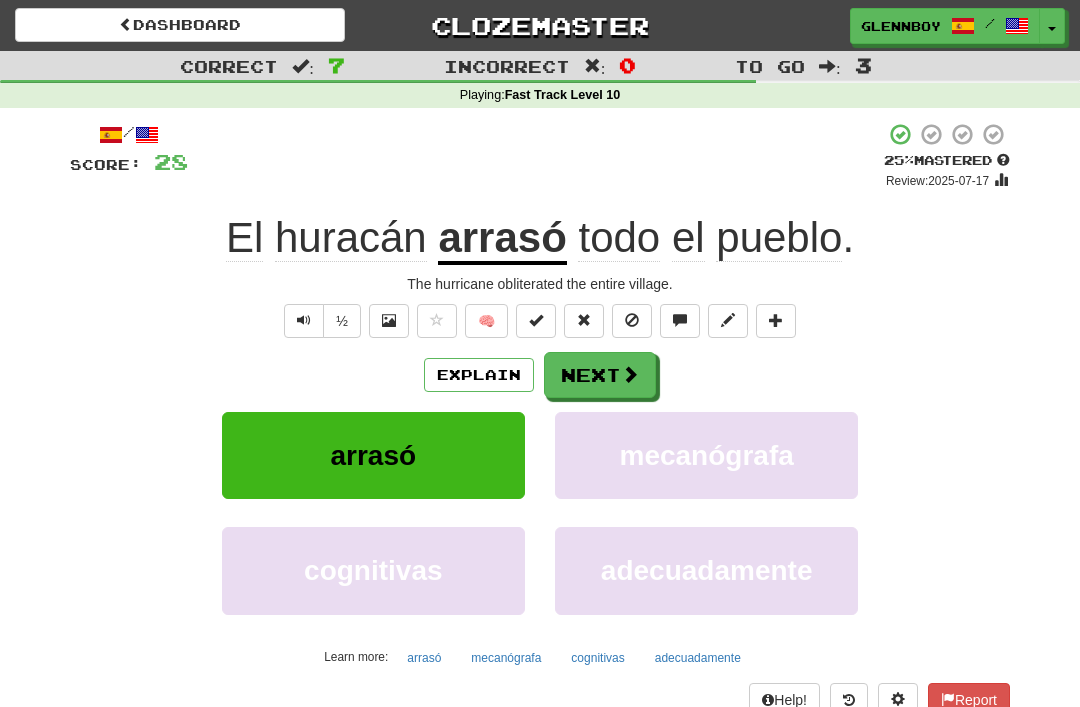 click at bounding box center (632, 320) 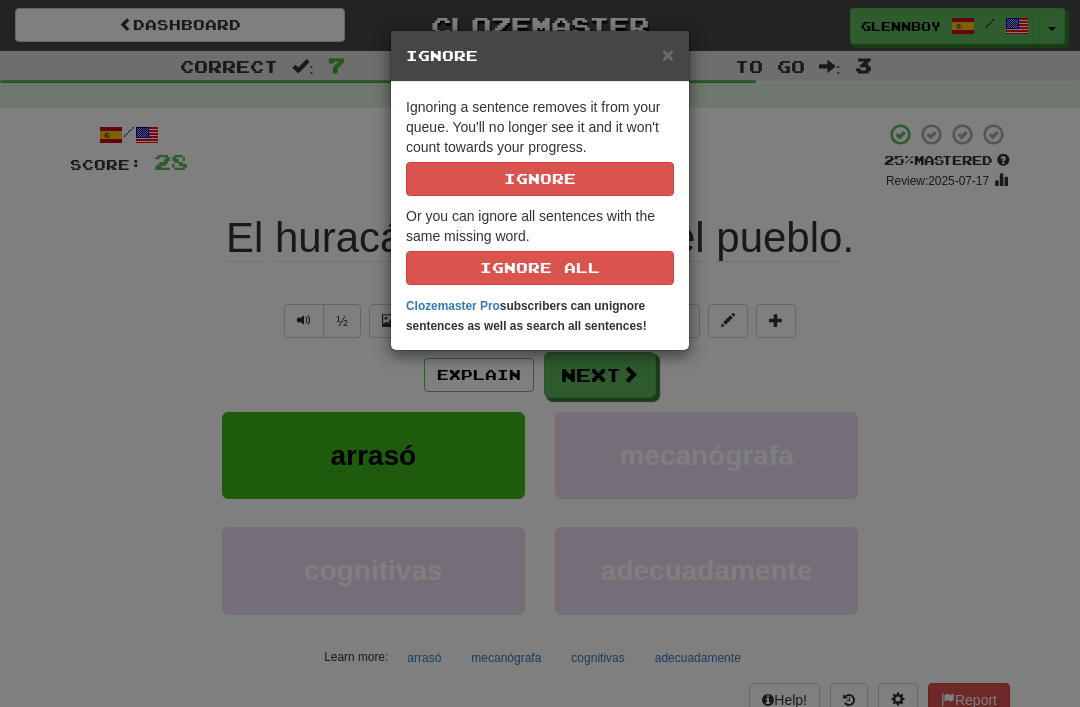 click on "Ignore" at bounding box center [540, 179] 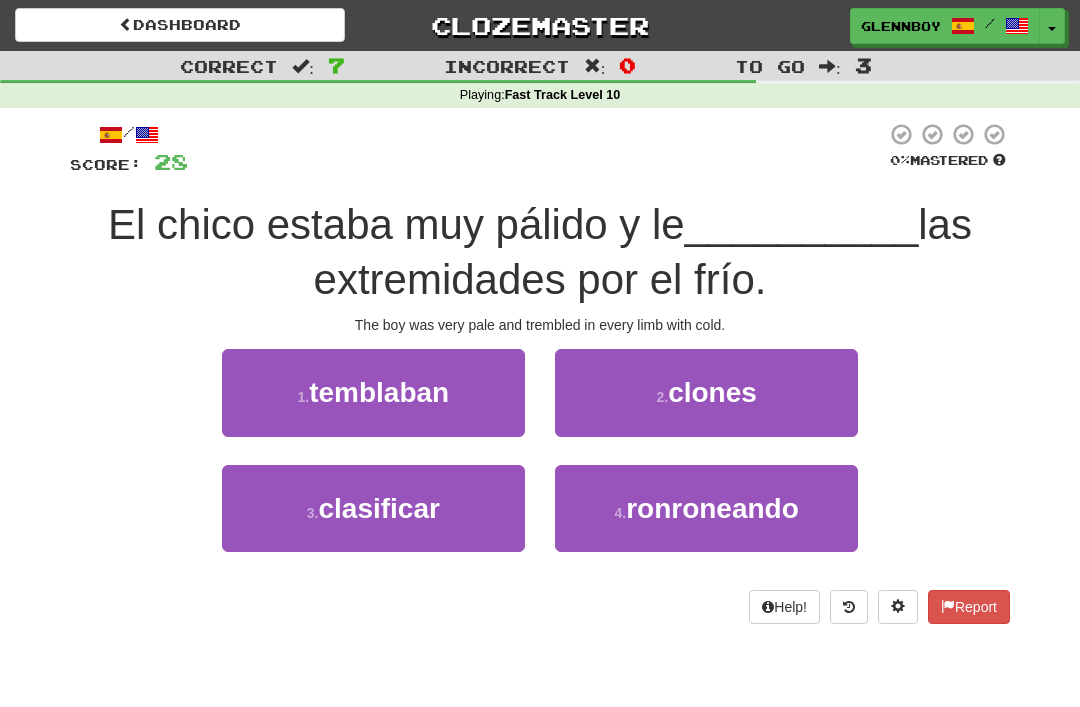 click on "temblaban" at bounding box center (379, 392) 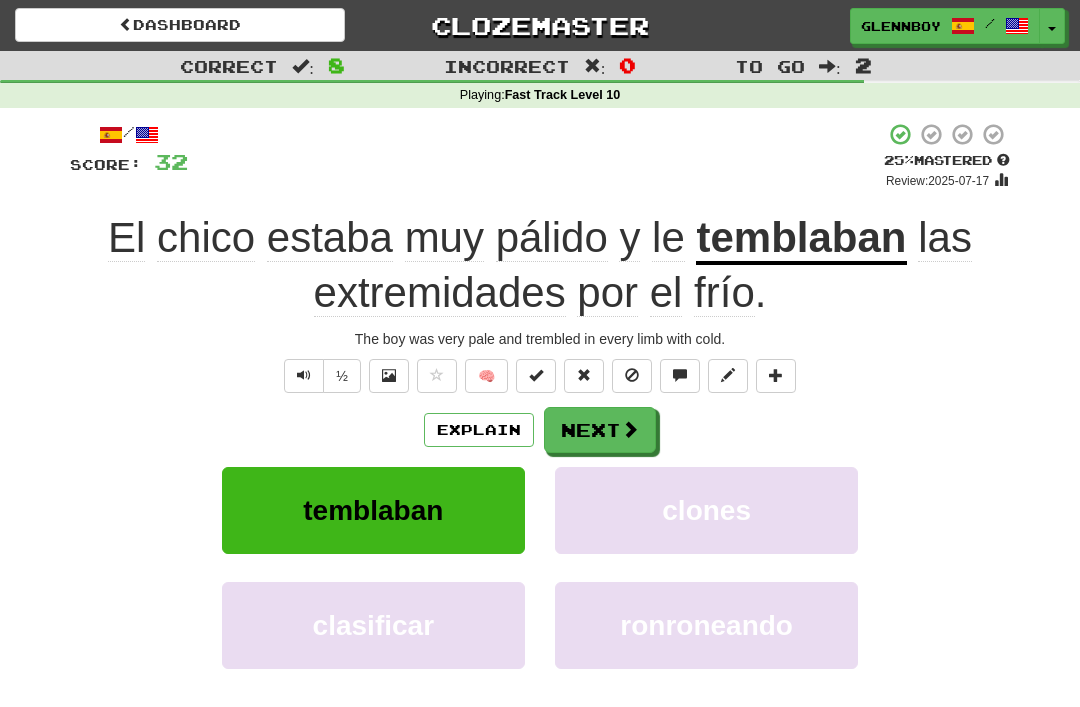 click at bounding box center (632, 375) 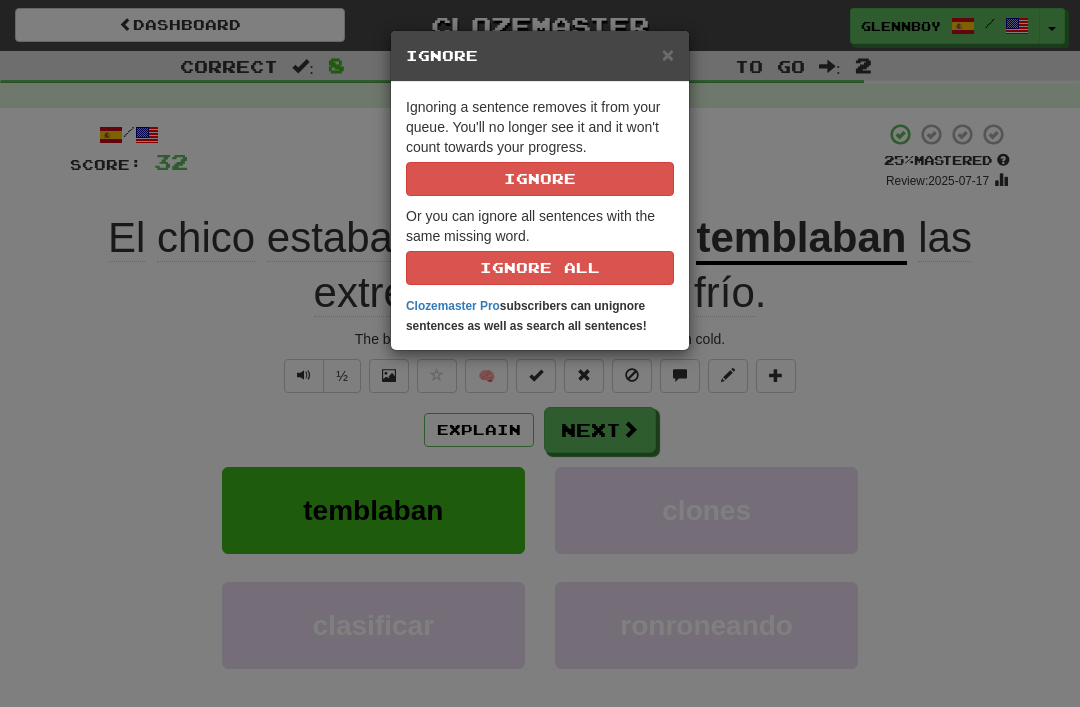 click on "Ignore" at bounding box center [540, 179] 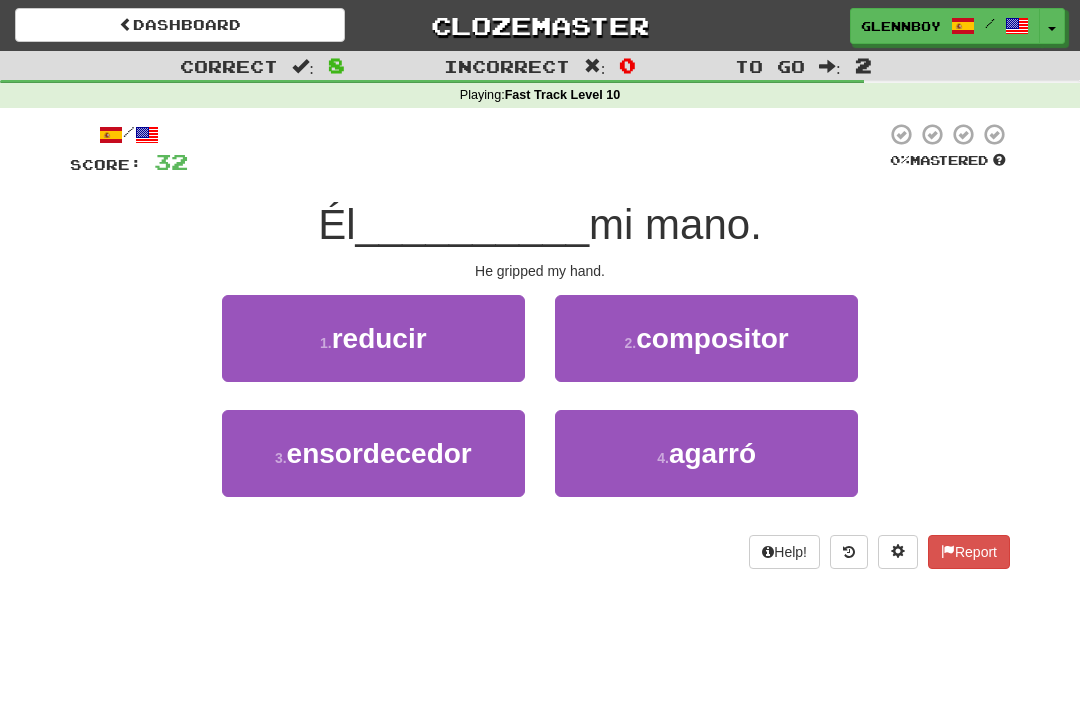 click at bounding box center (849, 552) 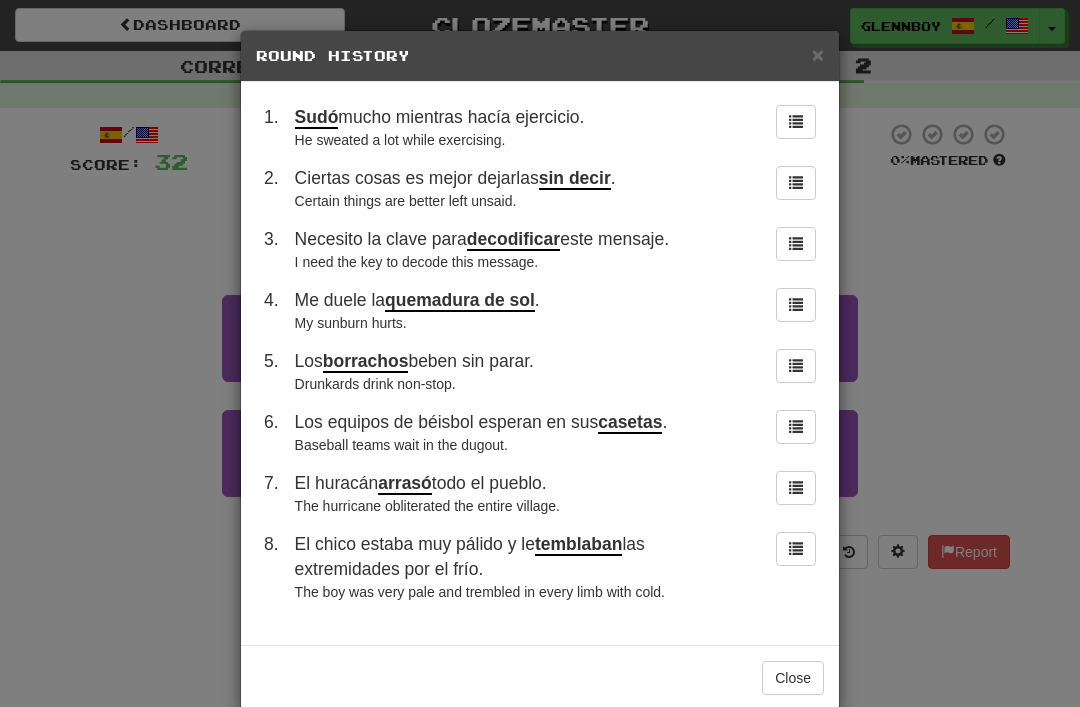 click on "Close" at bounding box center [793, 678] 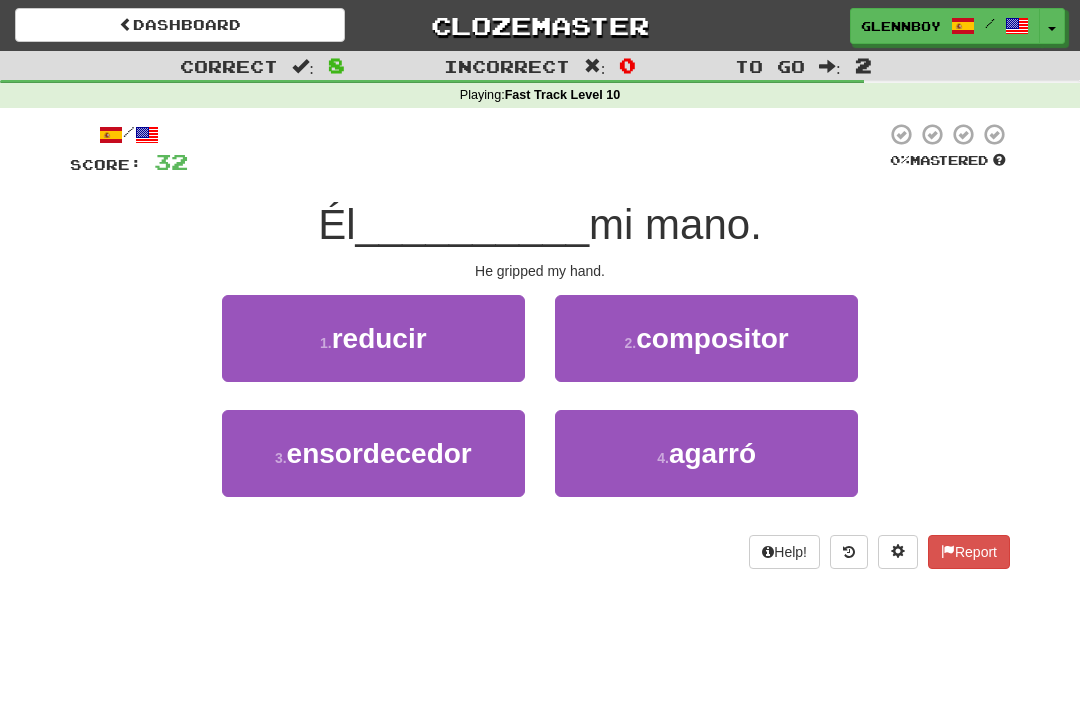 click on "agarró" at bounding box center (712, 453) 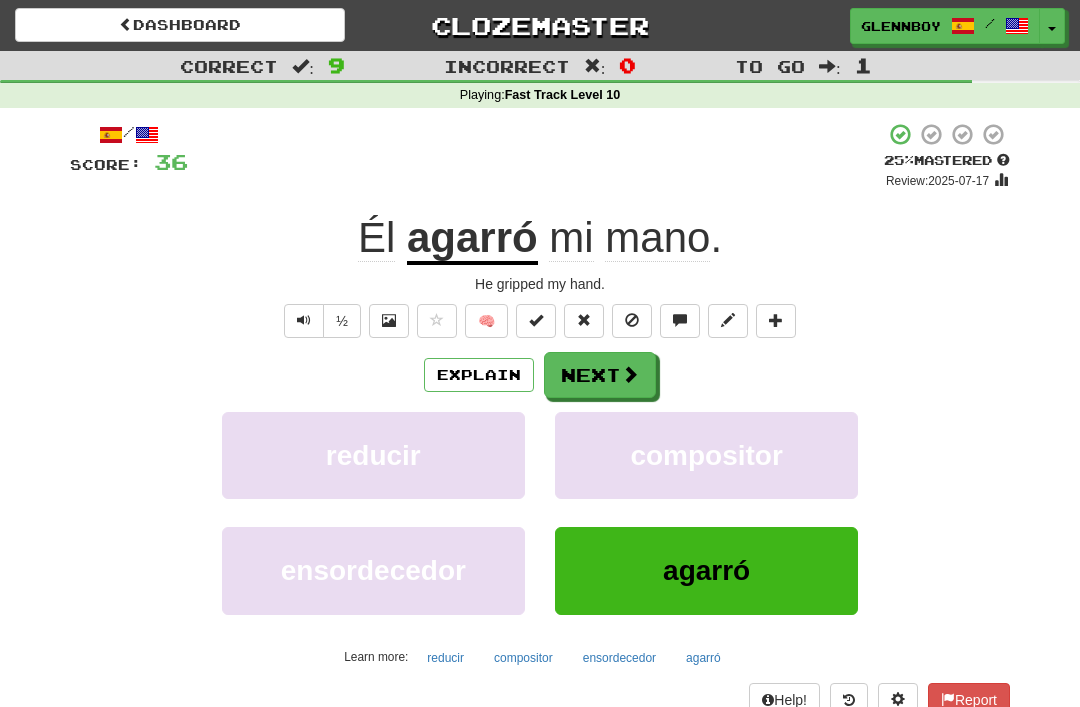 click at bounding box center (632, 321) 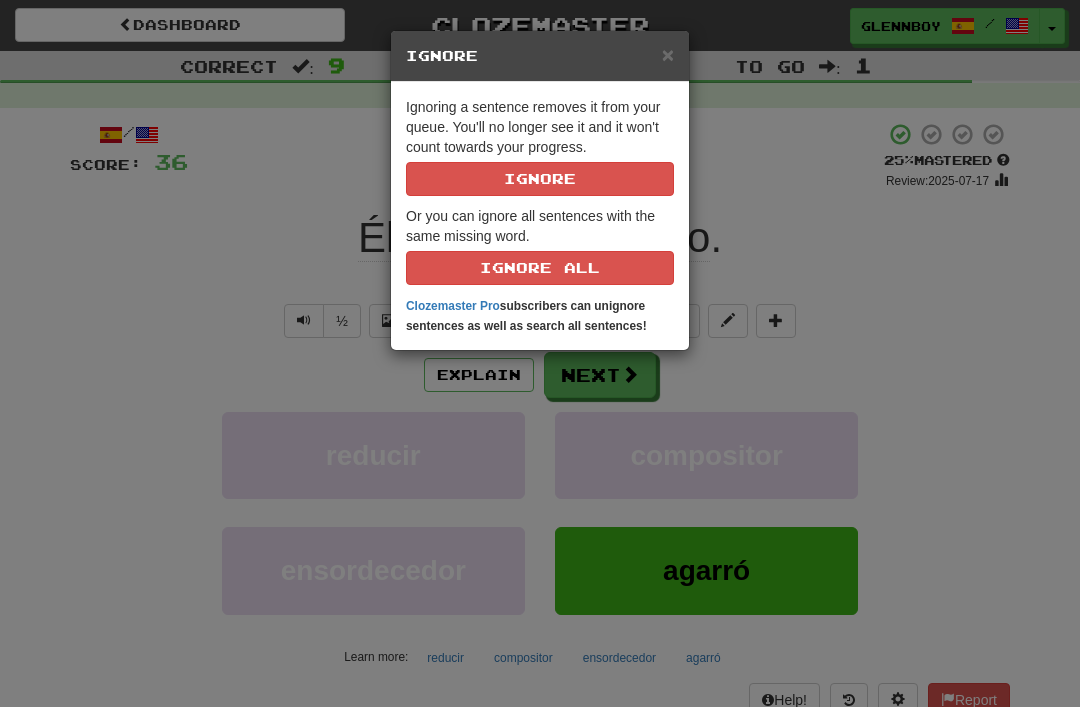 click on "Ignore" at bounding box center (540, 179) 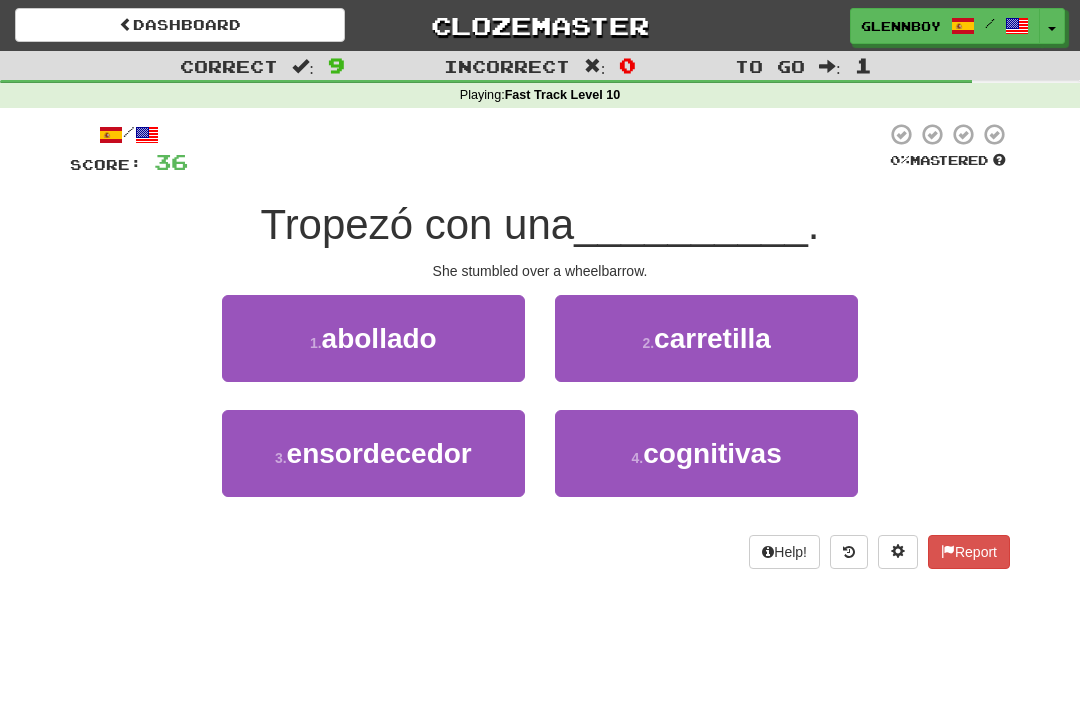 click on "carretilla" at bounding box center [712, 338] 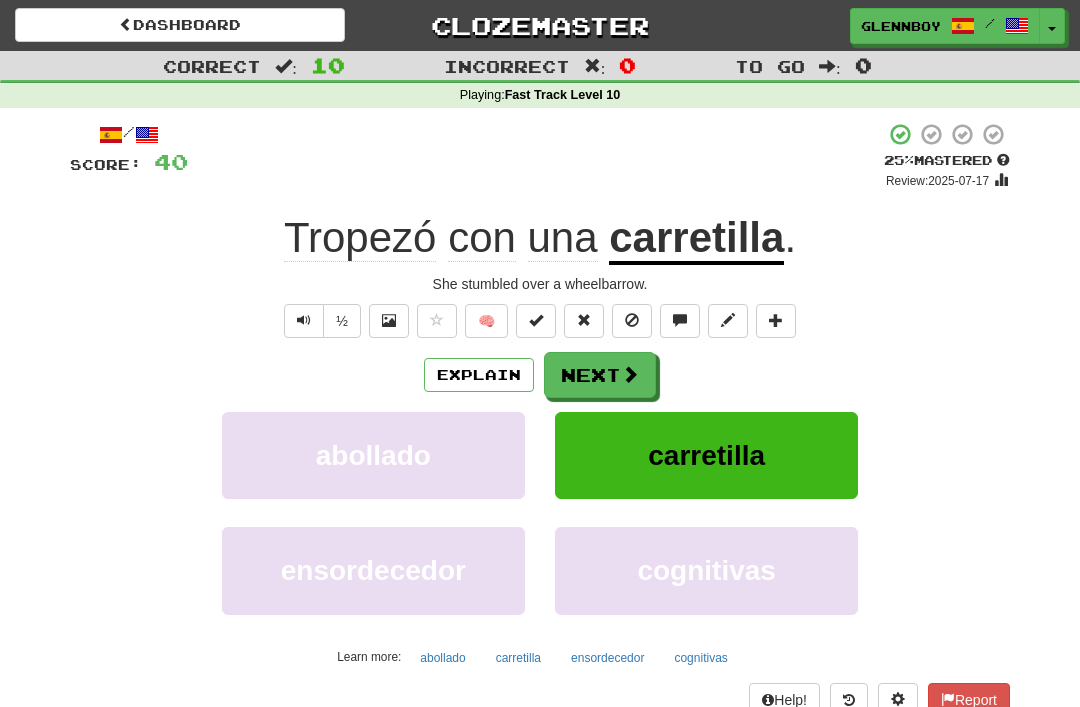 click at bounding box center (632, 320) 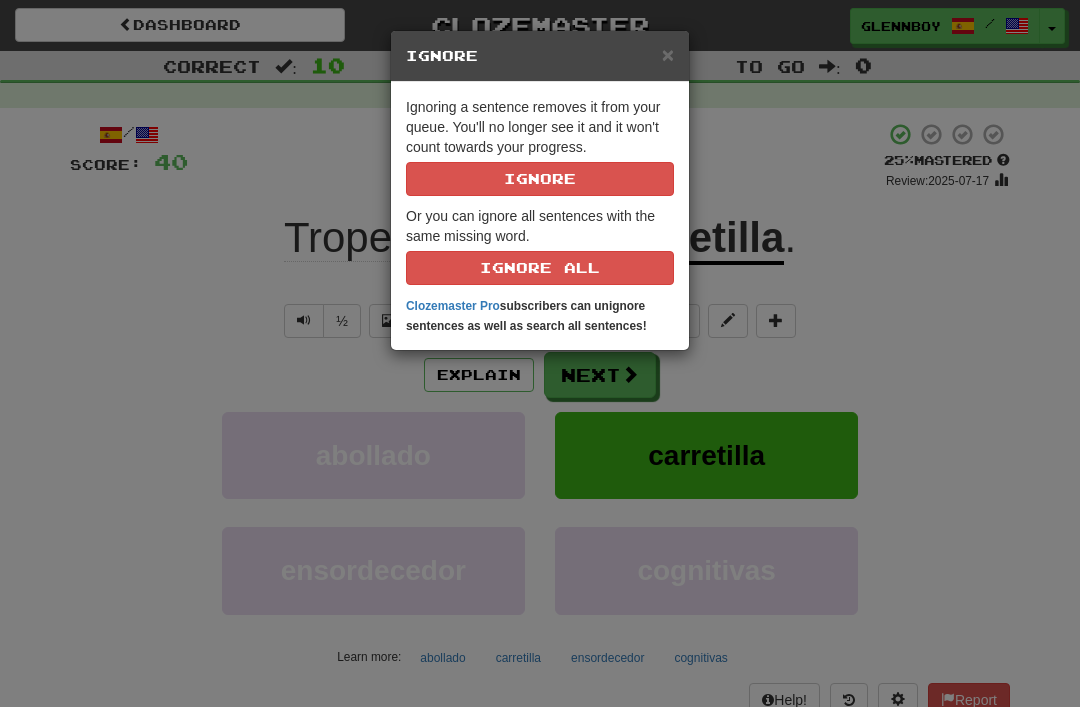click on "Ignore" at bounding box center [540, 179] 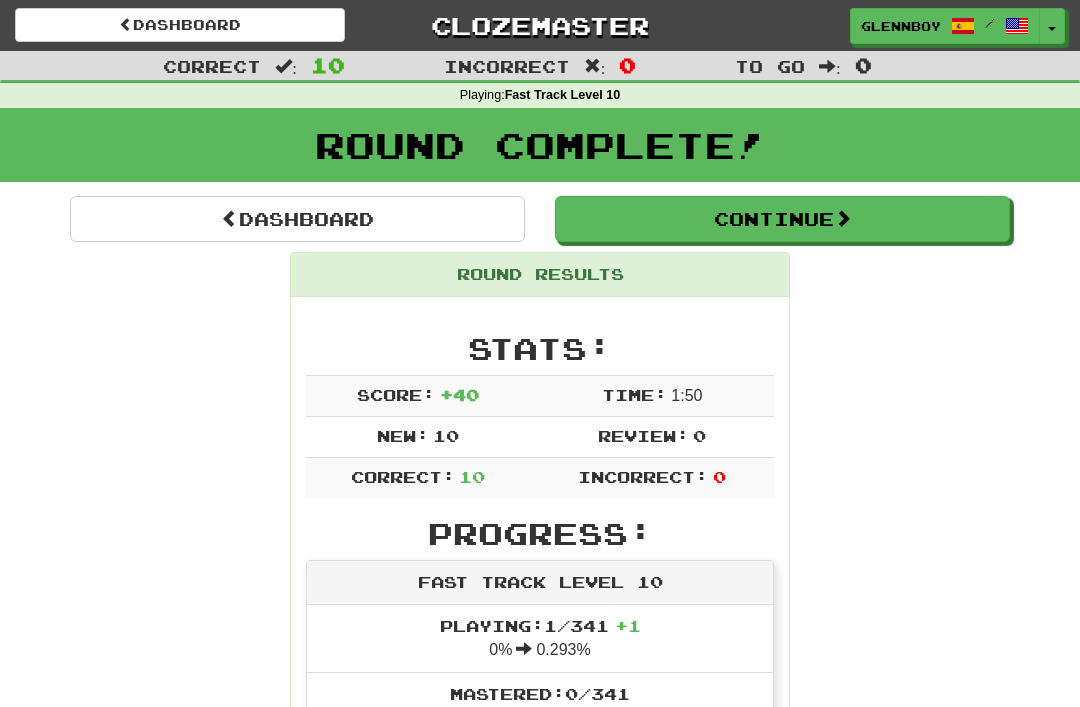 click on "Continue" at bounding box center [782, 219] 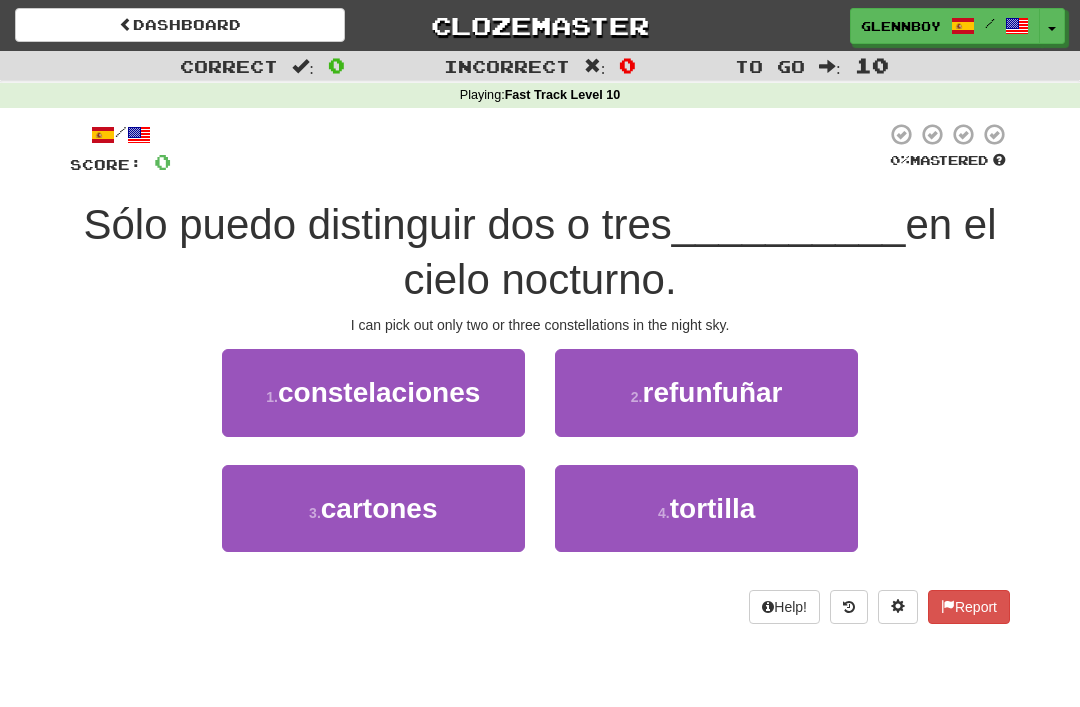 click on "constelaciones" at bounding box center [379, 392] 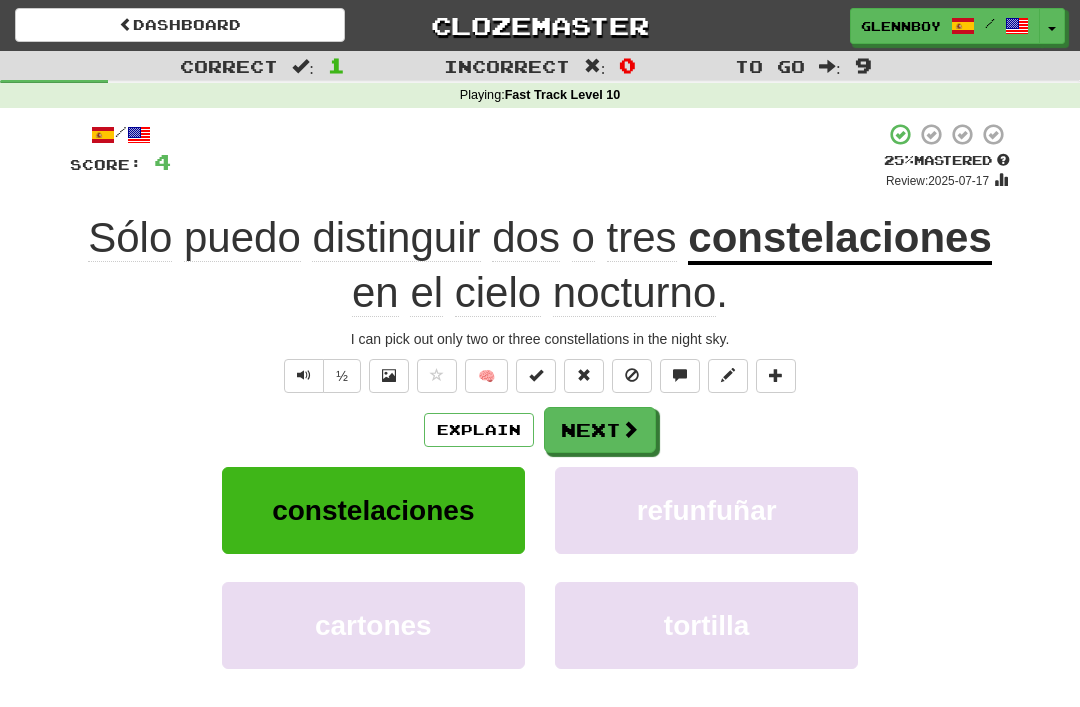 click at bounding box center (632, 375) 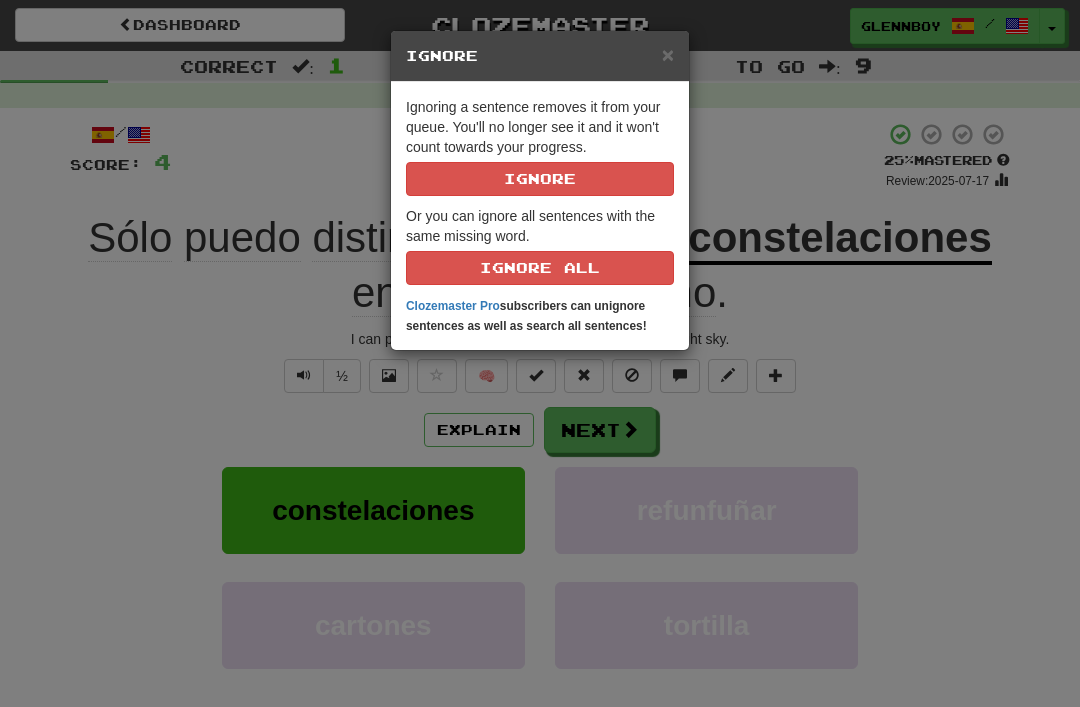 click on "Ignore" at bounding box center (540, 179) 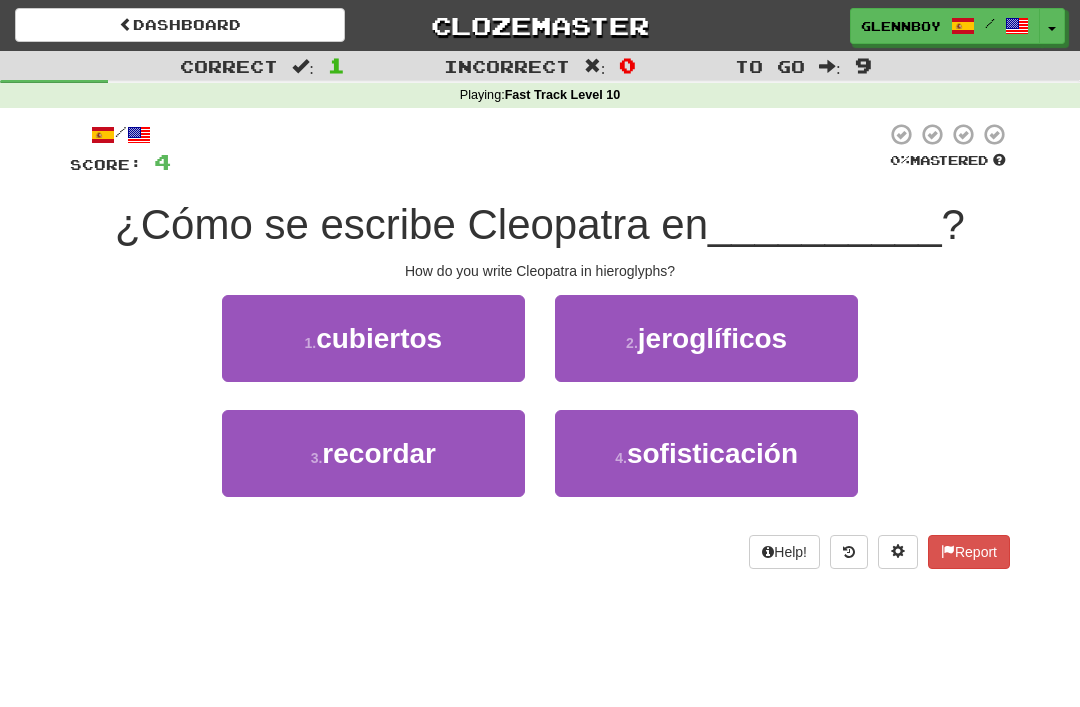 click on "jeroglíficos" at bounding box center (712, 338) 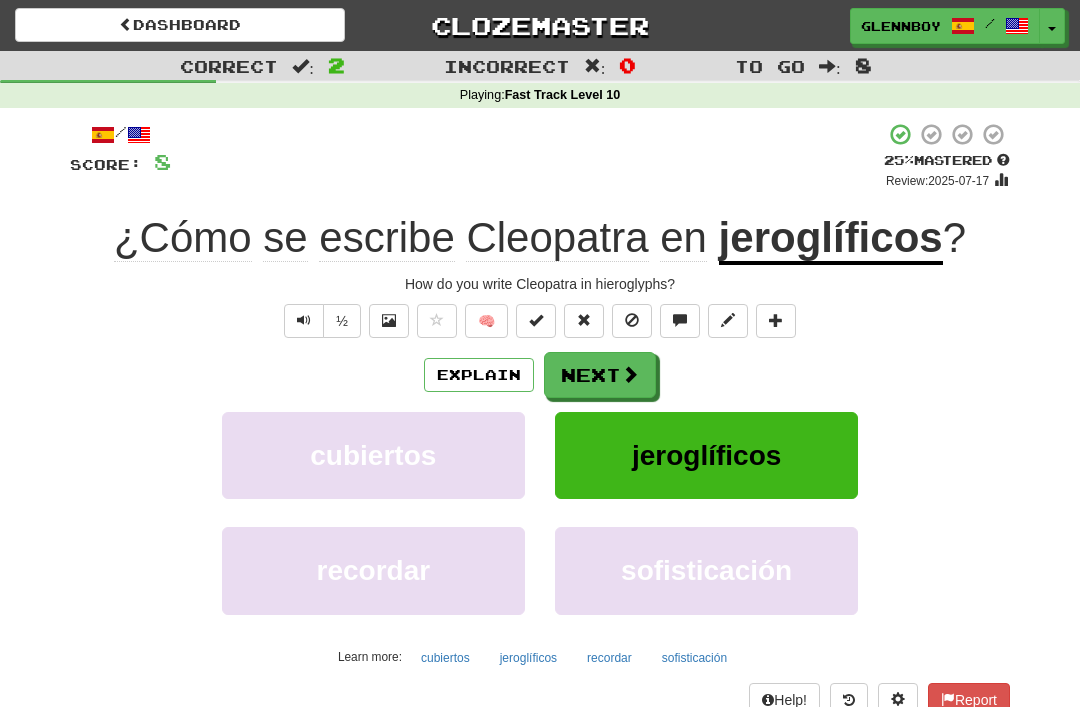 click at bounding box center [632, 320] 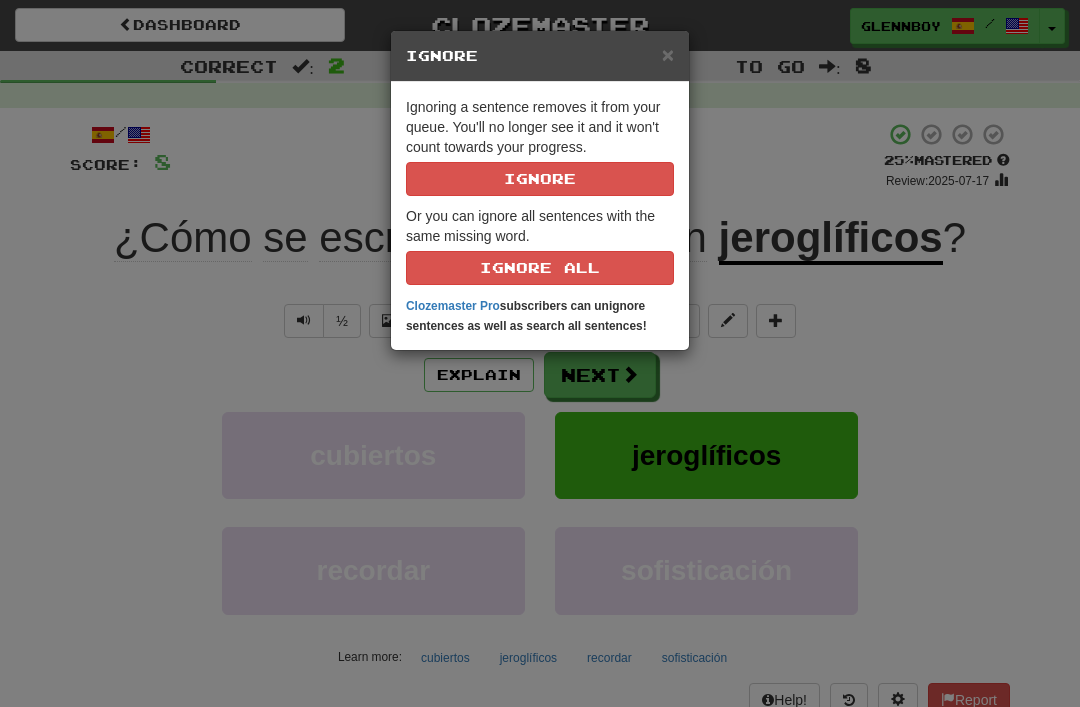 click on "Ignore" at bounding box center [540, 179] 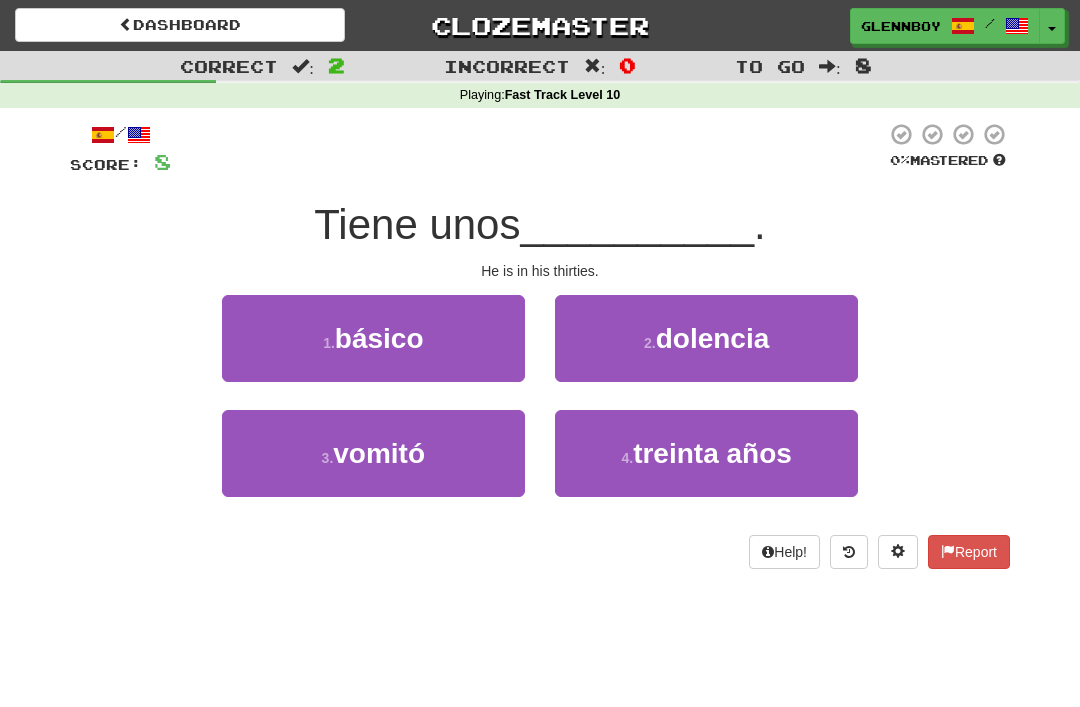 click on "treinta años" at bounding box center (712, 453) 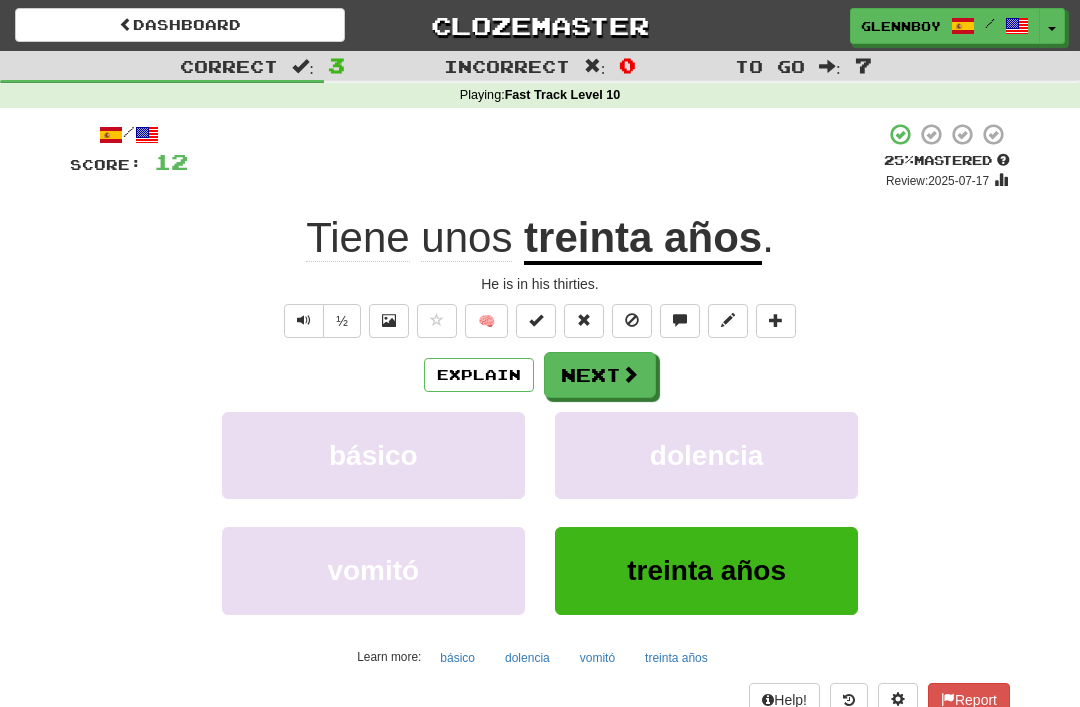 click at bounding box center [632, 320] 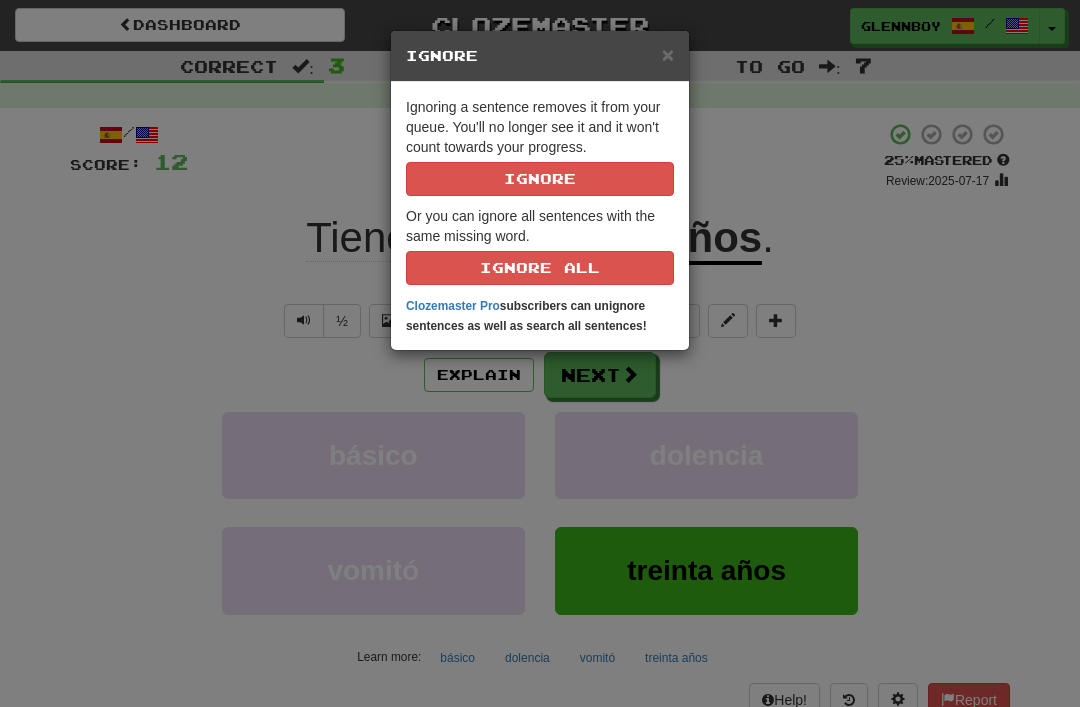 click on "Ignore" at bounding box center [540, 179] 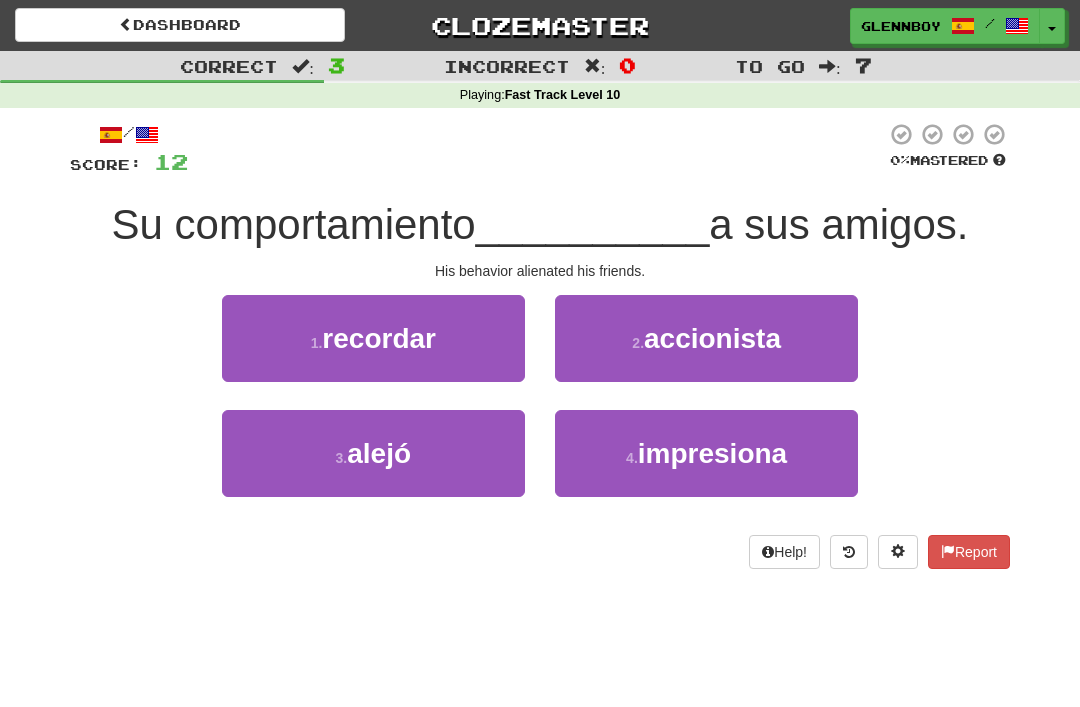 click on "alejó" at bounding box center [379, 453] 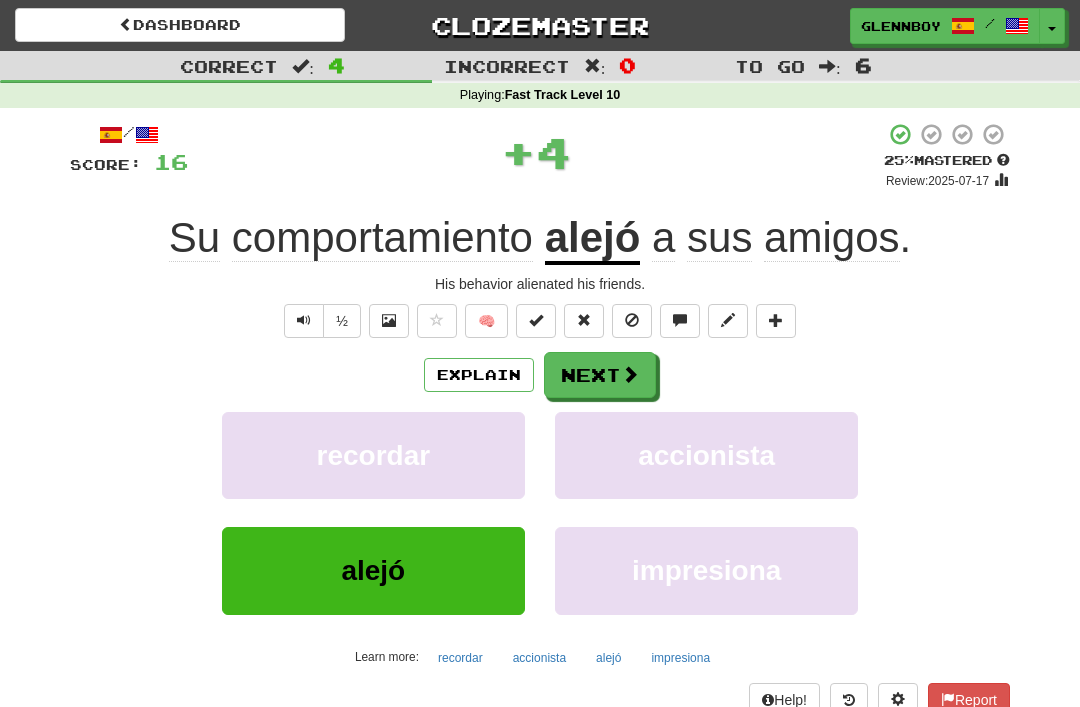 click on "Explain" at bounding box center (479, 375) 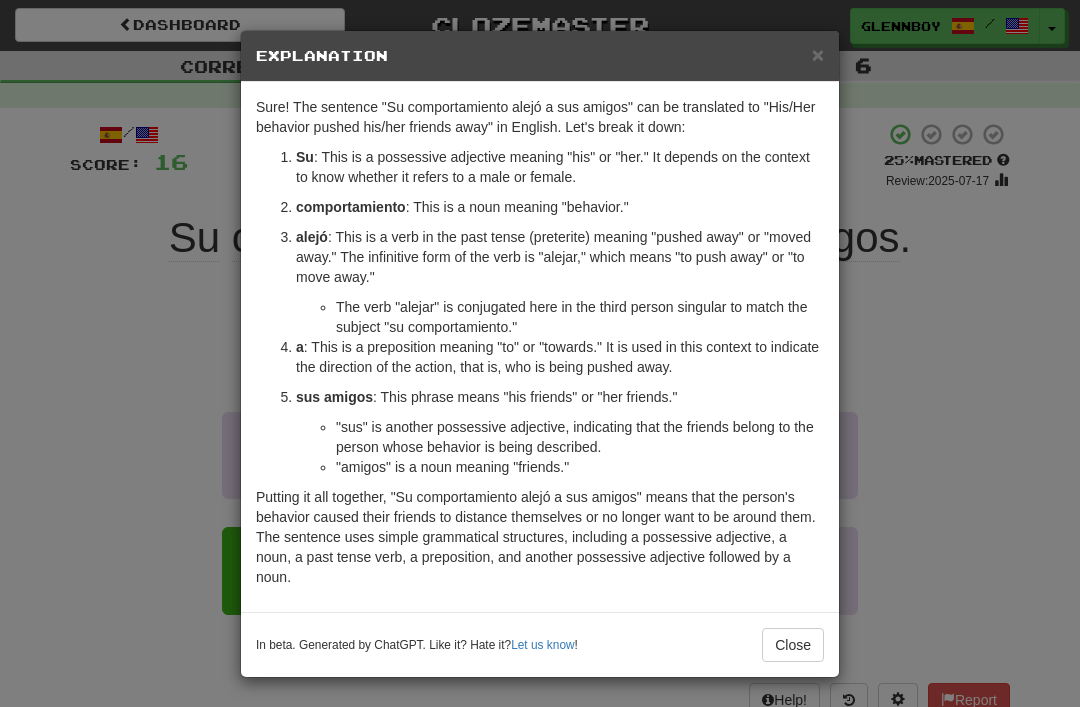 click on "×" at bounding box center [818, 54] 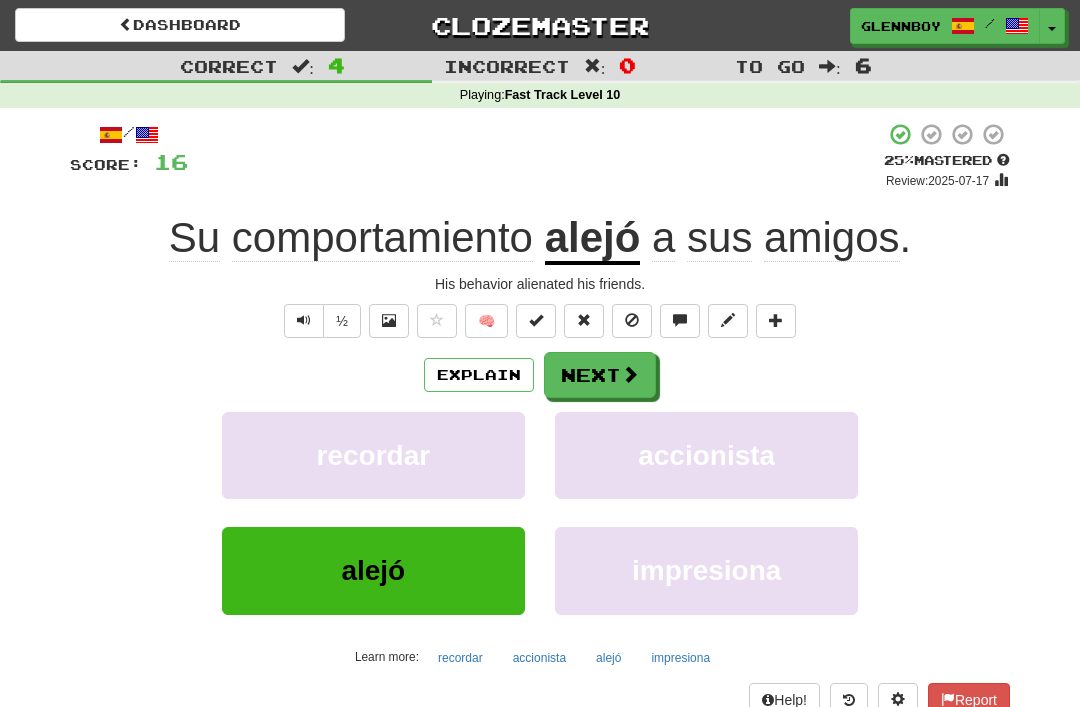 click at bounding box center (632, 320) 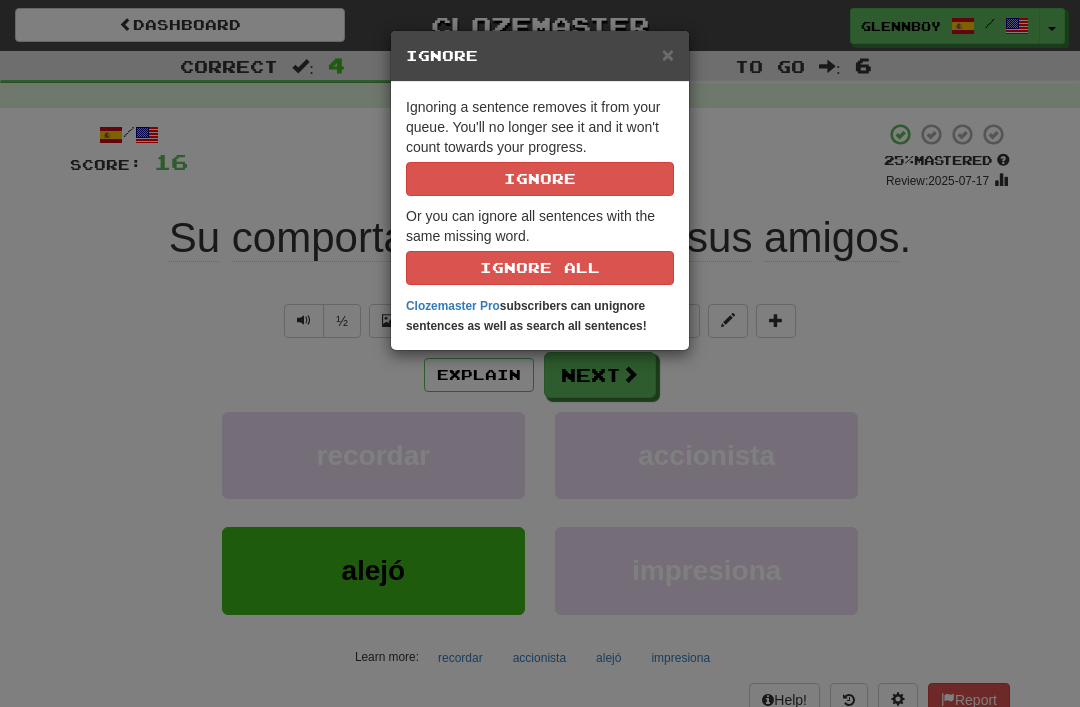 click on "Ignore" at bounding box center (540, 179) 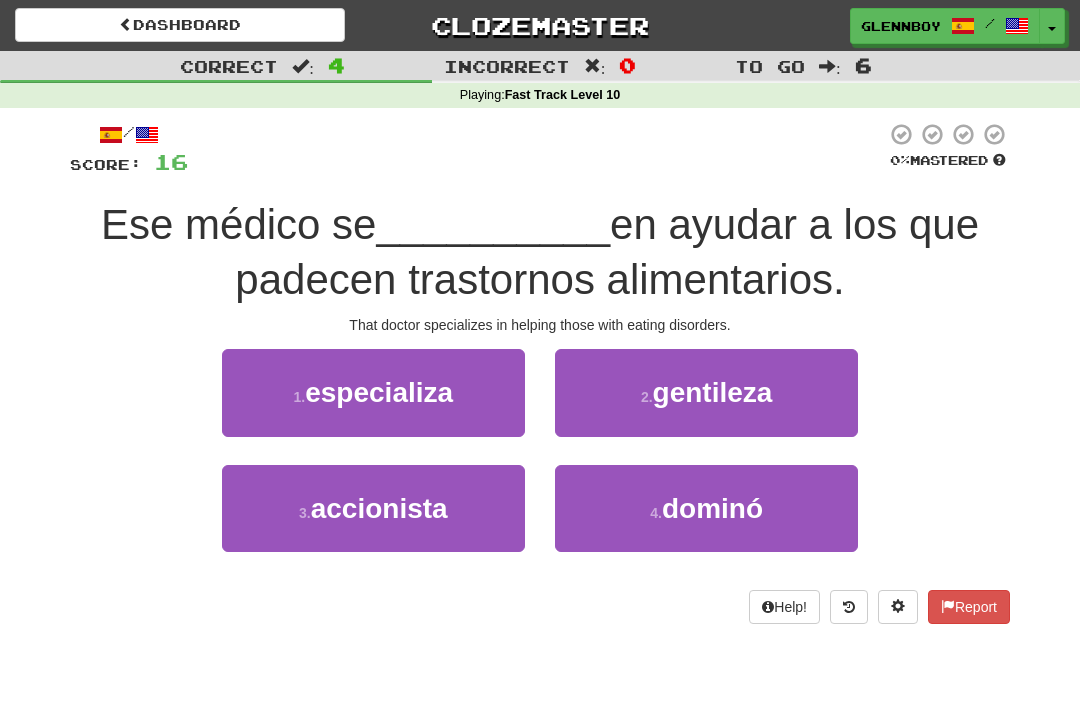 click on "especializa" at bounding box center [379, 392] 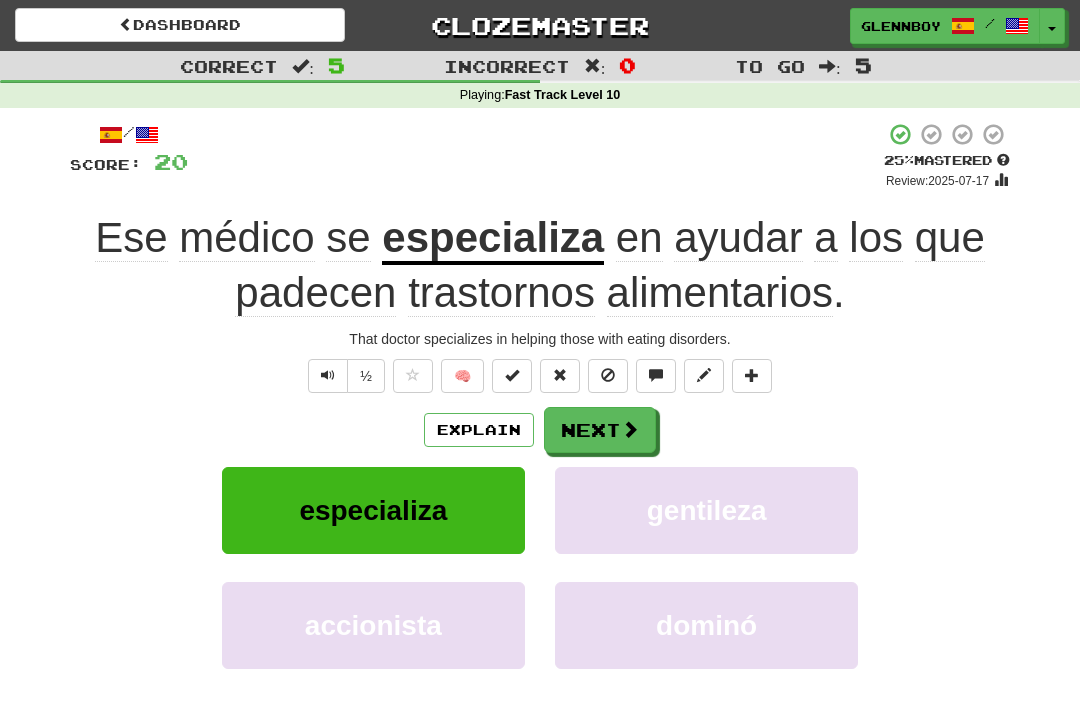 click on "Explain" at bounding box center (479, 430) 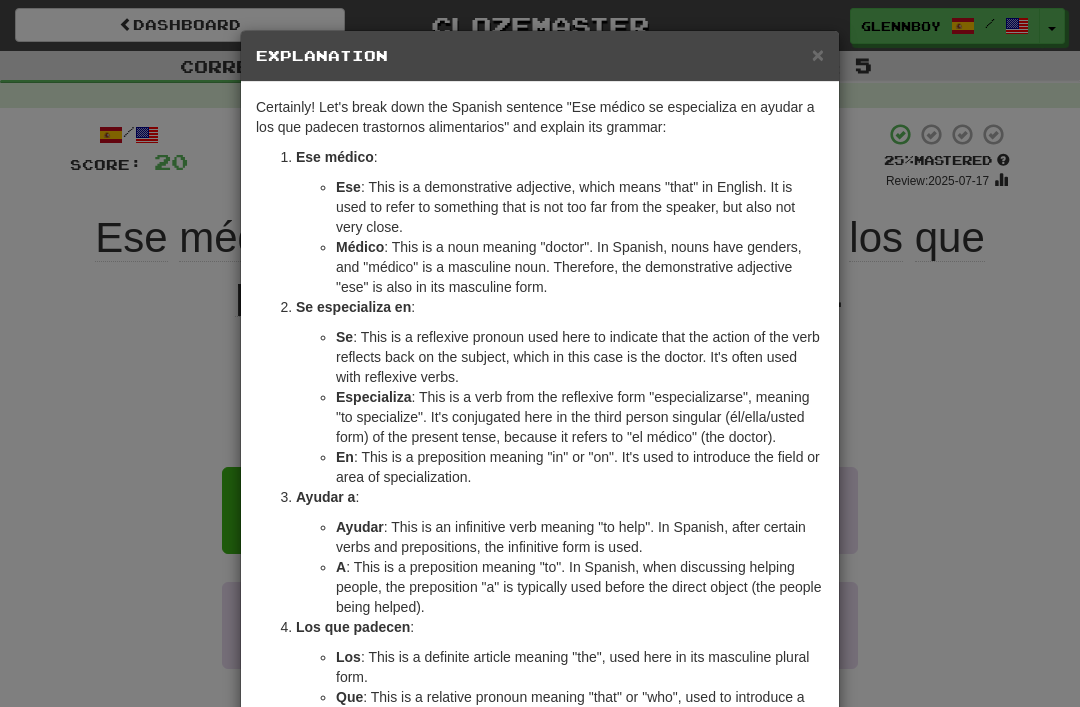 scroll, scrollTop: 0, scrollLeft: 0, axis: both 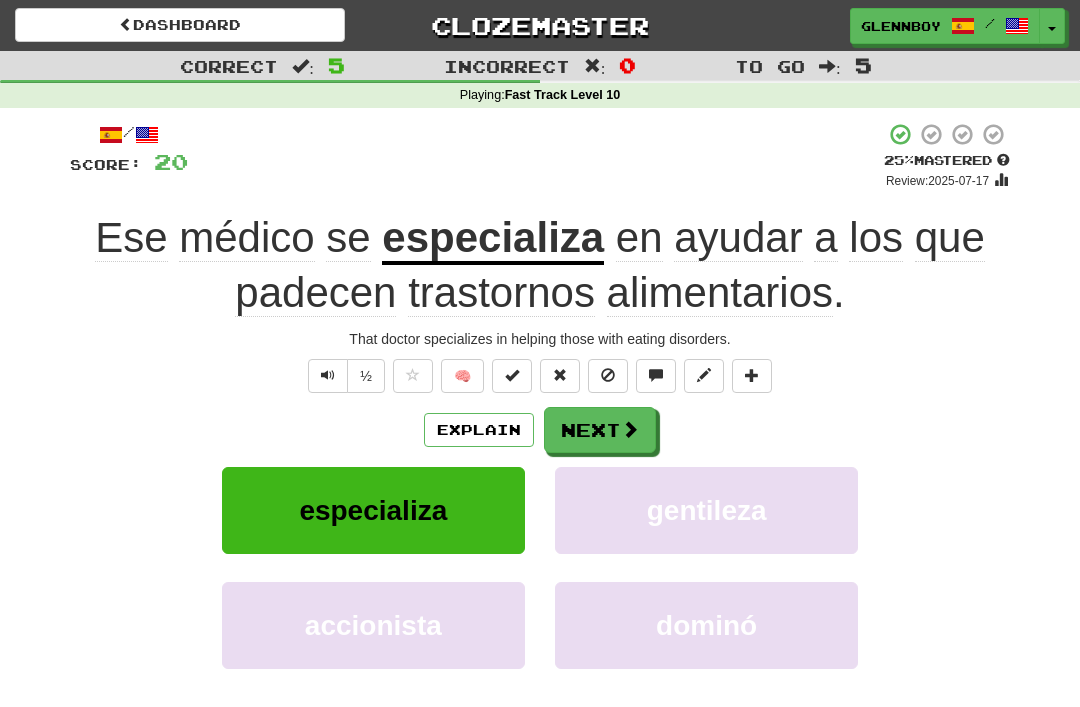 click at bounding box center (608, 375) 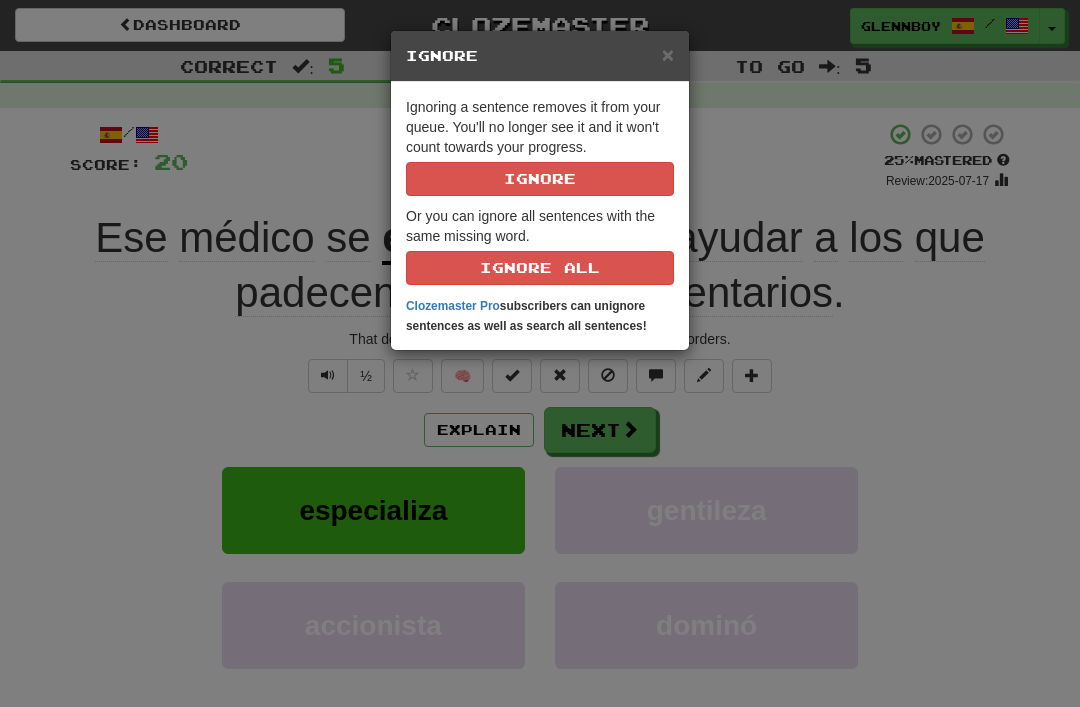 click on "Ignore" at bounding box center (540, 179) 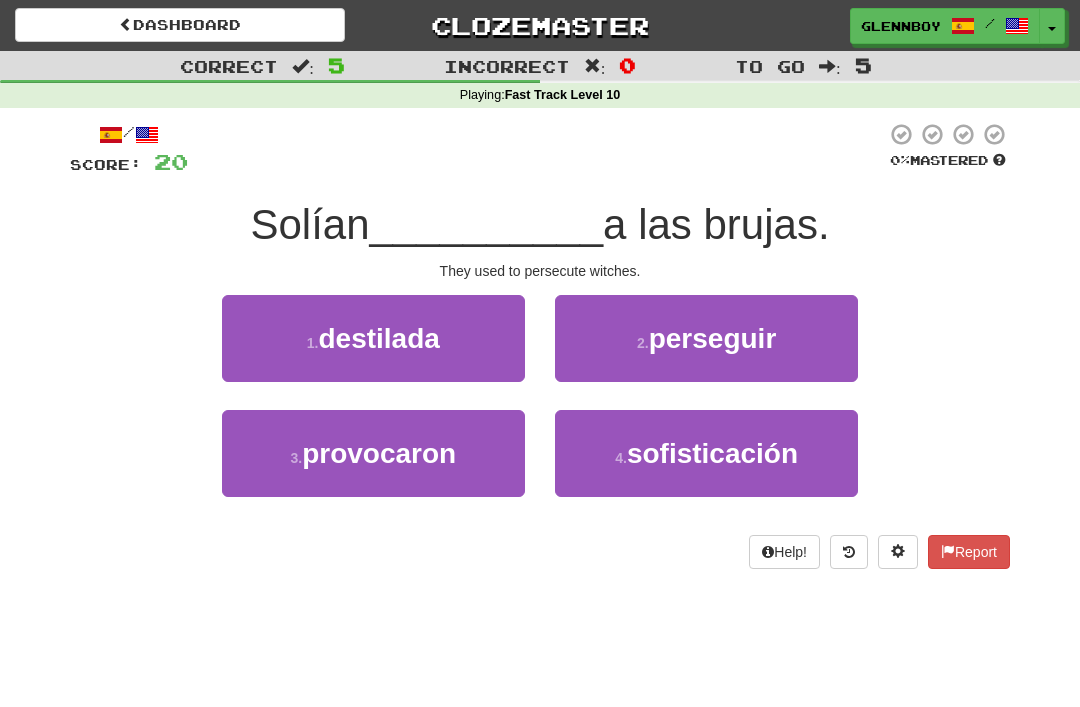 click on "2 .  perseguir" at bounding box center [706, 338] 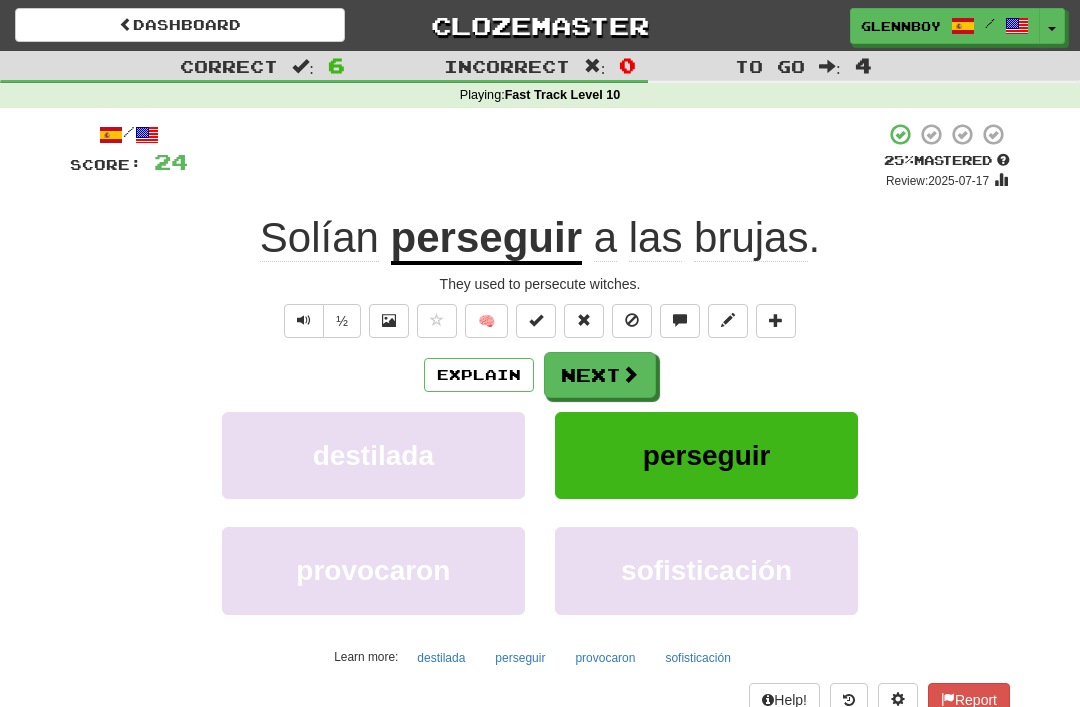 click at bounding box center [632, 321] 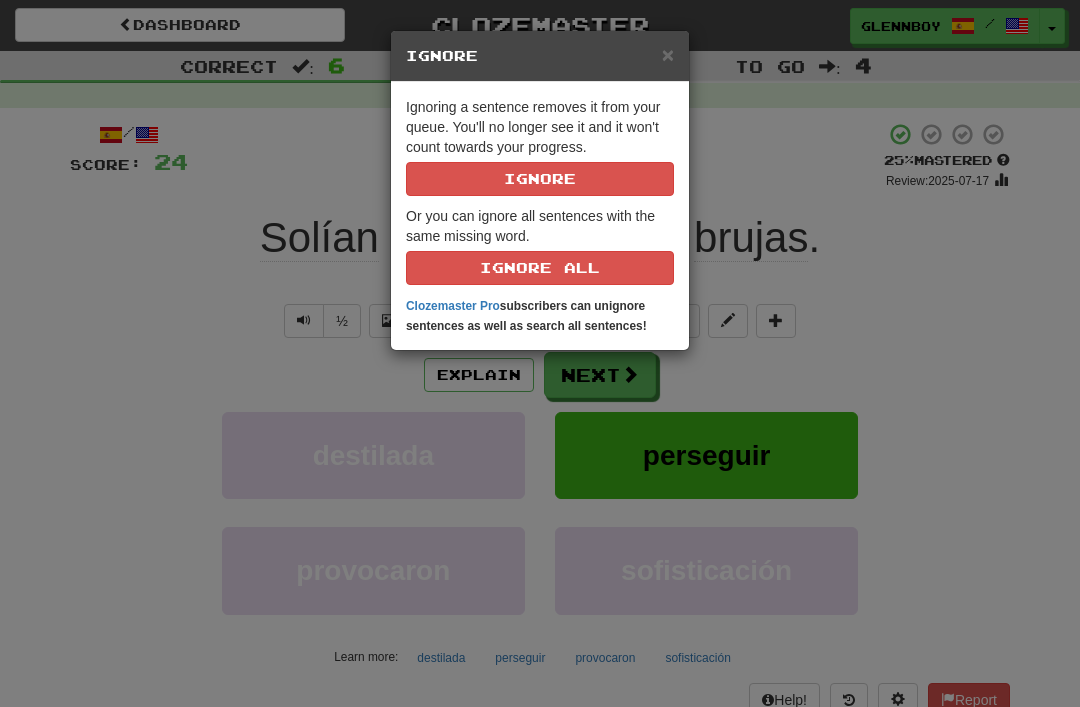 click on "Ignore" at bounding box center (540, 179) 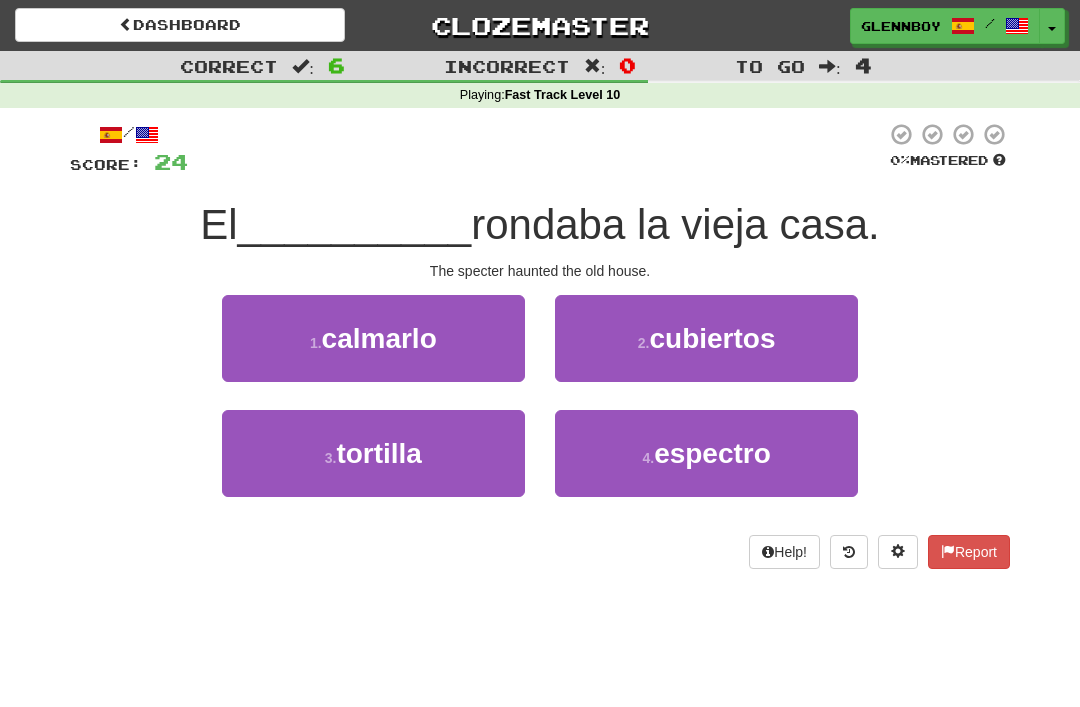 click on "espectro" at bounding box center (712, 453) 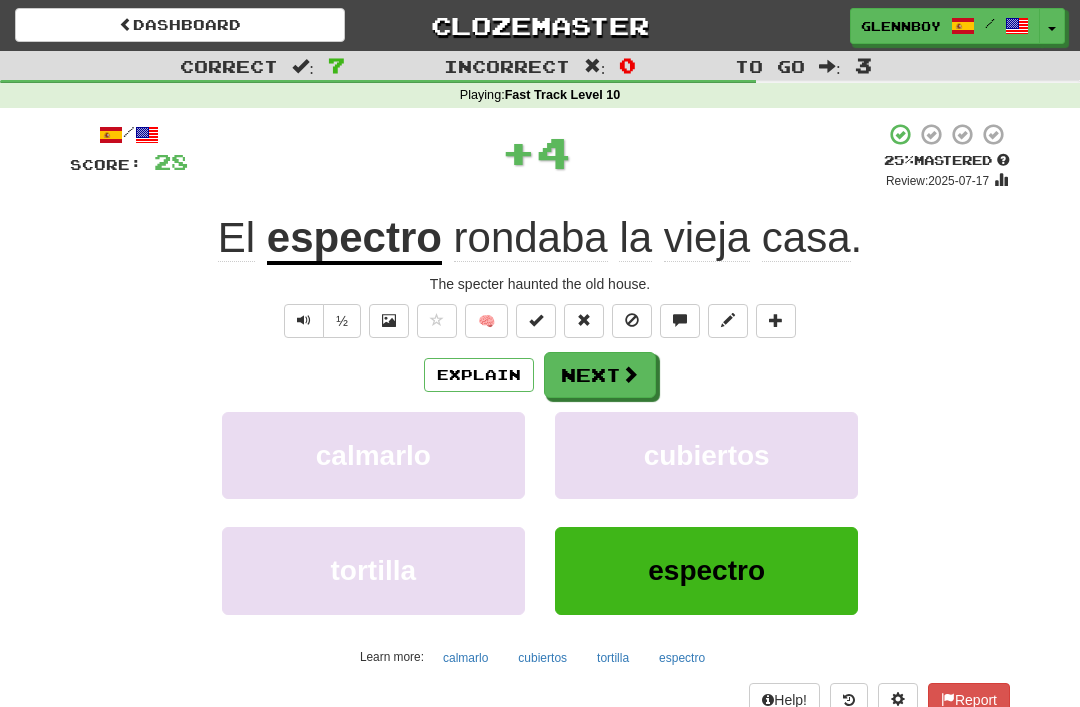 click on "Explain" at bounding box center [479, 375] 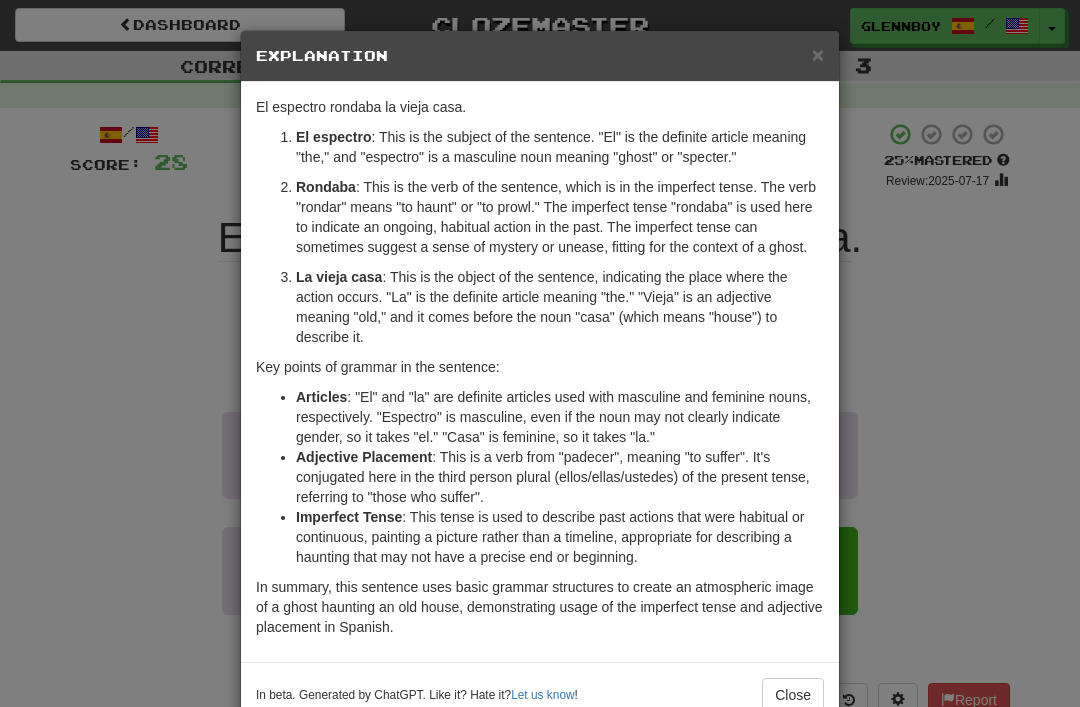 click on "×" at bounding box center [818, 54] 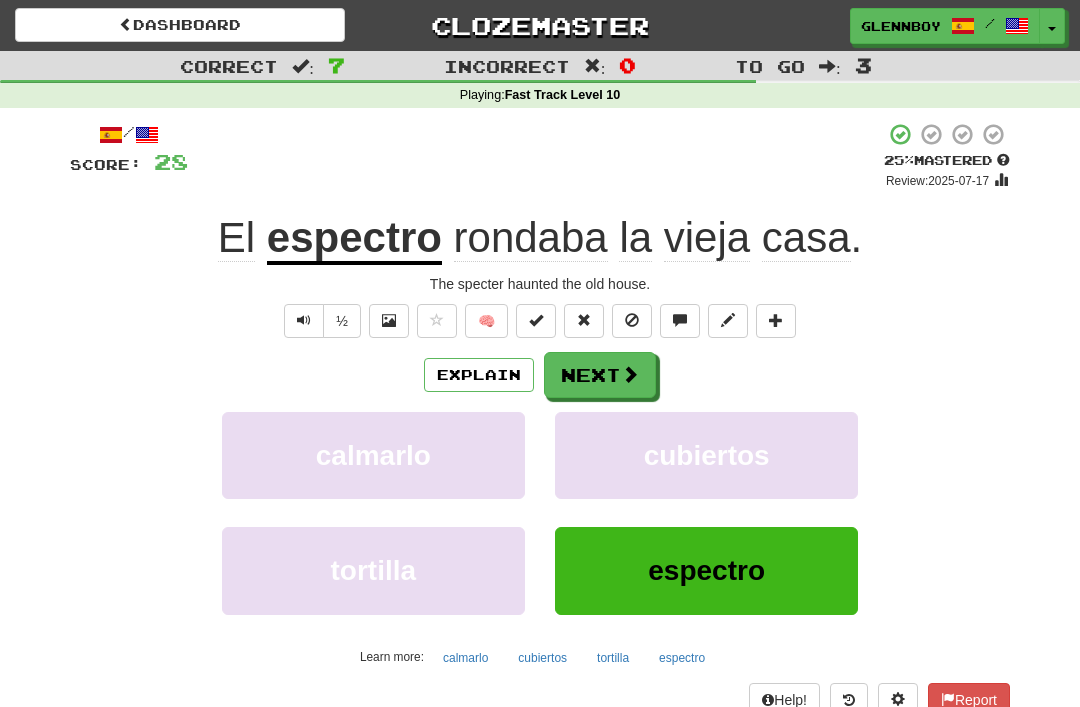 click at bounding box center [632, 320] 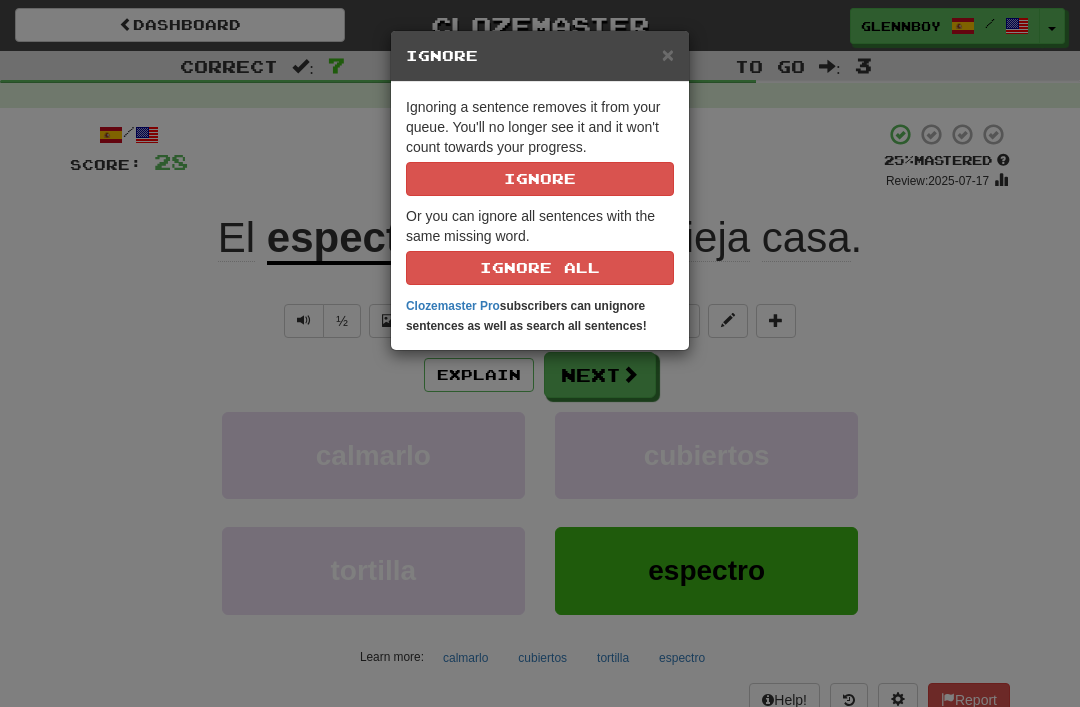 click on "Ignore" at bounding box center [540, 179] 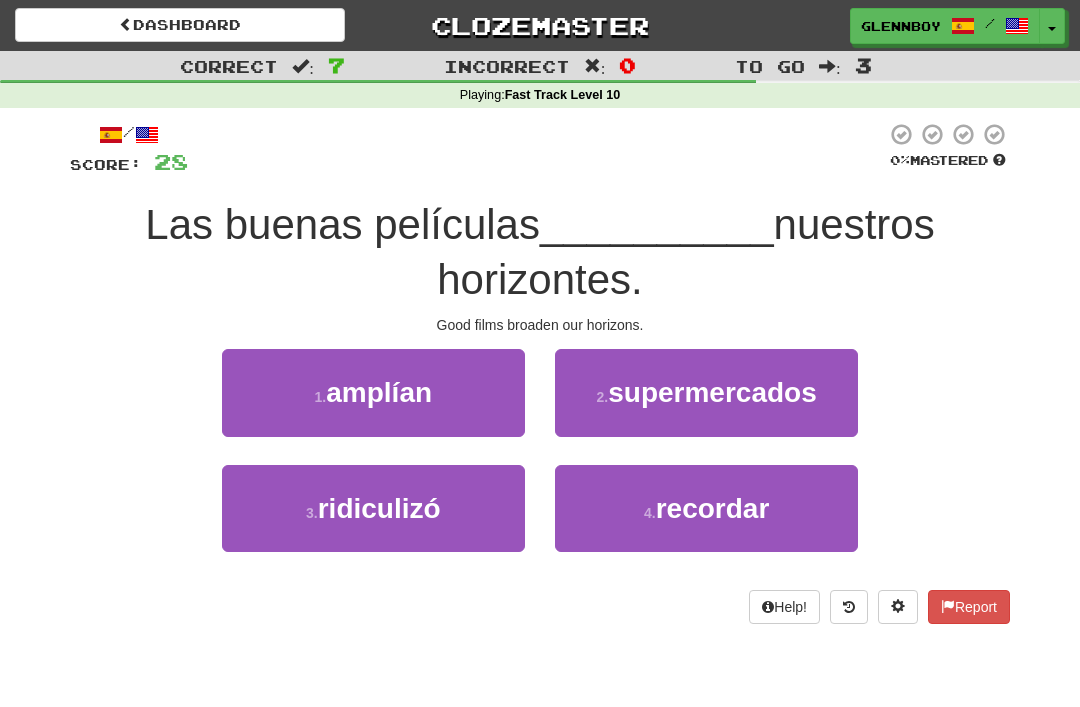 click on "amplían" at bounding box center [379, 392] 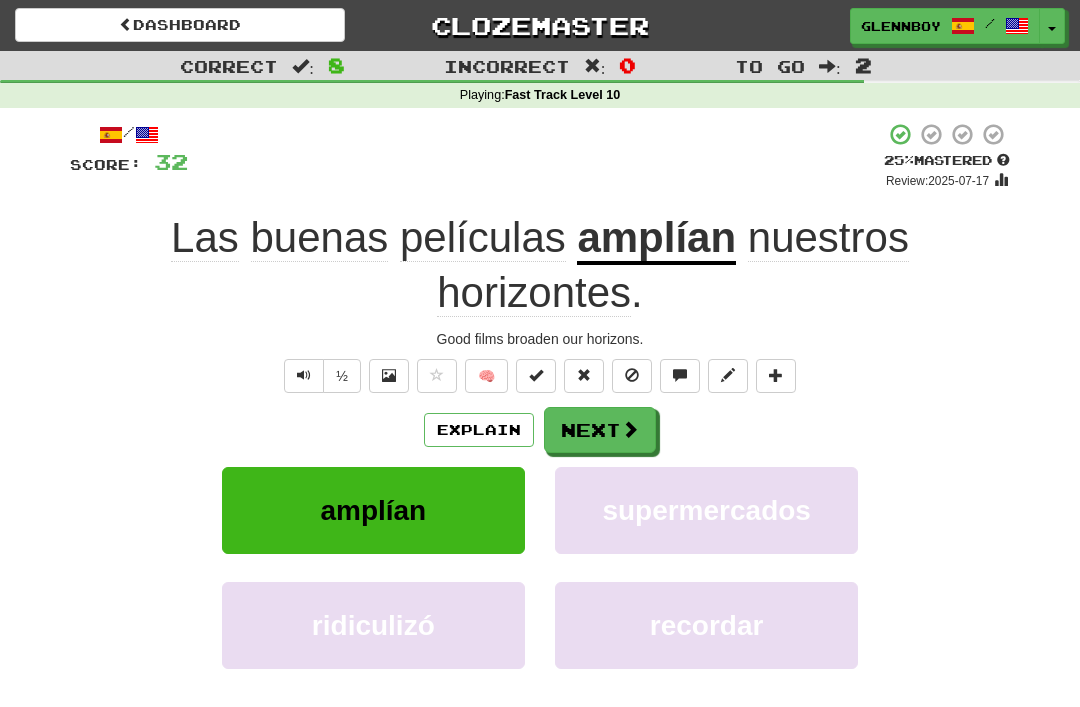 click at bounding box center [632, 376] 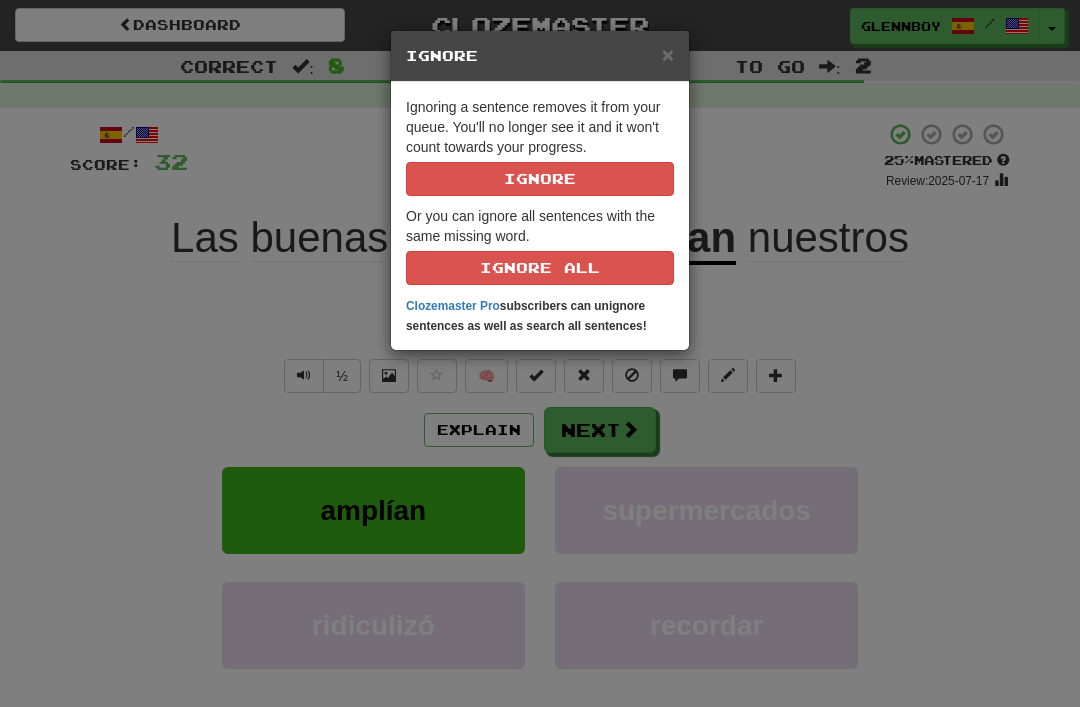 click on "Ignore" at bounding box center (540, 179) 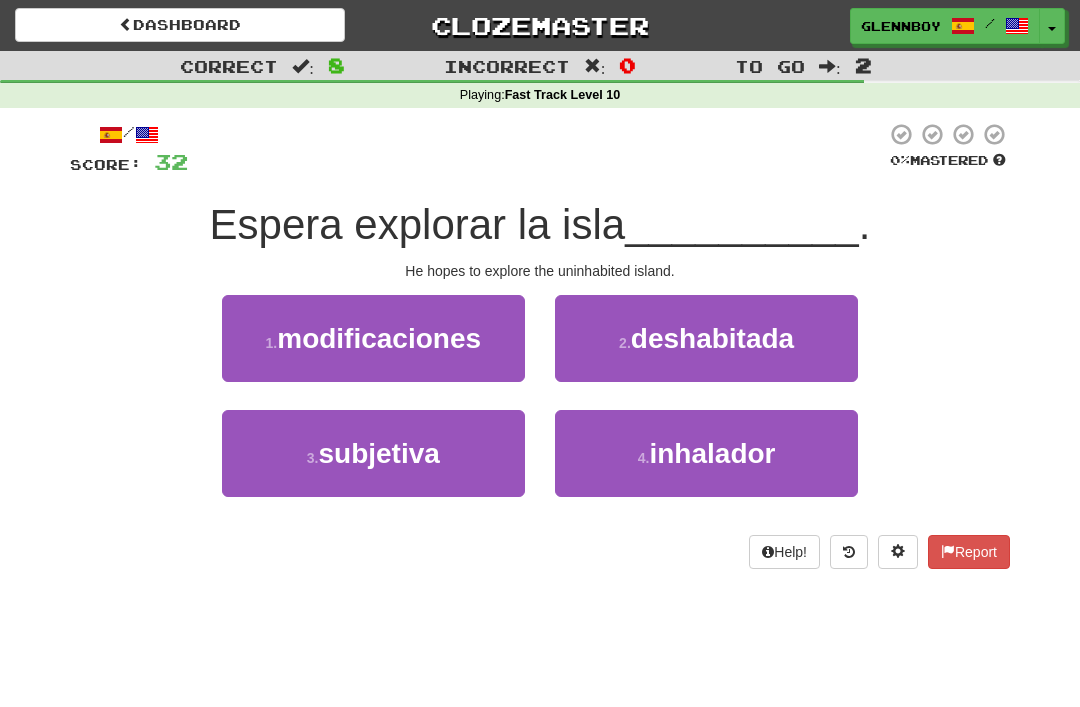 click on "2 .  deshabitada" at bounding box center (706, 338) 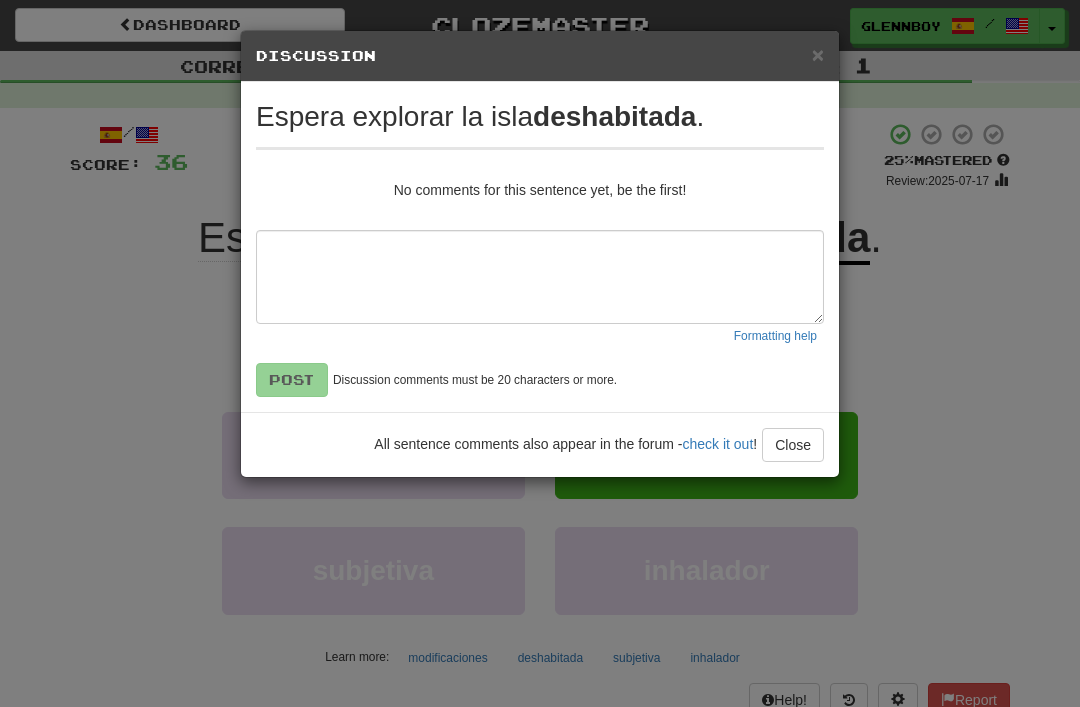 click on "× Discussion View in the forum Espera explorar la isla deshabitada . No comments for this sentence yet, be the first! Formatting help Post Discussion comments must be 20 characters or more. All sentence comments also appear in the forum - check it out ! Close Loading ..." at bounding box center (540, 353) 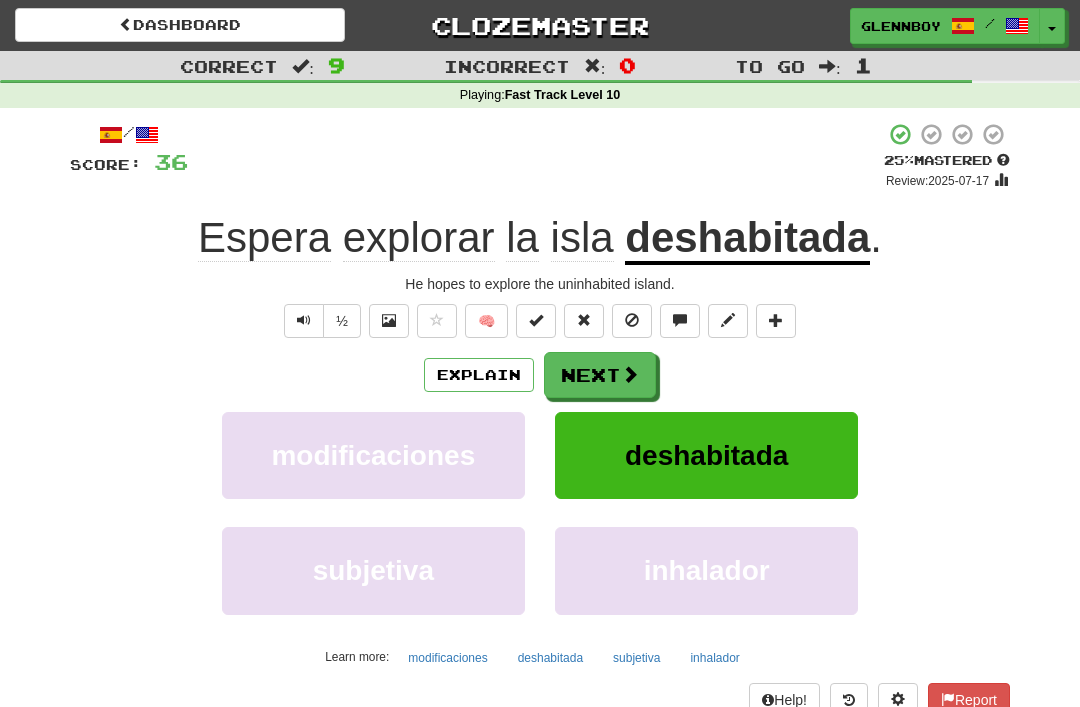 click at bounding box center [632, 320] 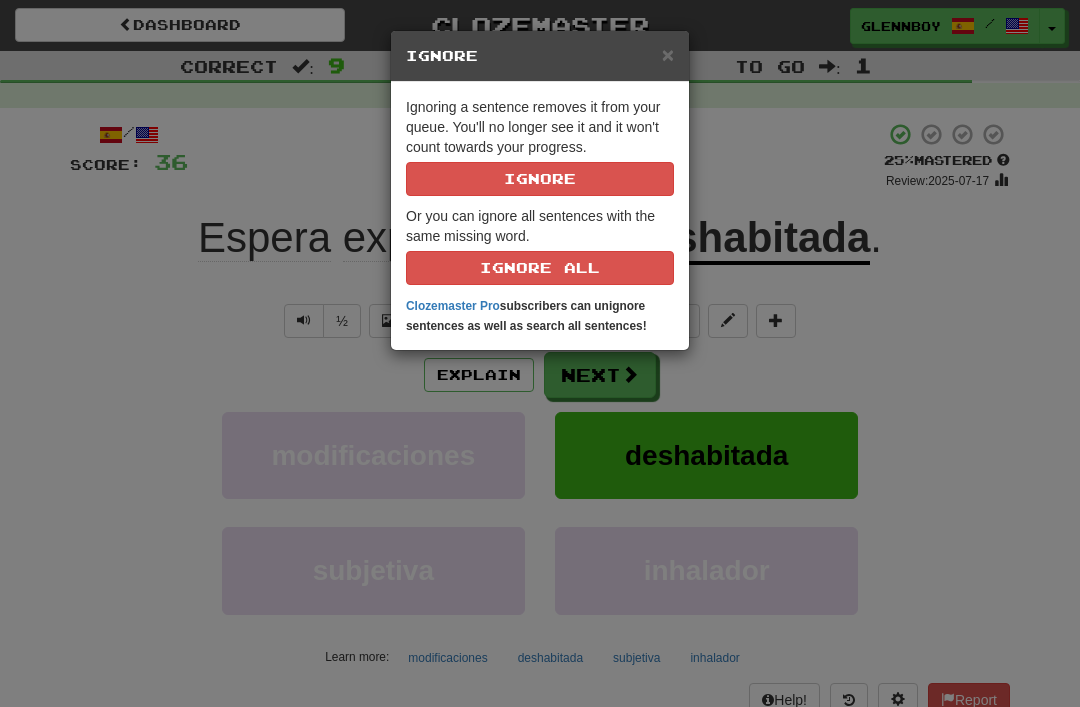 click on "Ignore" at bounding box center [540, 179] 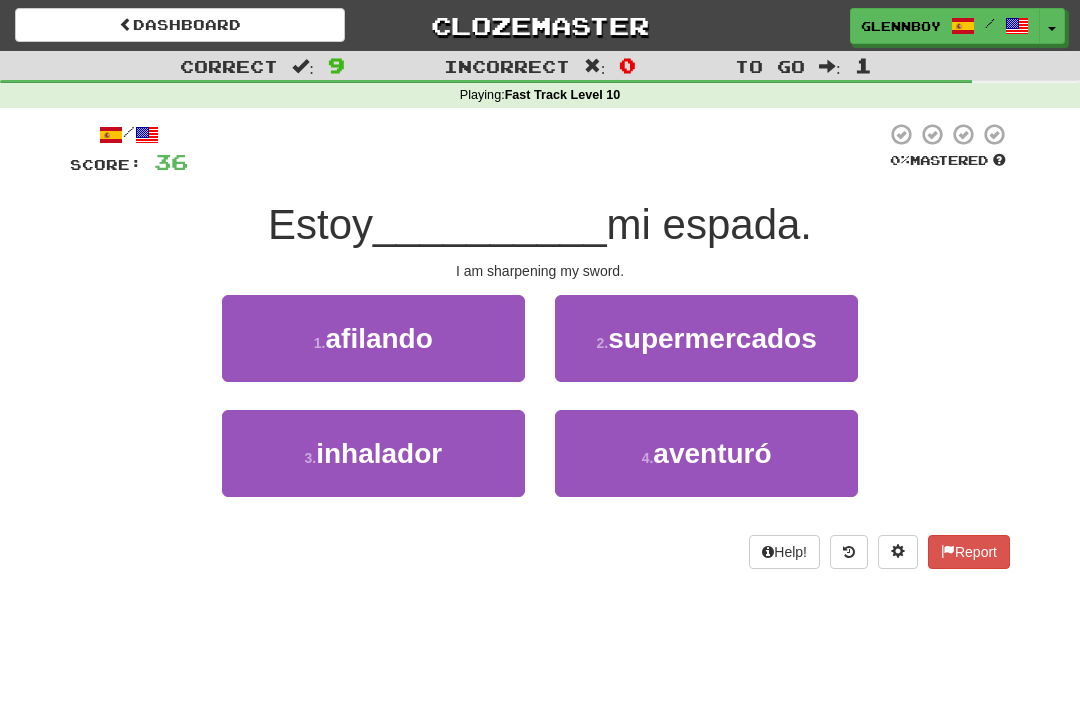click on "afilando" at bounding box center [378, 338] 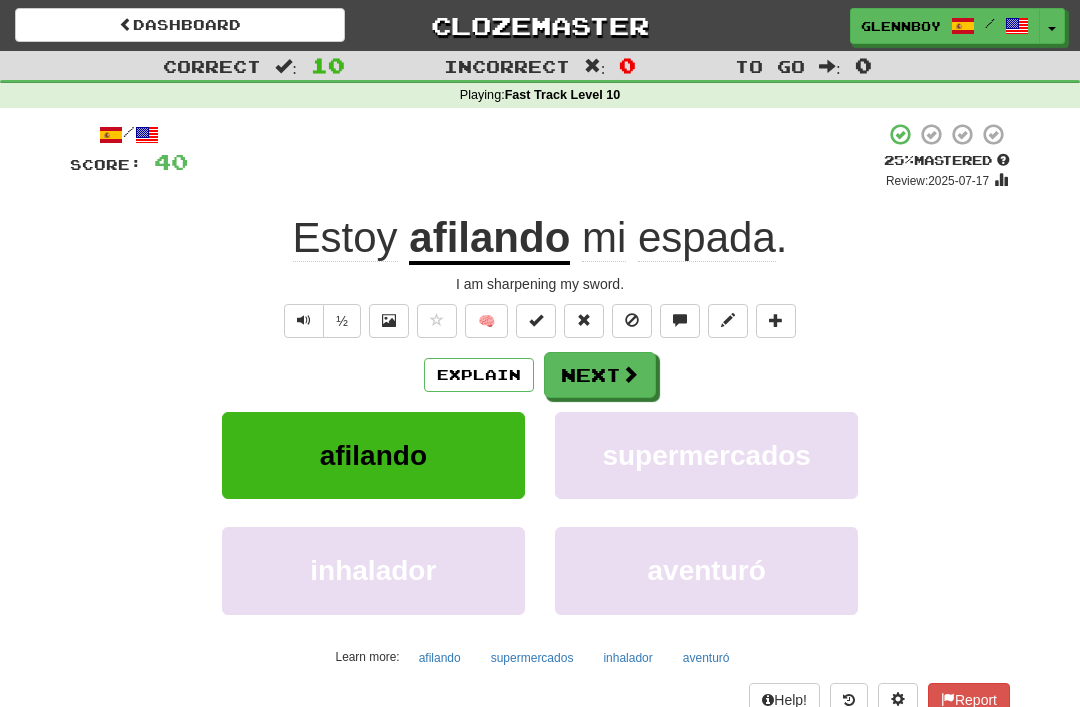 click at bounding box center [632, 320] 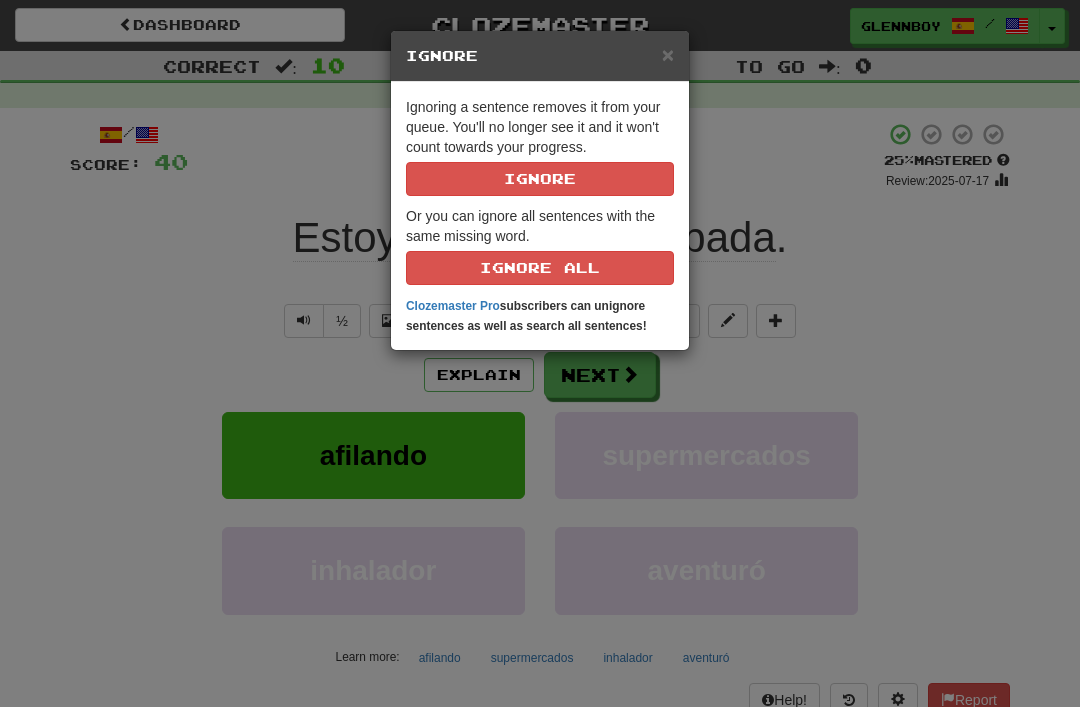 click on "Ignore" at bounding box center (540, 179) 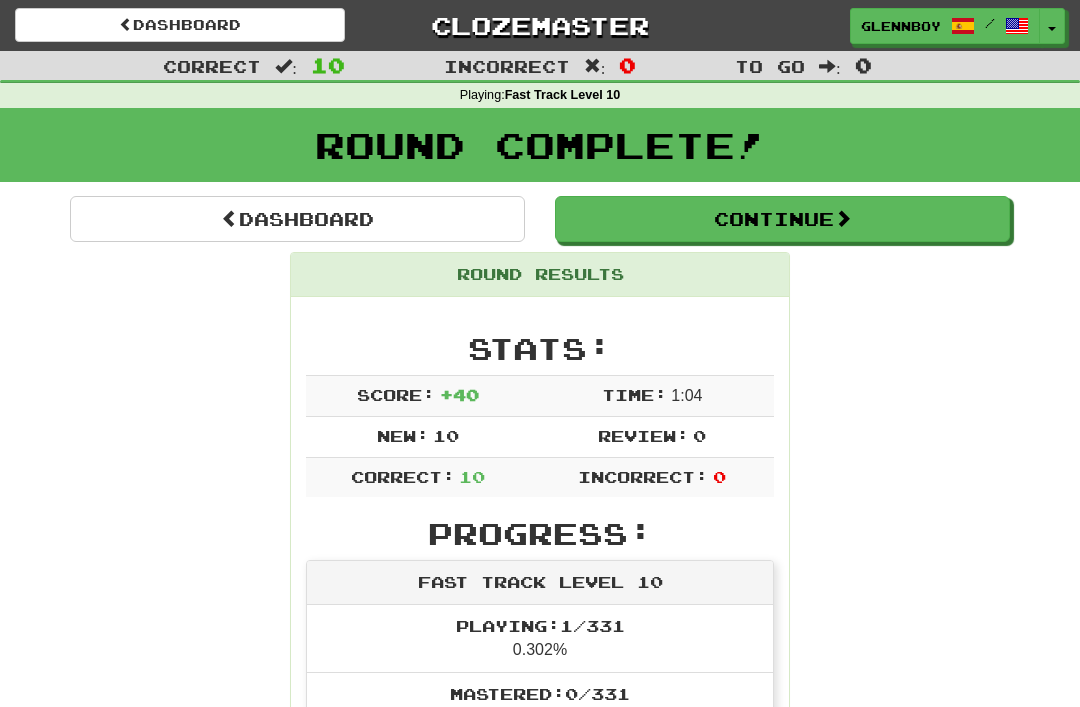 click on "Continue" at bounding box center (782, 219) 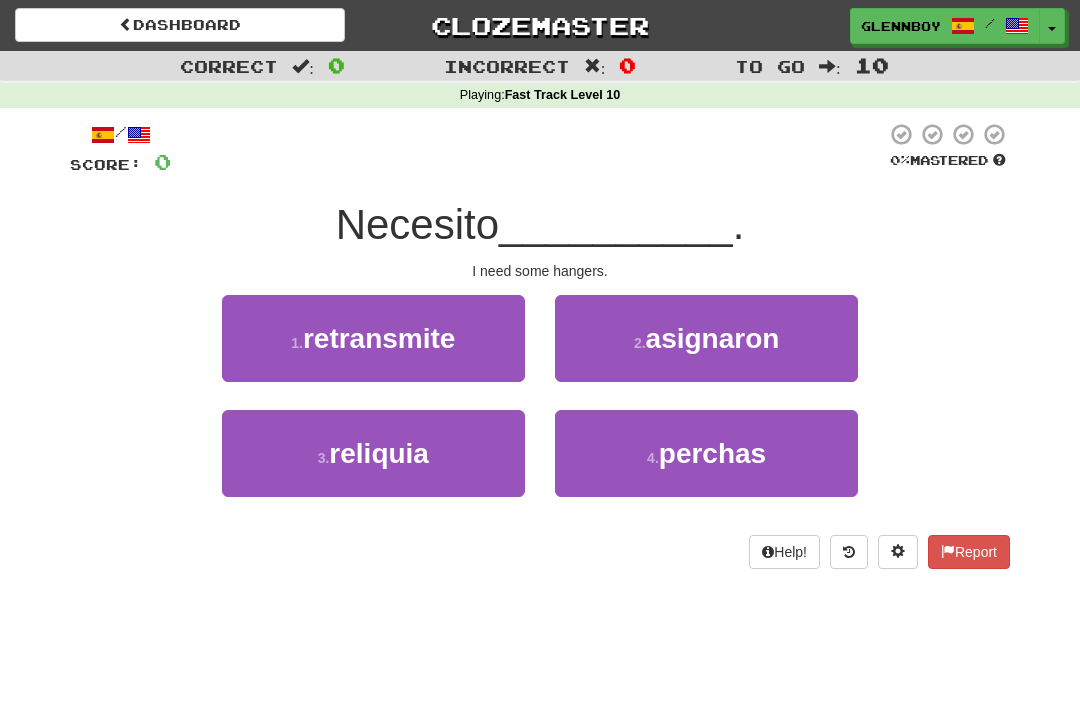 click on "perchas" at bounding box center [712, 453] 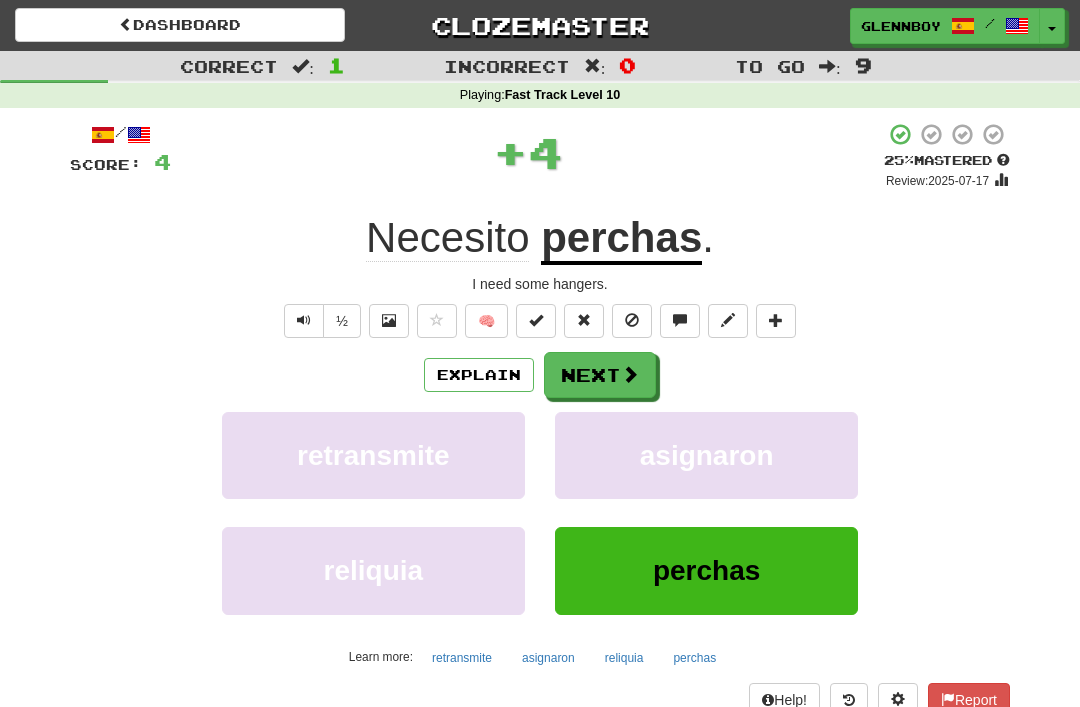 click at bounding box center [632, 321] 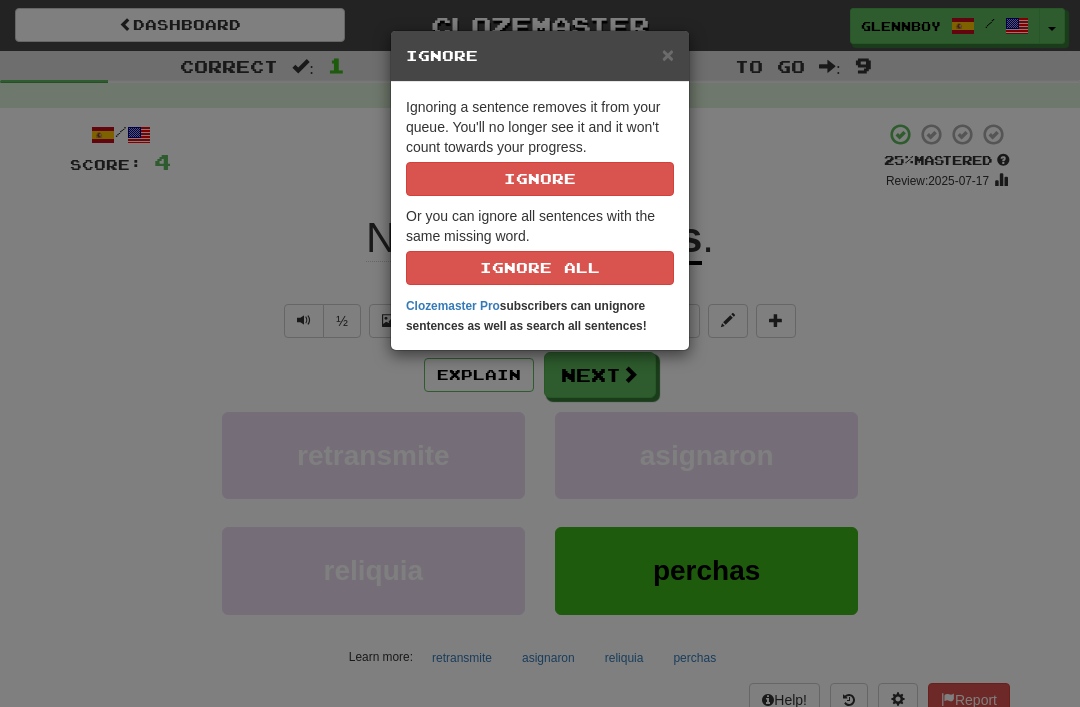 click on "Ignore" at bounding box center (540, 179) 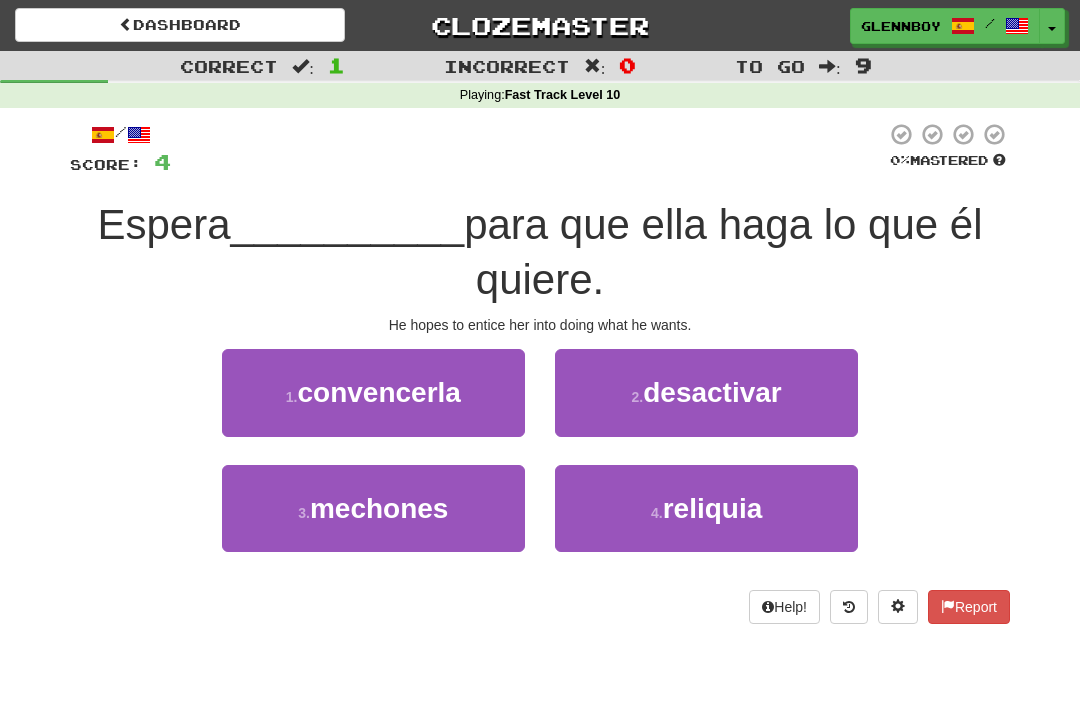 click on "convencerla" at bounding box center (378, 392) 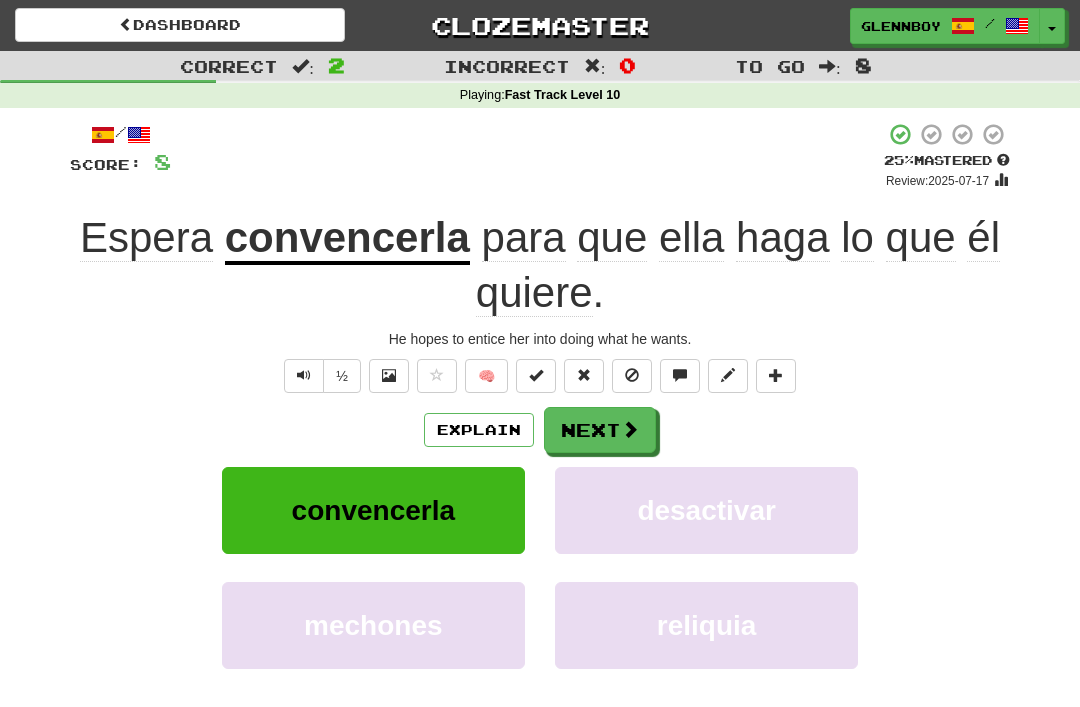 click at bounding box center (632, 376) 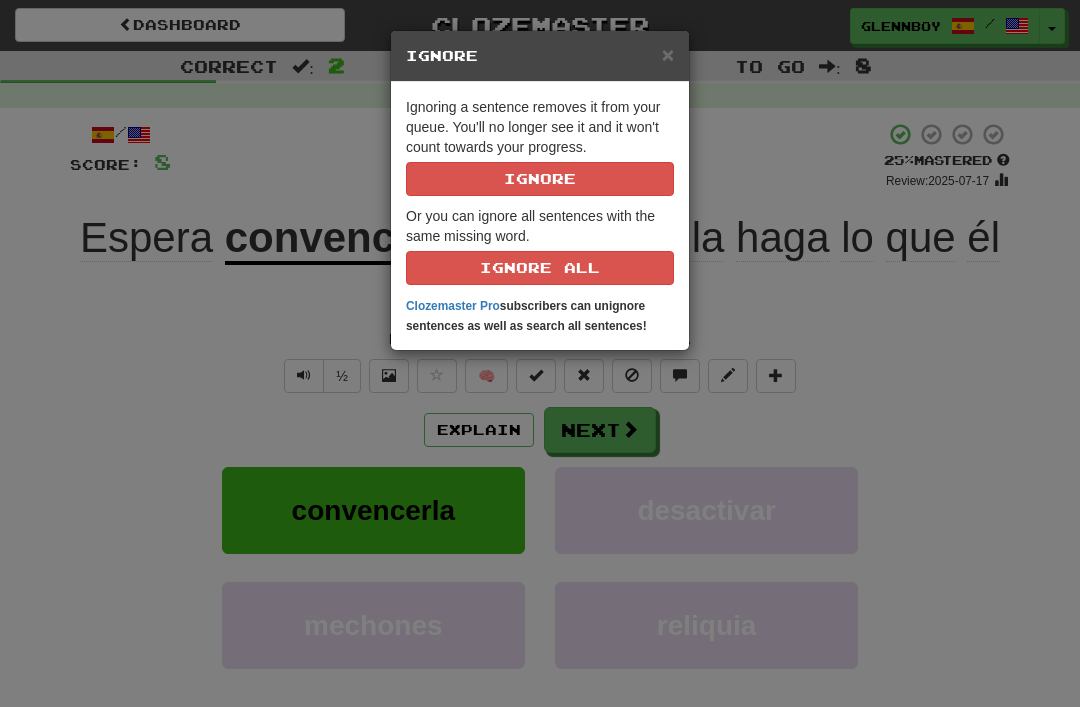click on "Ignore" at bounding box center (540, 179) 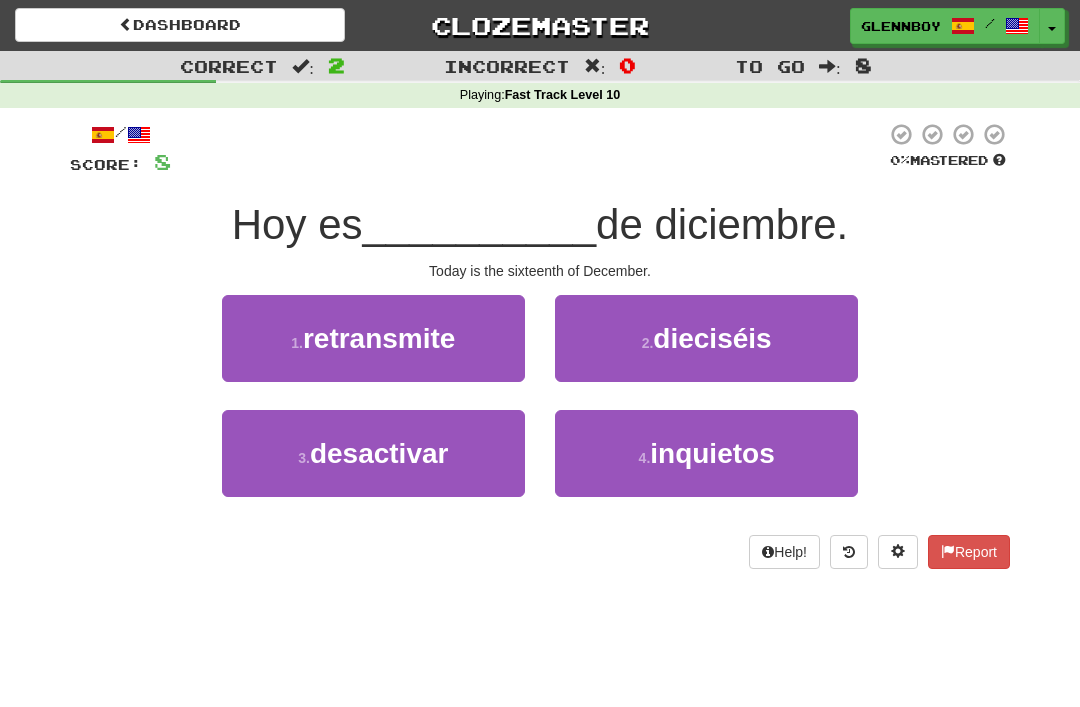 click on "dieciséis" at bounding box center (712, 338) 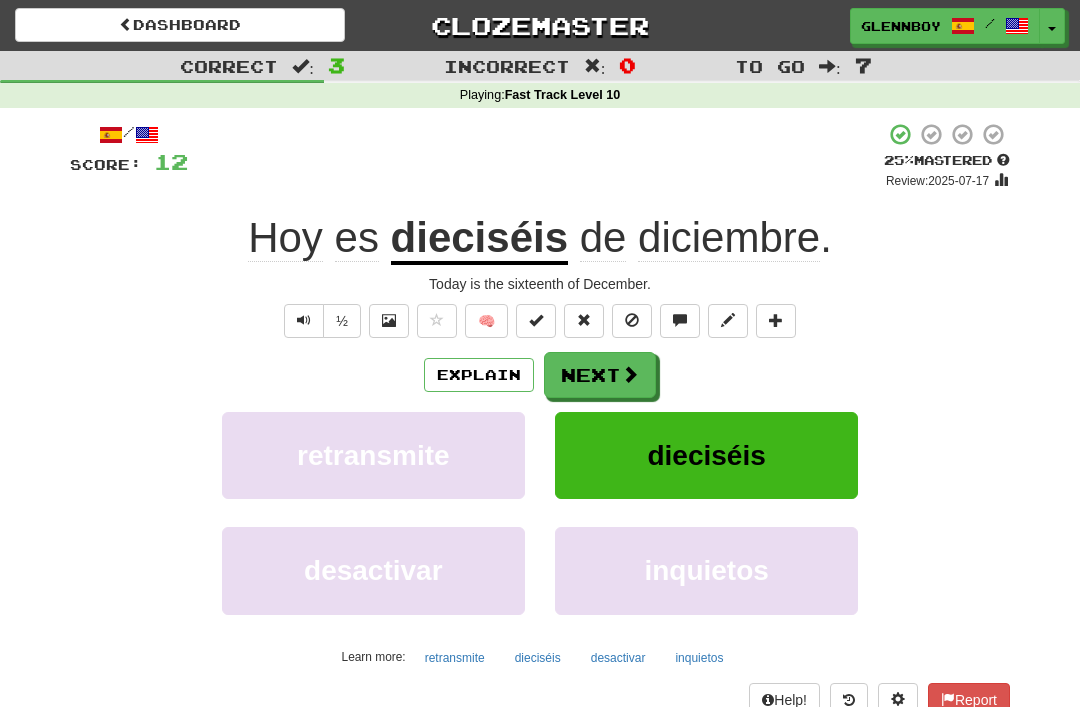click at bounding box center [632, 320] 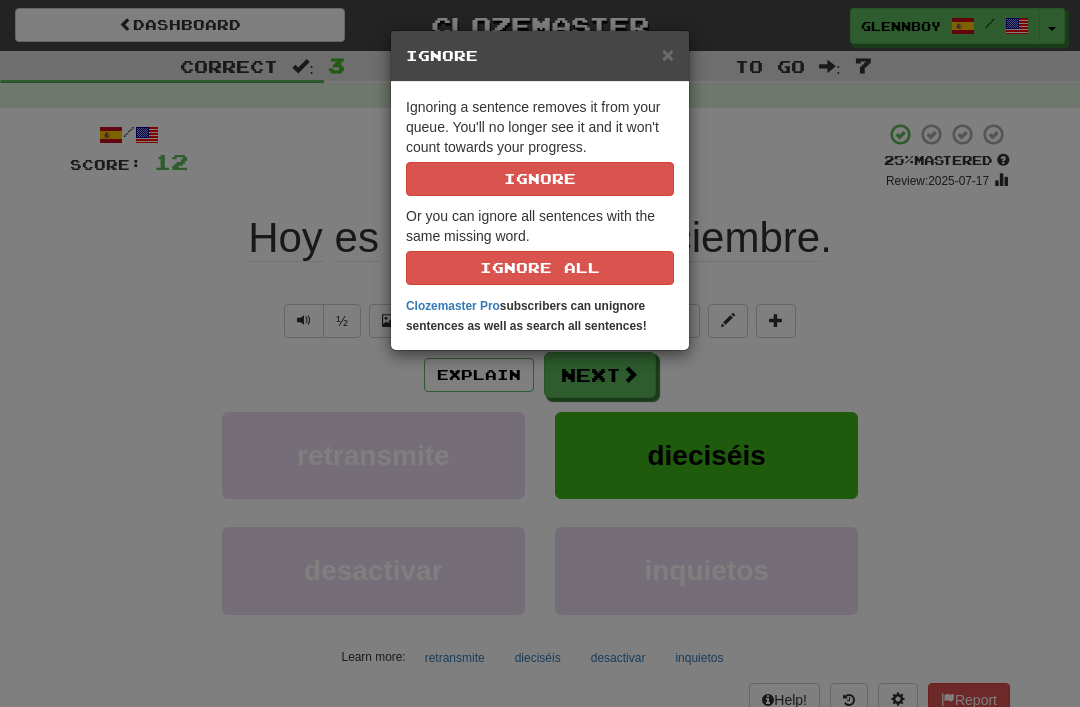 click on "Ignore" at bounding box center (540, 179) 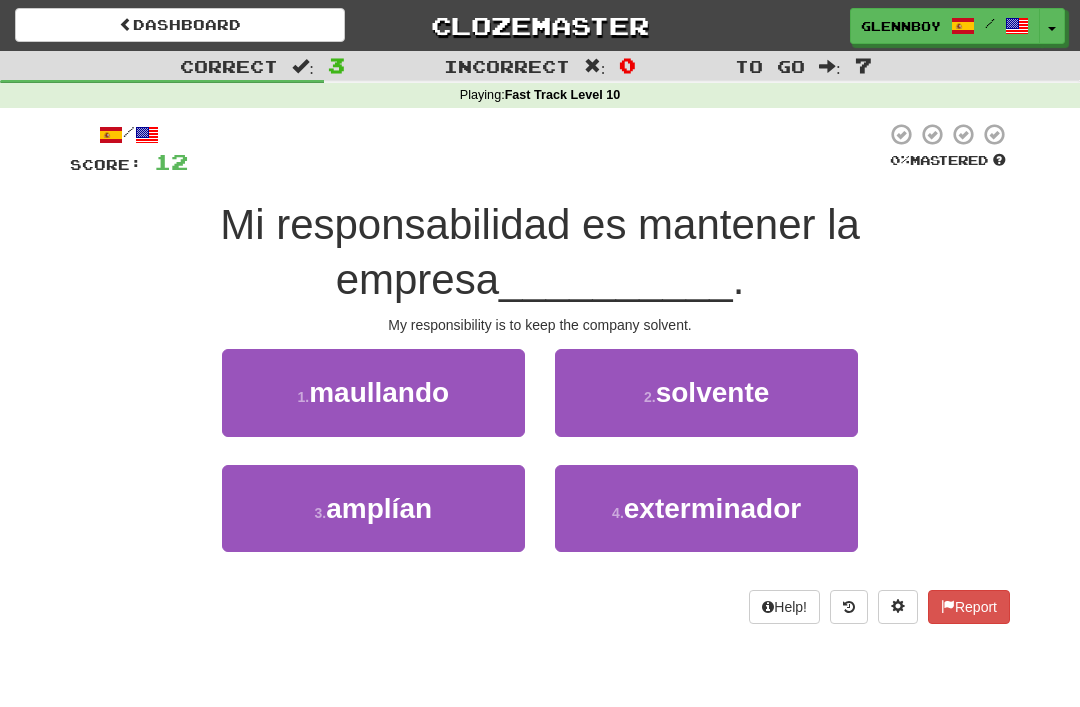 click on "solvente" at bounding box center (713, 392) 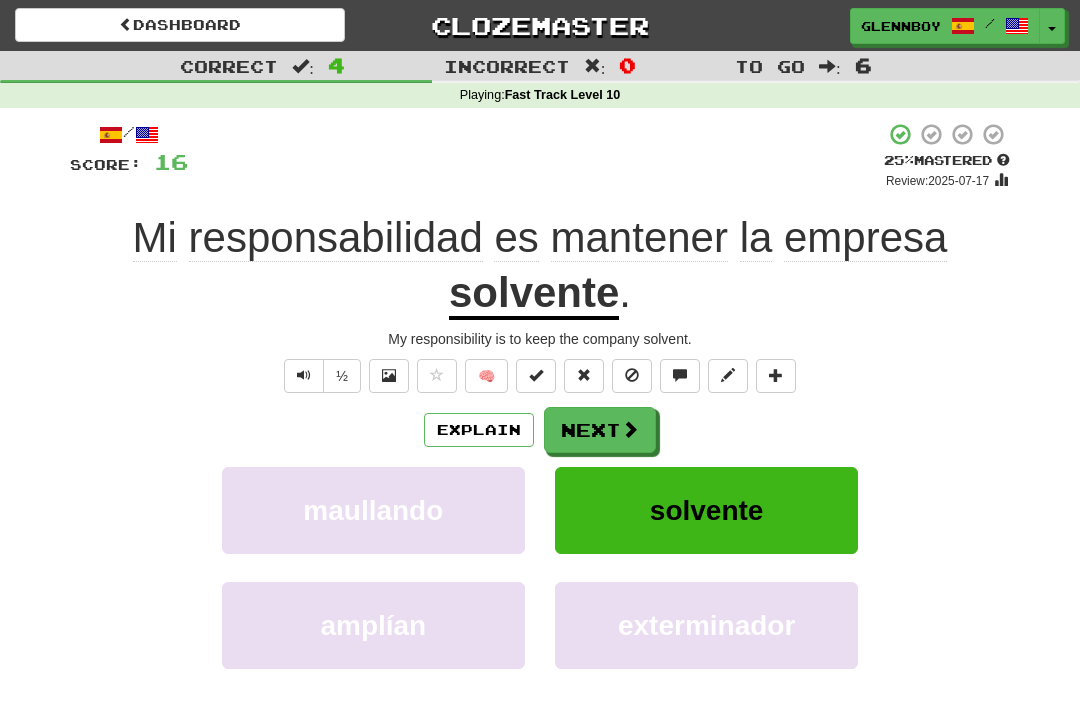 click at bounding box center (632, 375) 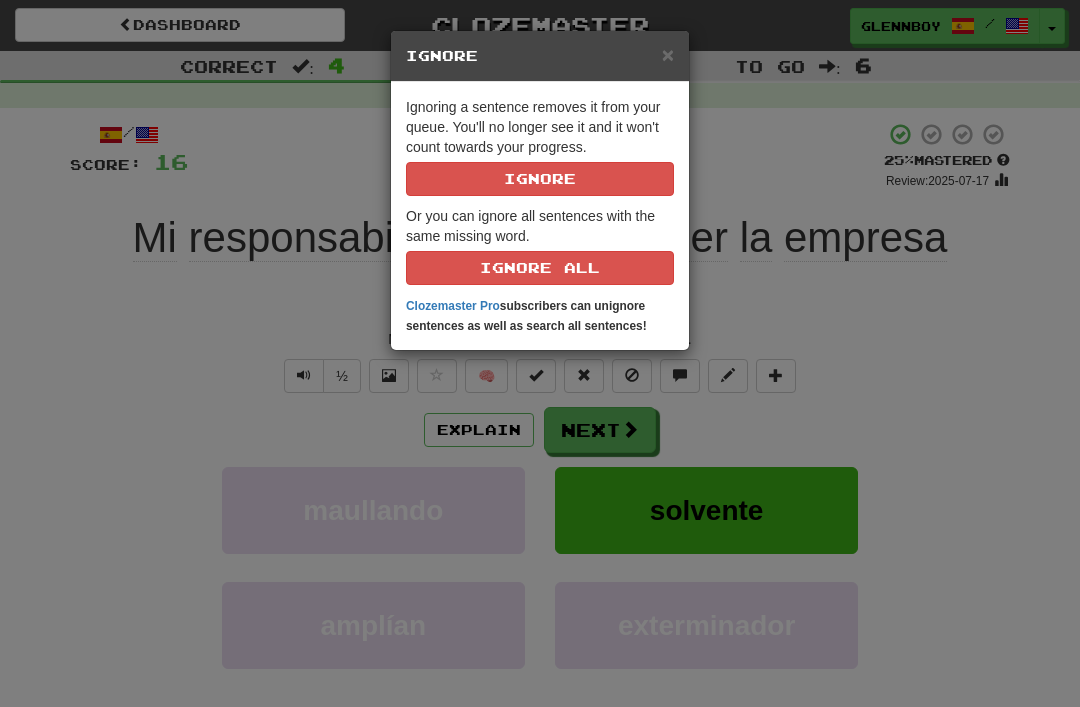 click on "Ignore" at bounding box center (540, 179) 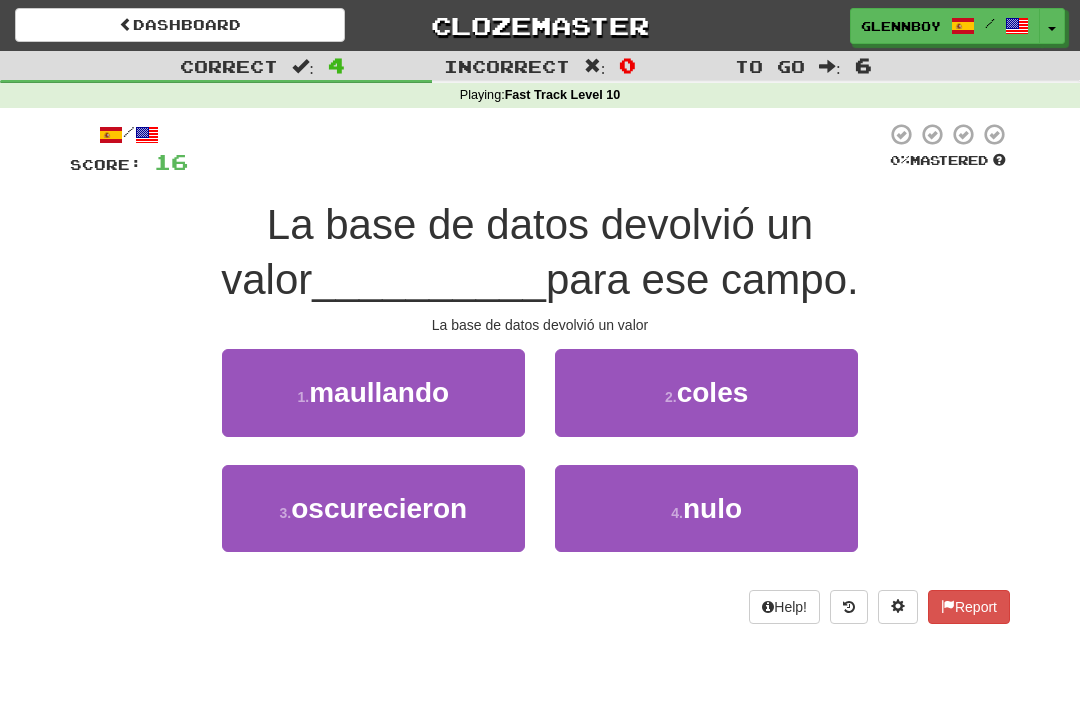 click on "4 .  nulo" at bounding box center (706, 508) 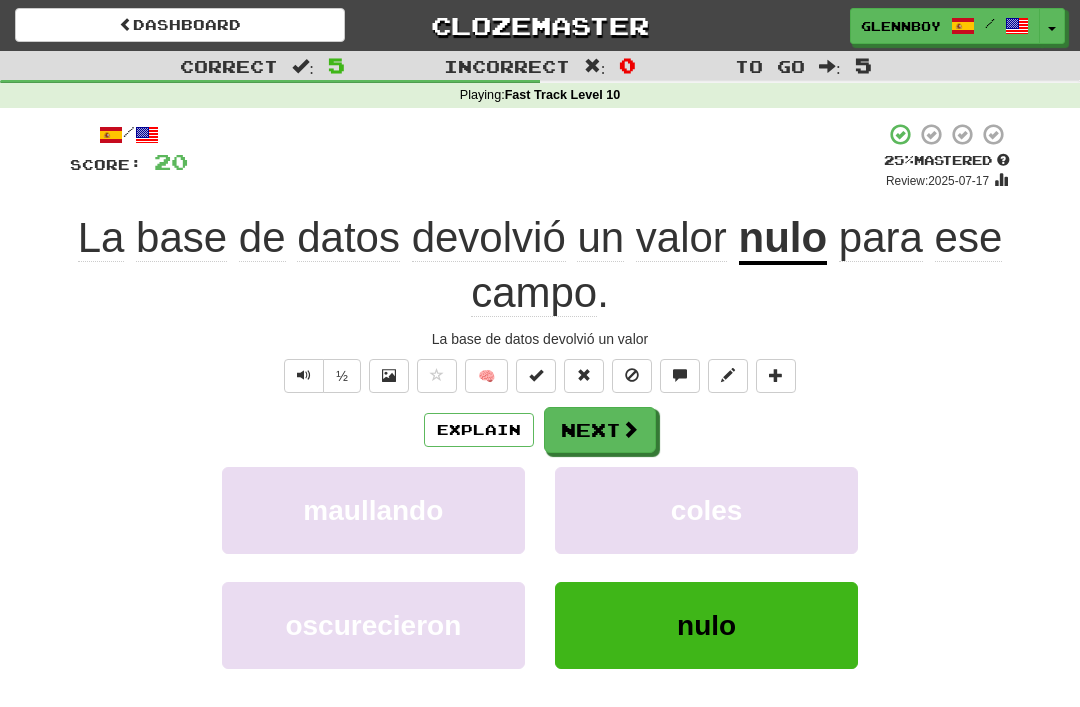click at bounding box center (632, 375) 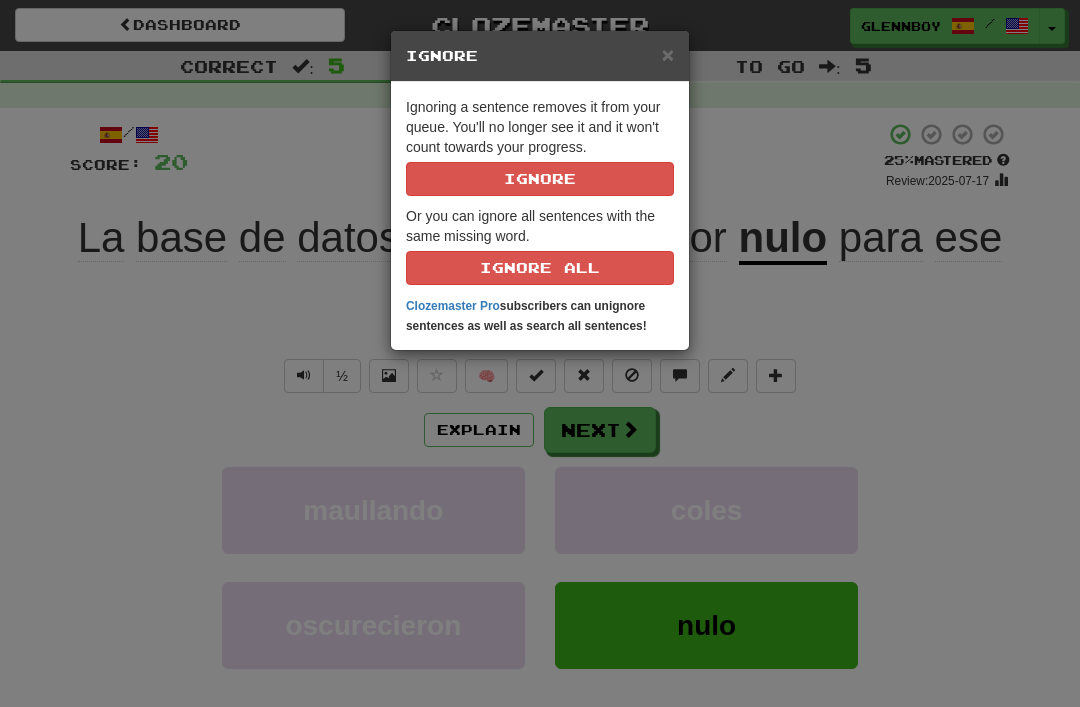 click on "Ignore" at bounding box center (540, 179) 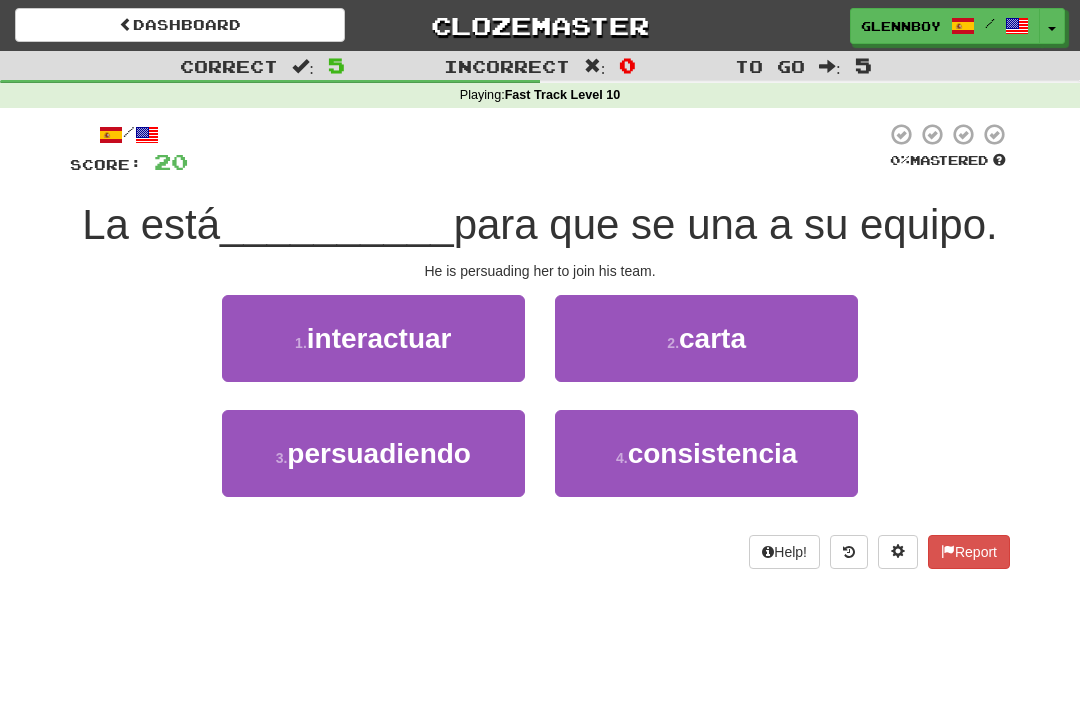 click on "persuadiendo" at bounding box center (379, 453) 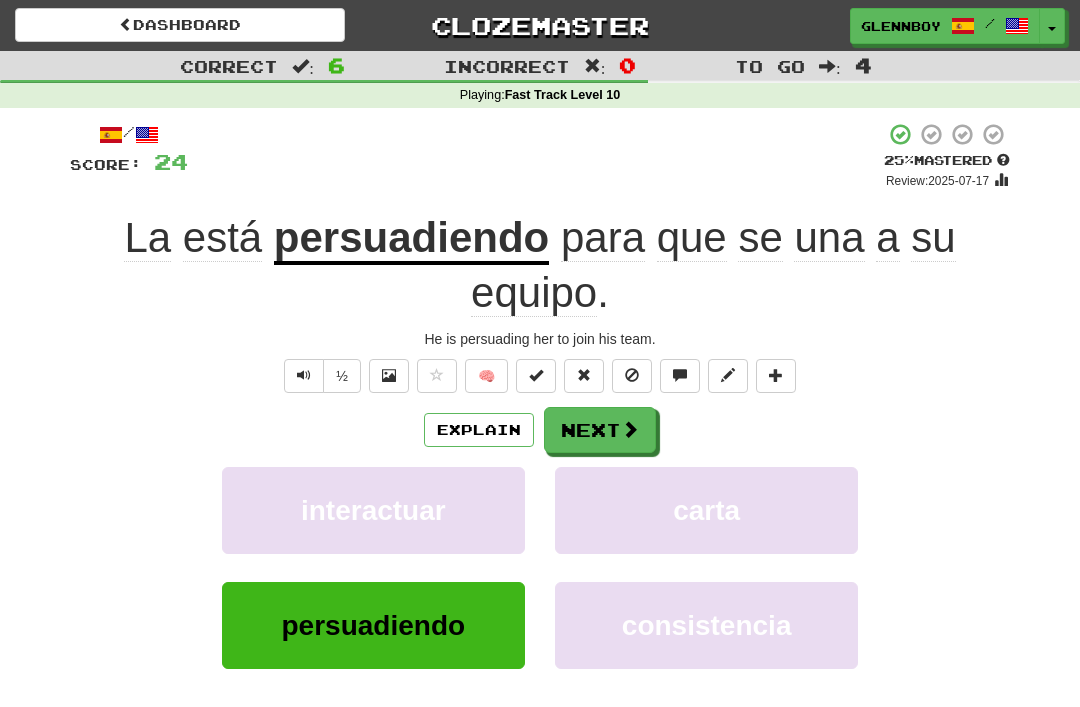 click at bounding box center (632, 375) 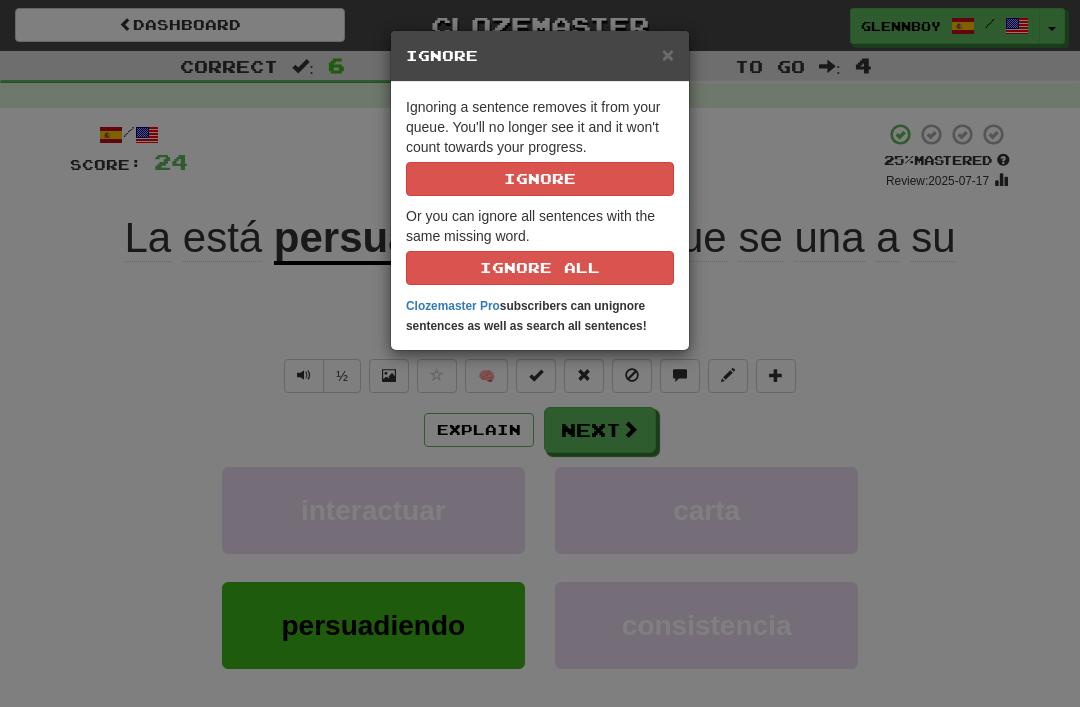 click on "Ignore" at bounding box center [540, 179] 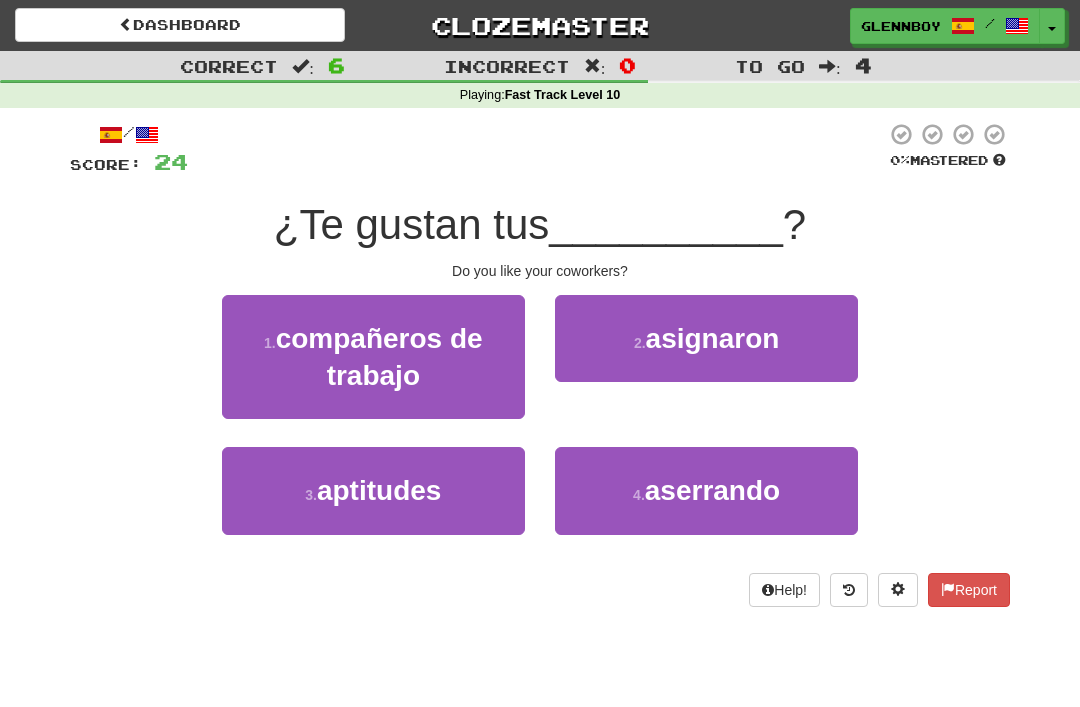 click on "compañeros de trabajo" at bounding box center [373, 357] 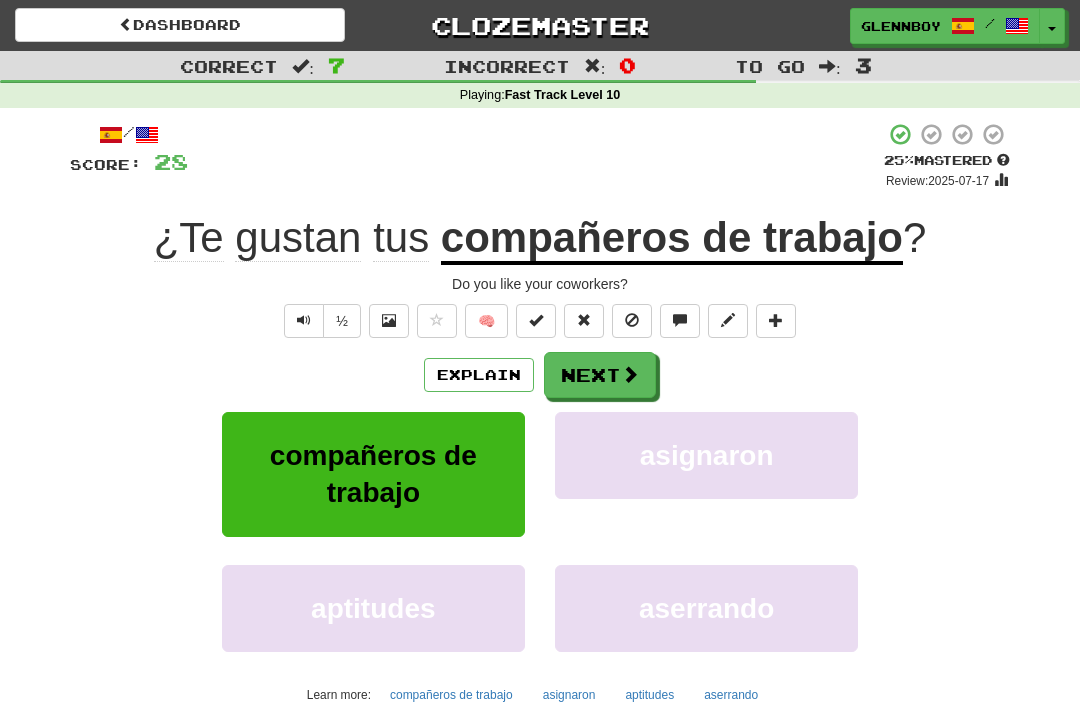 click at bounding box center (632, 321) 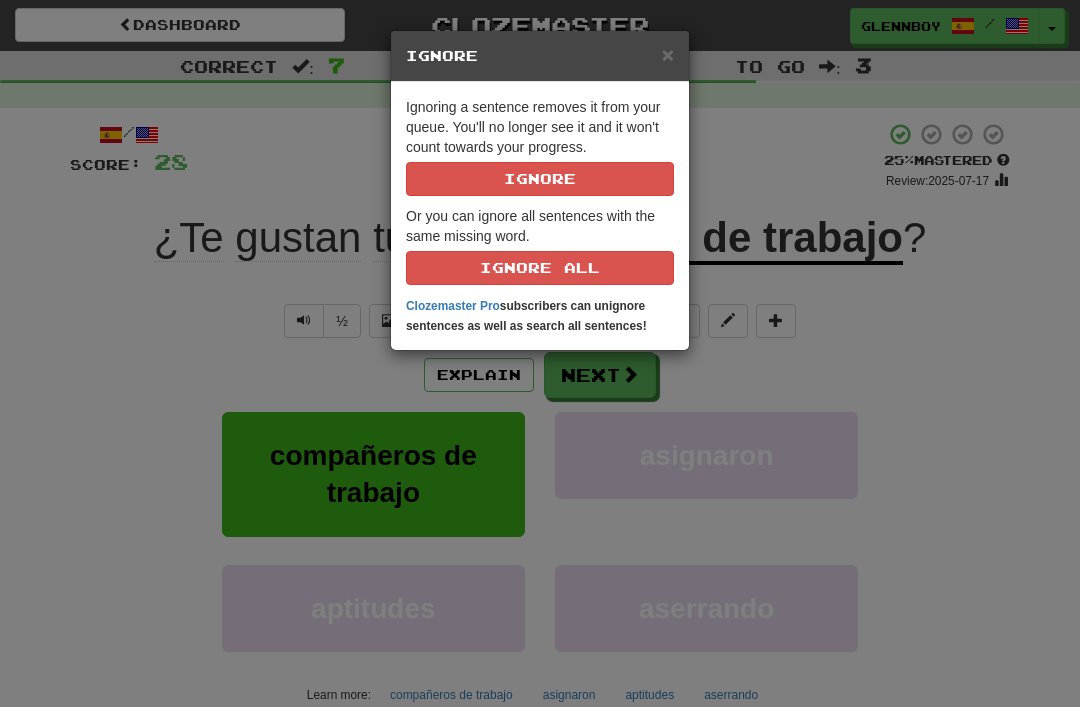click on "Ignore" at bounding box center [540, 179] 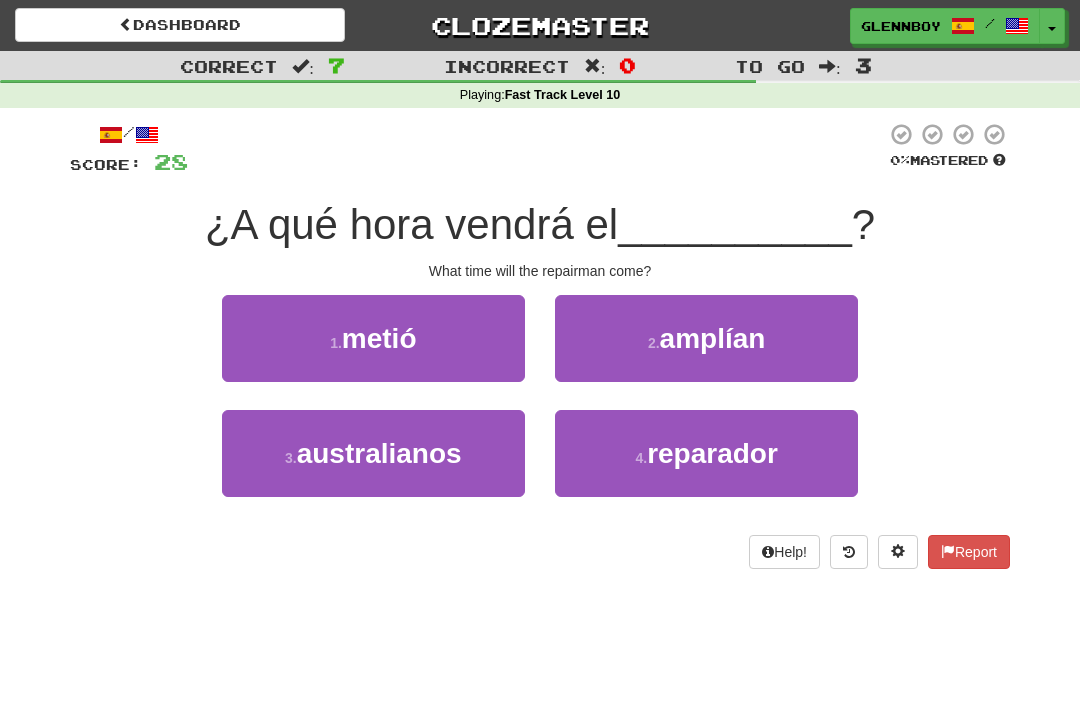 click on "reparador" at bounding box center [712, 453] 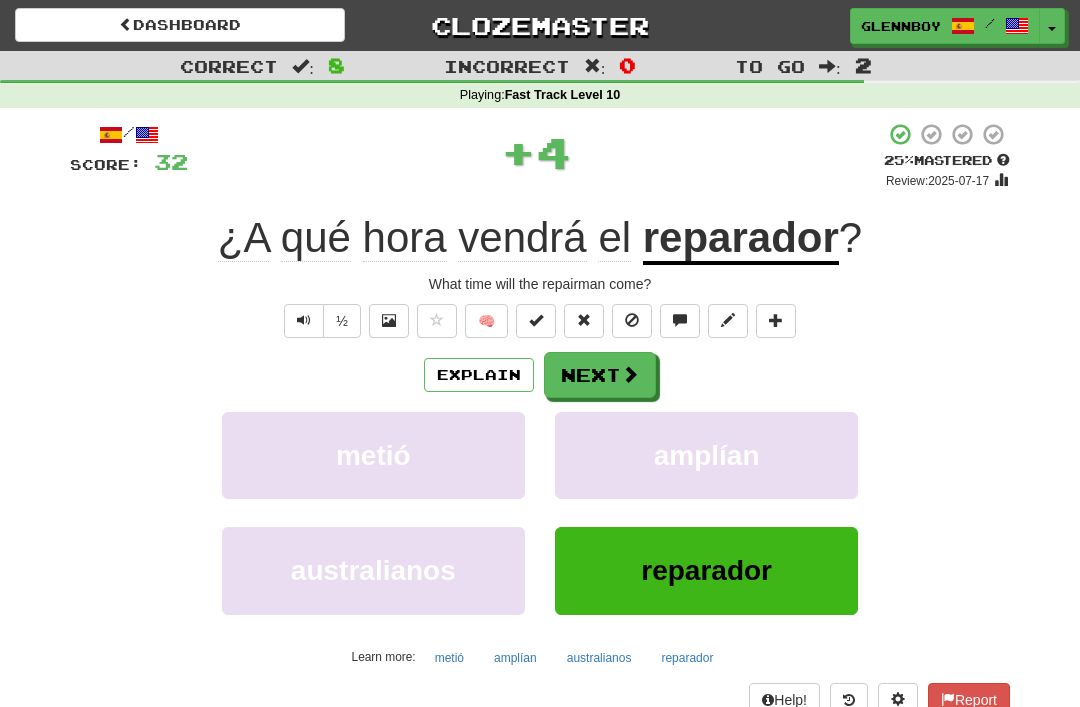 click at bounding box center (632, 321) 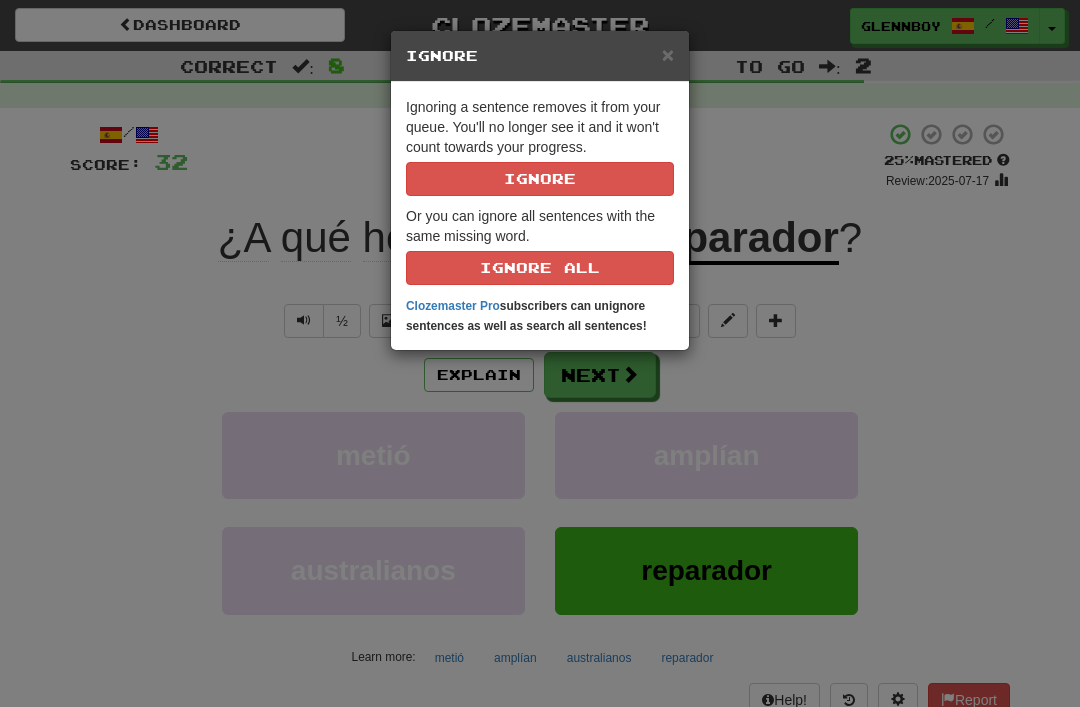 click on "Ignore" at bounding box center (540, 179) 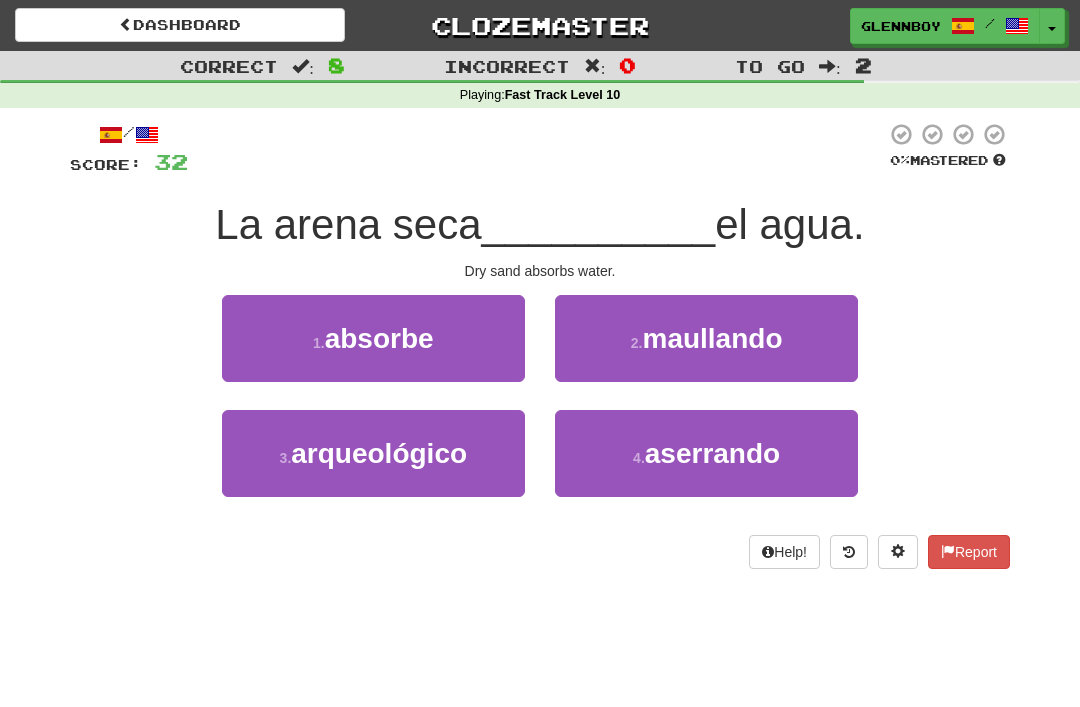 click on "absorbe" at bounding box center [379, 338] 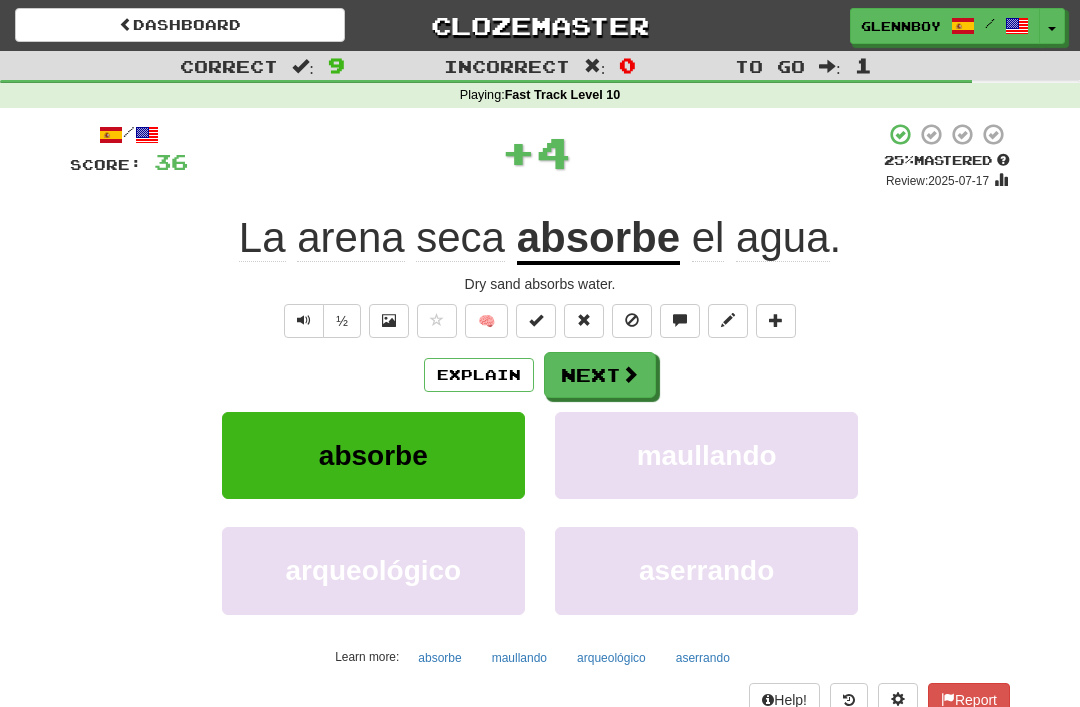 click at bounding box center [632, 321] 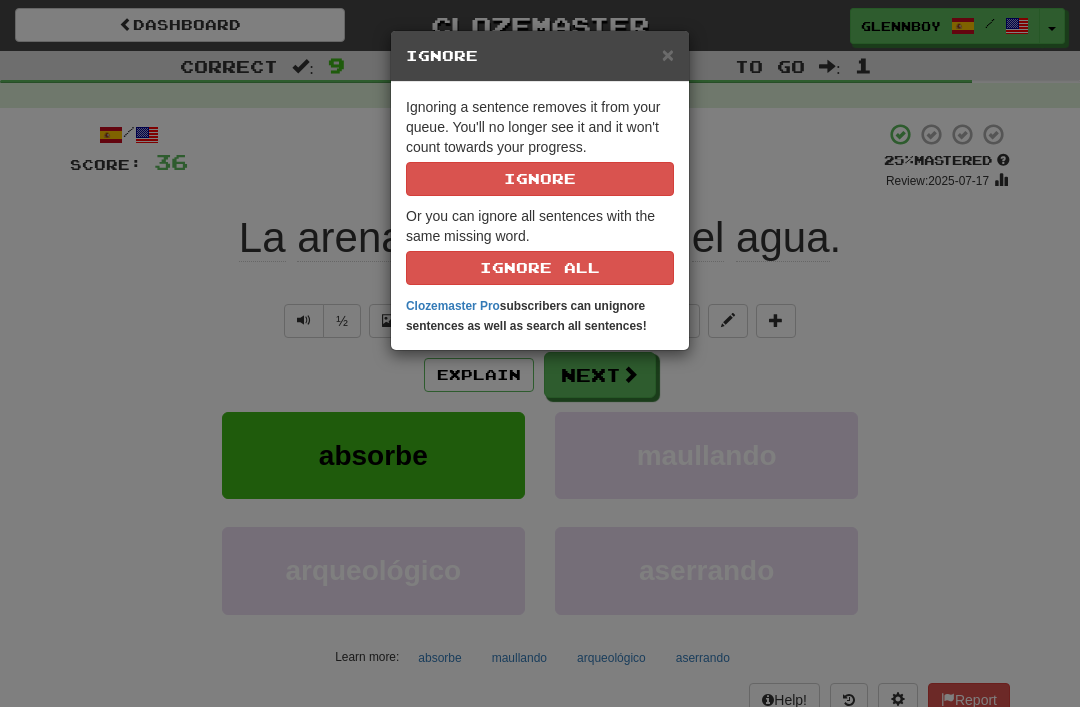 click on "Ignore" at bounding box center (540, 179) 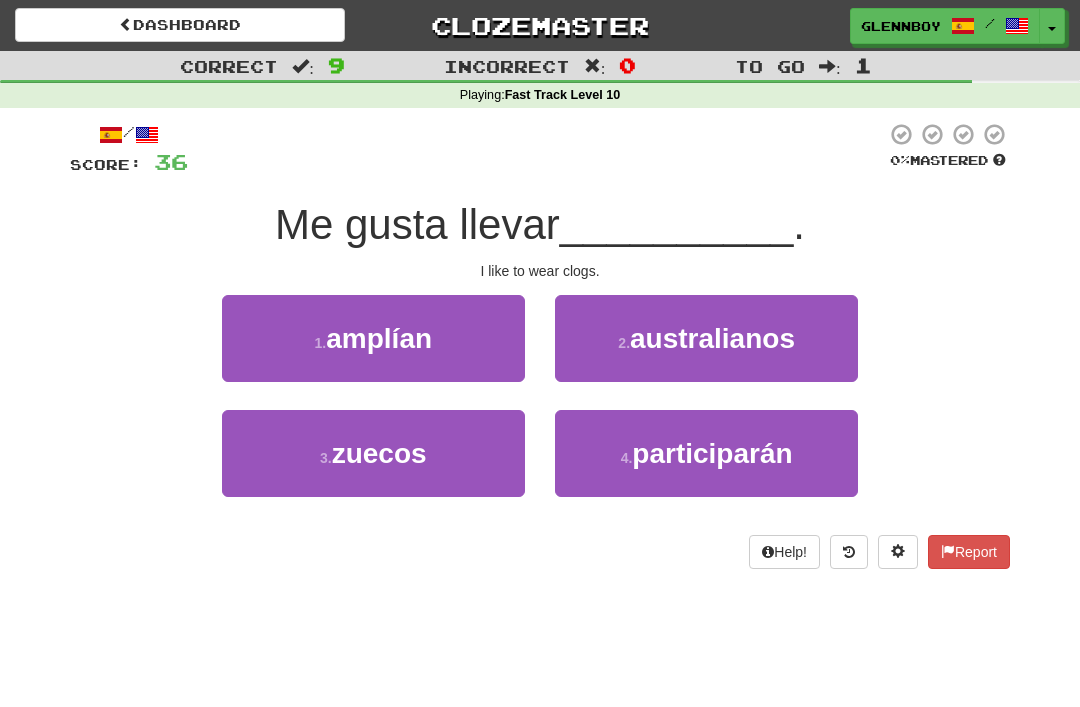 click on "zuecos" at bounding box center [379, 453] 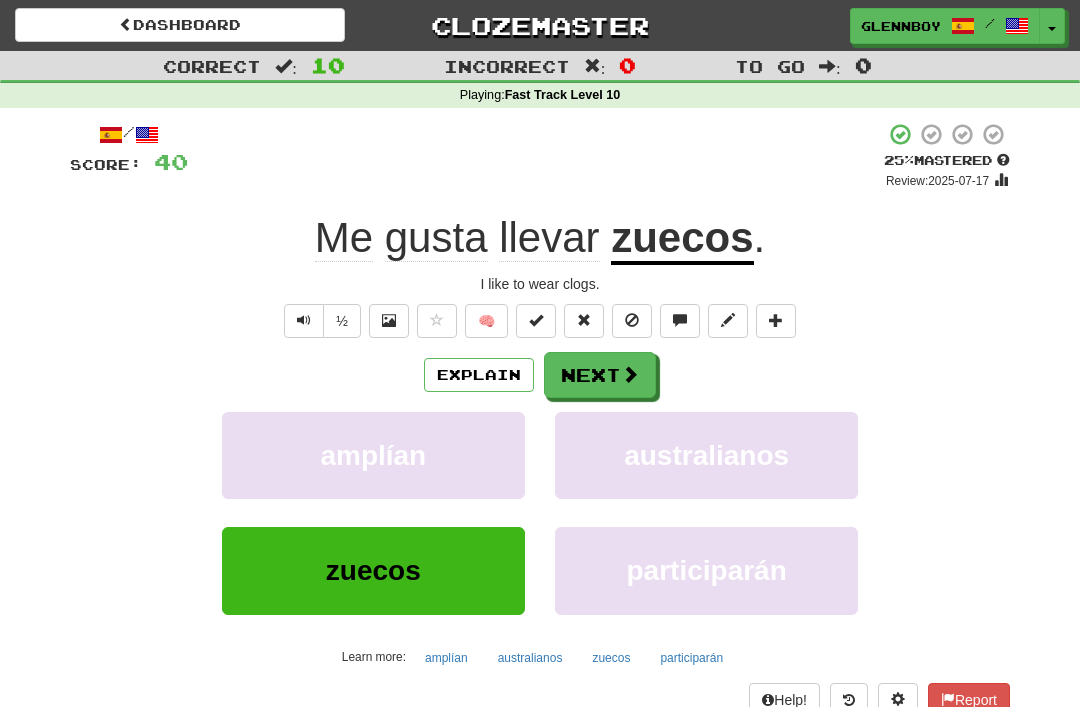 click at bounding box center [632, 320] 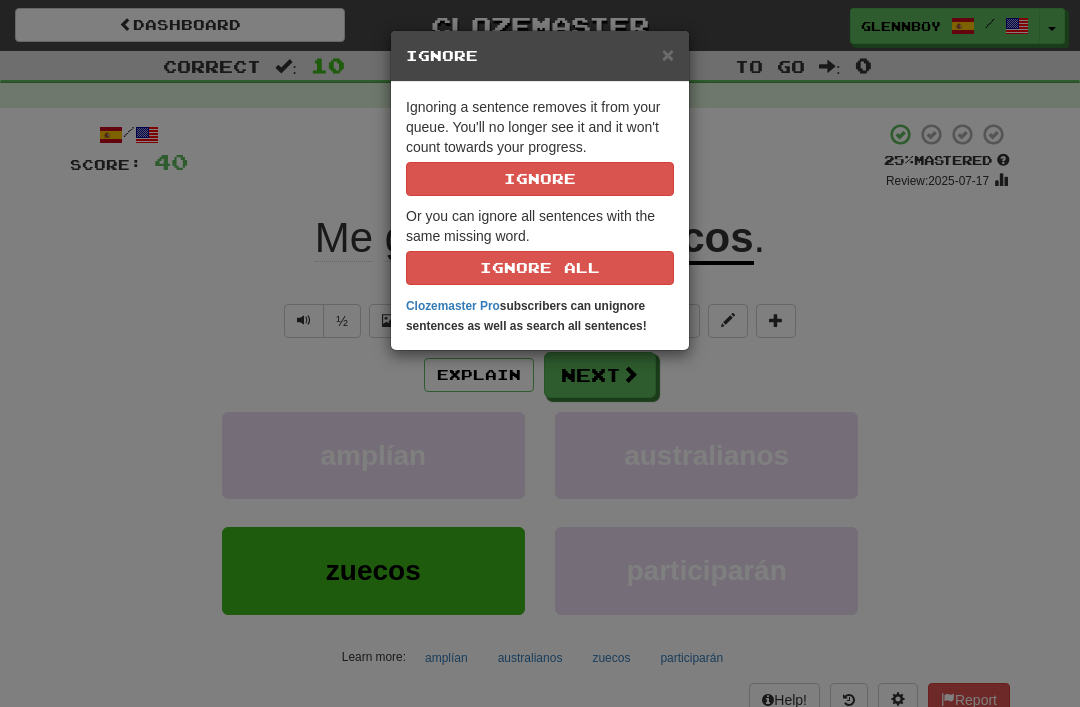 click on "Ignore" at bounding box center (540, 179) 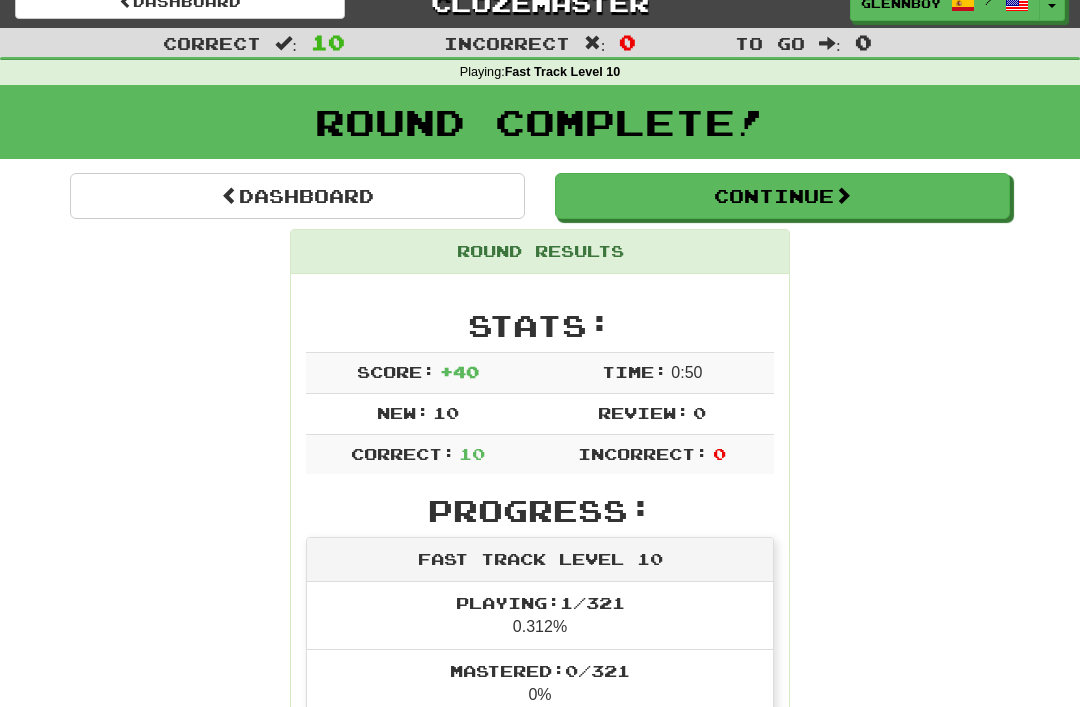 scroll, scrollTop: 0, scrollLeft: 0, axis: both 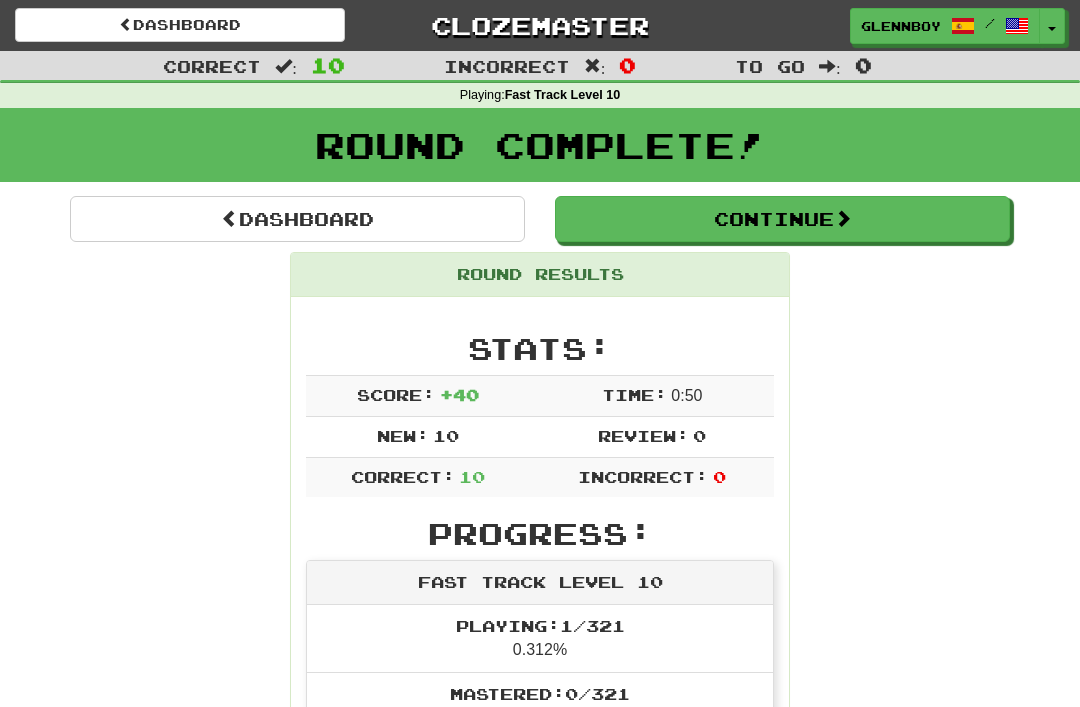 click on "Continue" at bounding box center (782, 219) 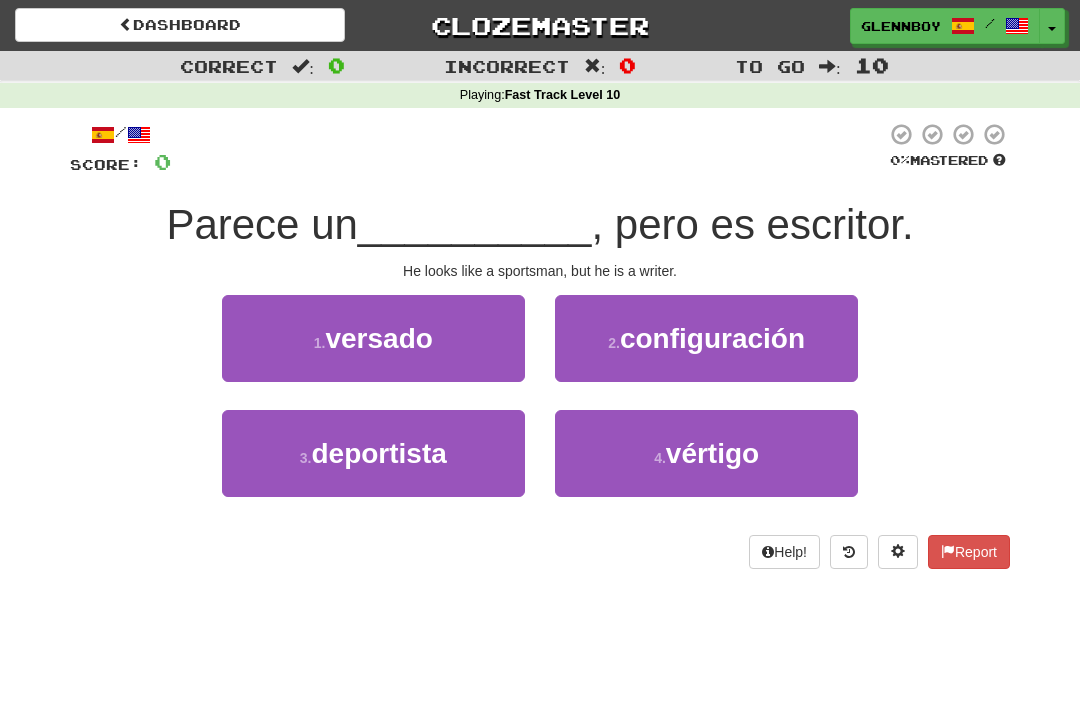 click on "deportista" at bounding box center [378, 453] 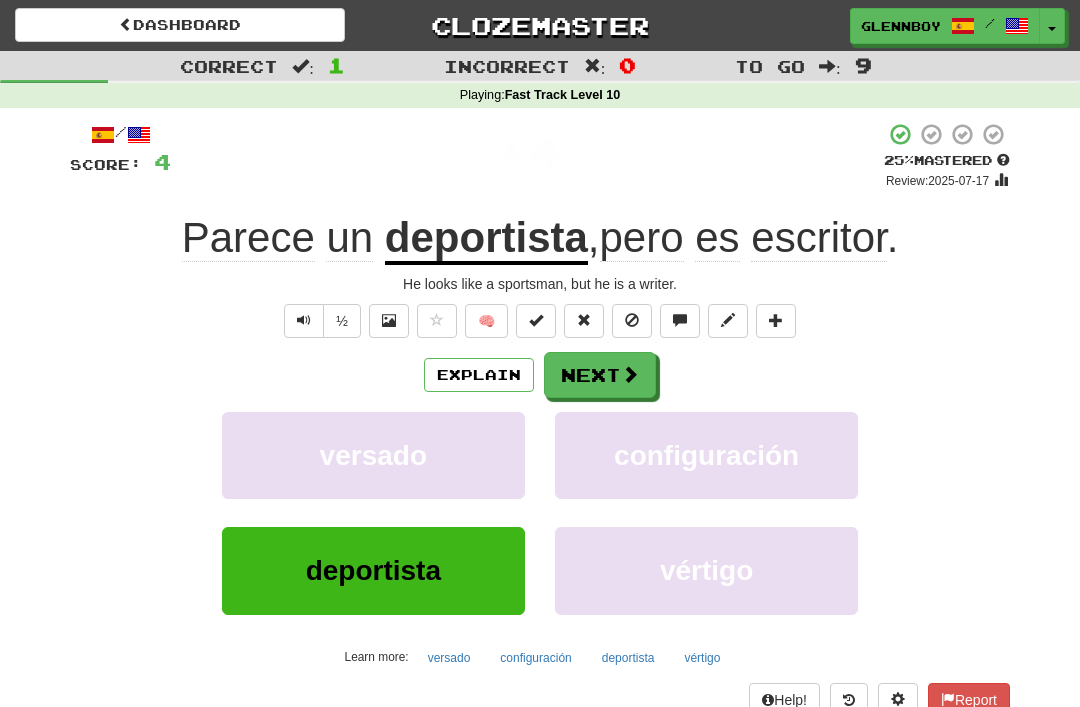 click at bounding box center [632, 321] 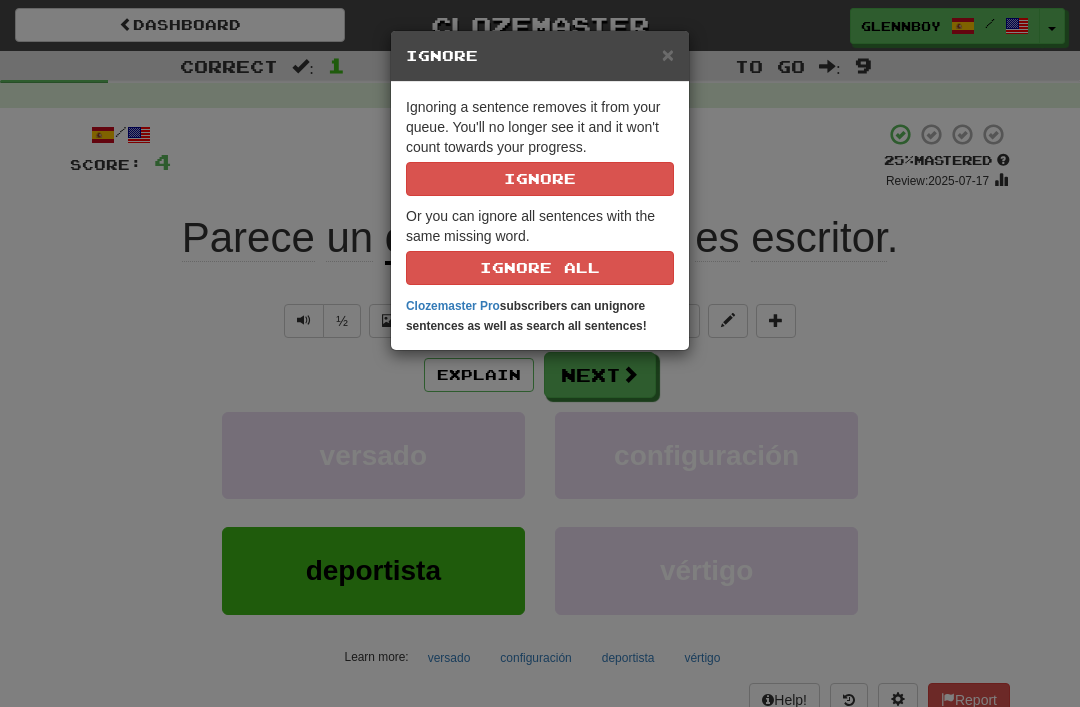 click on "Ignore" at bounding box center [540, 179] 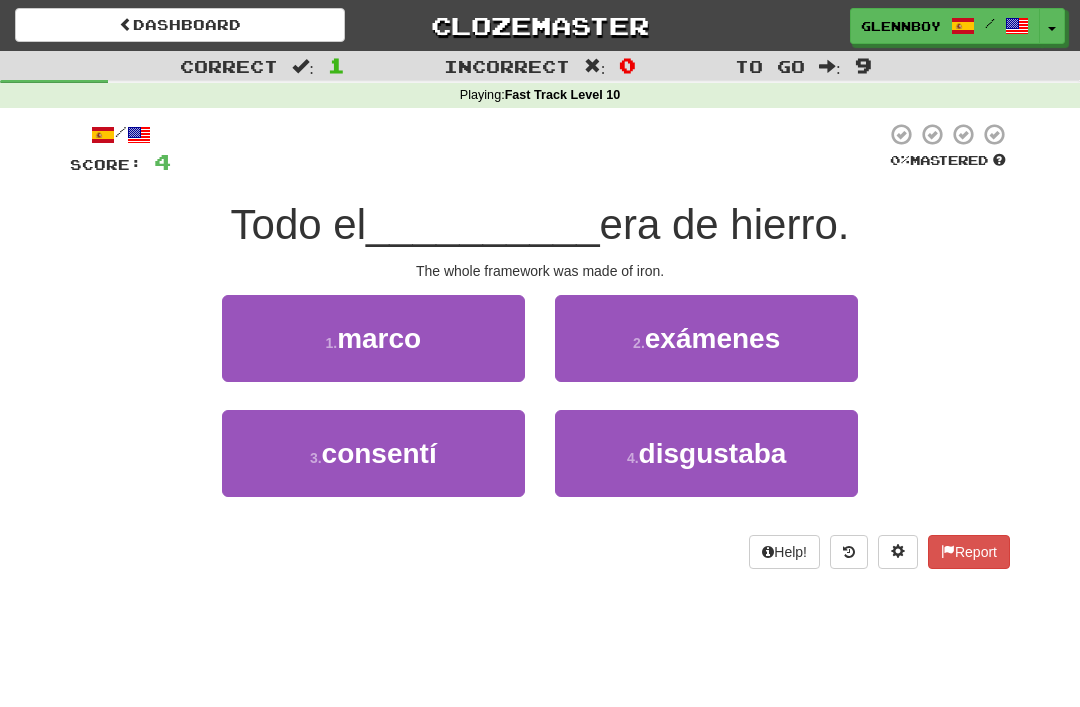 click on "marco" at bounding box center [379, 338] 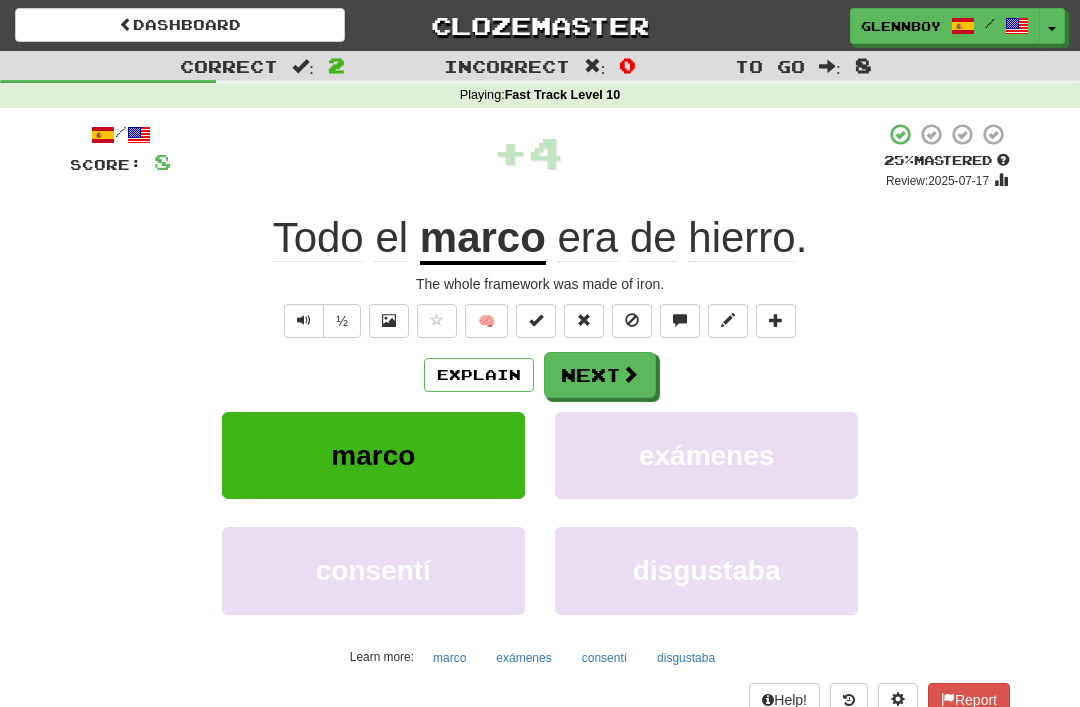 click on "Explain" at bounding box center [479, 375] 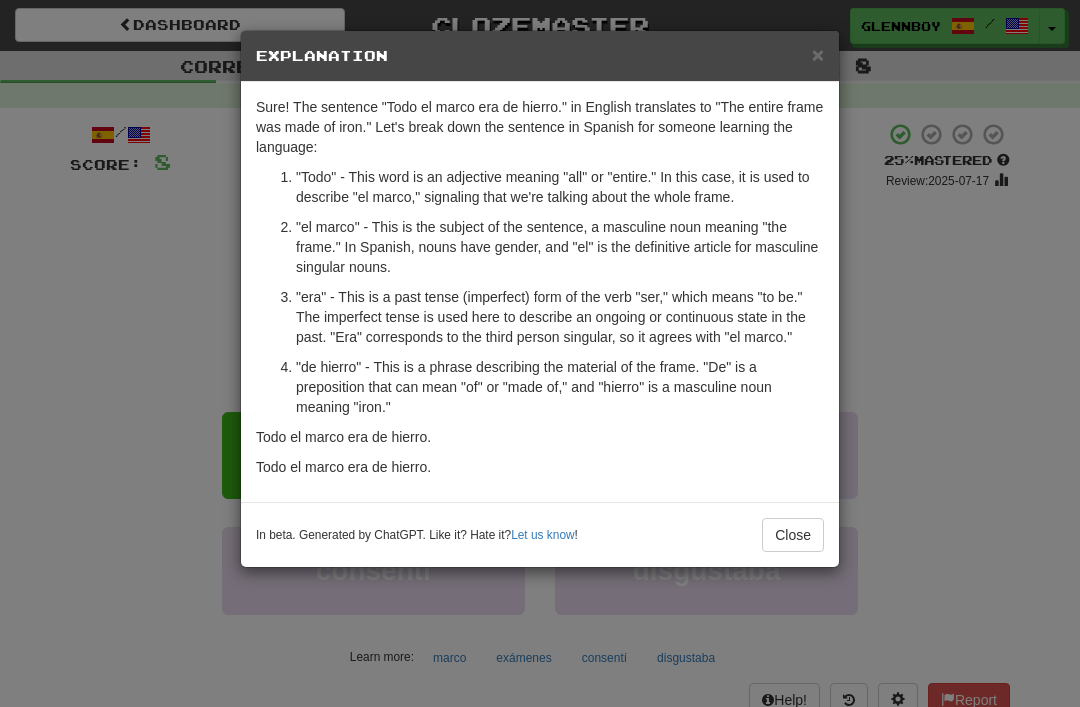 click on "×" at bounding box center (818, 54) 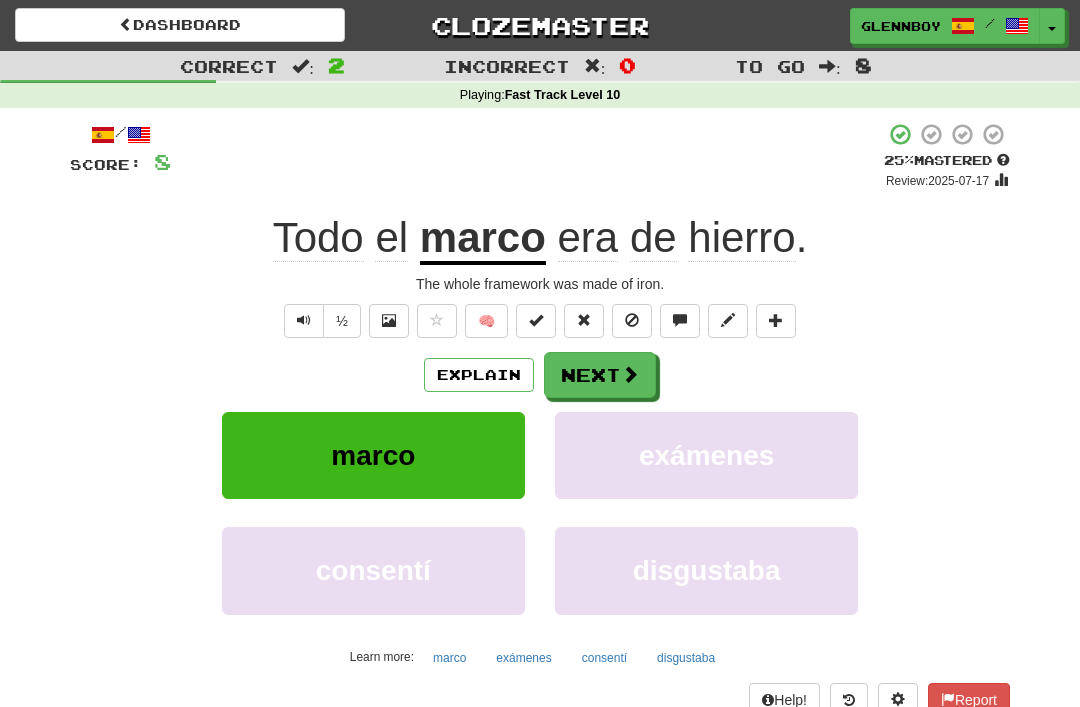 click on "disgustaba" at bounding box center (706, 584) 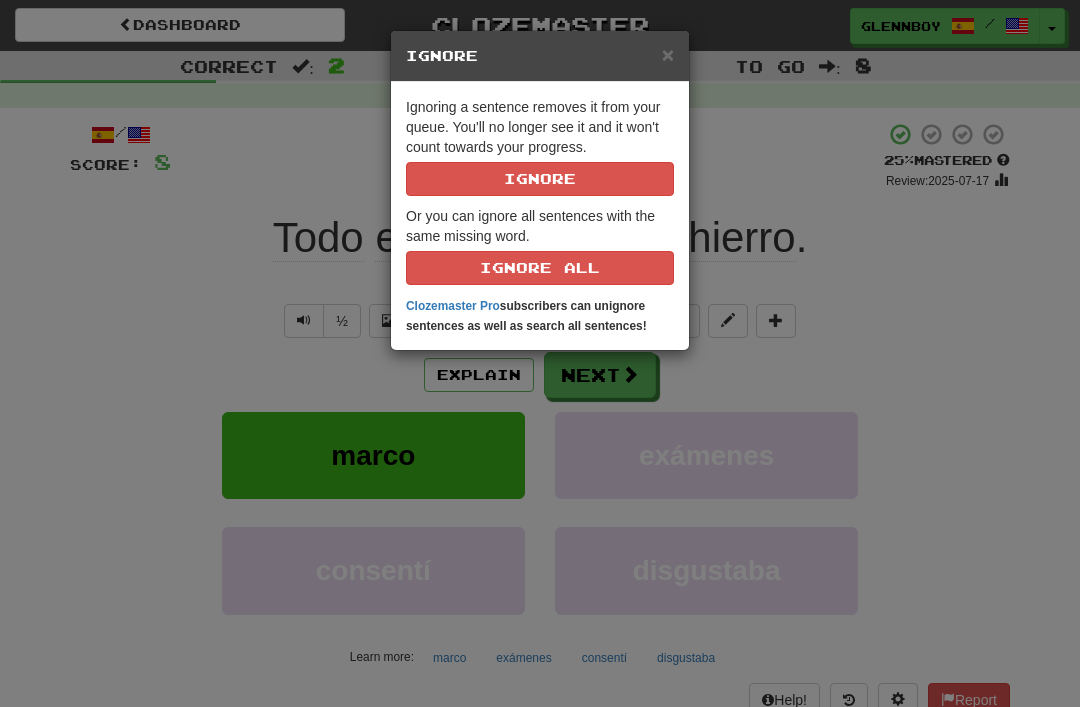 click on "Ignore" at bounding box center [540, 179] 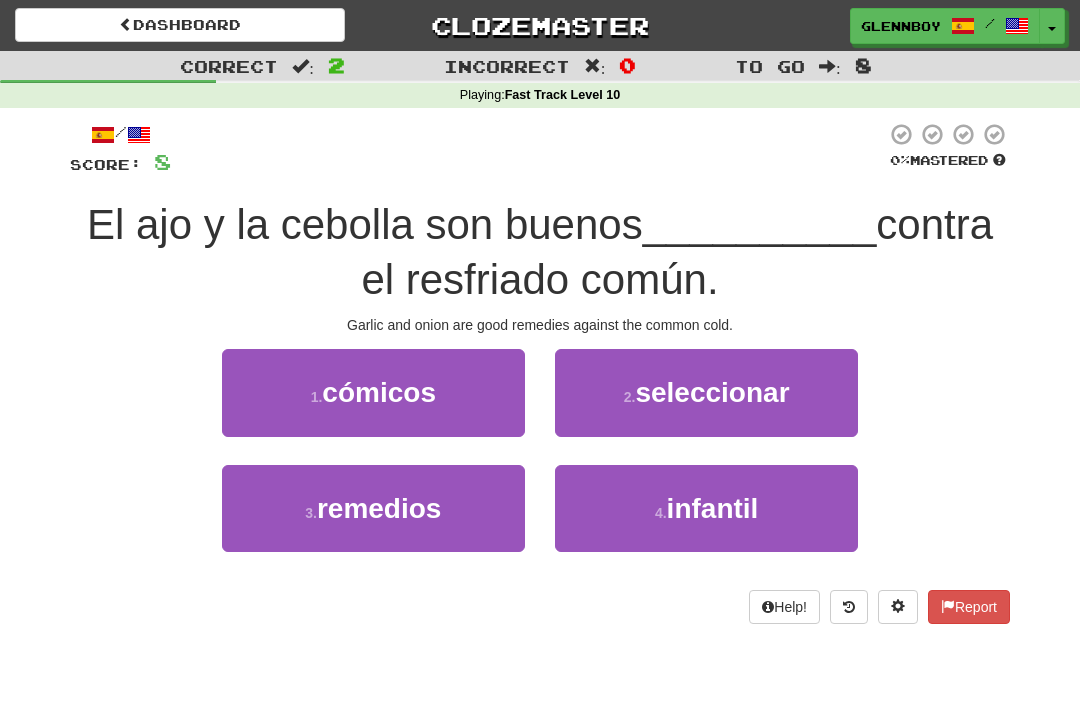 click on "remedios" at bounding box center (379, 508) 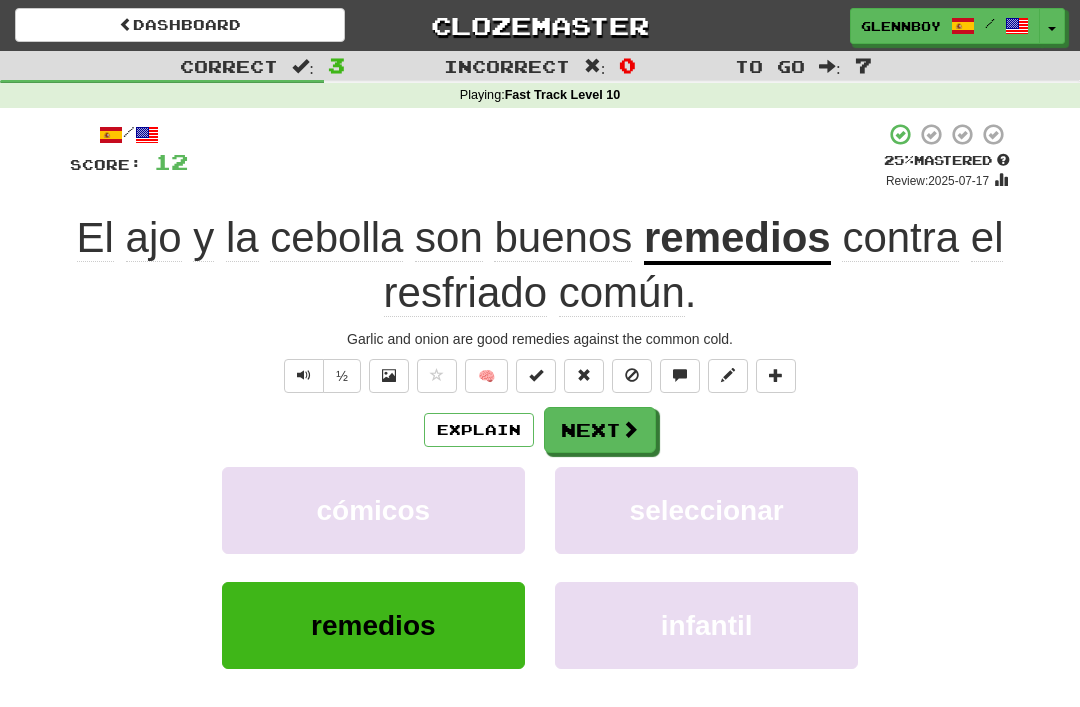 click at bounding box center [632, 375] 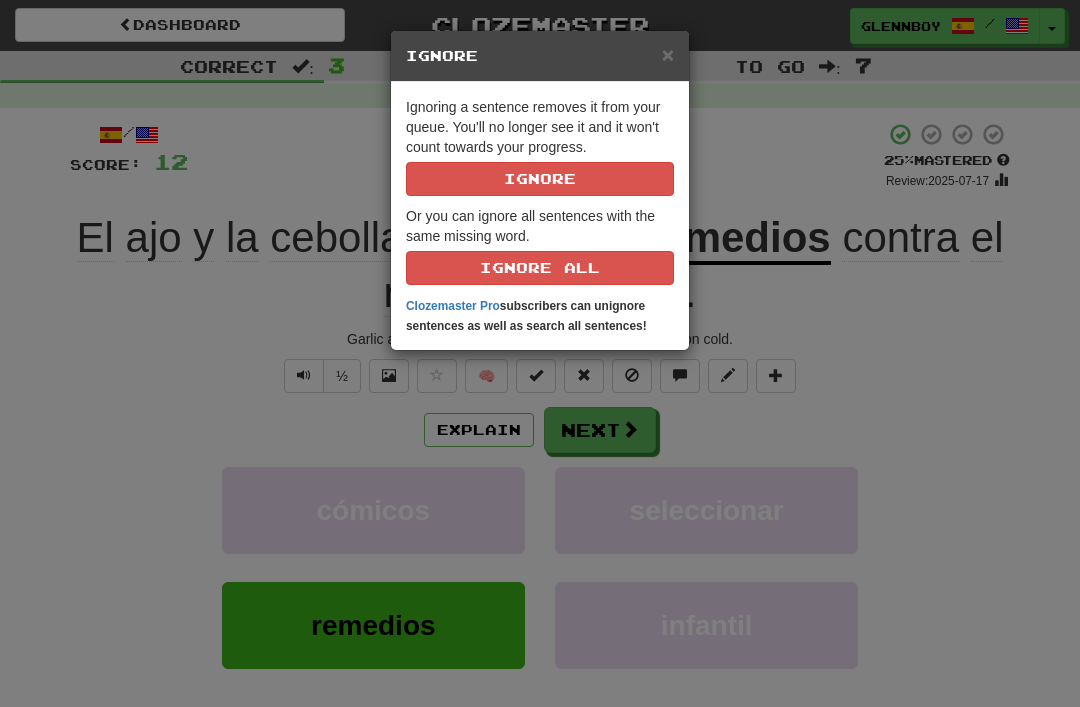 click on "Ignore" at bounding box center [540, 179] 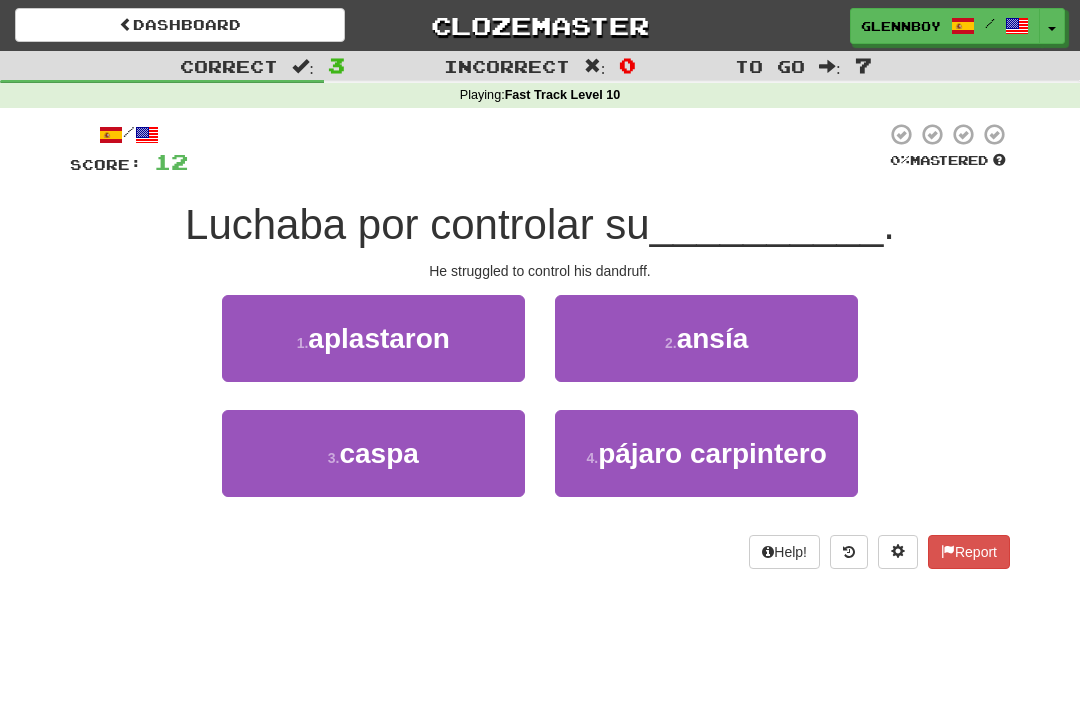 click on "caspa" at bounding box center [378, 453] 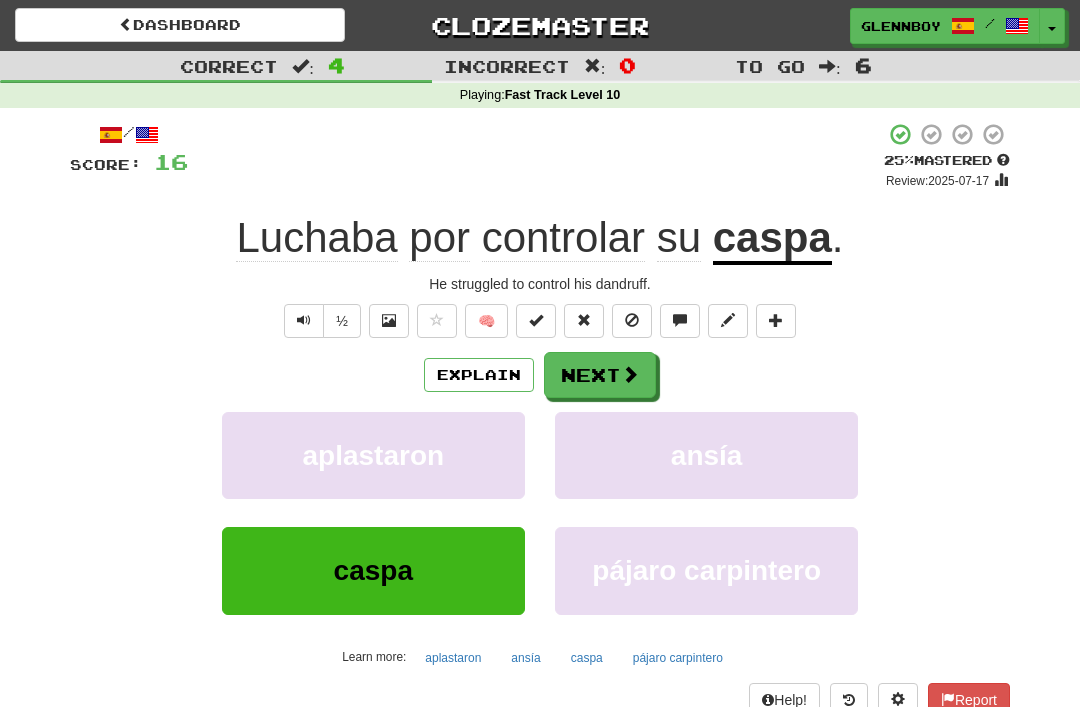 click at bounding box center (632, 320) 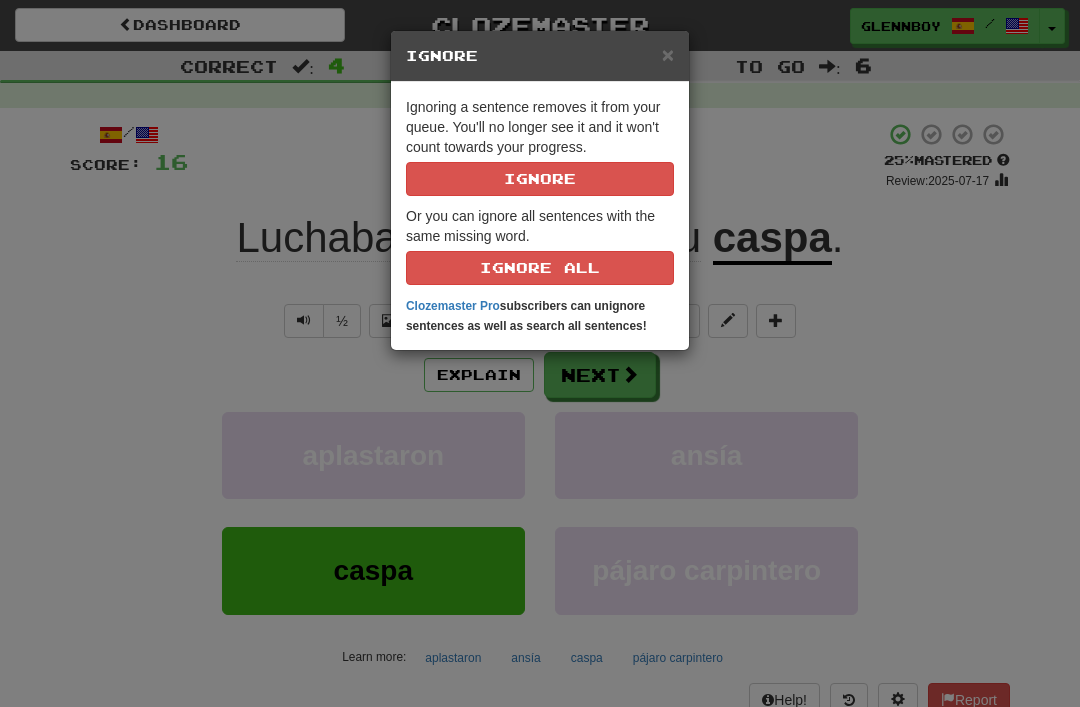click on "Ignore" at bounding box center [540, 179] 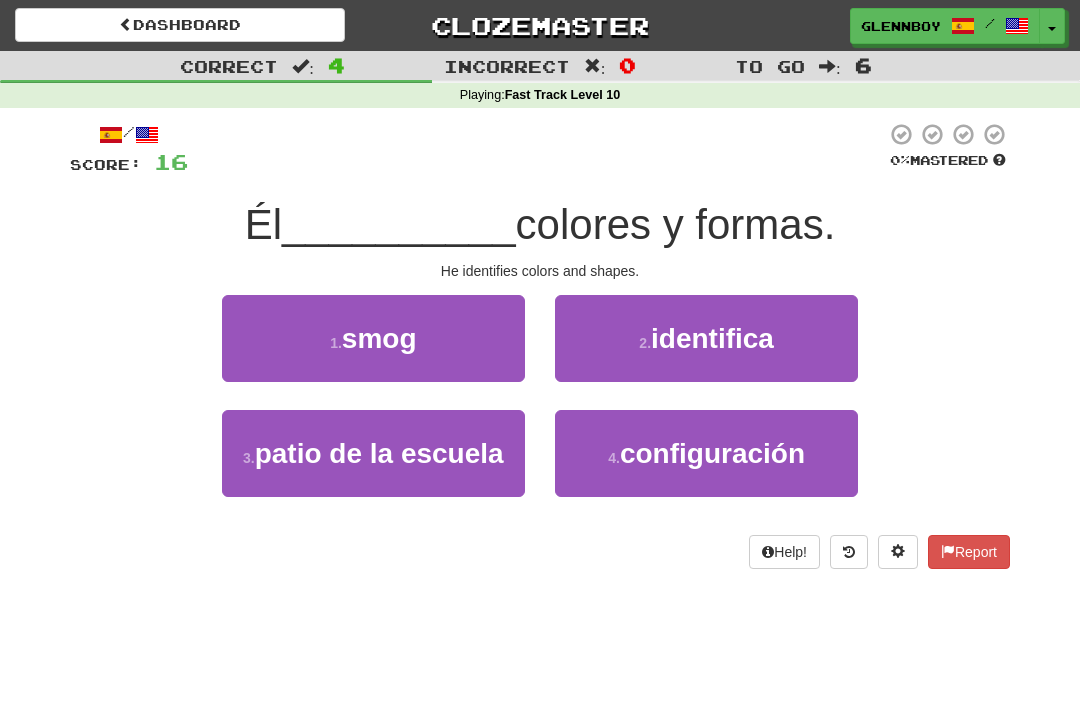 click on "identifica" at bounding box center [712, 338] 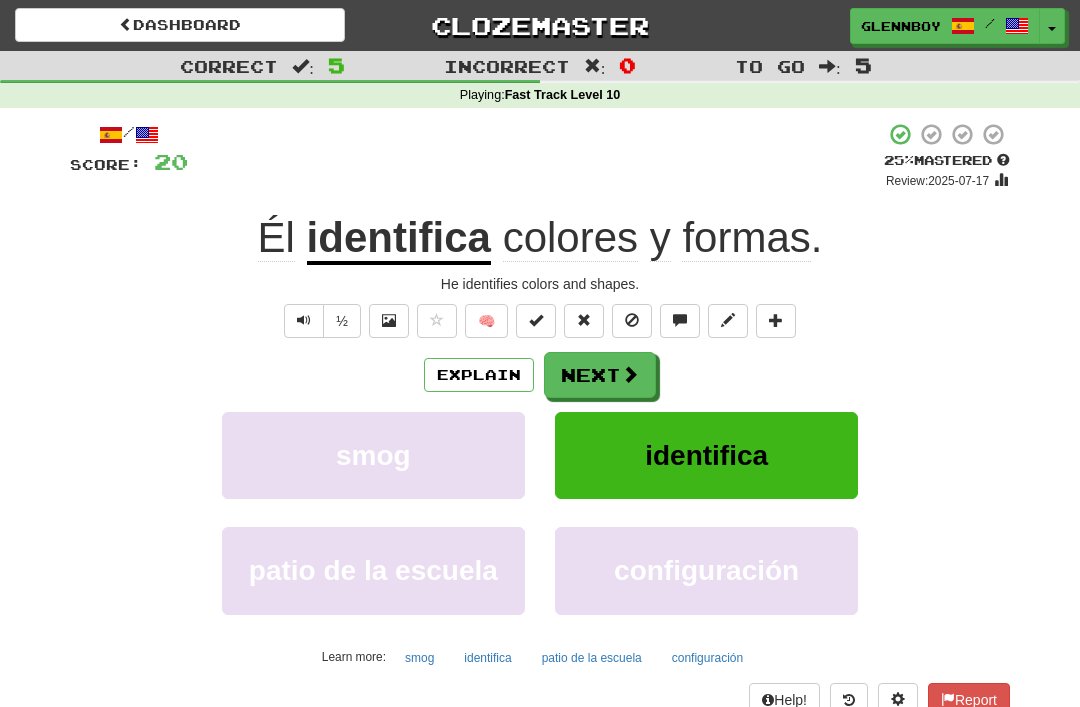 click at bounding box center [632, 321] 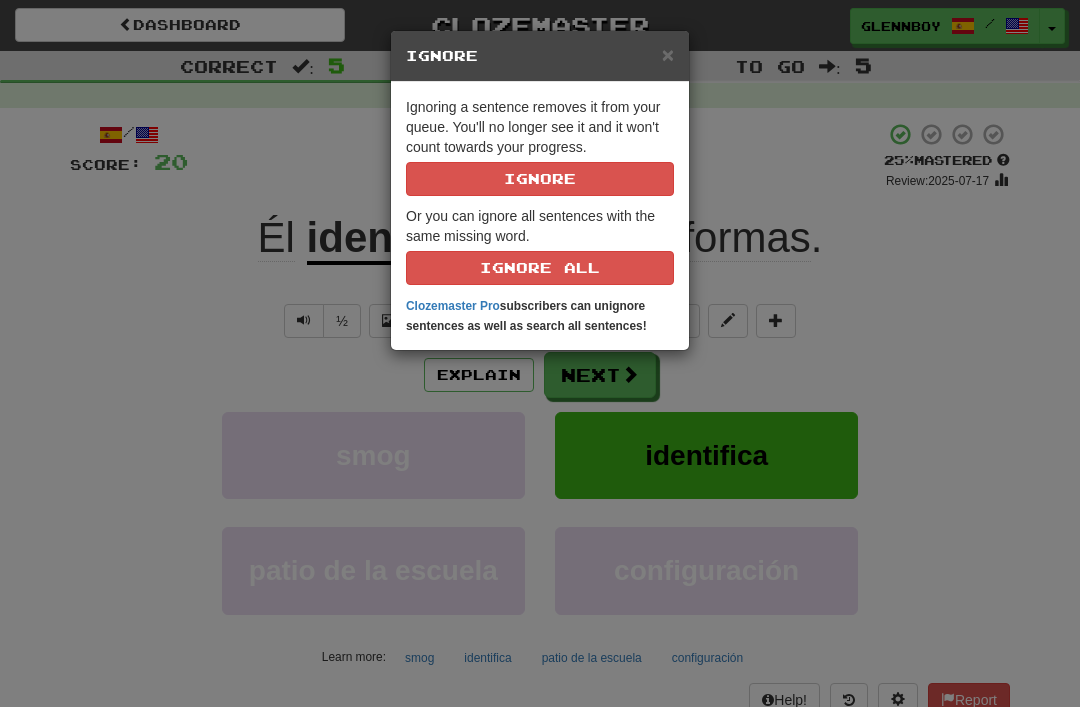 click on "Ignore" at bounding box center (540, 179) 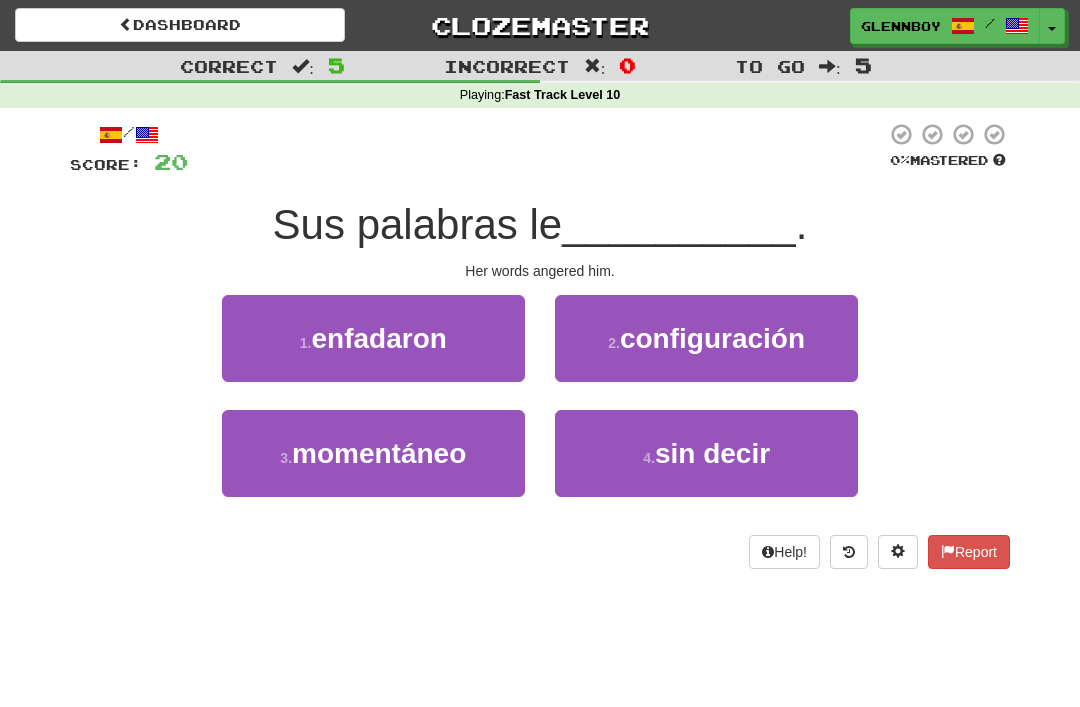 click on "enfadaron" at bounding box center [378, 338] 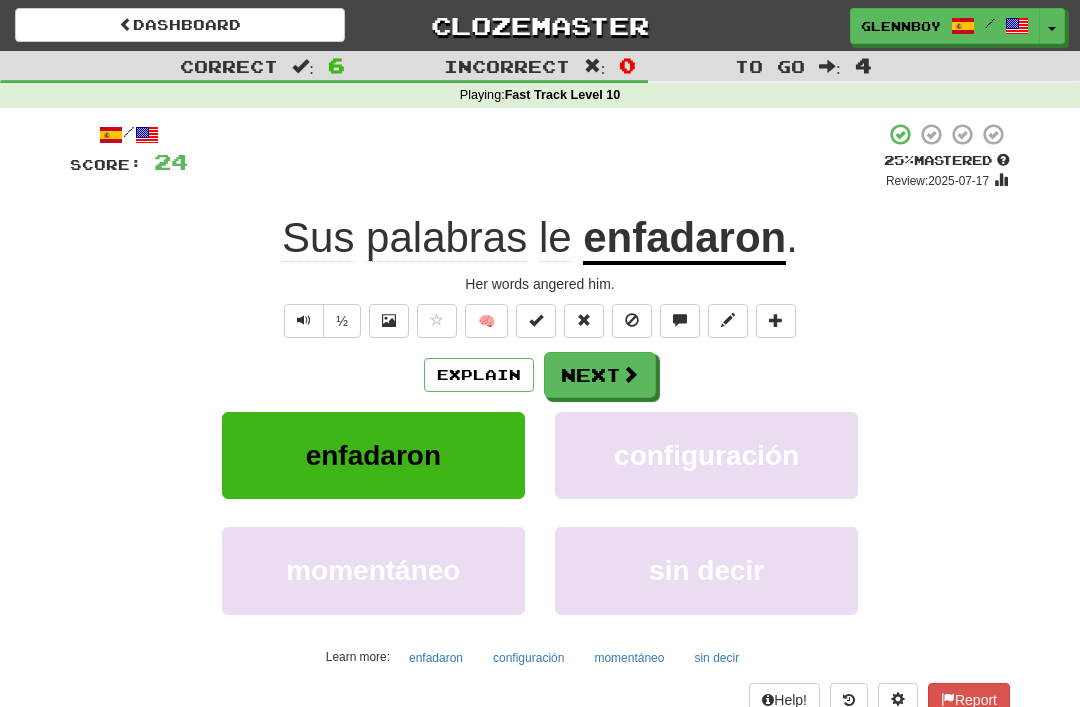 click at bounding box center [632, 320] 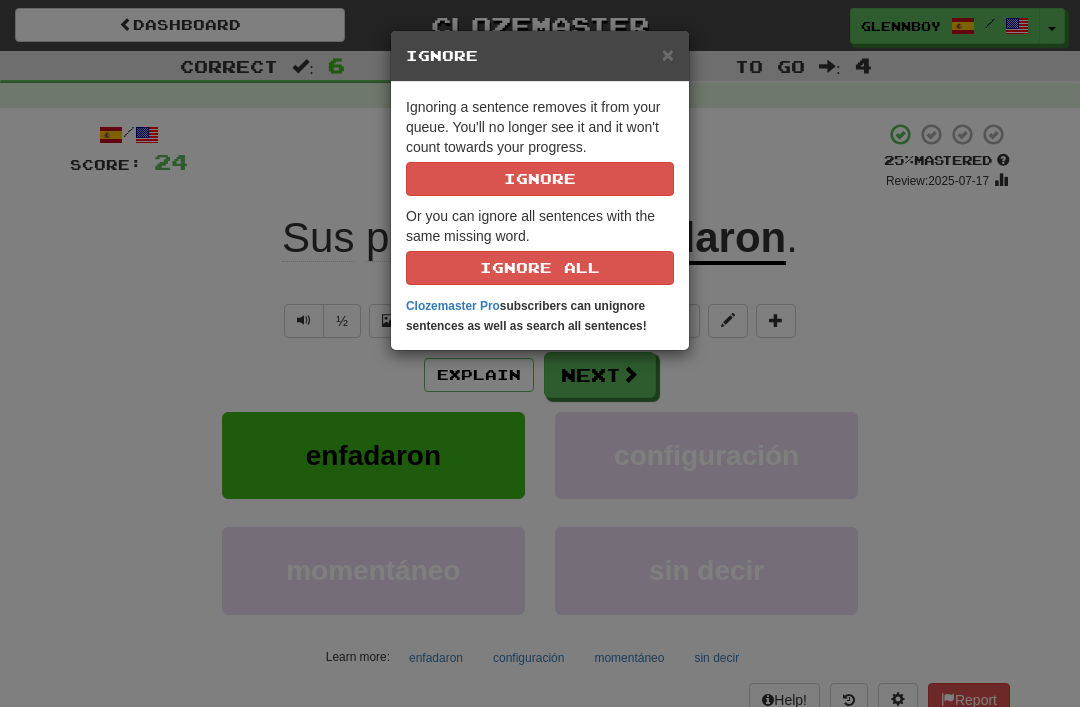click on "Ignore" at bounding box center (540, 179) 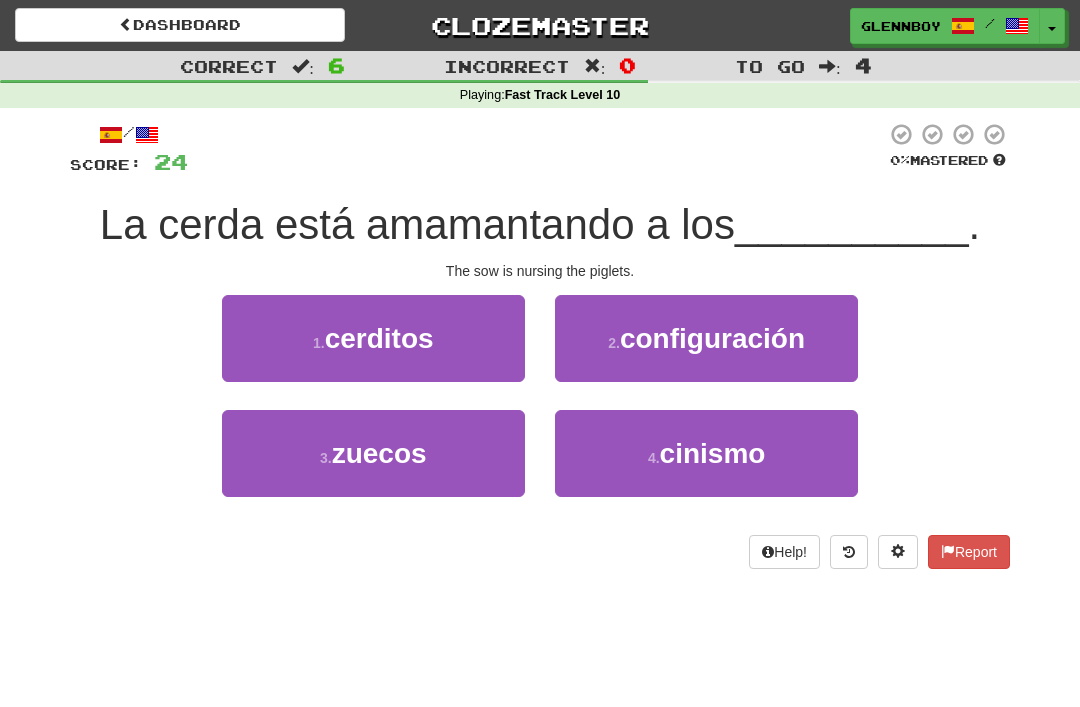 click on "cerditos" at bounding box center [379, 338] 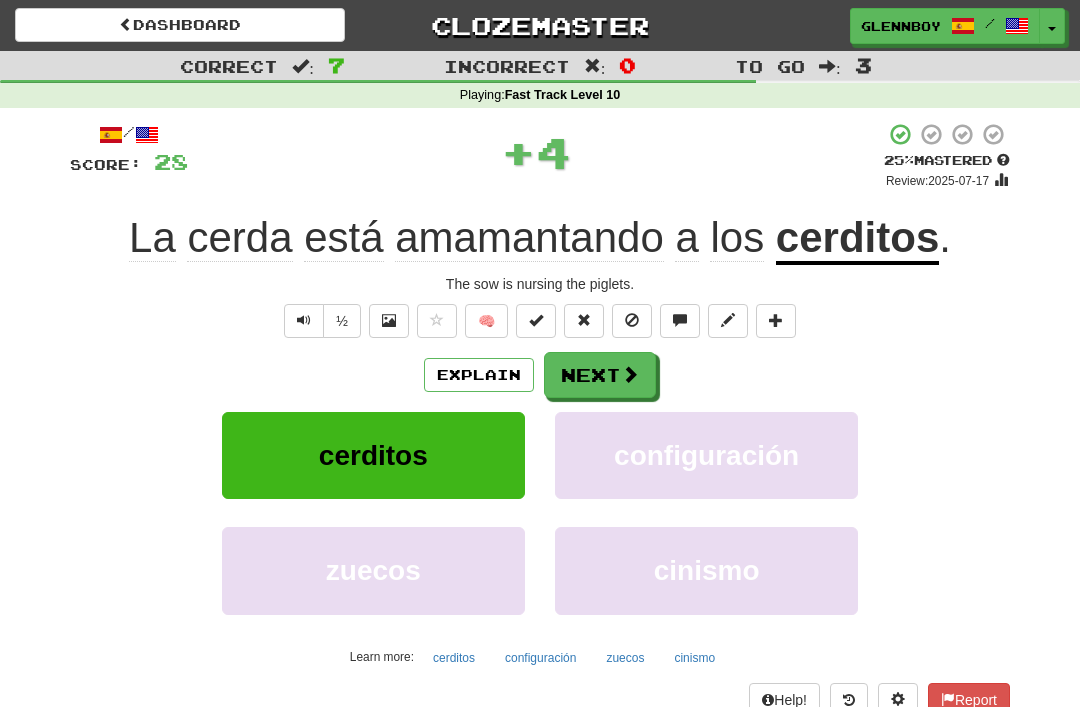 click at bounding box center [632, 320] 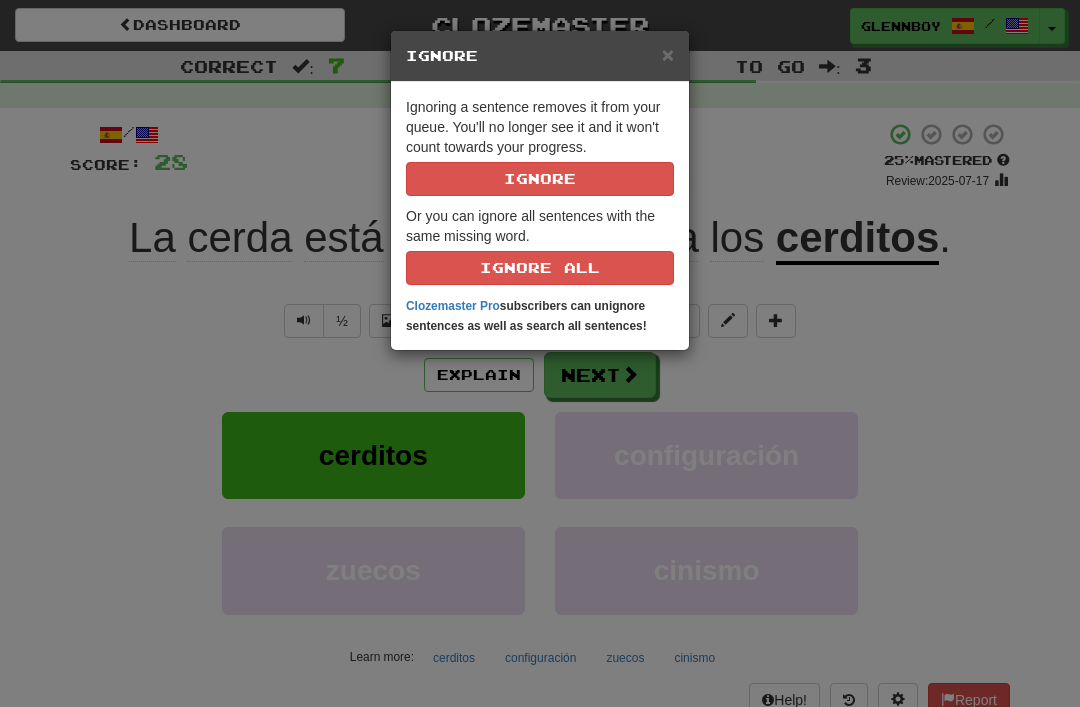 click on "Ignore" at bounding box center [540, 179] 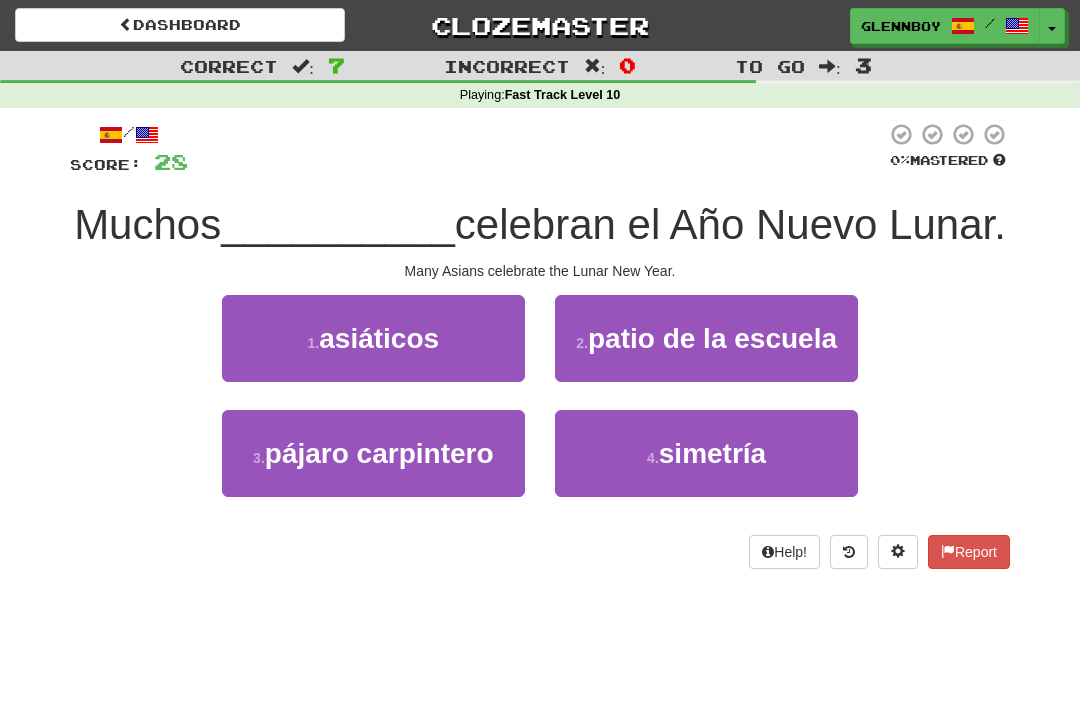 click on "1 .  asiáticos" at bounding box center (373, 338) 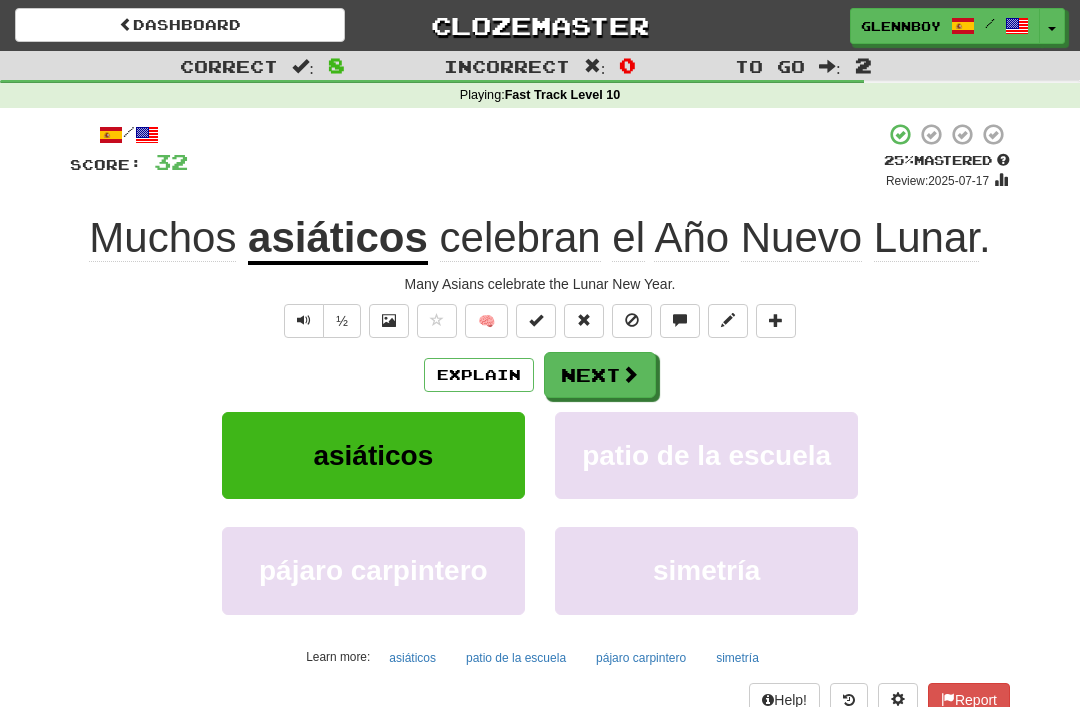 click at bounding box center (632, 320) 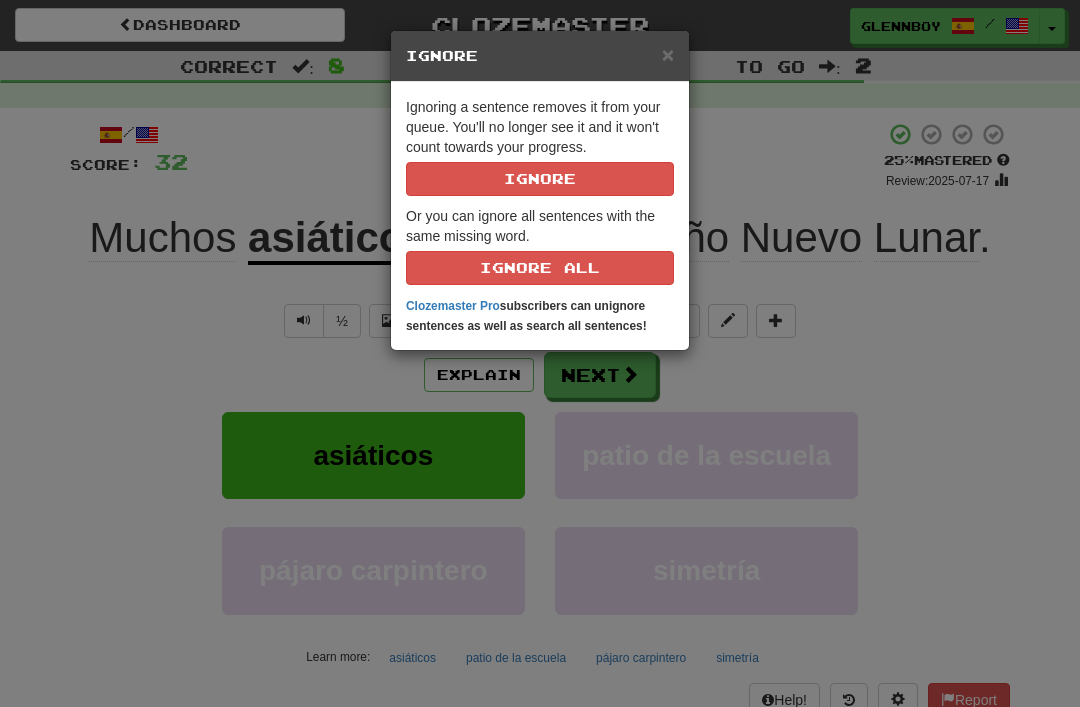 click on "Ignore" at bounding box center [540, 179] 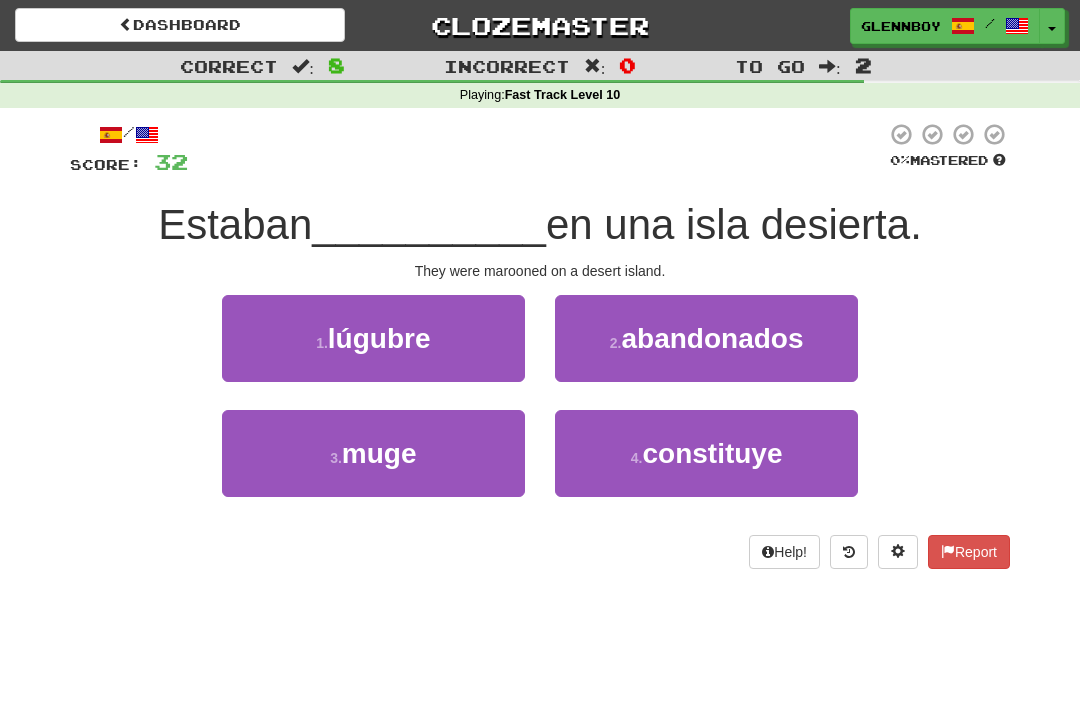 click on "abandonados" at bounding box center (712, 338) 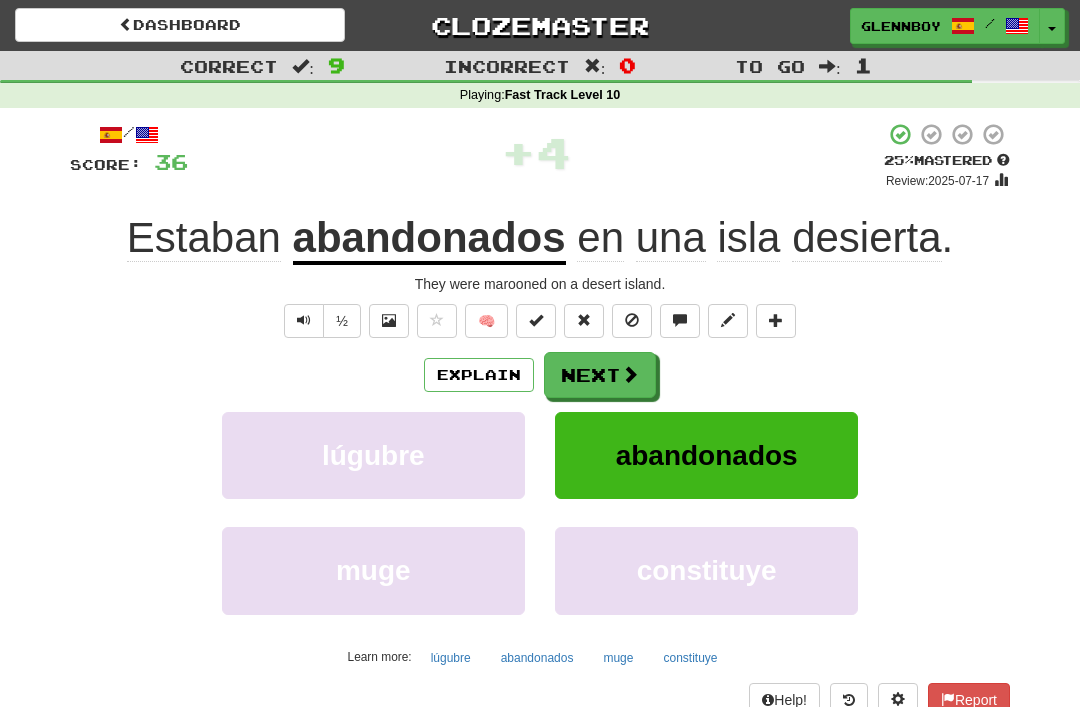 click at bounding box center [632, 320] 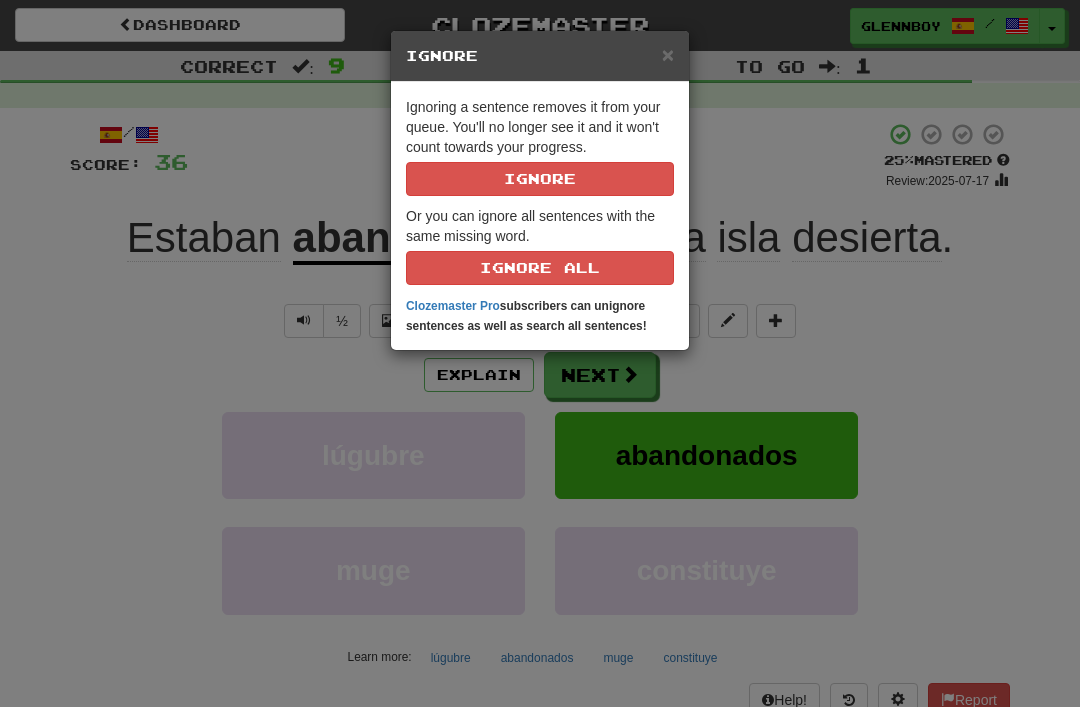 click on "Ignore" at bounding box center [540, 179] 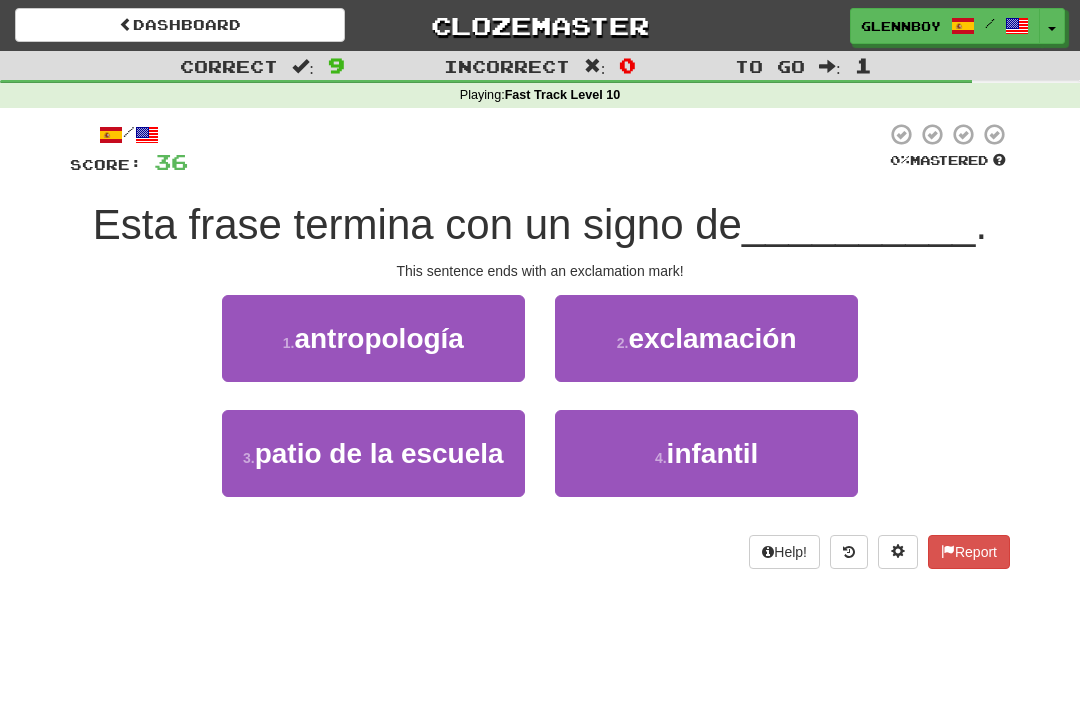 click on "exclamación" at bounding box center (712, 338) 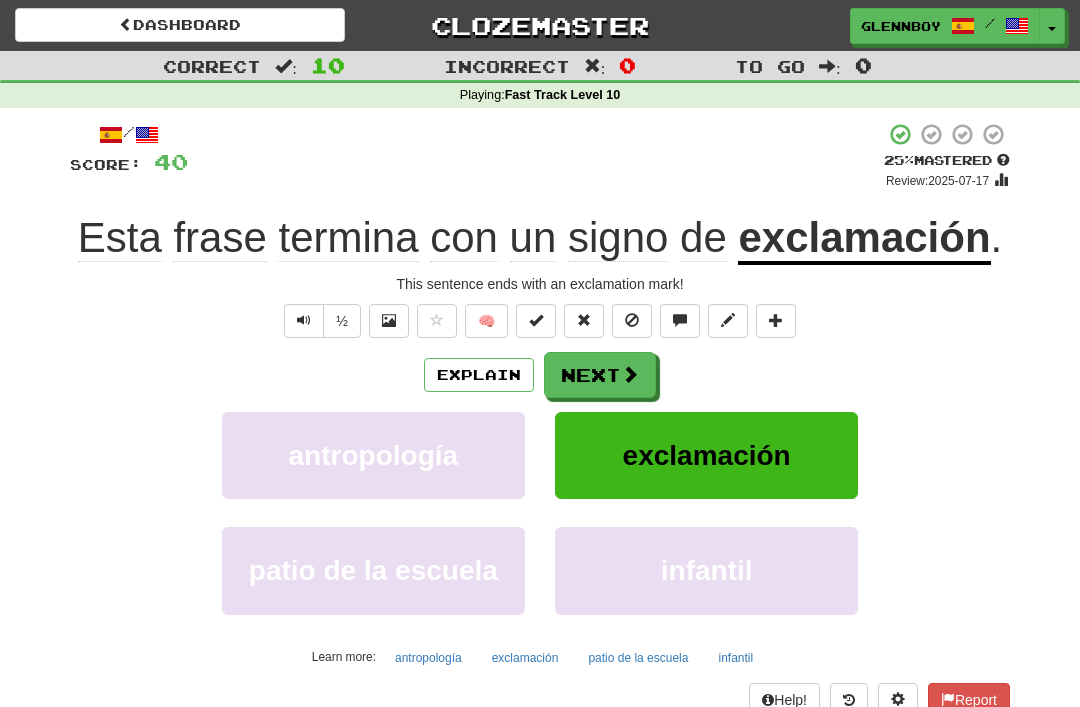 click on "Explain" at bounding box center [479, 375] 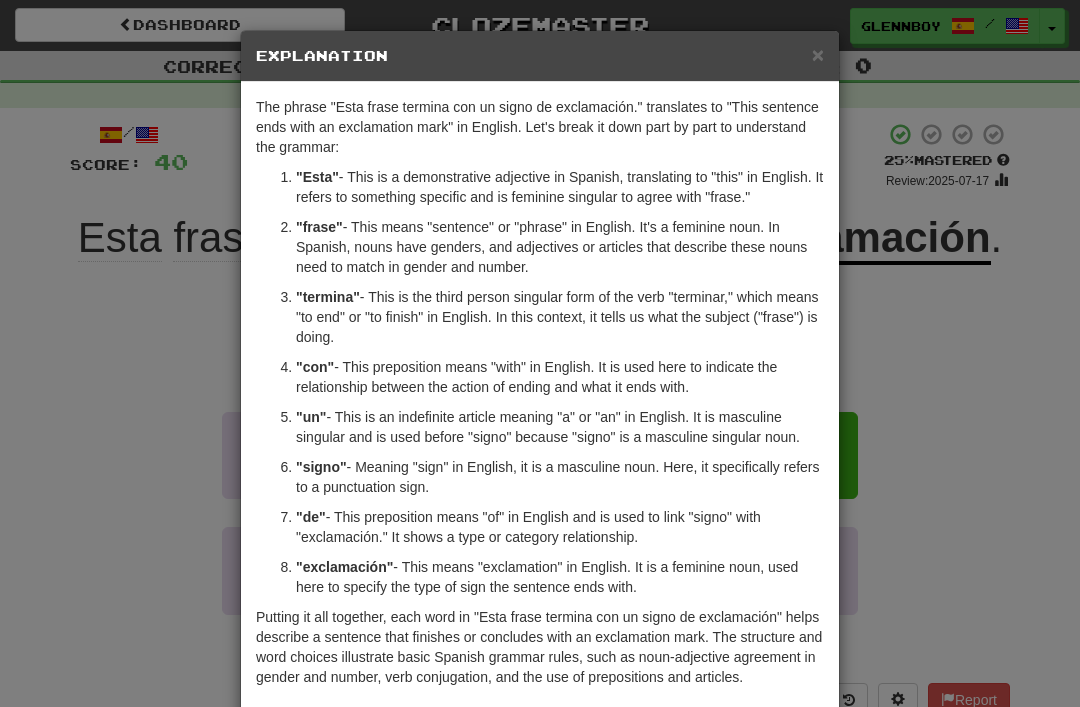 click on "×" at bounding box center [818, 54] 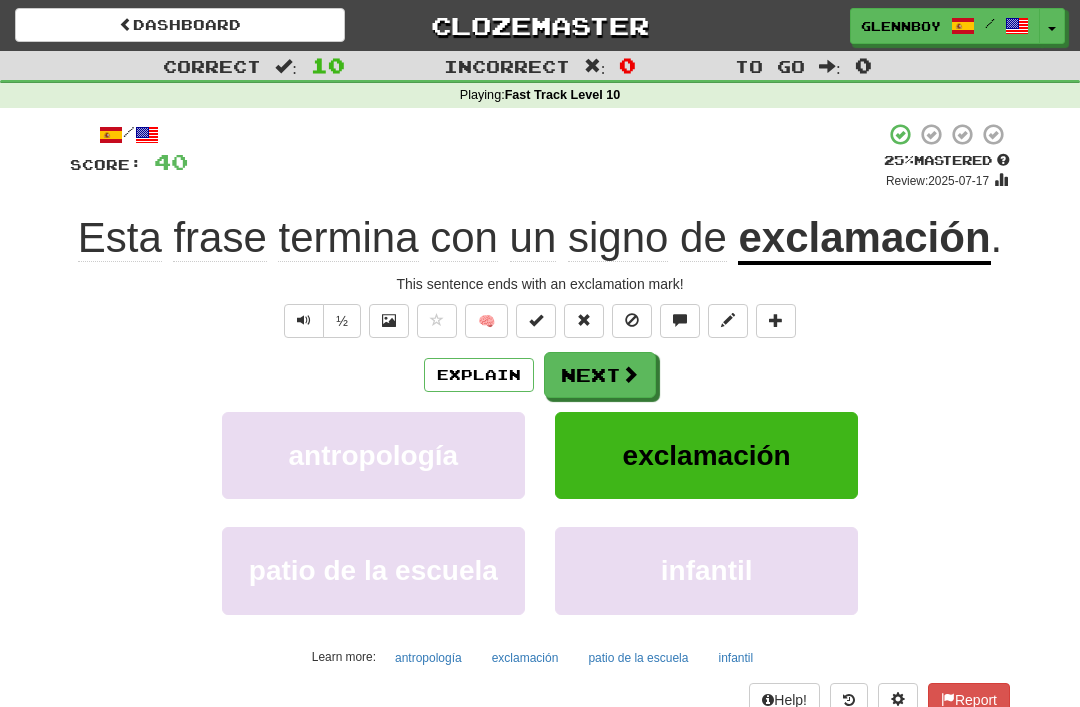 click at bounding box center (632, 320) 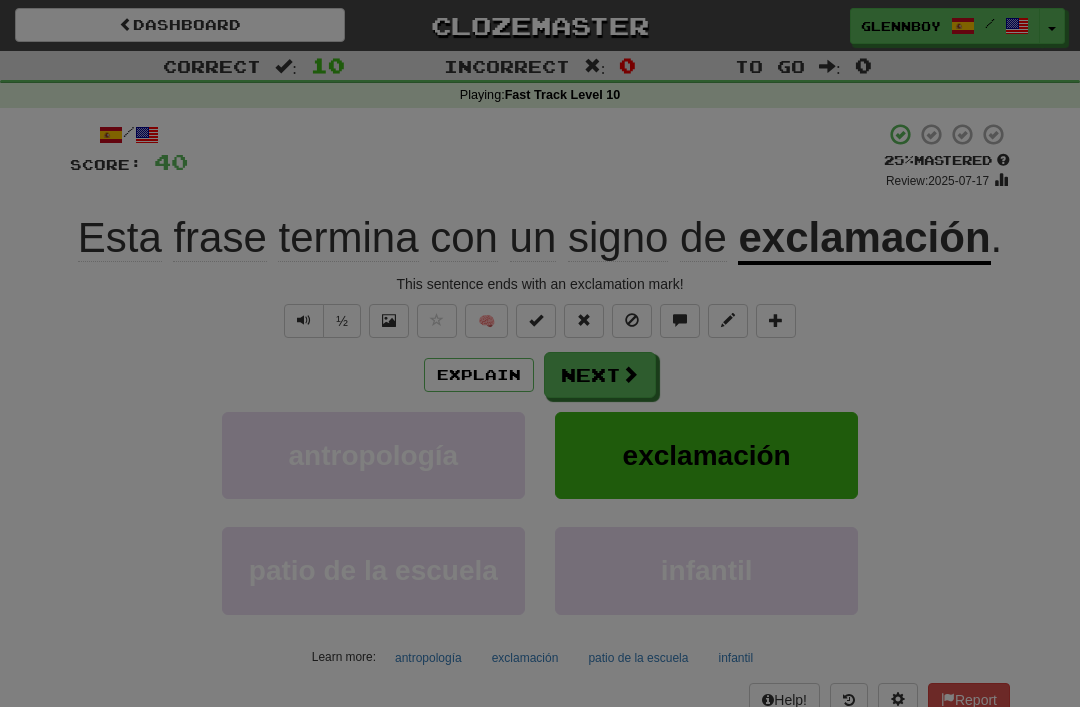 click on "× Ignore Ignoring a sentence removes it from your queue. You'll no longer see it and it won't count towards your progress. Ignore Or you can ignore all sentences with the same missing word. Ignore All Clozemaster Pro  subscribers can unignore sentences as well as search all sentences!" at bounding box center [0, 0] 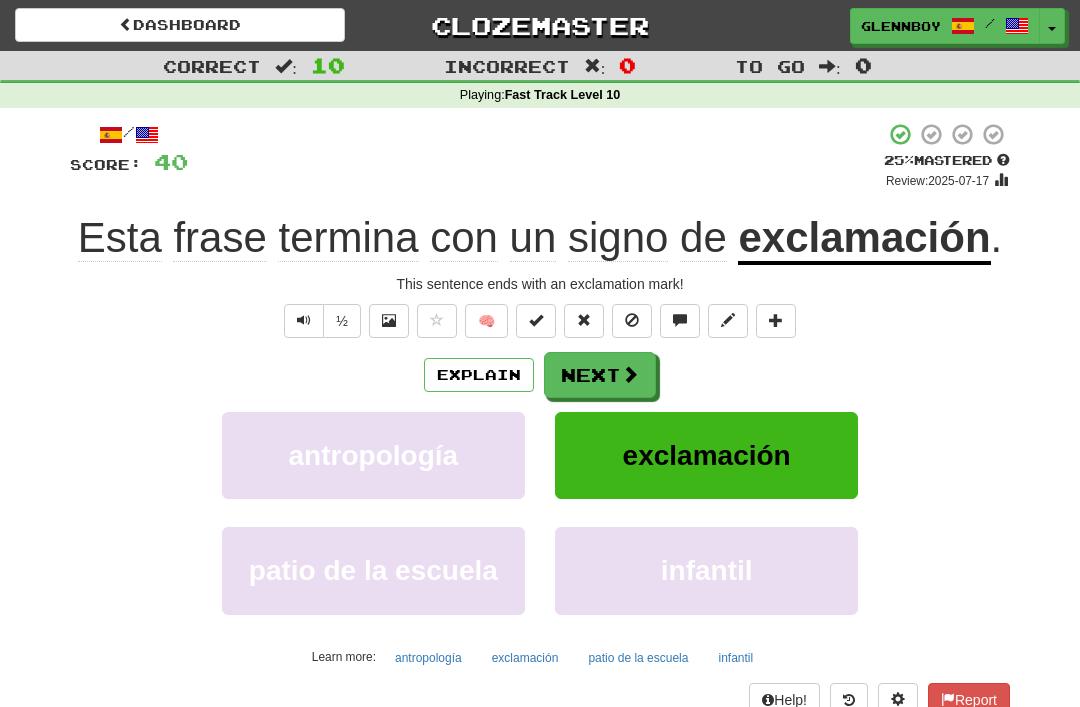 click at bounding box center (632, 320) 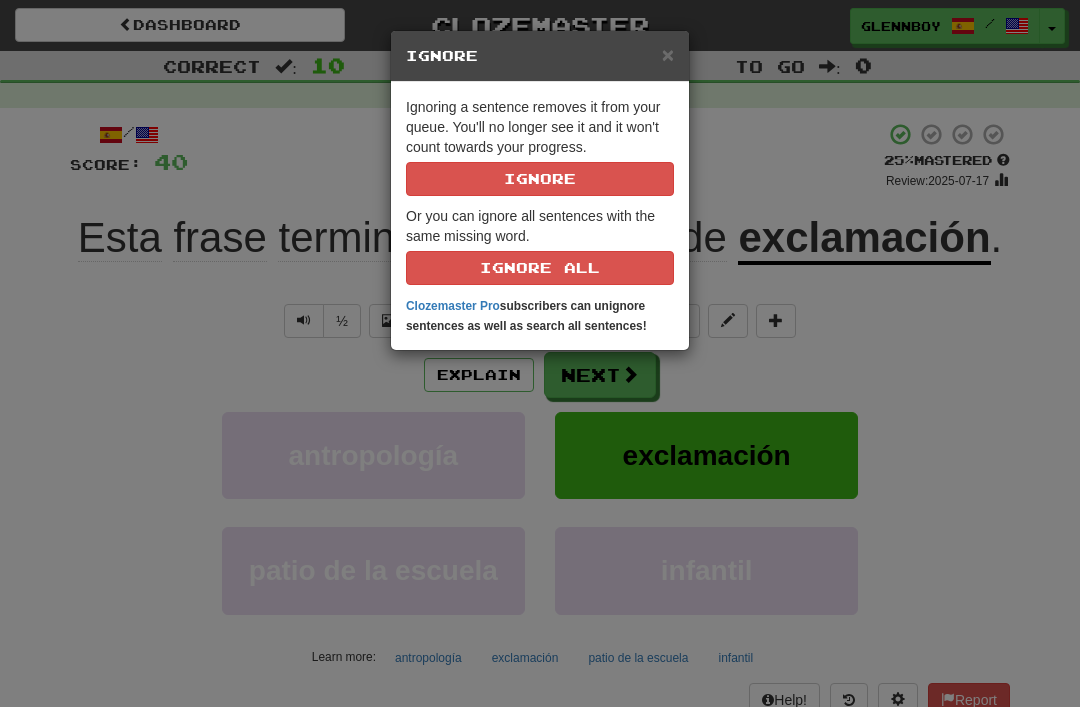 click on "Ignore" at bounding box center [540, 179] 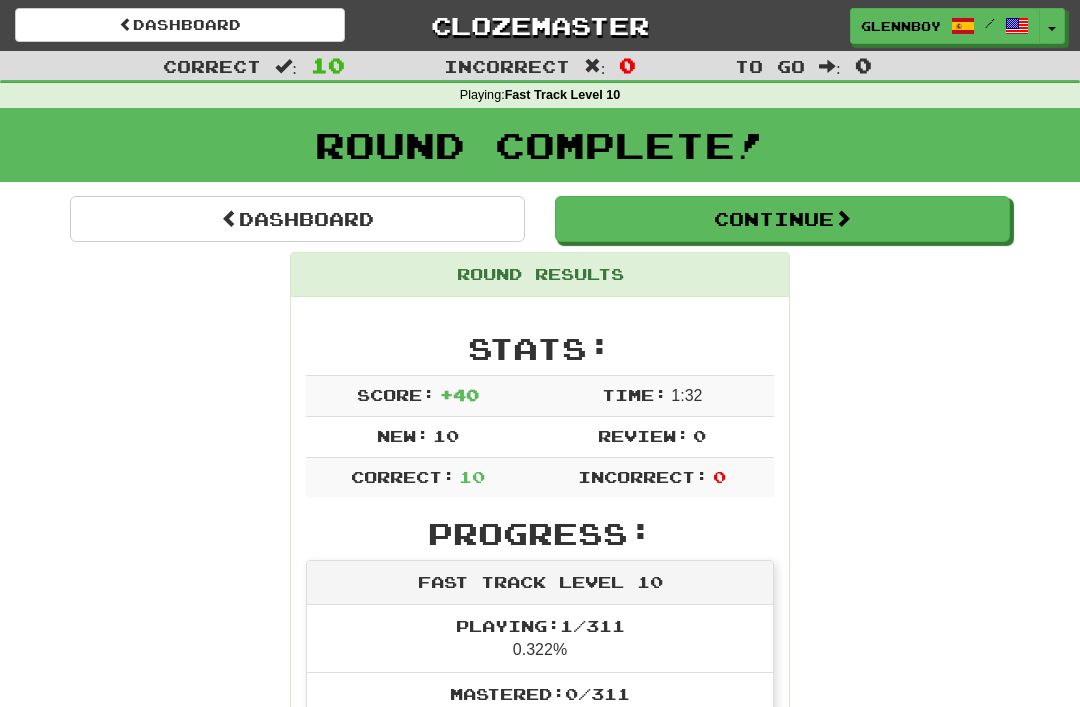 click on "Continue" at bounding box center (782, 219) 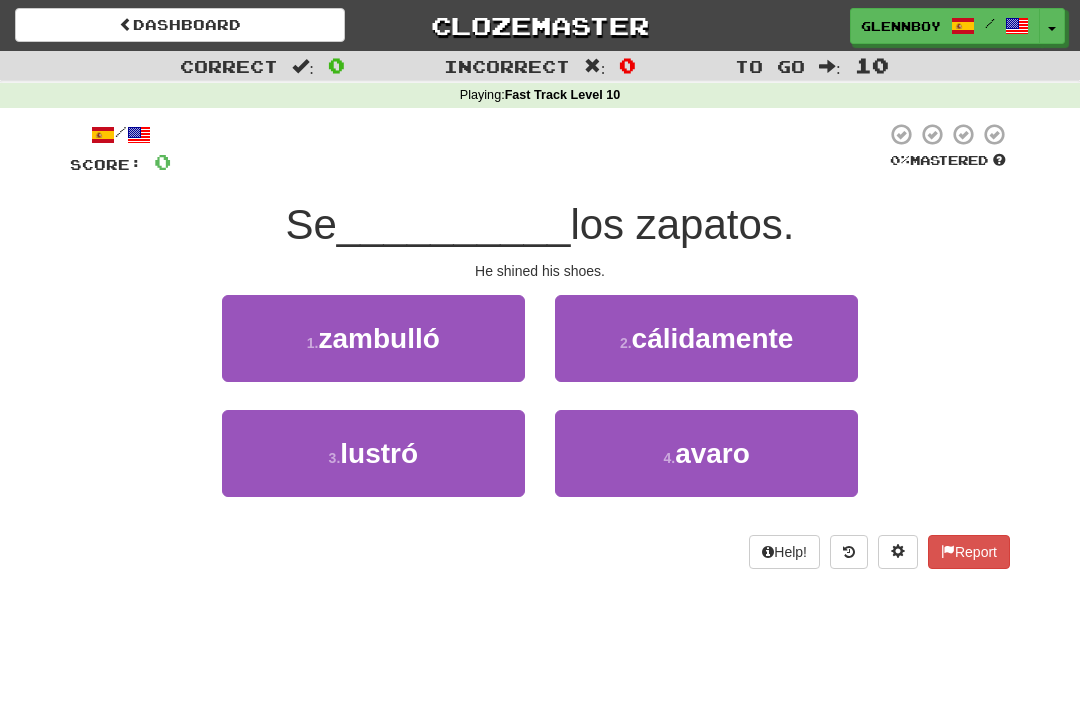 click on "lustró" at bounding box center (379, 453) 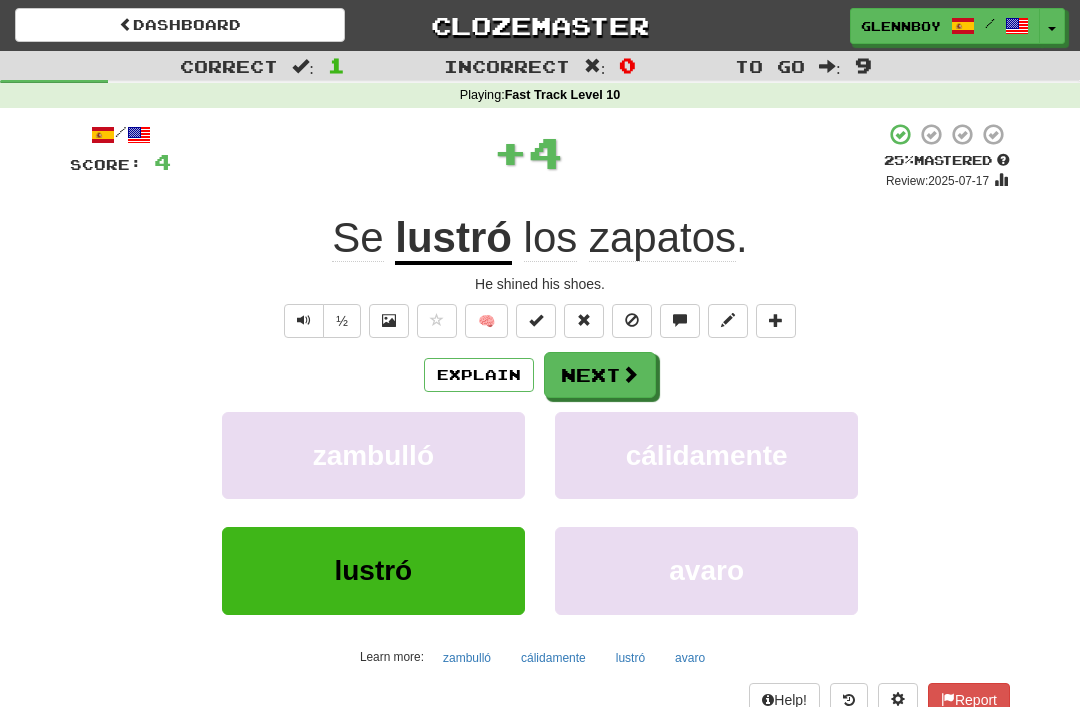 click at bounding box center (632, 320) 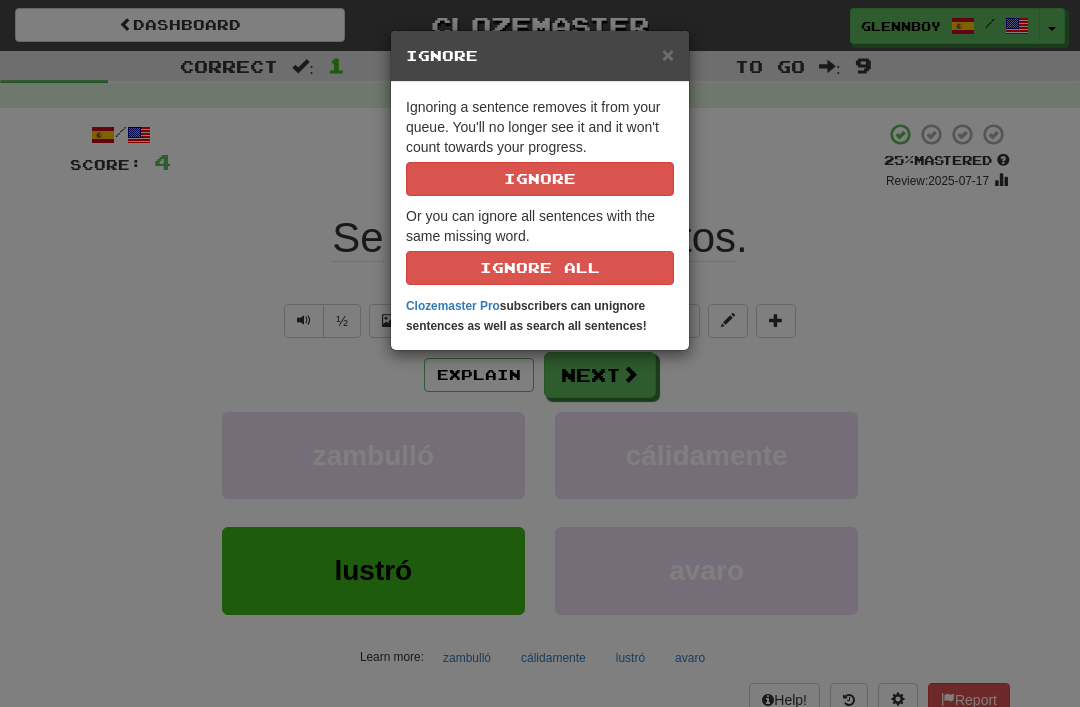 click on "Ignore" at bounding box center (540, 179) 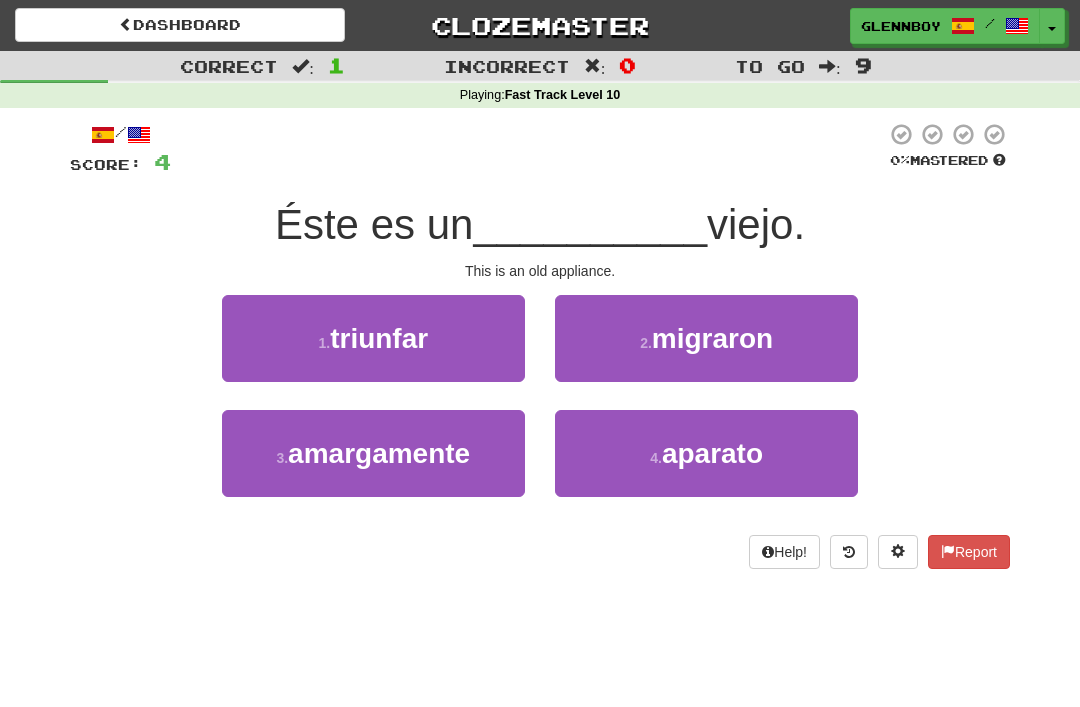 click on "aparato" at bounding box center [712, 453] 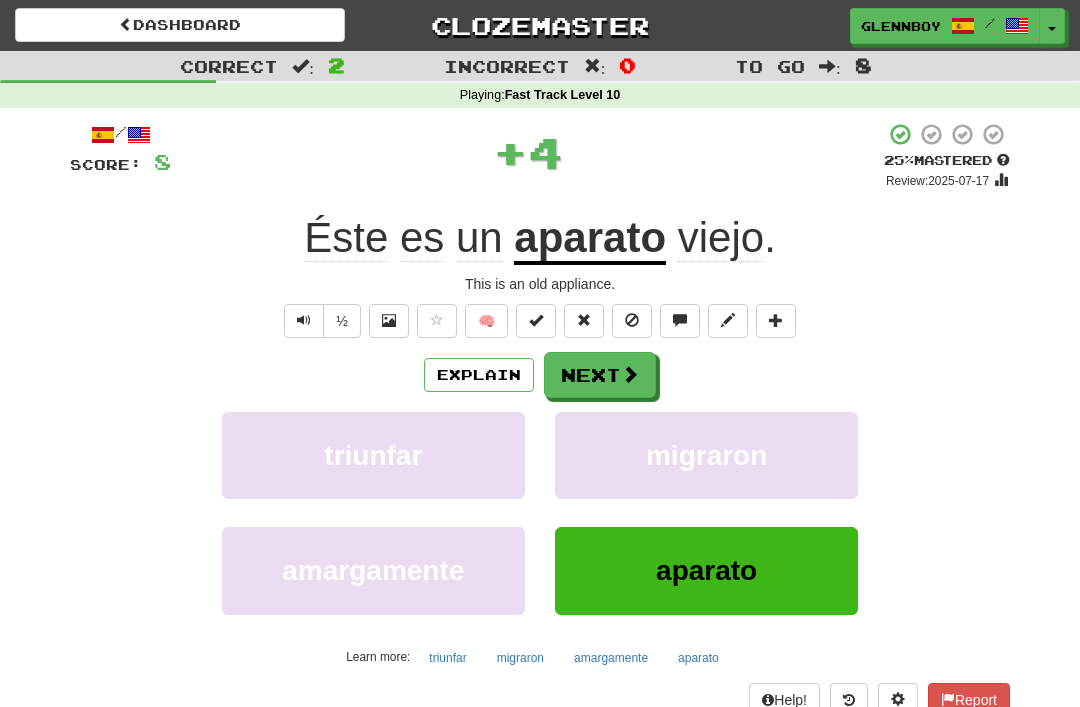 click at bounding box center [632, 320] 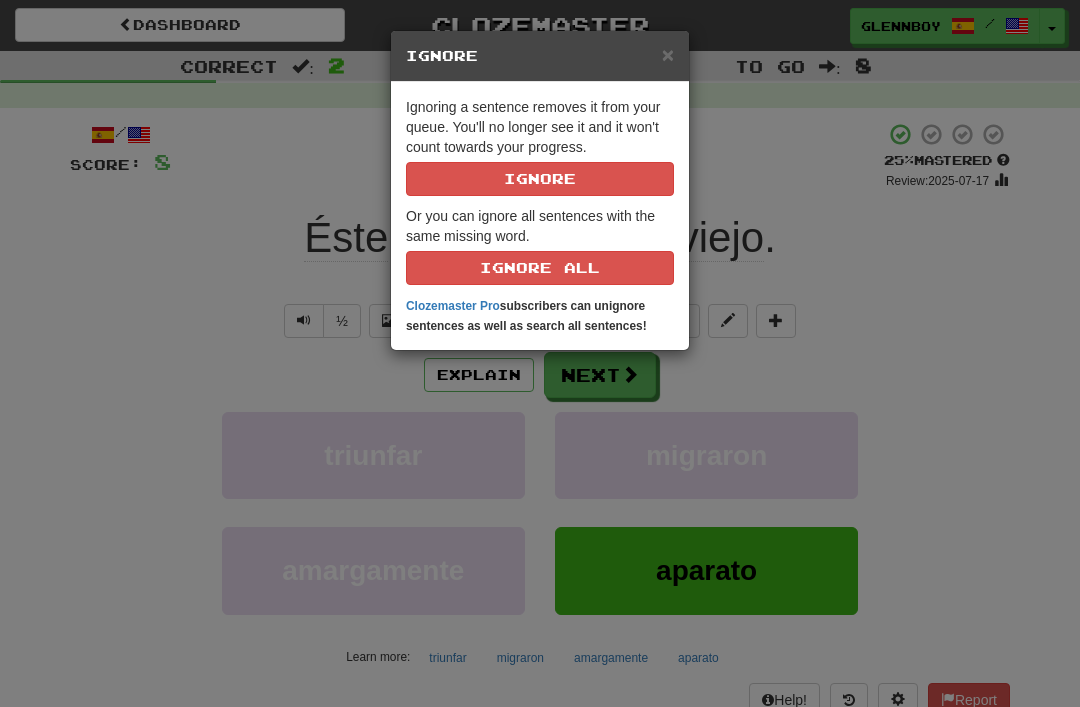 click on "Ignore" at bounding box center [540, 179] 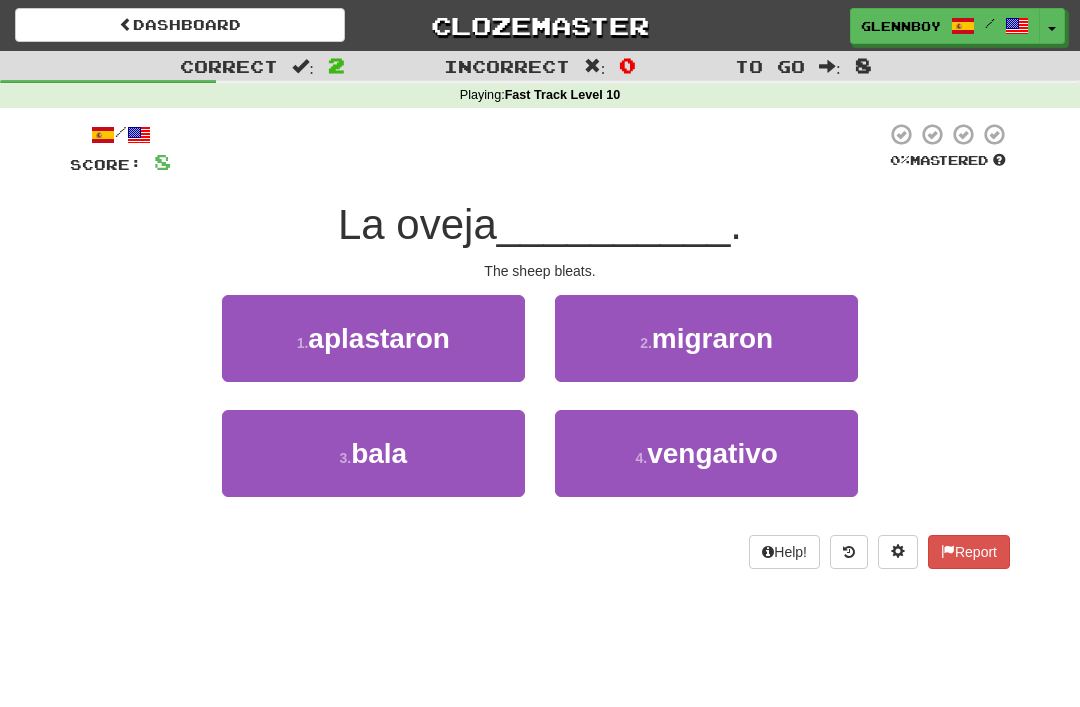 click on "bala" at bounding box center [379, 453] 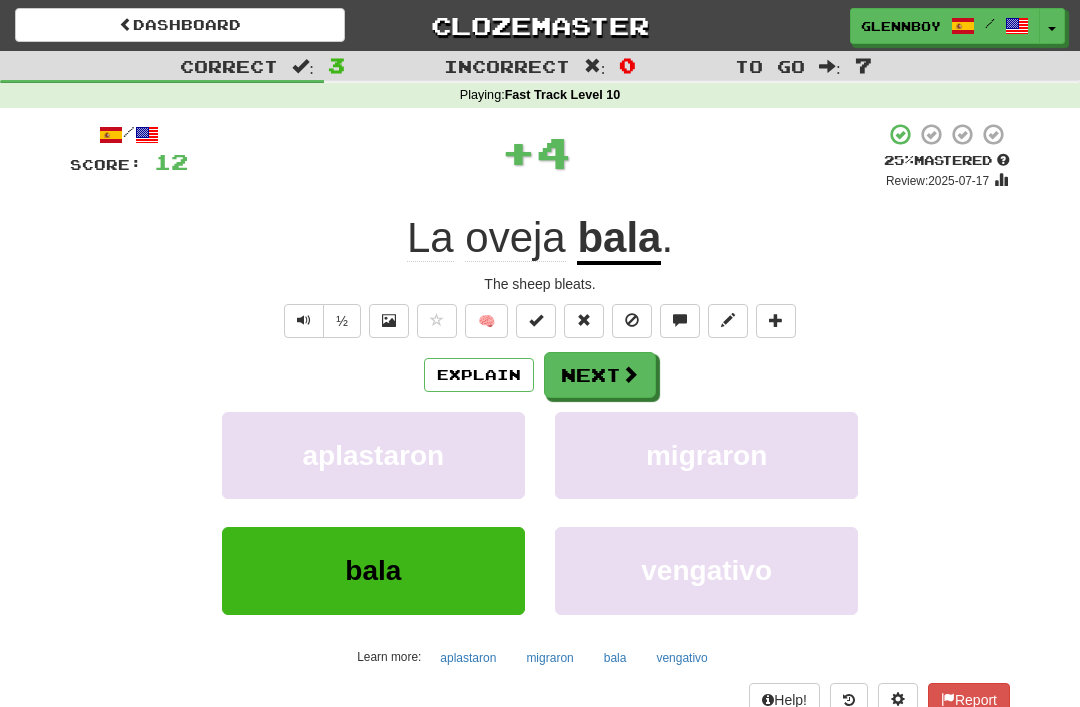 click at bounding box center (632, 320) 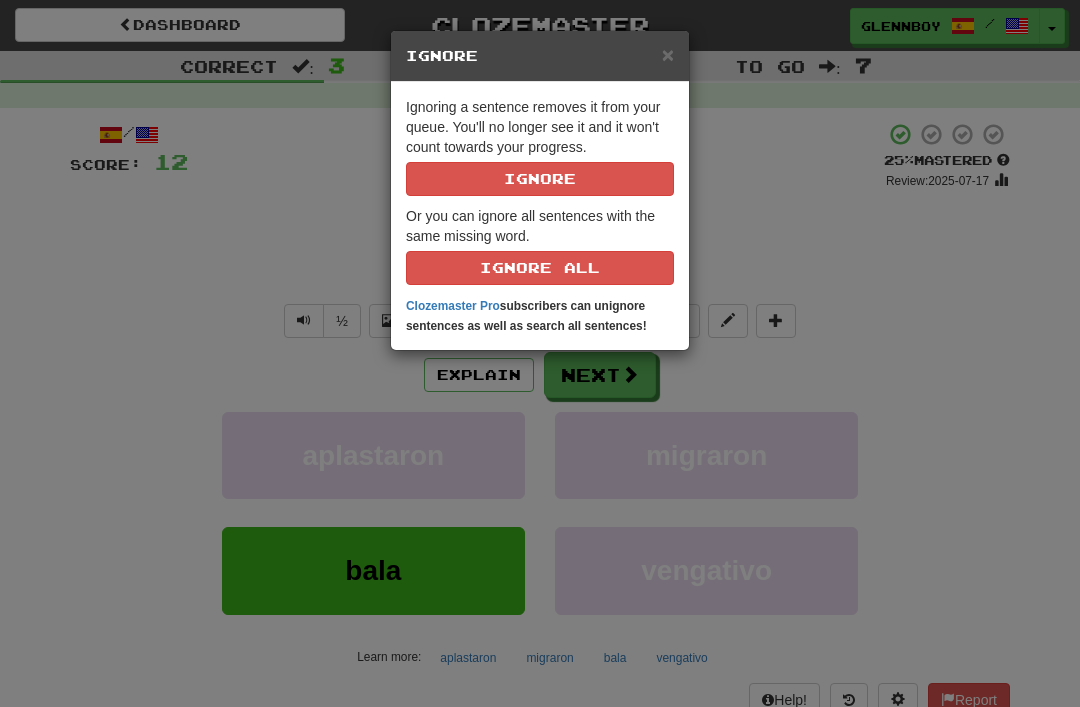 click on "Ignore" at bounding box center (540, 179) 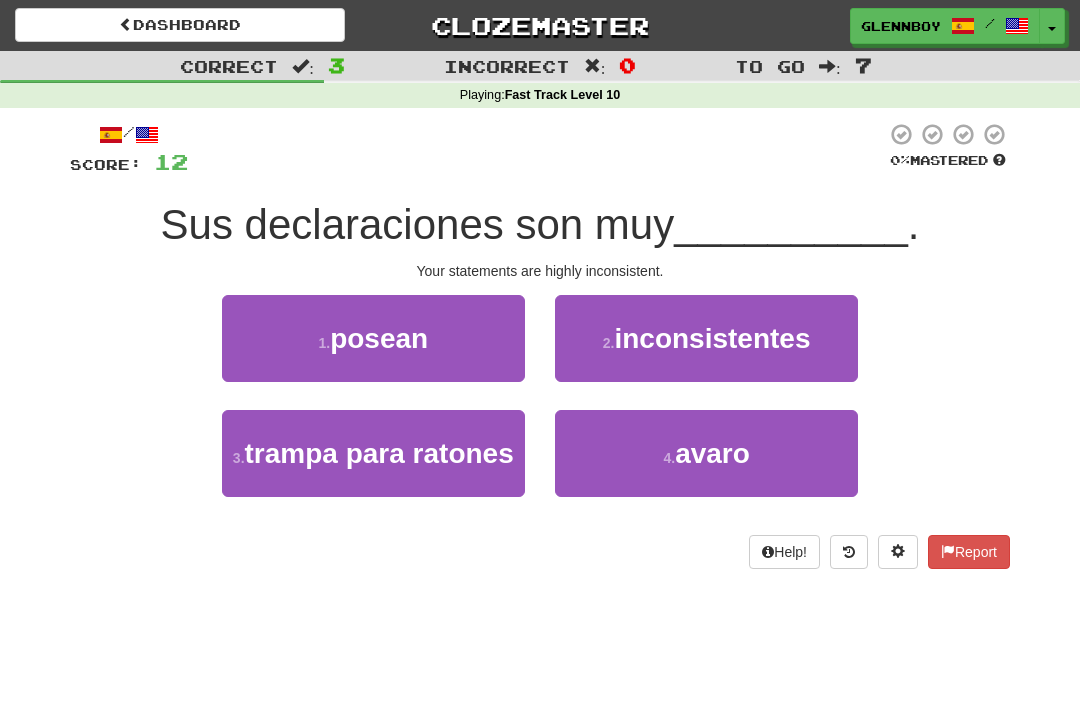 click on "inconsistentes" at bounding box center (712, 338) 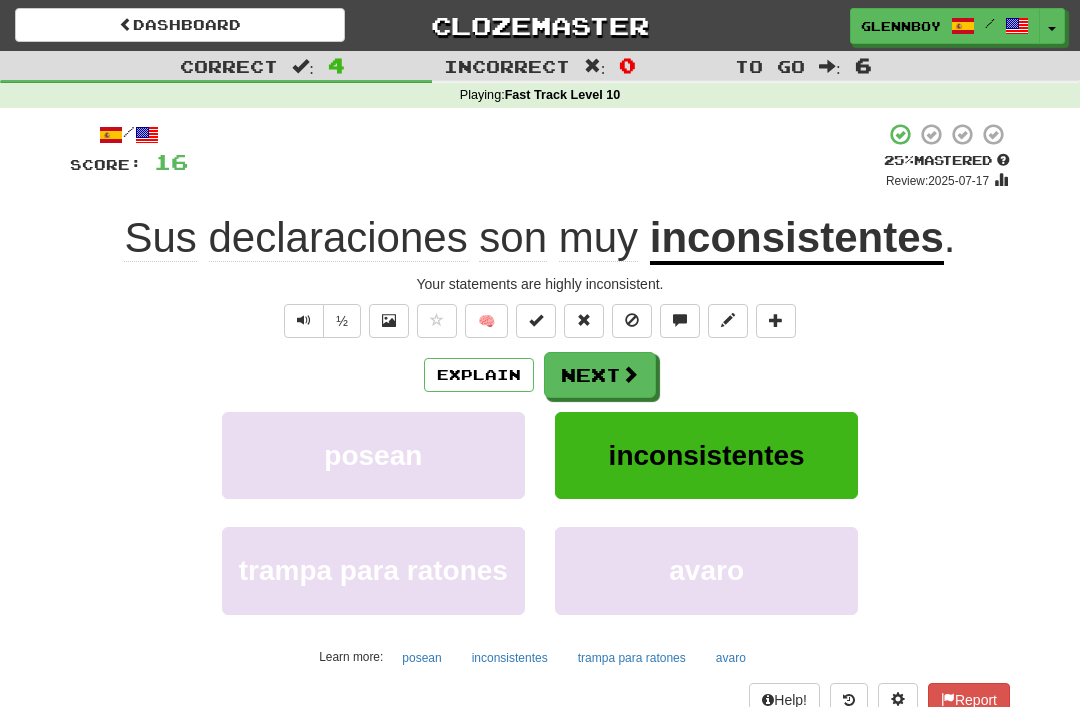 click at bounding box center [632, 320] 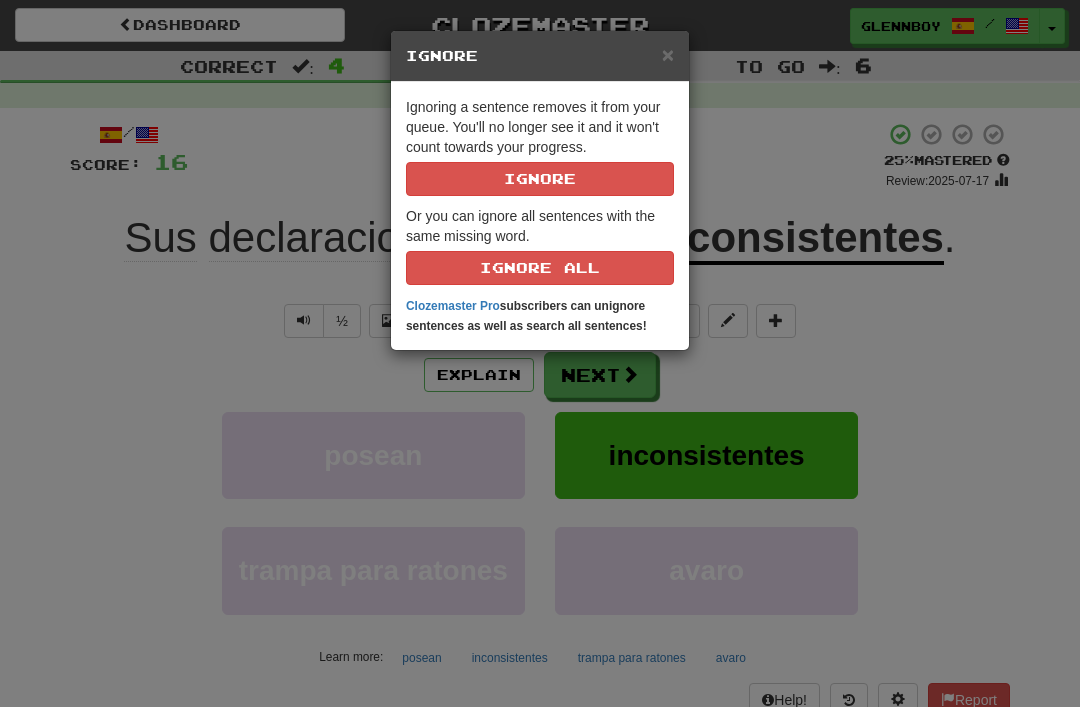 click on "Ignore" at bounding box center (540, 179) 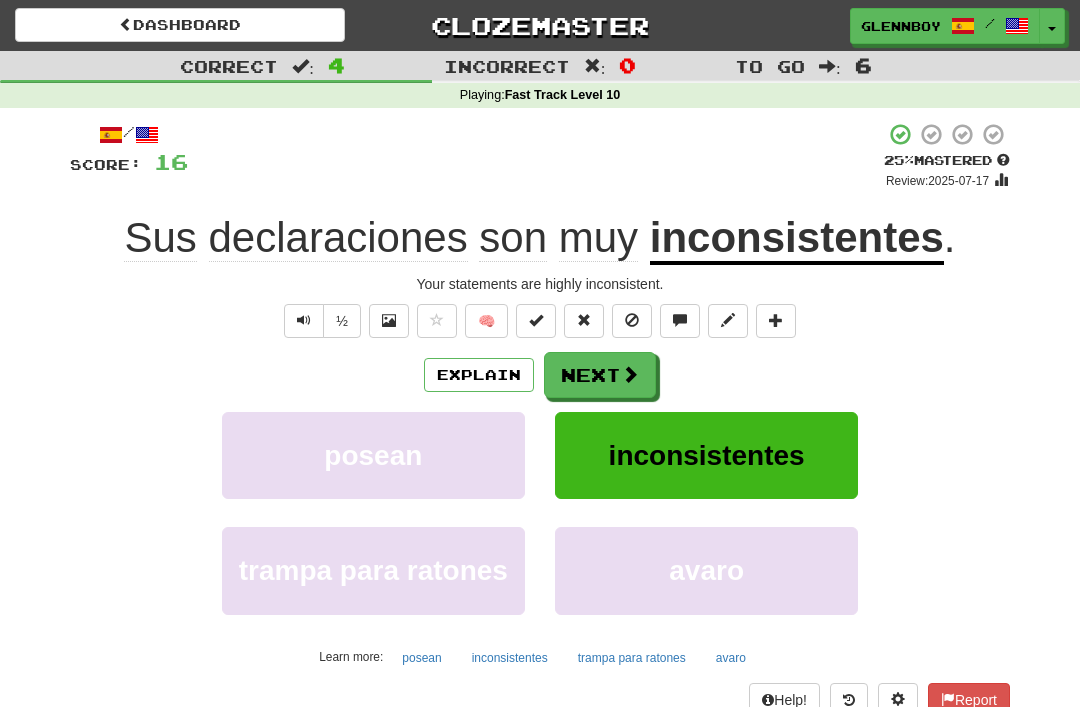 click on "+ 4" at bounding box center [536, 156] 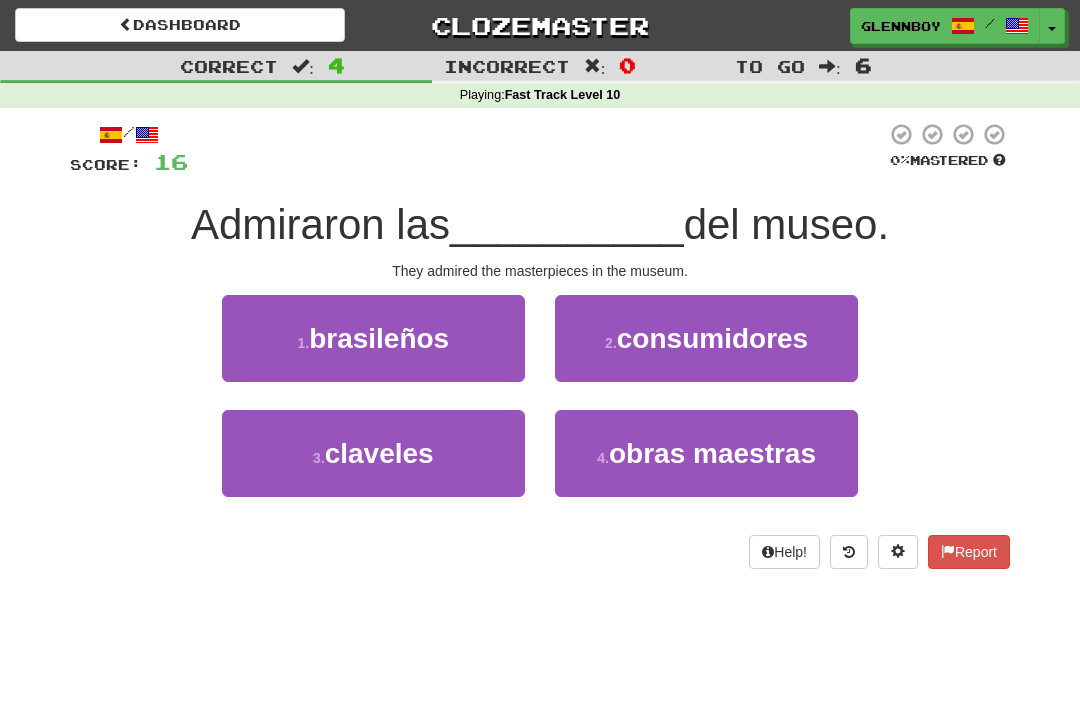 click on "obras maestras" at bounding box center (712, 453) 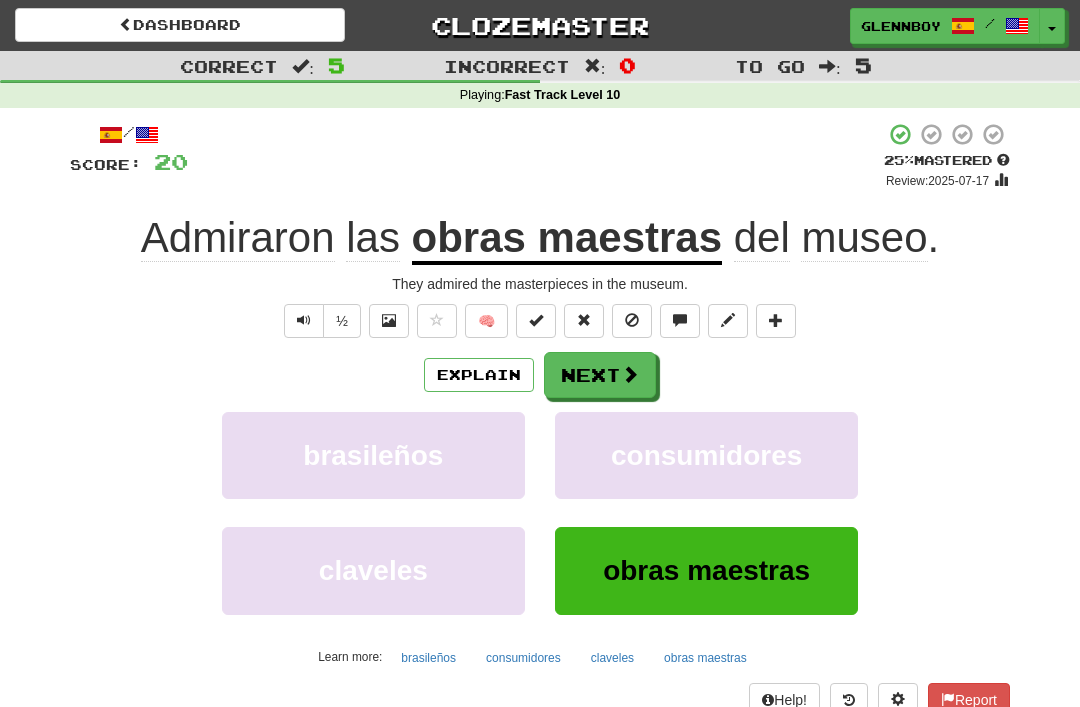 click at bounding box center (632, 320) 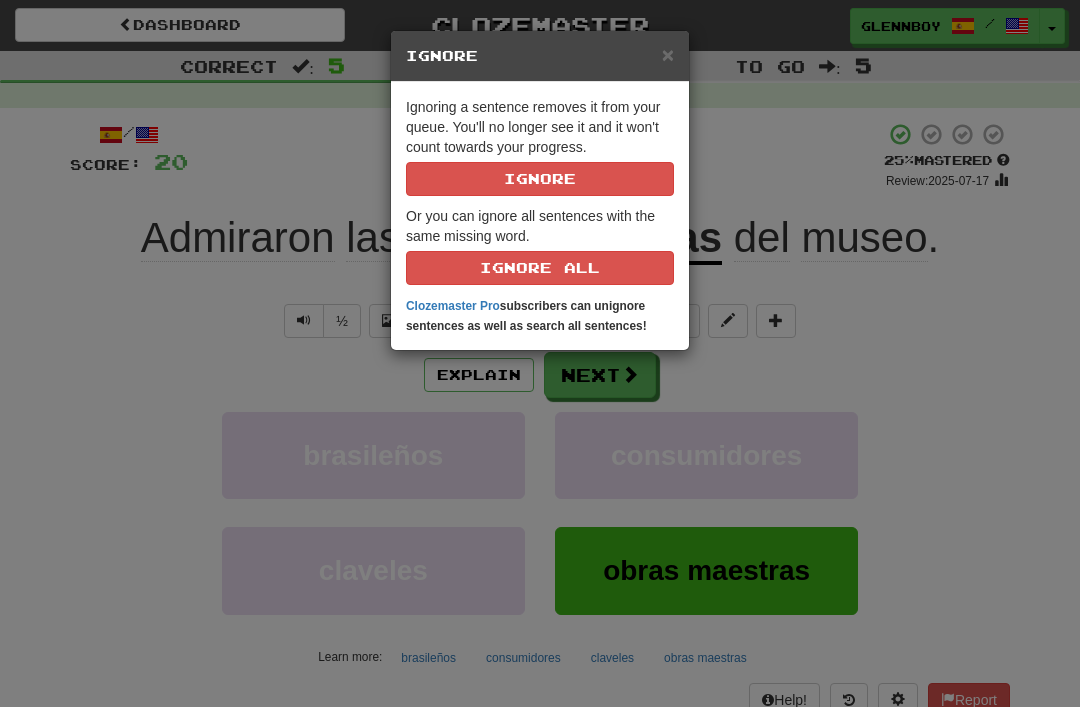 click on "Ignore" at bounding box center [540, 179] 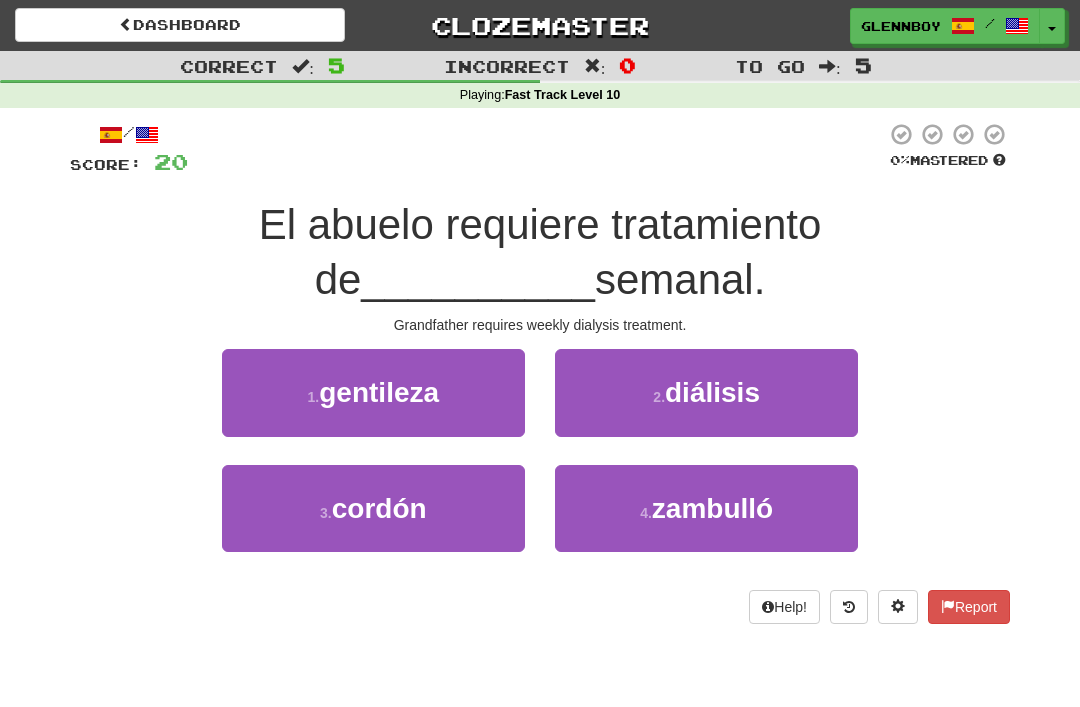click on "diálisis" at bounding box center (712, 392) 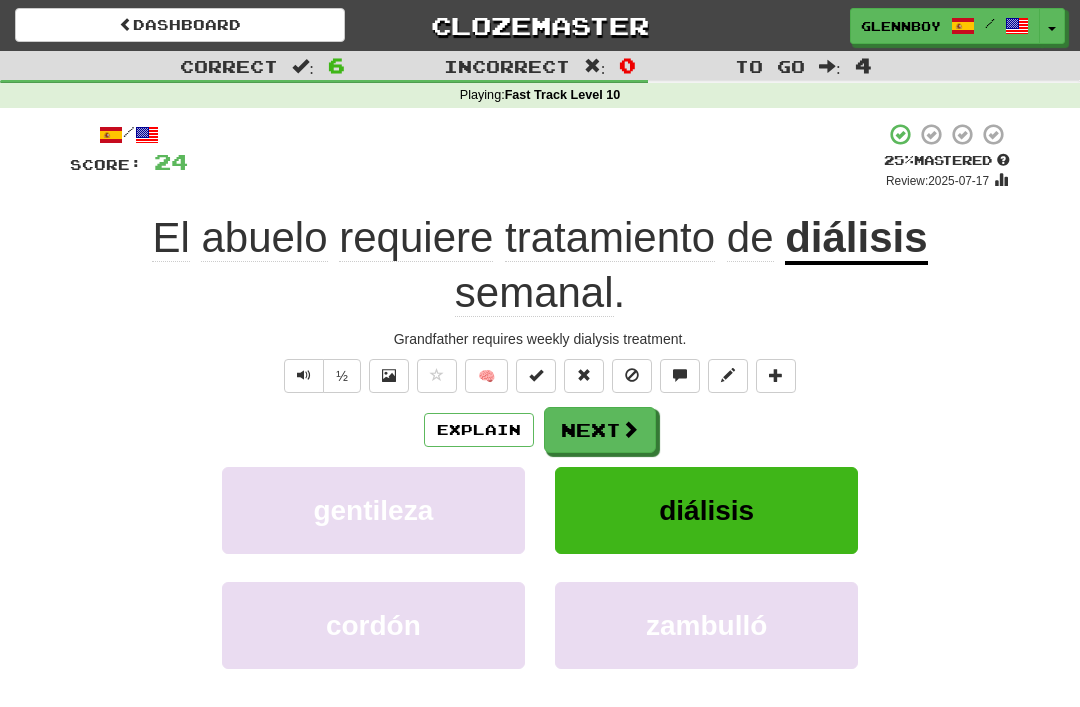 click at bounding box center (632, 375) 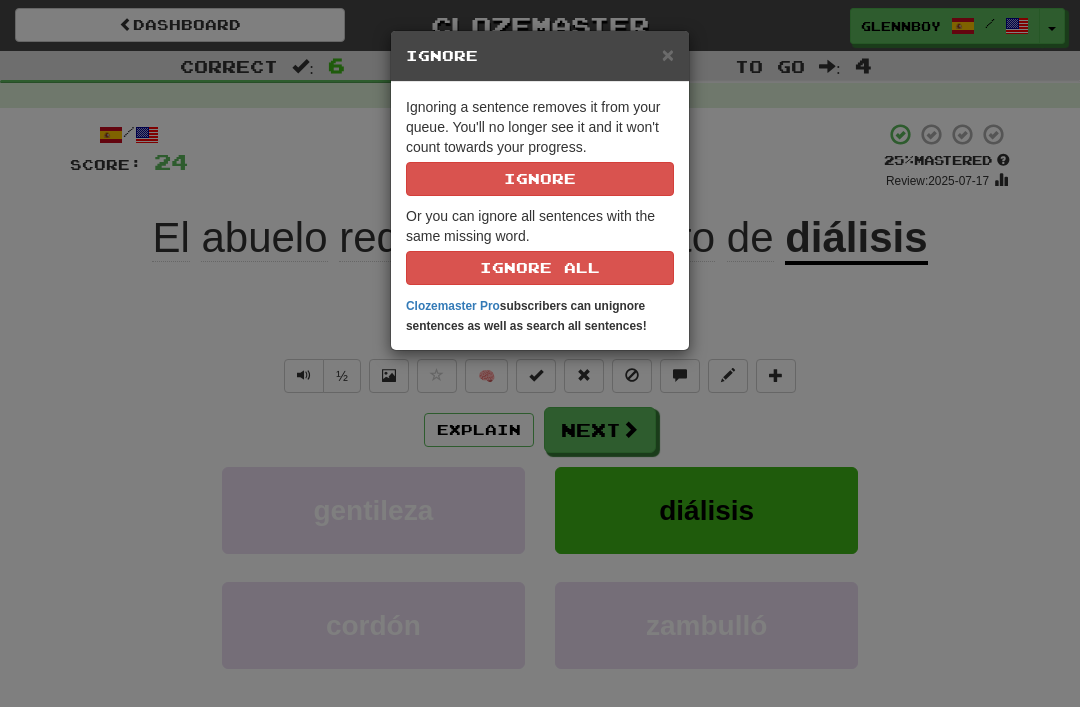 click on "Ignore" at bounding box center (540, 179) 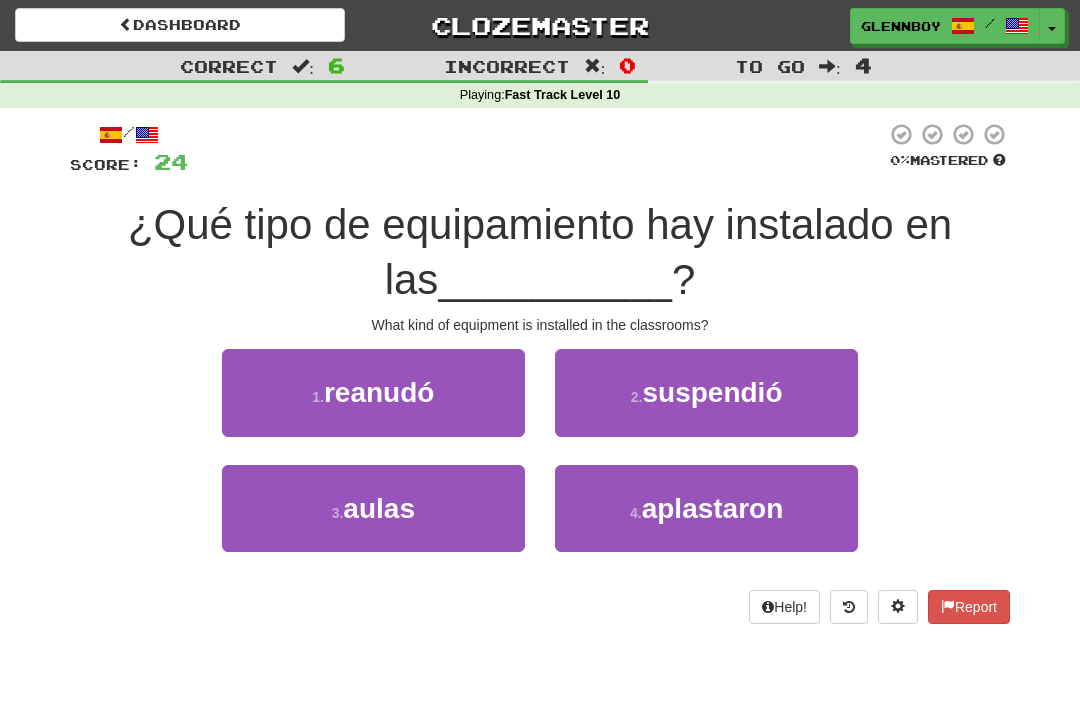 click on "aulas" at bounding box center [379, 508] 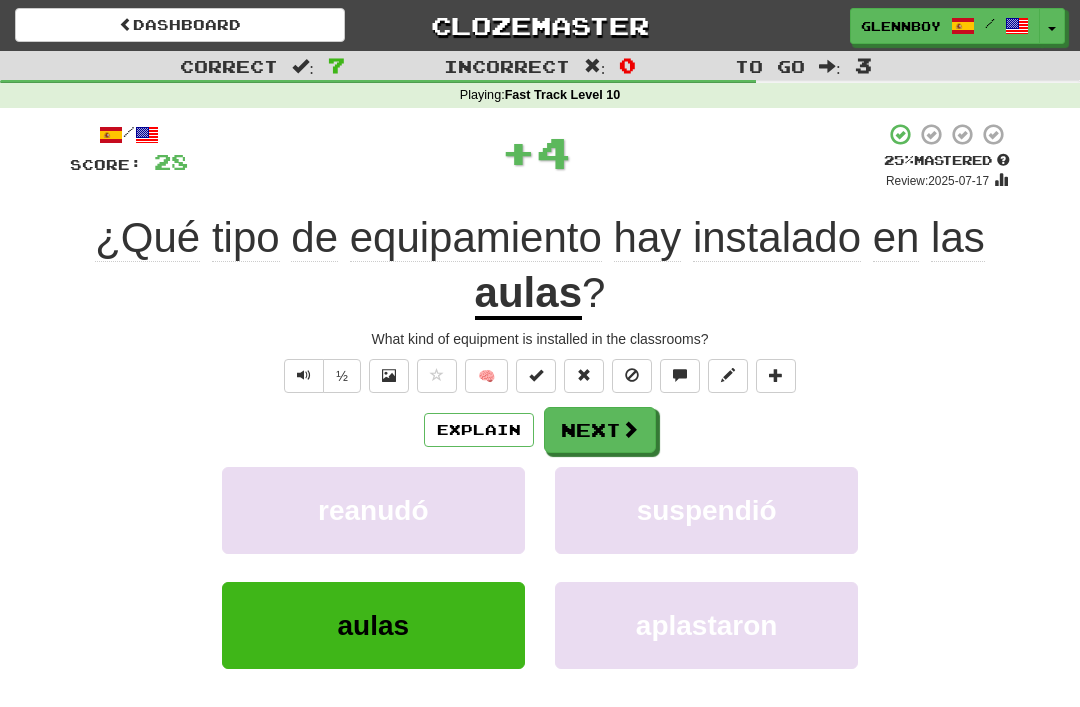 click on "reanudó" at bounding box center (373, 510) 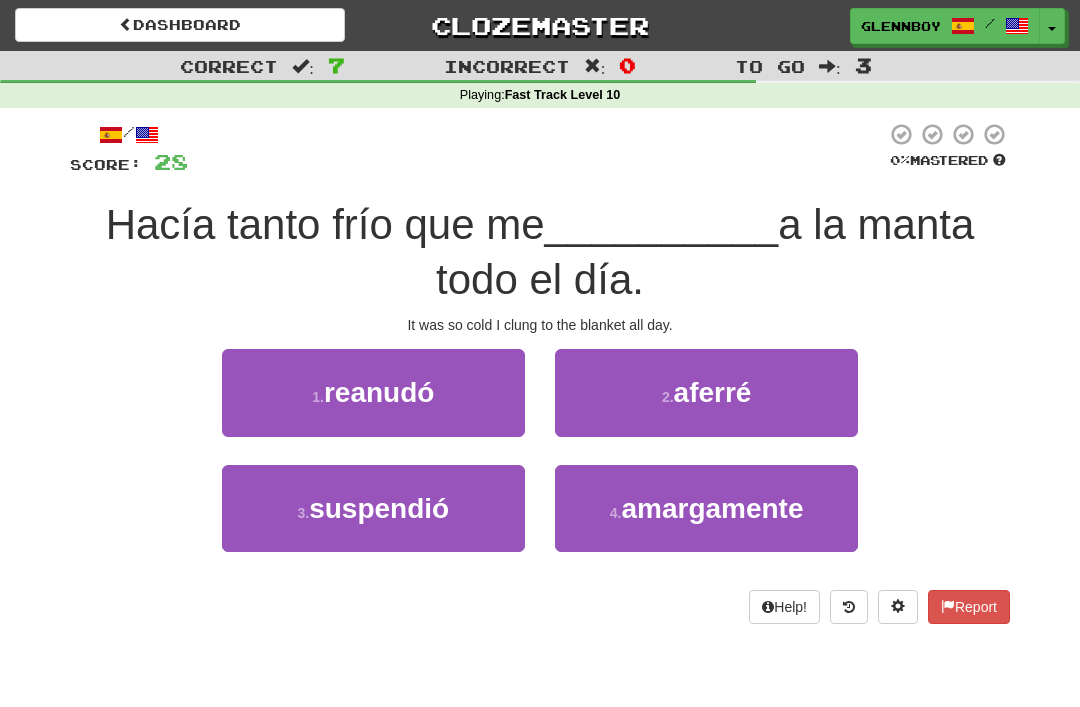click on "aferré" at bounding box center [713, 392] 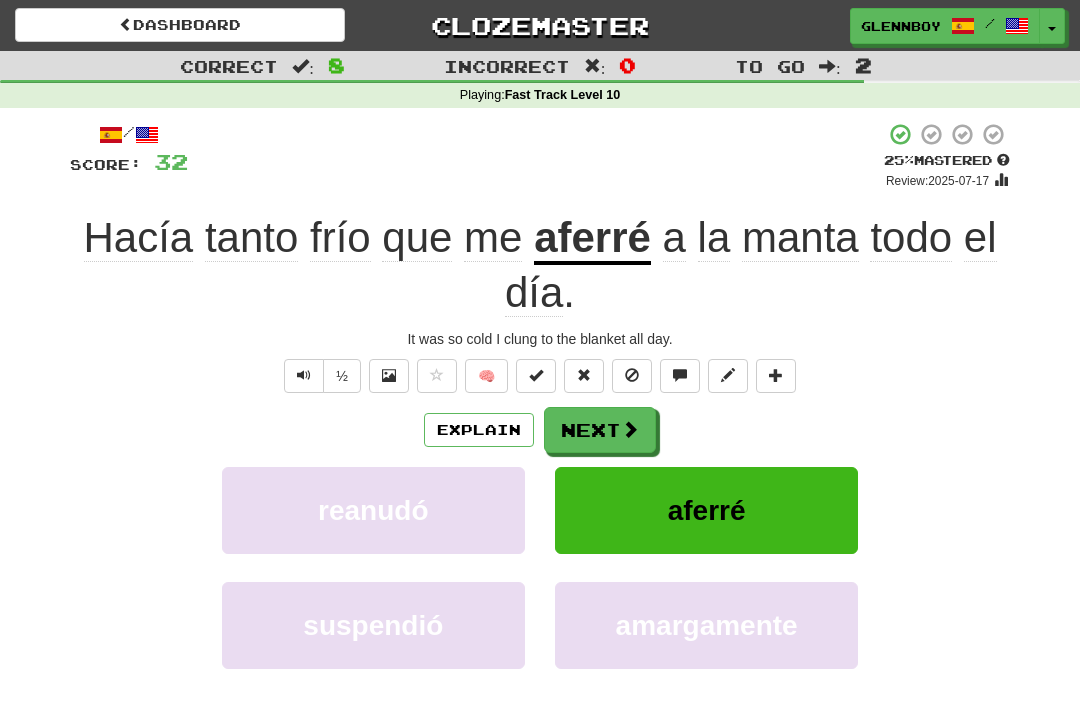 click at bounding box center [632, 376] 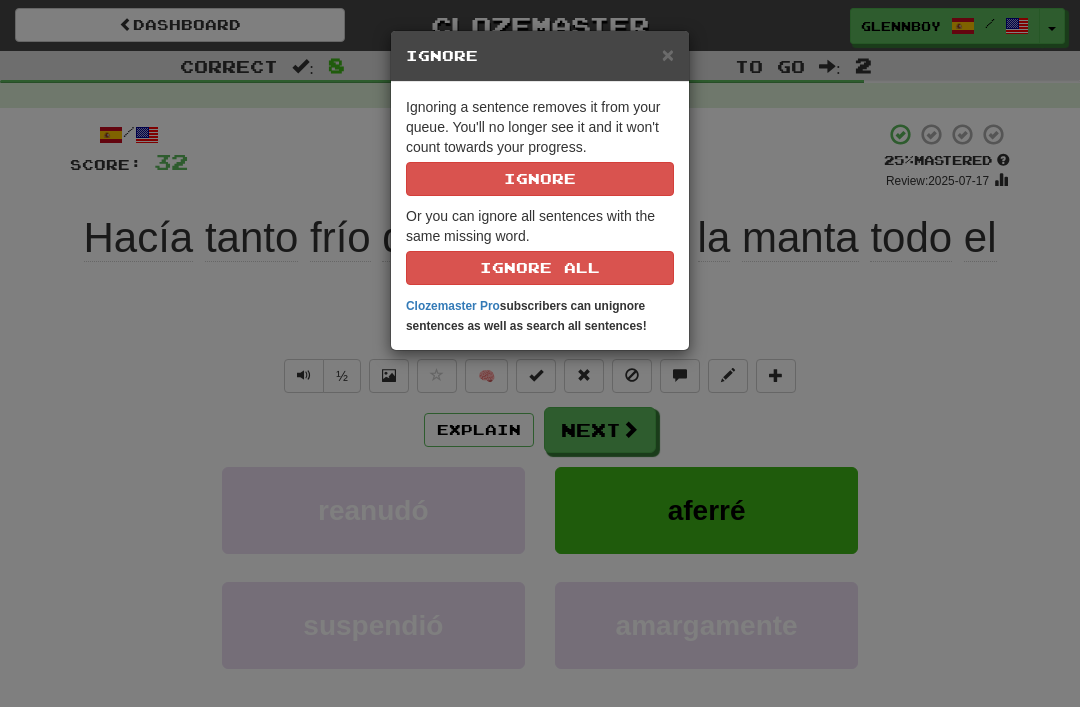 click on "Ignore" at bounding box center [540, 179] 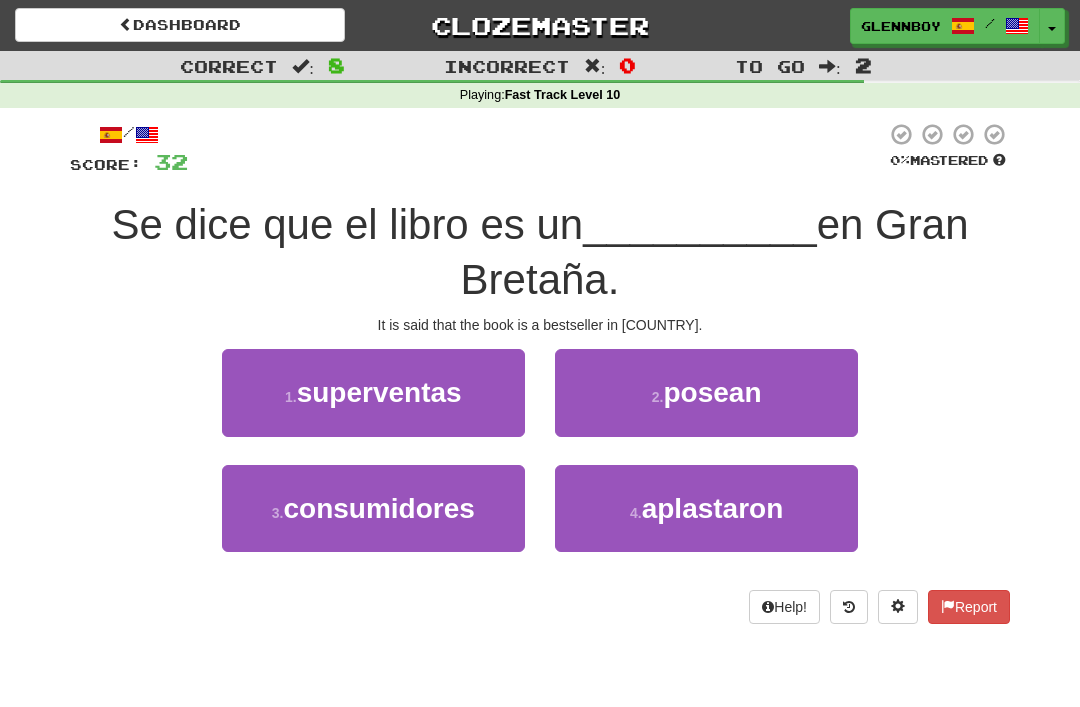 click on "1 .  superventas" at bounding box center (373, 392) 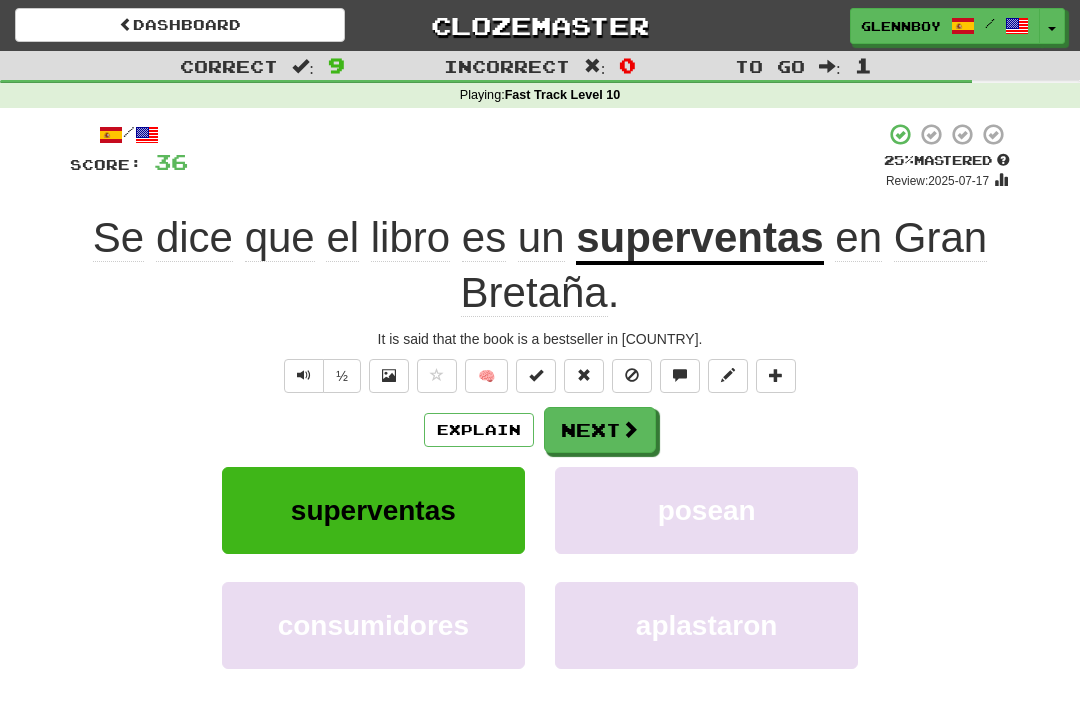 click at bounding box center (632, 375) 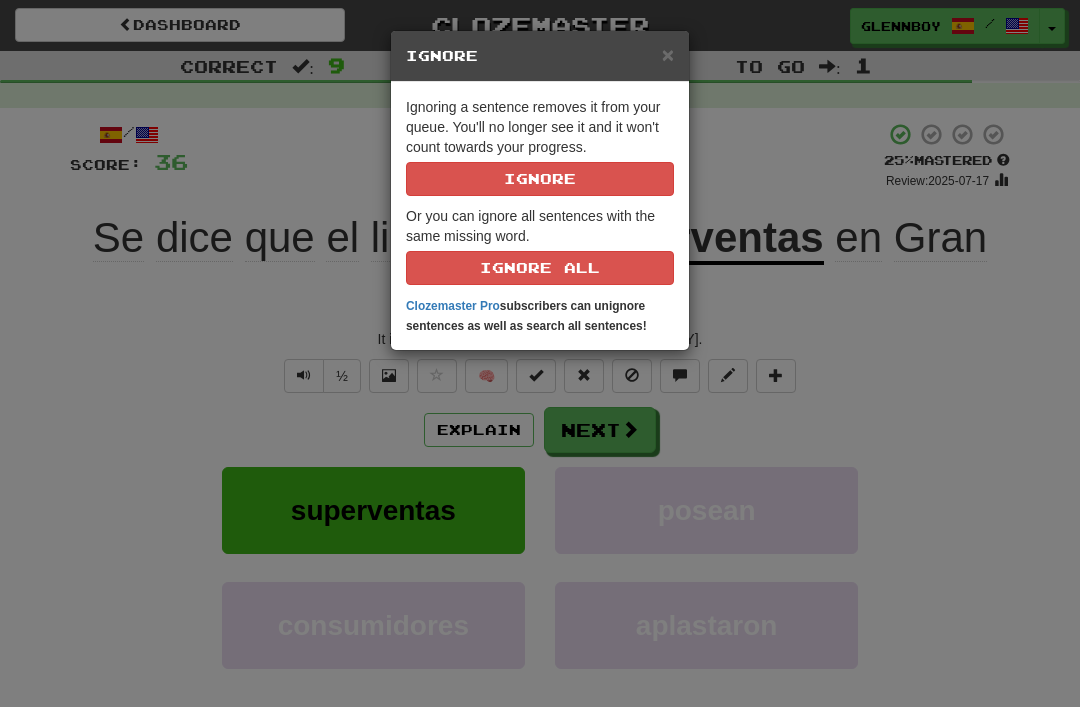 click on "Ignore" at bounding box center [540, 179] 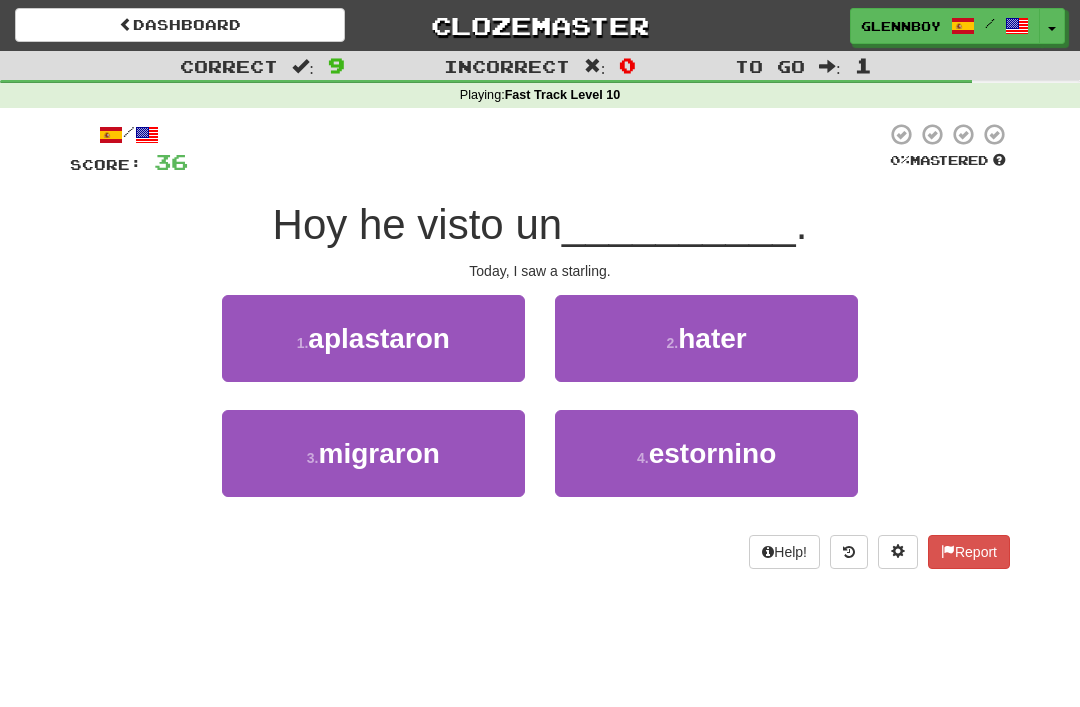 click on "estornino" at bounding box center (713, 453) 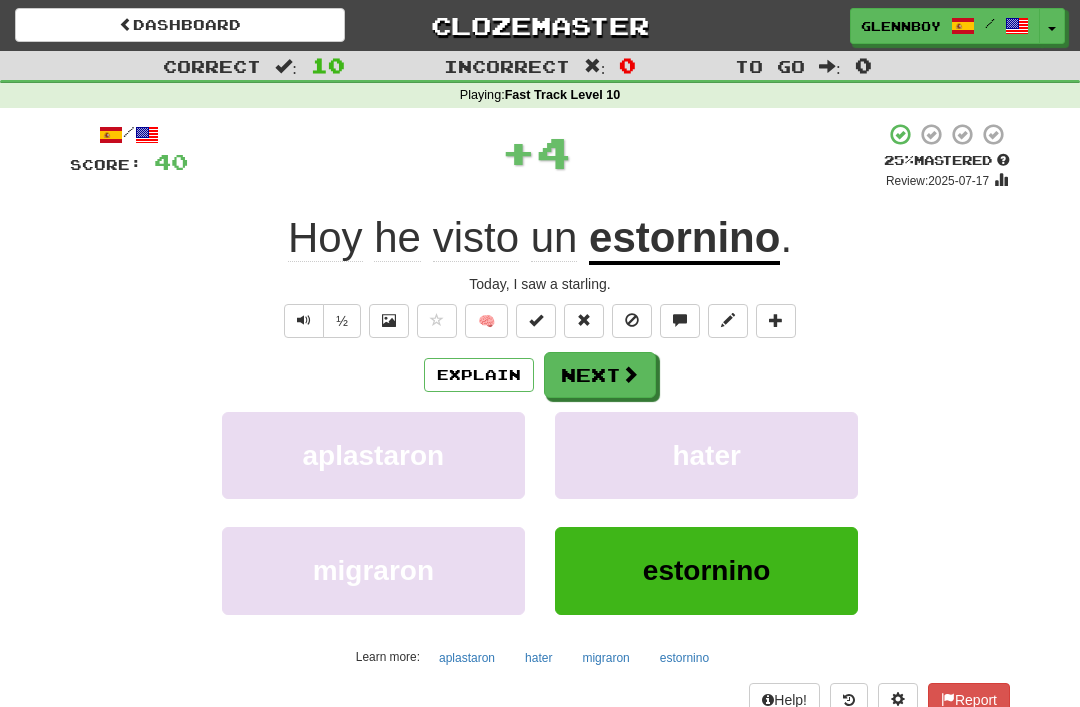 click at bounding box center (632, 320) 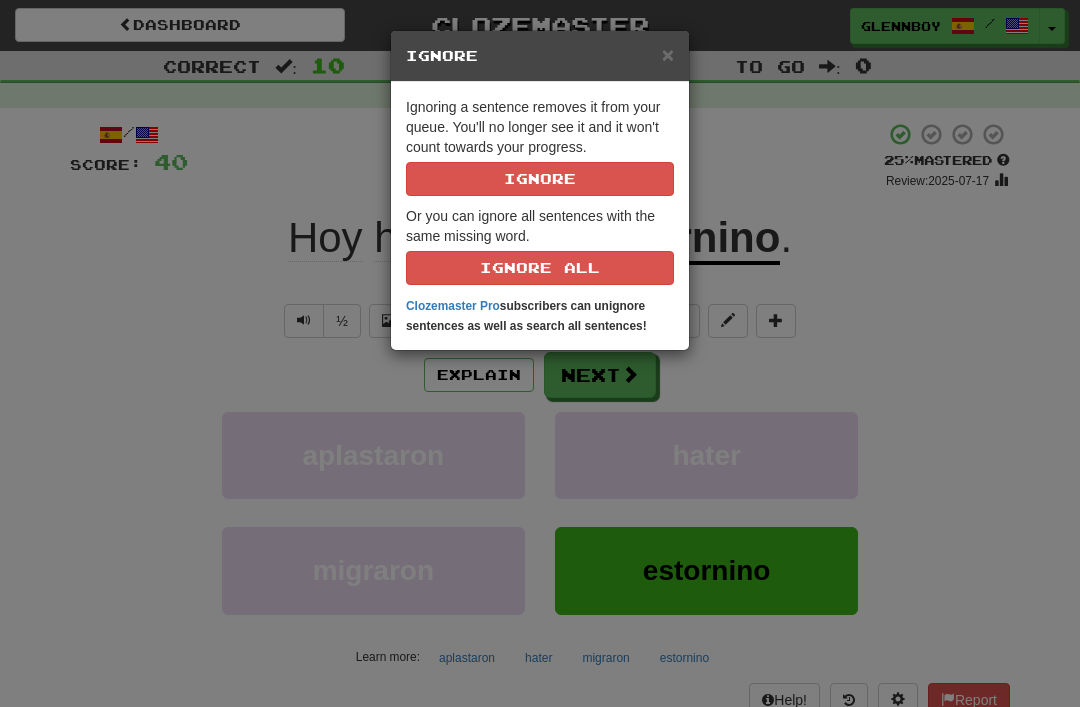 click on "Ignore" at bounding box center [540, 179] 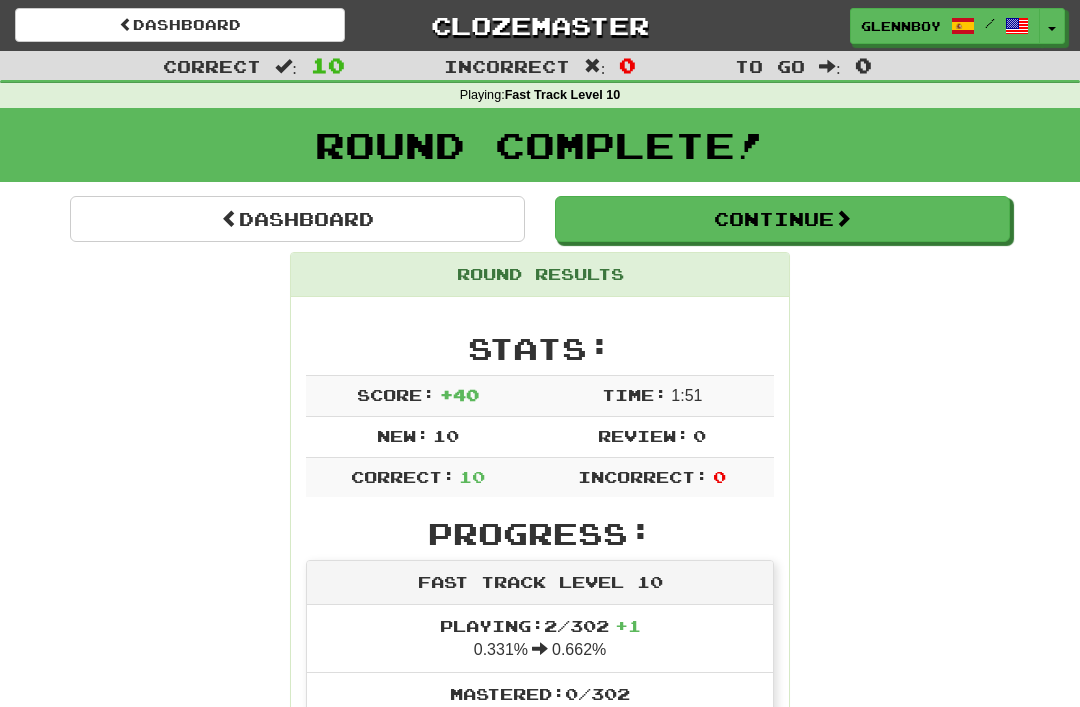 click on "Continue" at bounding box center (782, 219) 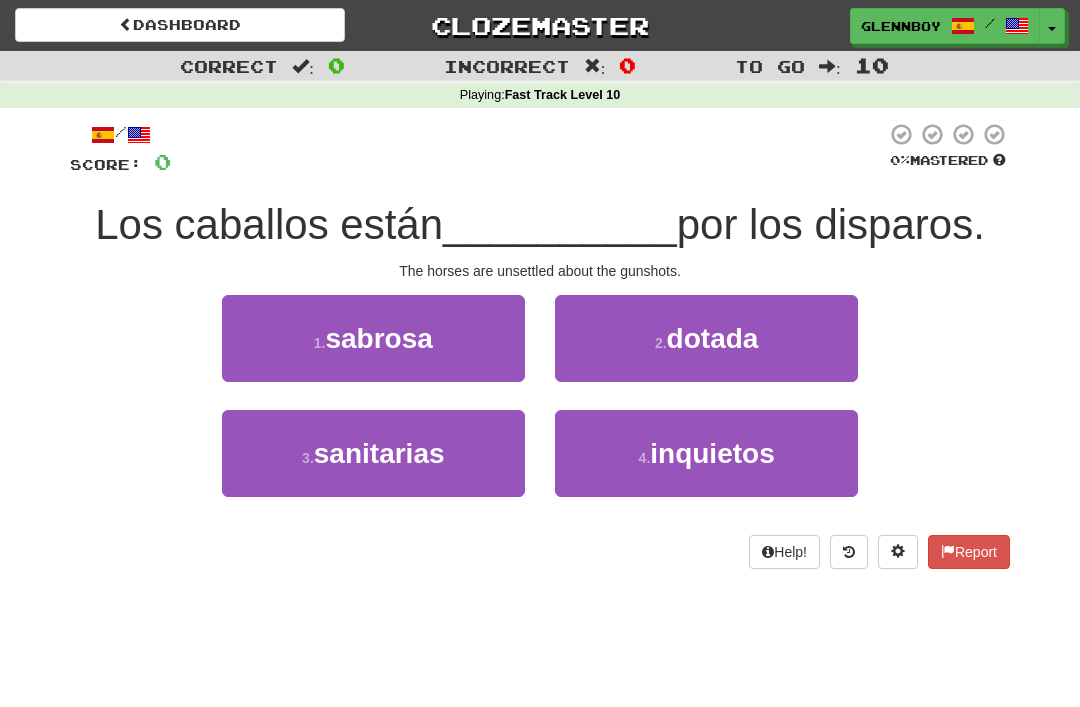 click on "inquietos" at bounding box center (712, 453) 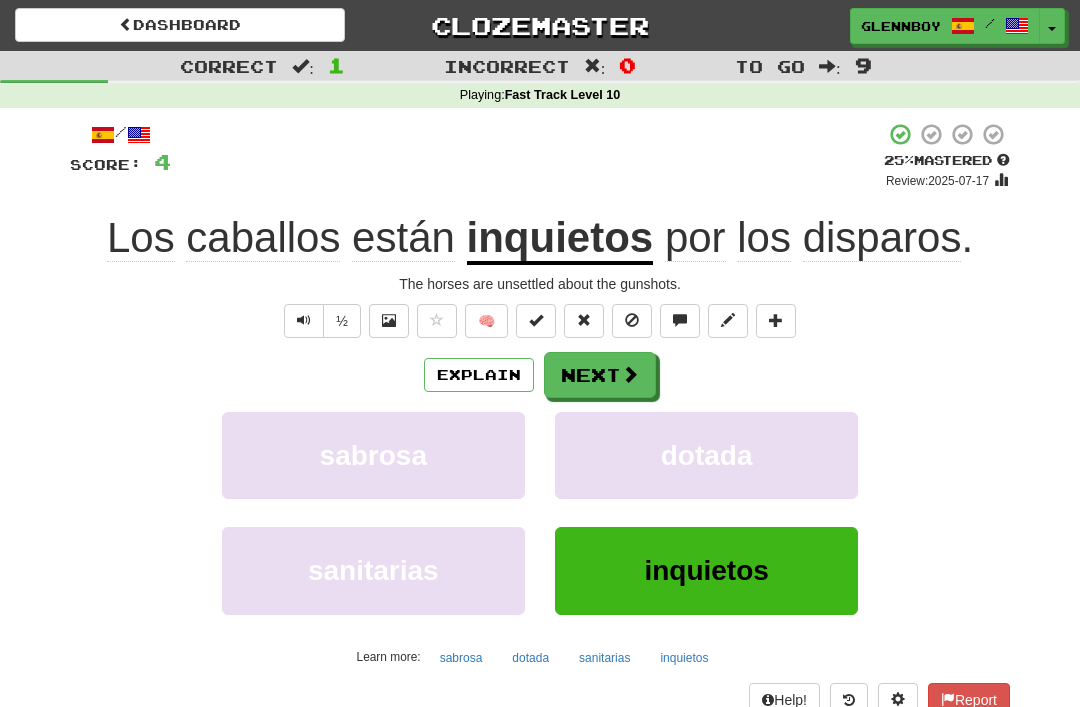click at bounding box center (632, 320) 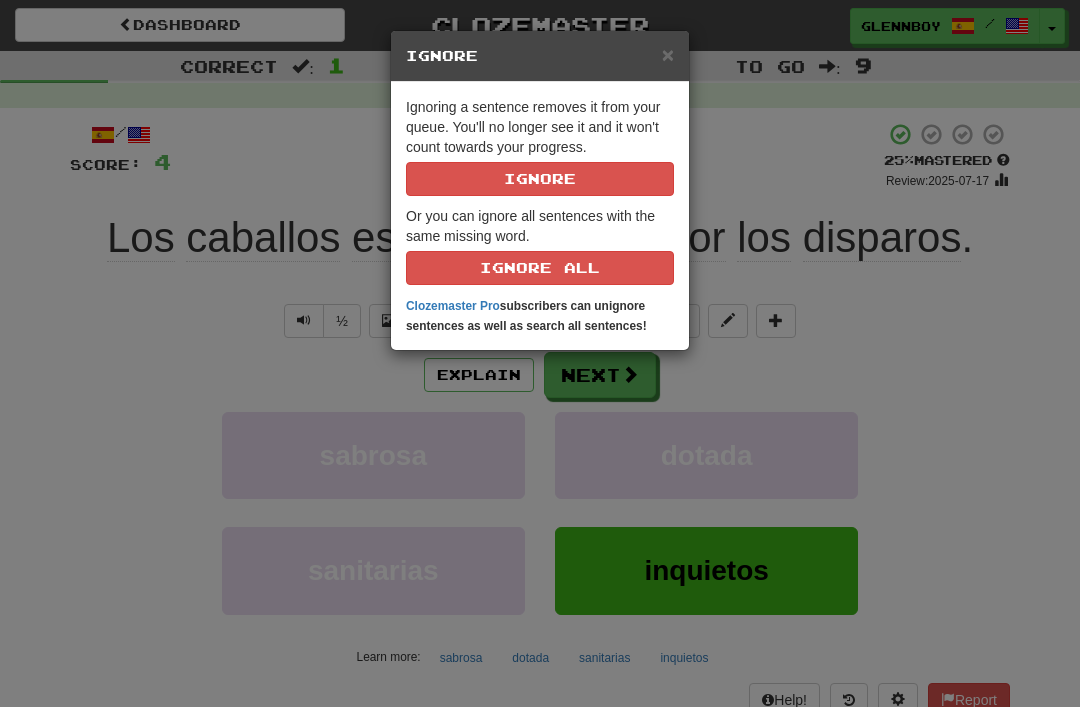 click on "Ignore" at bounding box center [540, 179] 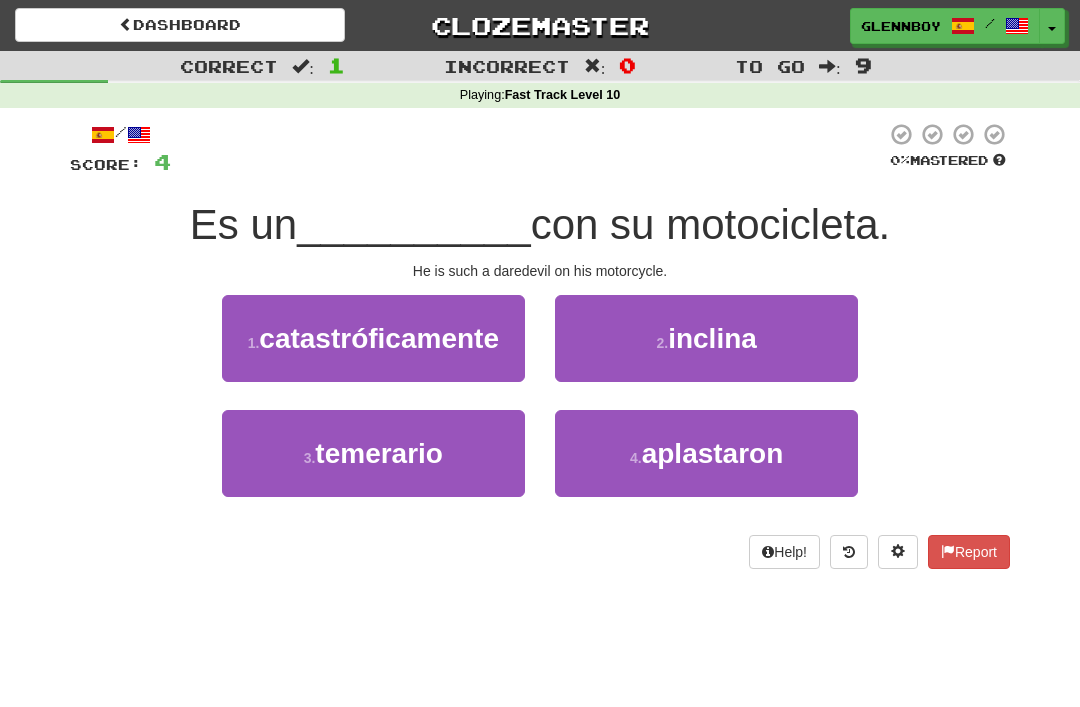 click on "temerario" at bounding box center (379, 453) 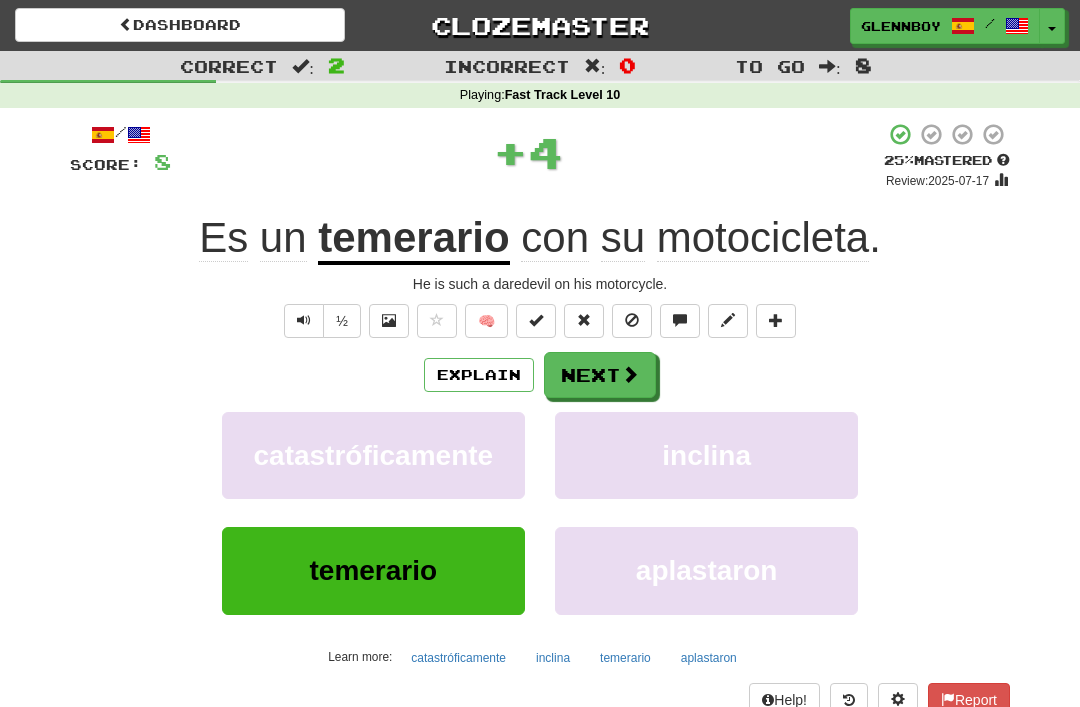 click at bounding box center (632, 320) 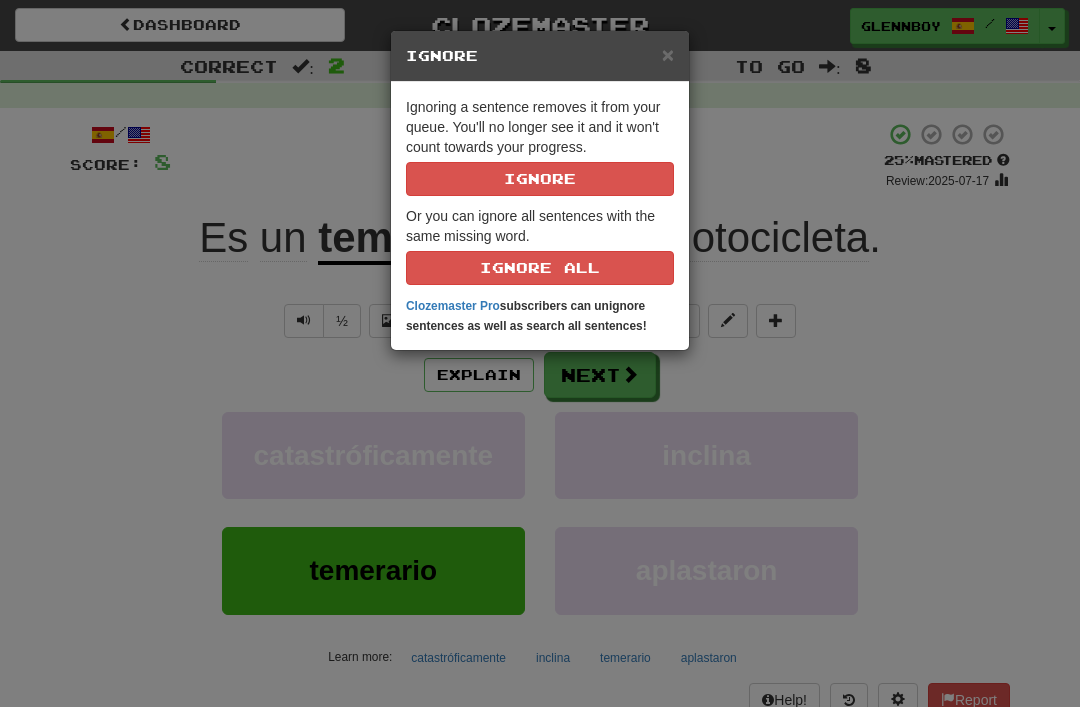 click on "Ignore" at bounding box center (540, 179) 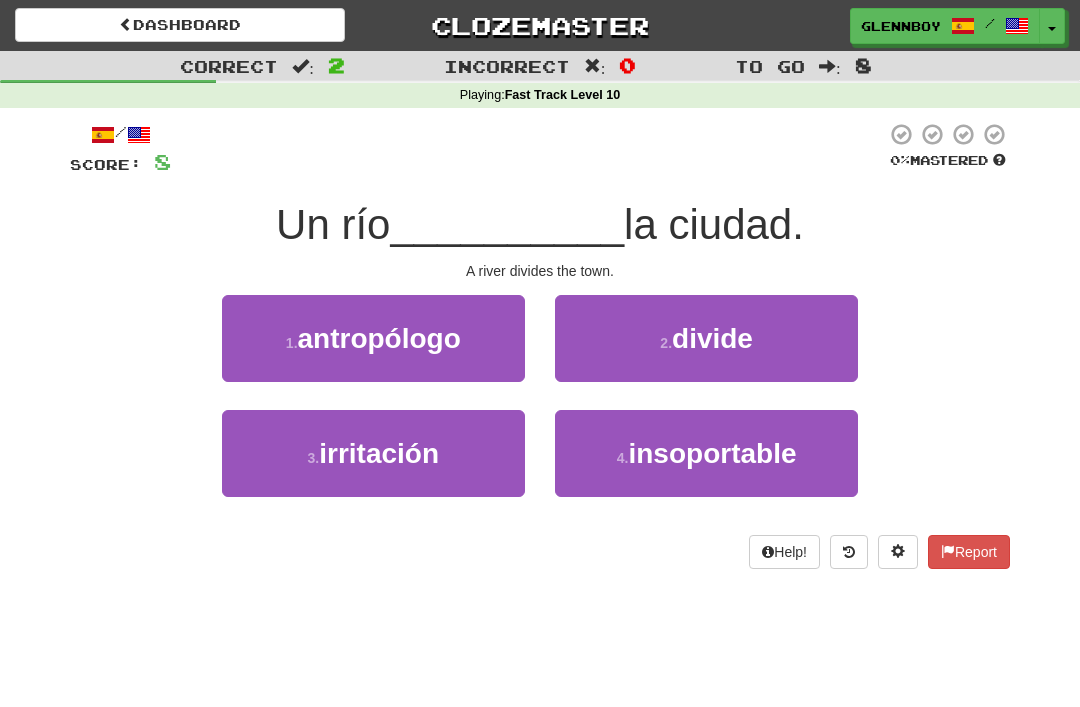 click on "Dashboard" at bounding box center (180, 25) 